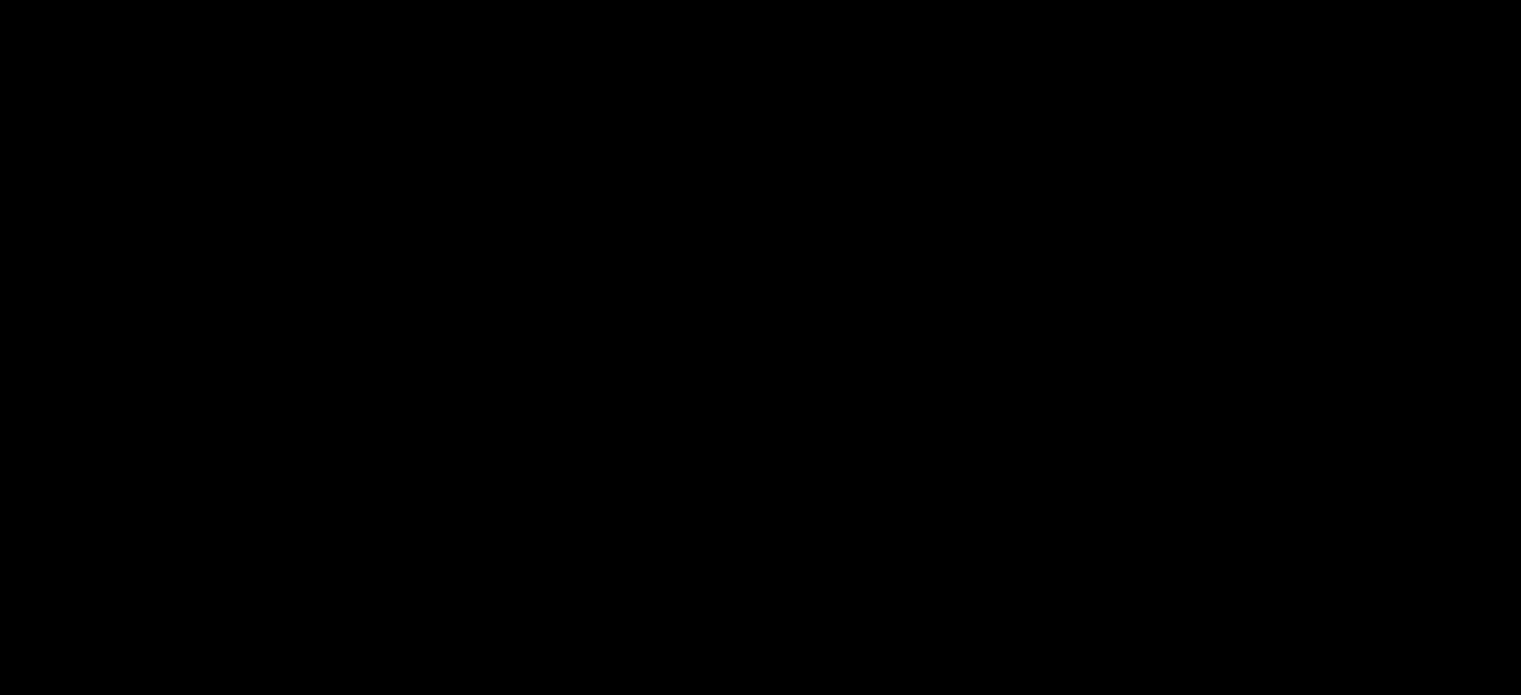 scroll, scrollTop: 0, scrollLeft: 0, axis: both 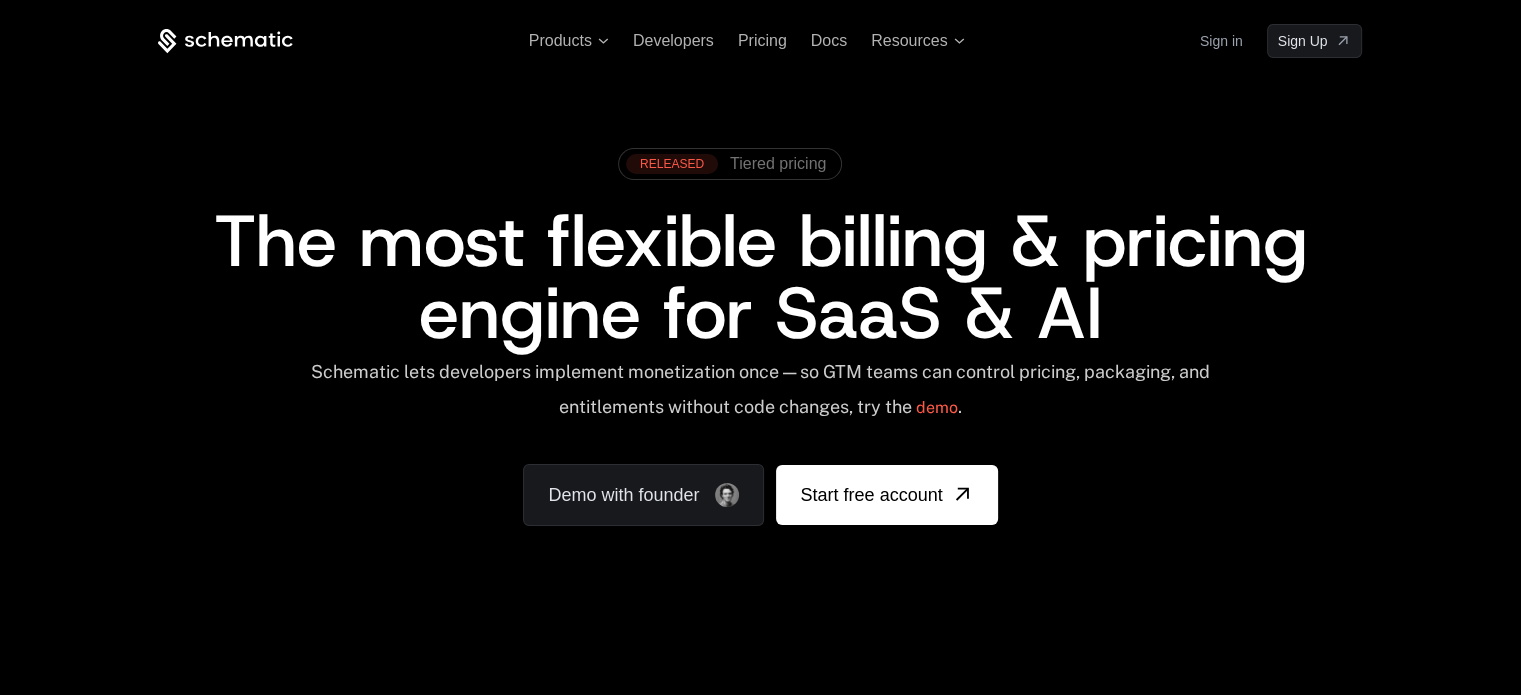 click on "Sign in" at bounding box center (1221, 41) 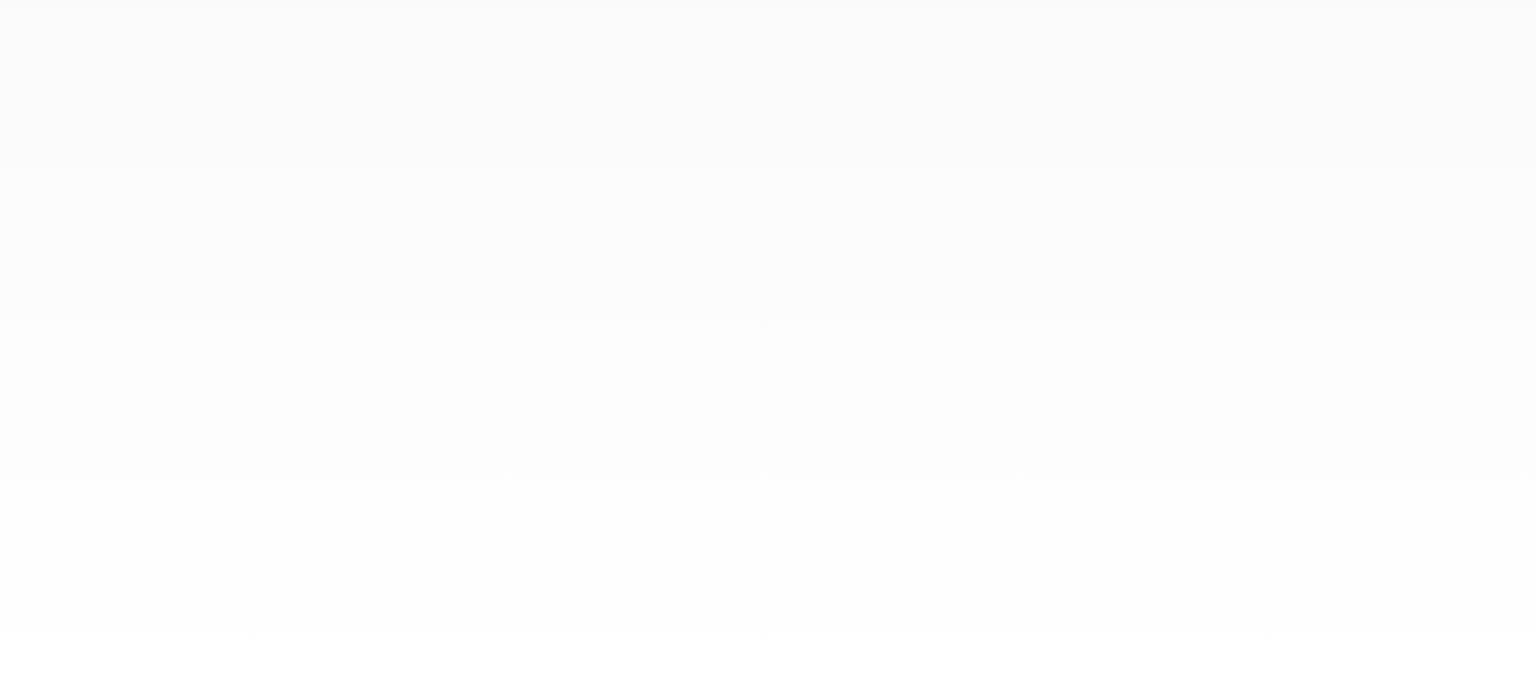 scroll, scrollTop: 0, scrollLeft: 0, axis: both 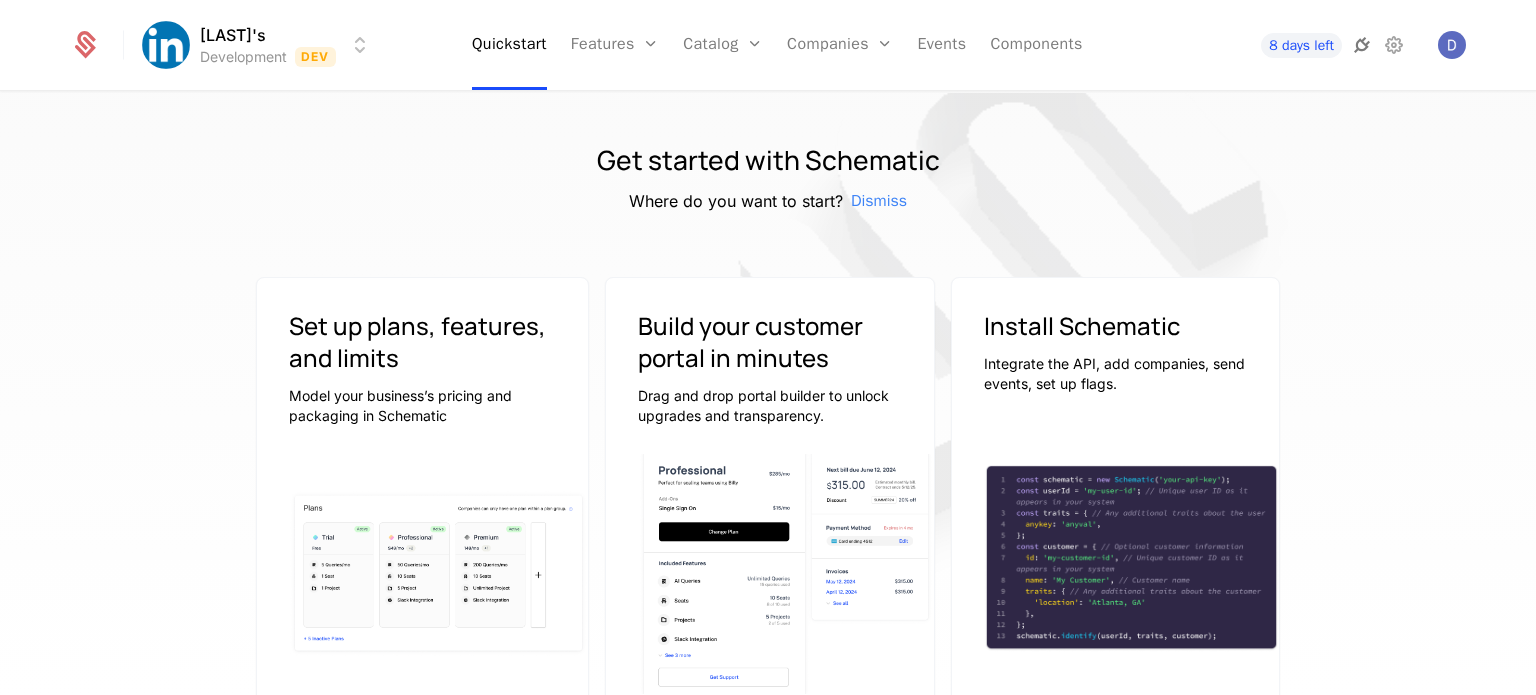 click at bounding box center [1362, 45] 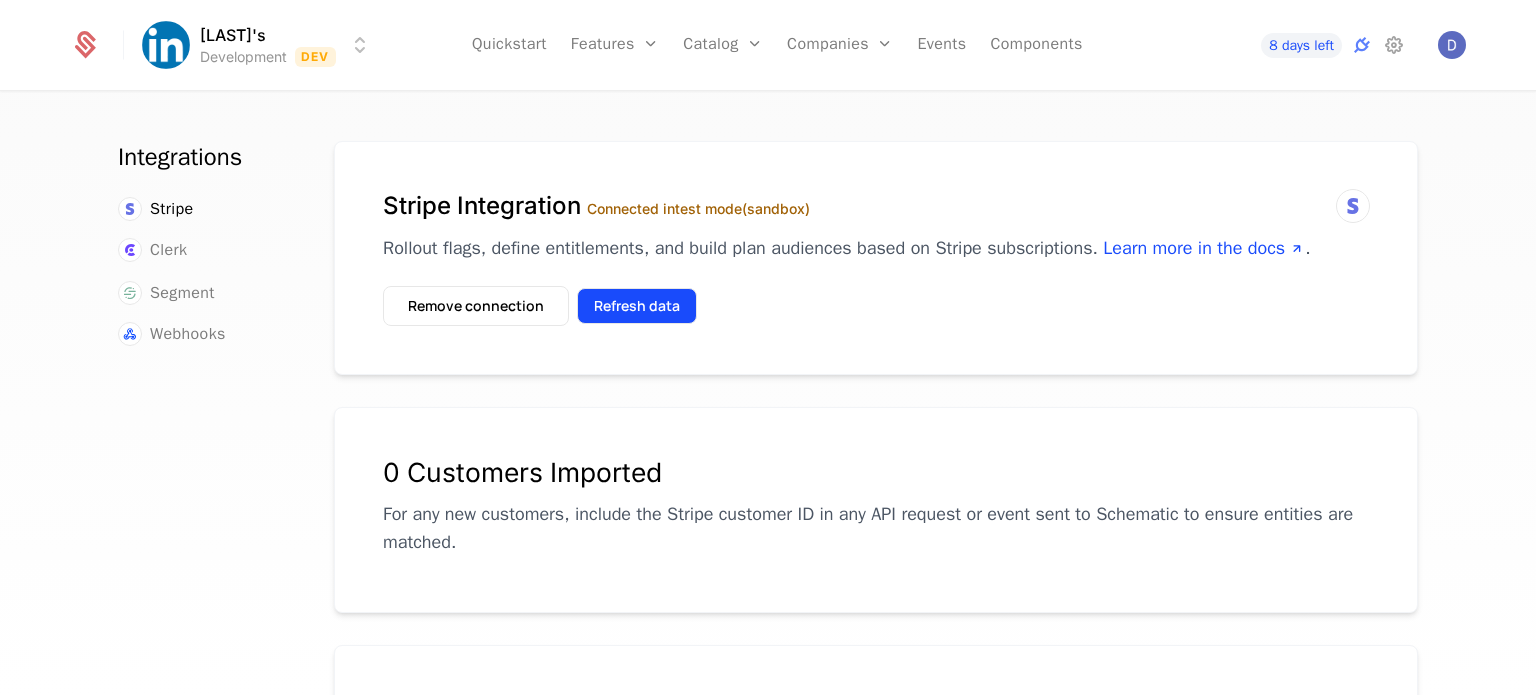 click on "Refresh data" at bounding box center [637, 306] 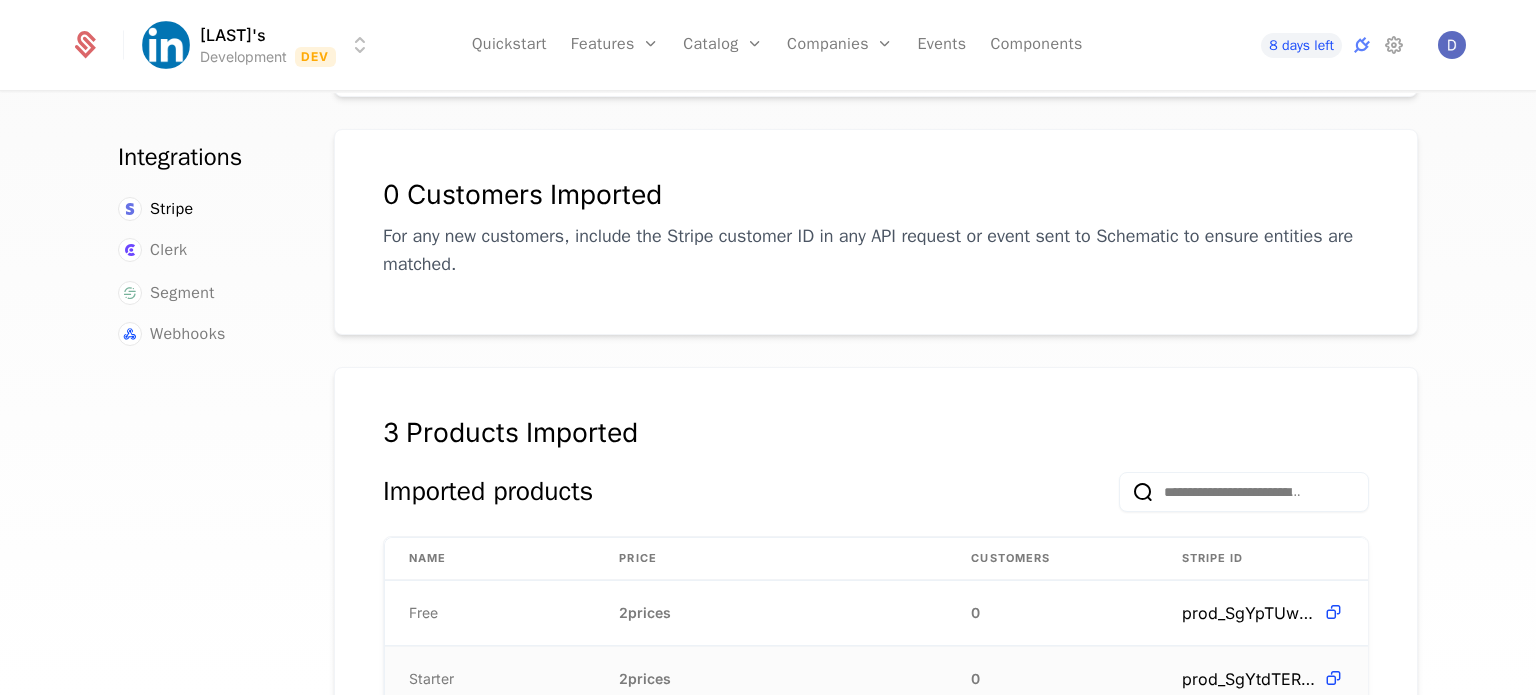 scroll, scrollTop: 0, scrollLeft: 0, axis: both 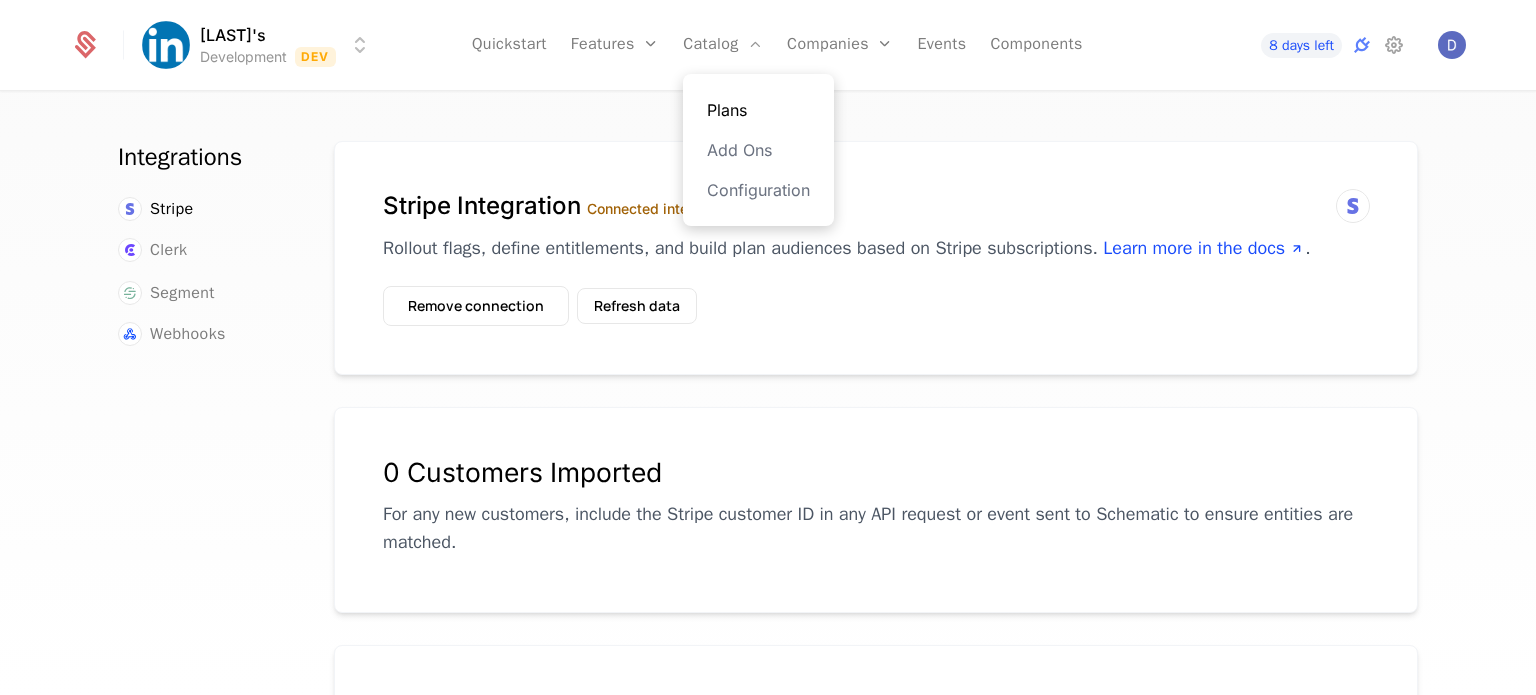 click on "Plans" at bounding box center (758, 110) 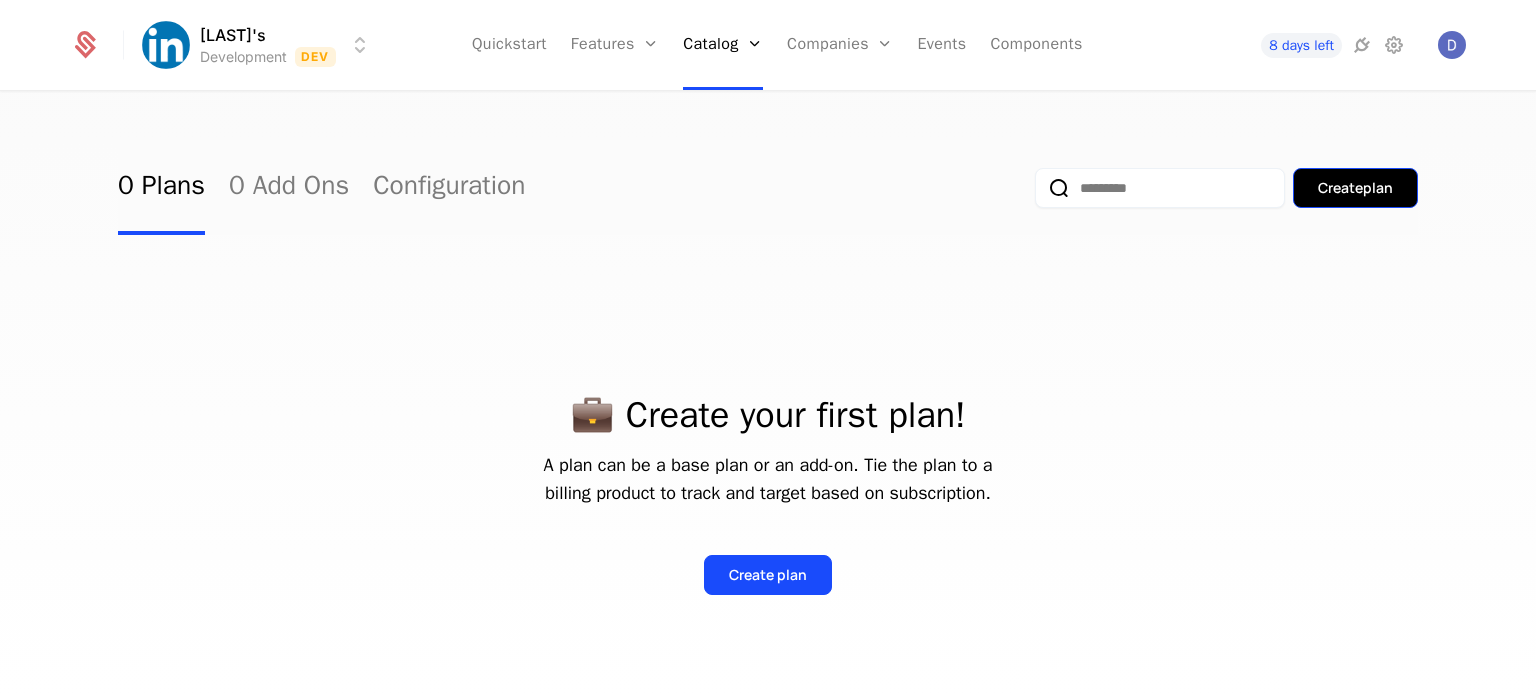 click on "Create  plan" at bounding box center [1355, 188] 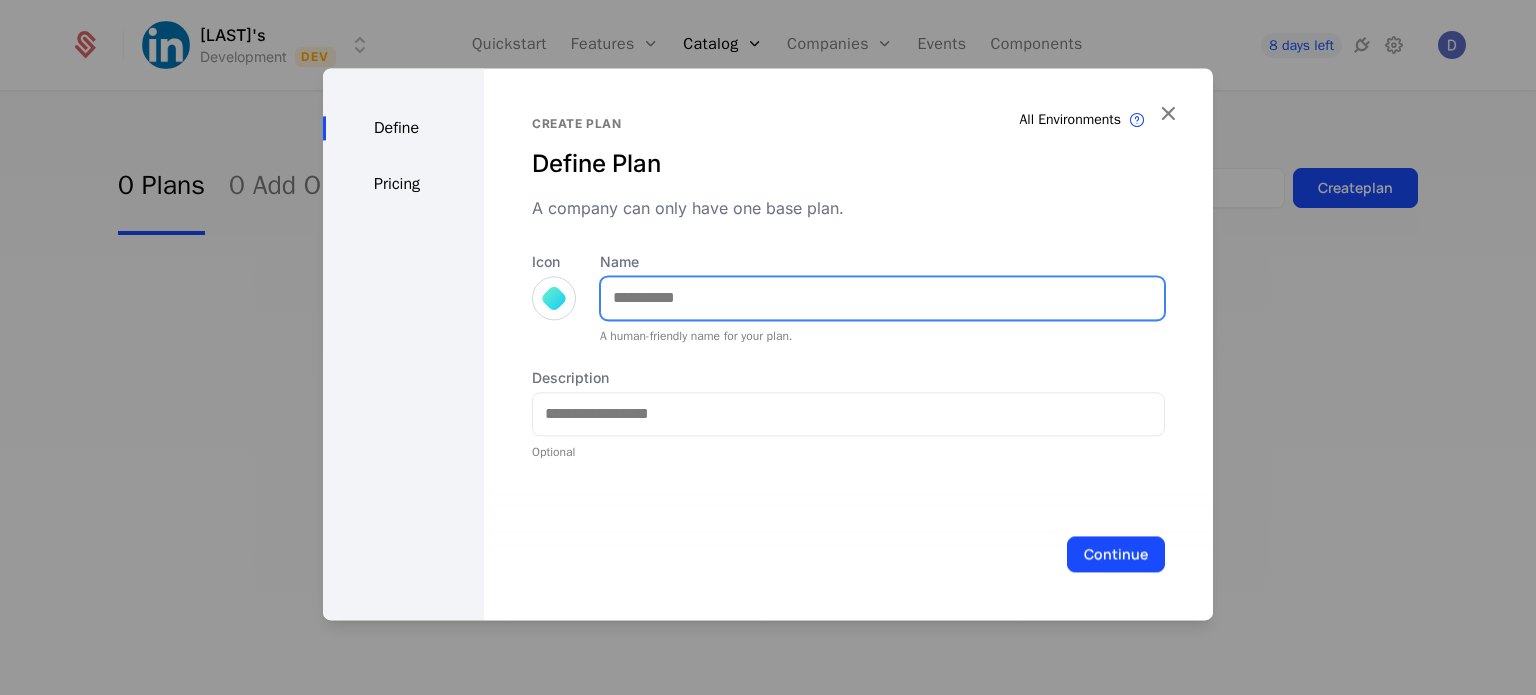 click on "Name" at bounding box center [882, 298] 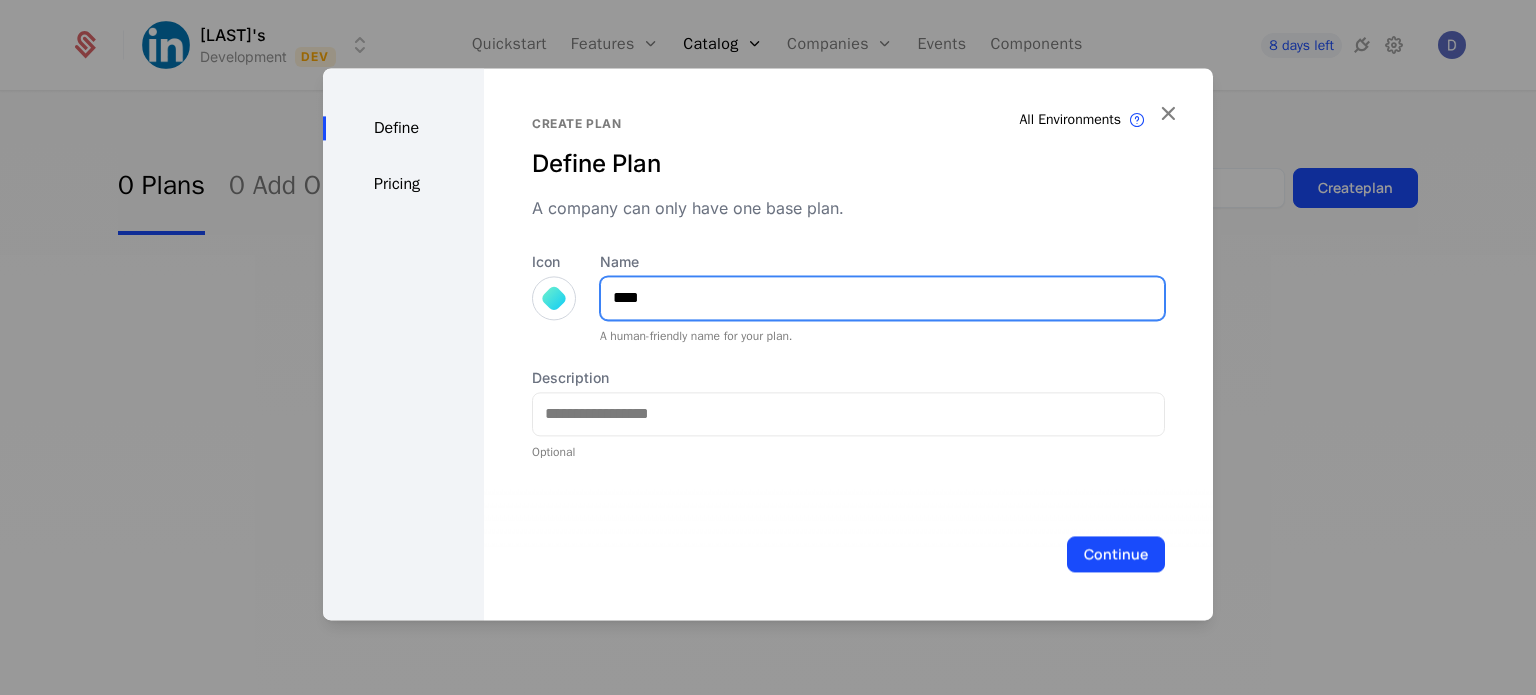 type on "****" 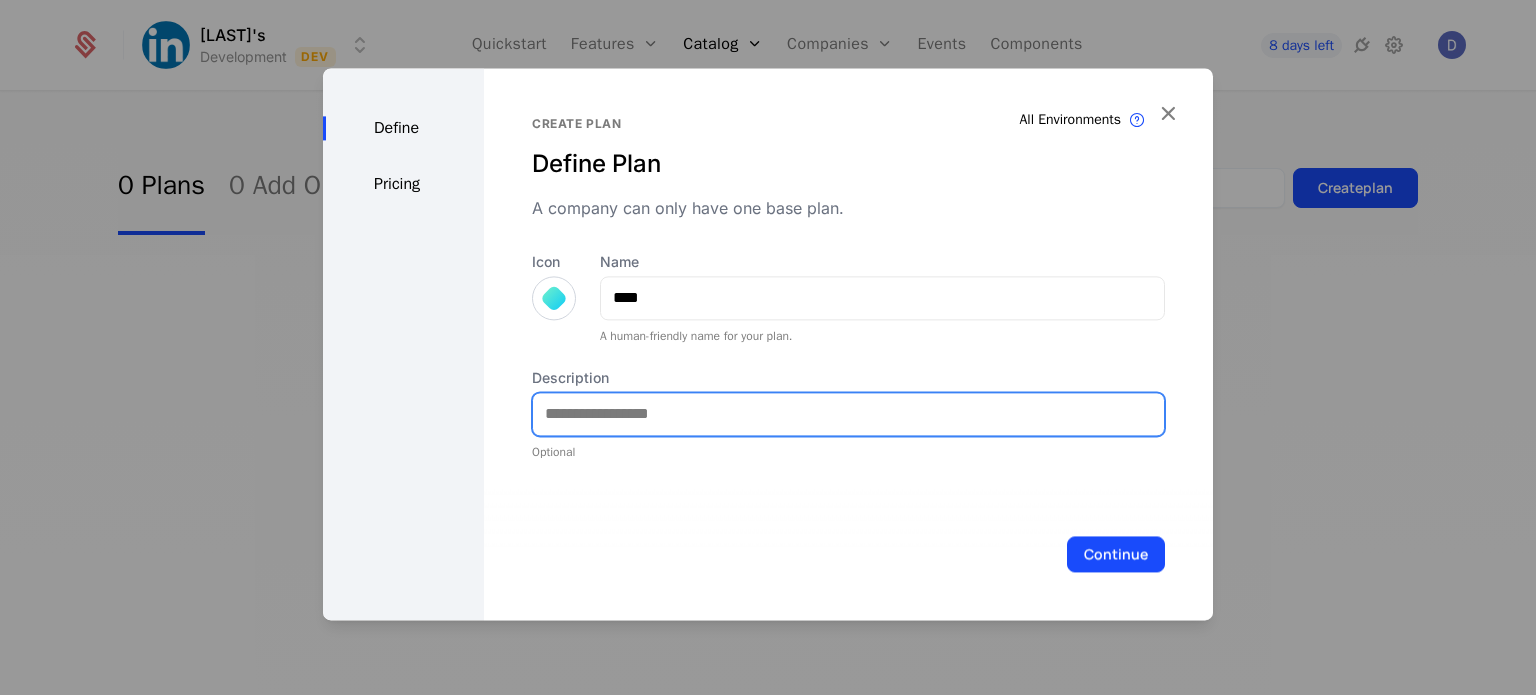 click on "Description" at bounding box center [848, 414] 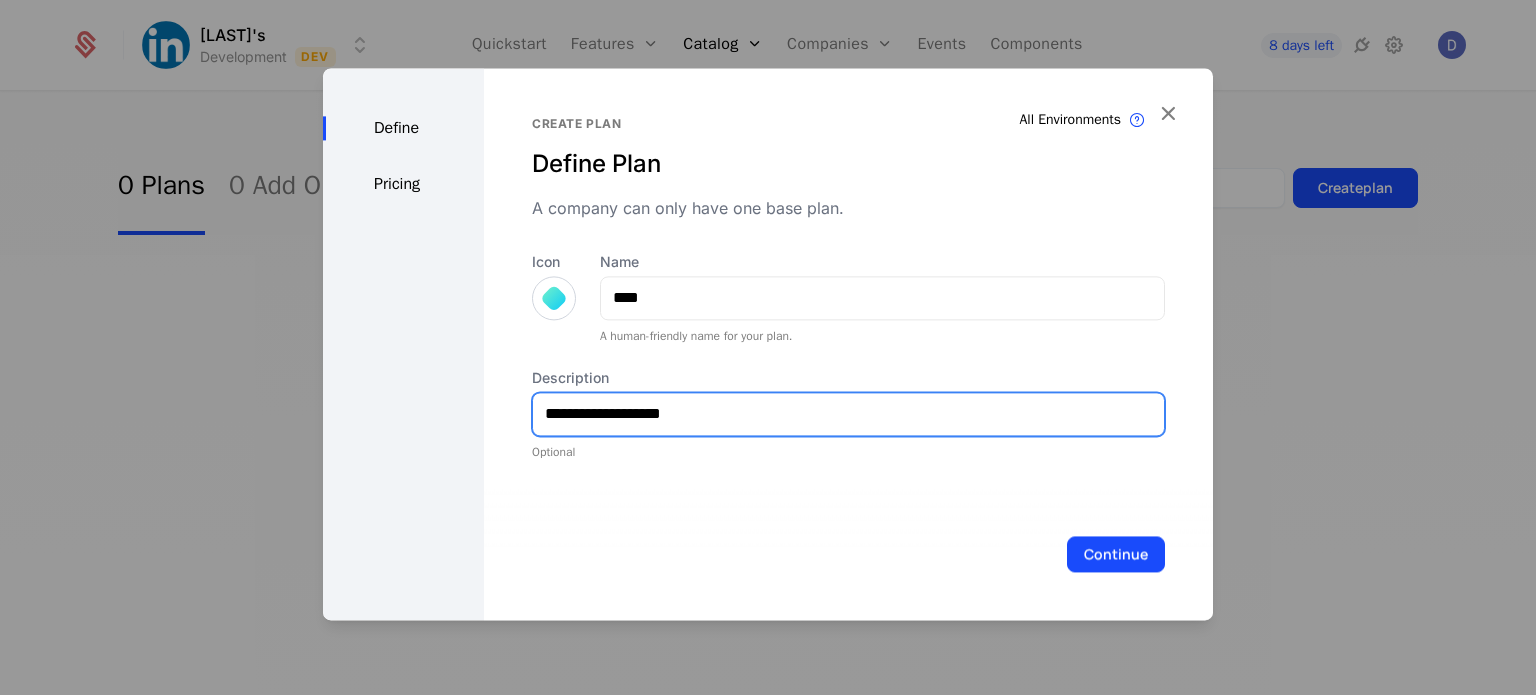 type on "**********" 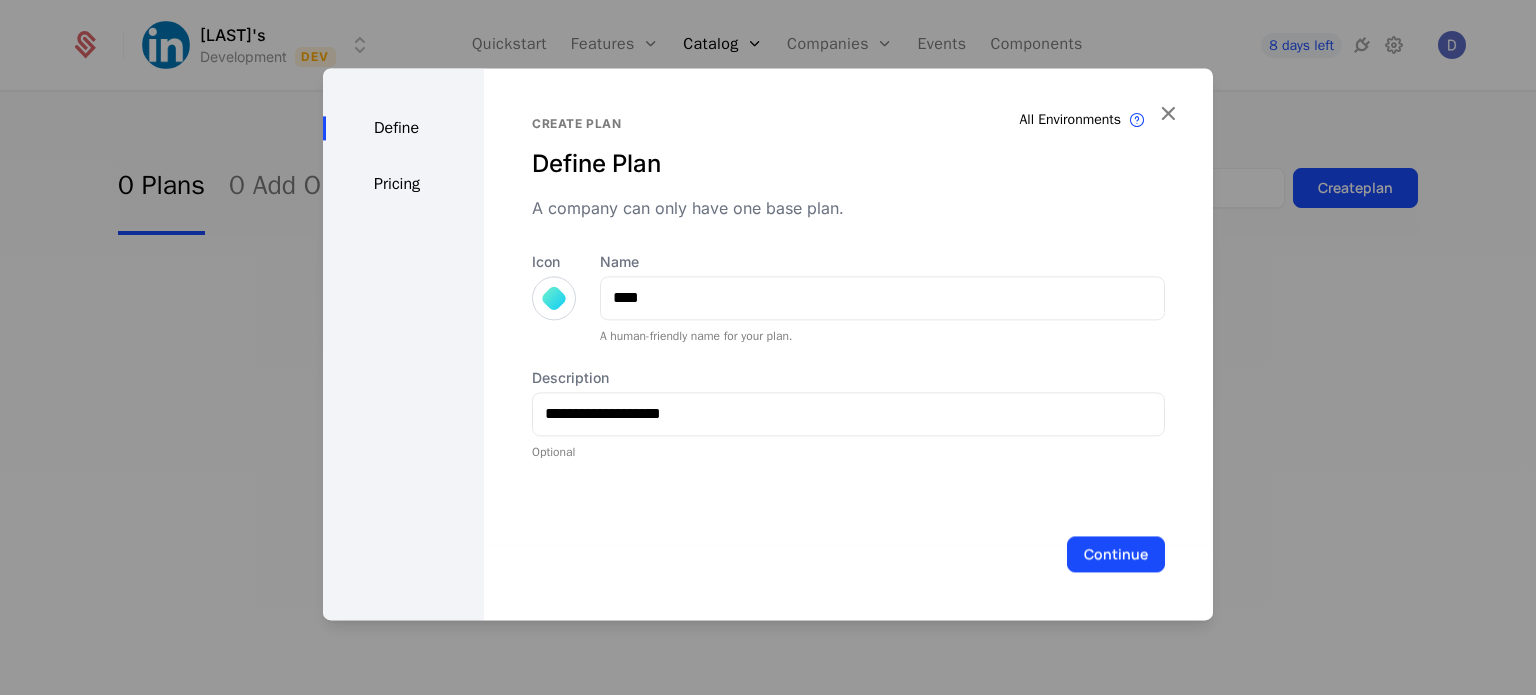 click at bounding box center (554, 298) 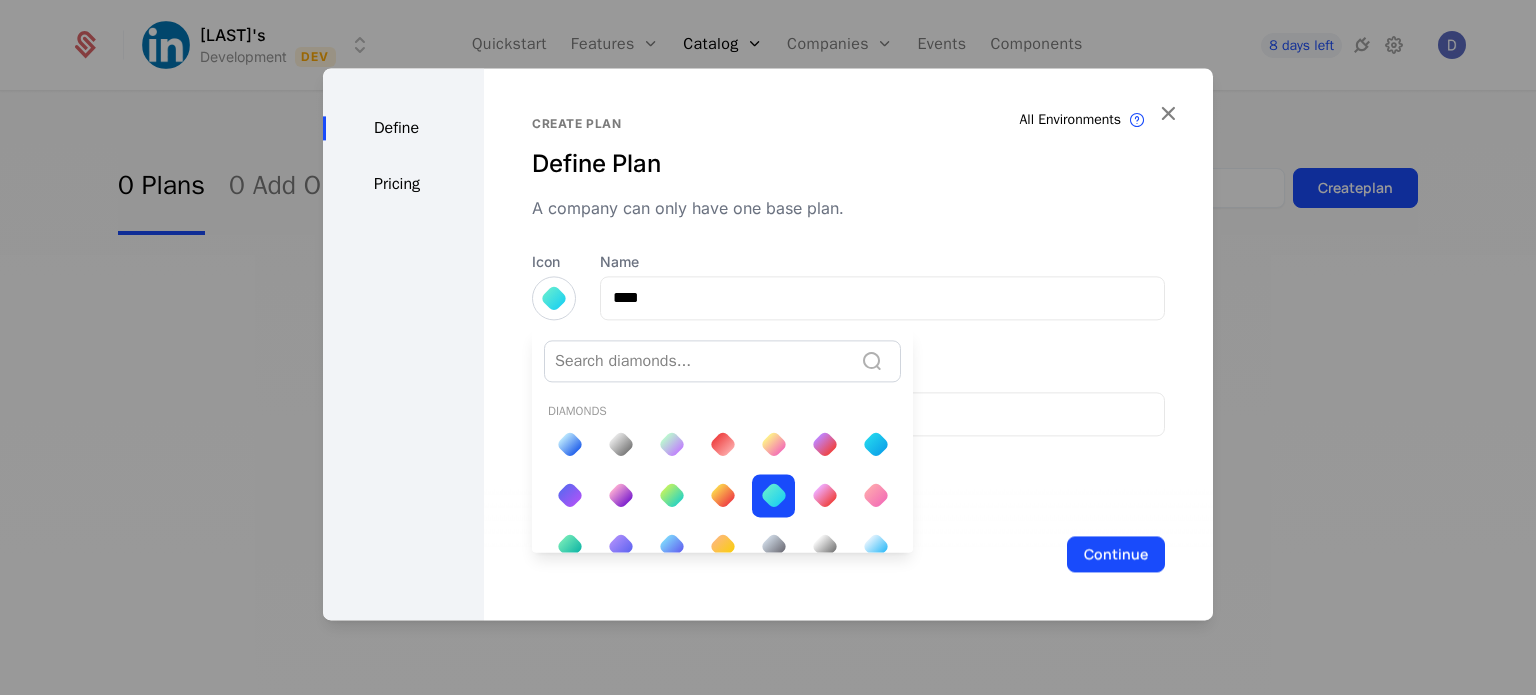 scroll, scrollTop: 0, scrollLeft: 0, axis: both 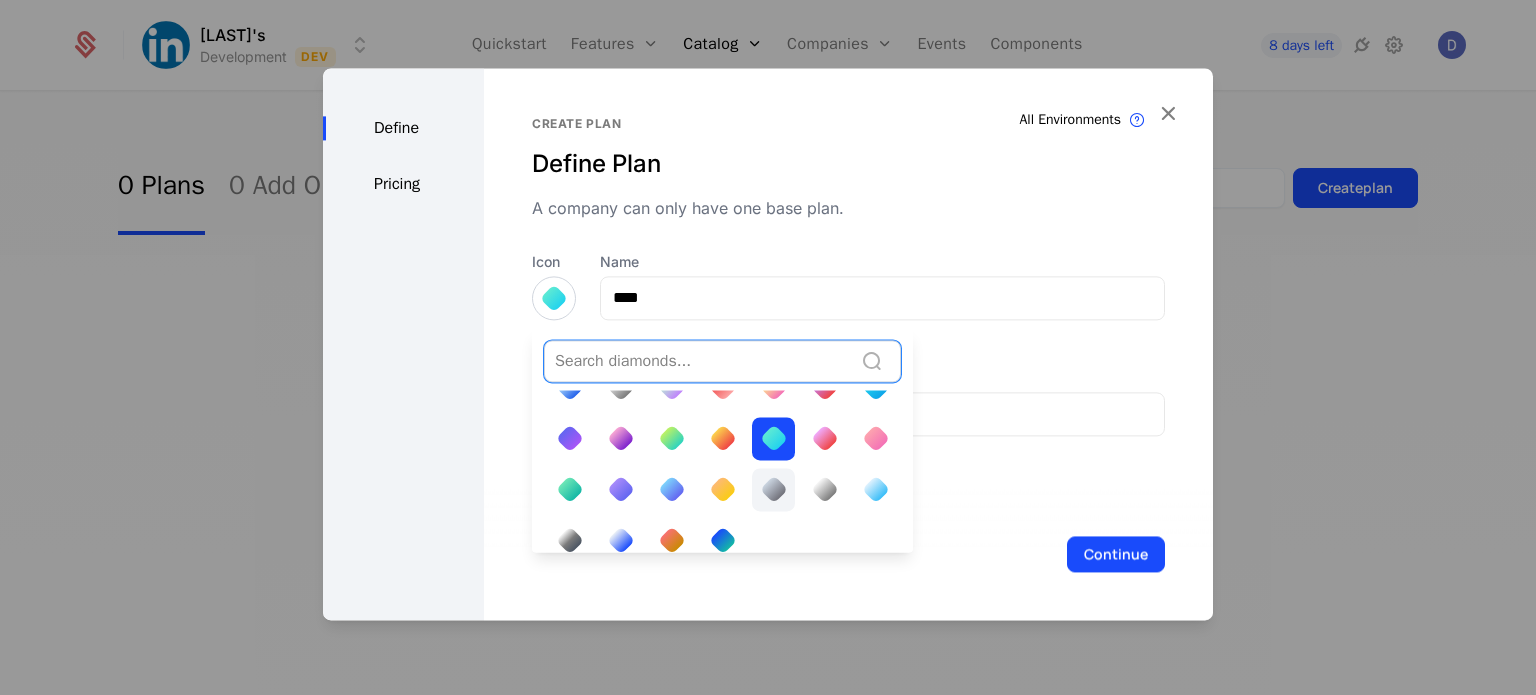 click at bounding box center (773, 489) 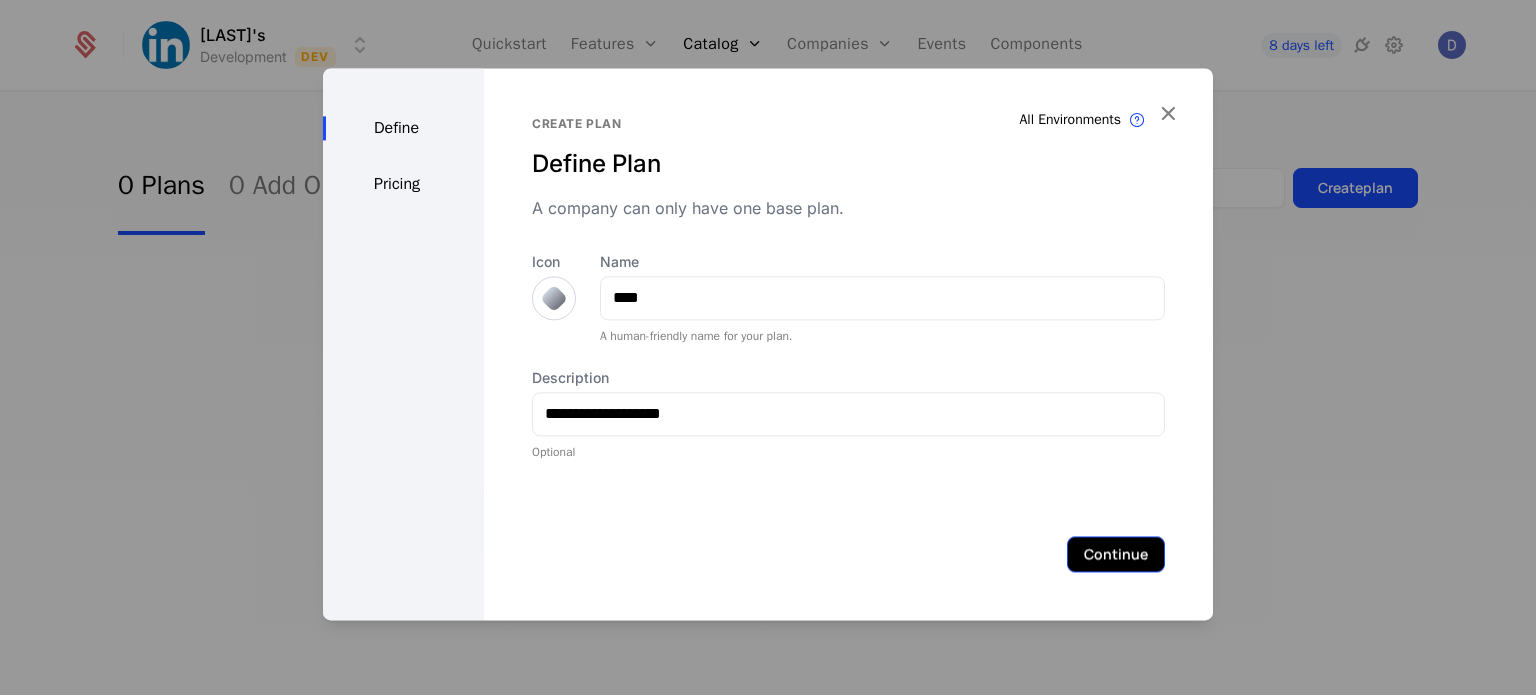 click on "Continue" at bounding box center (1116, 554) 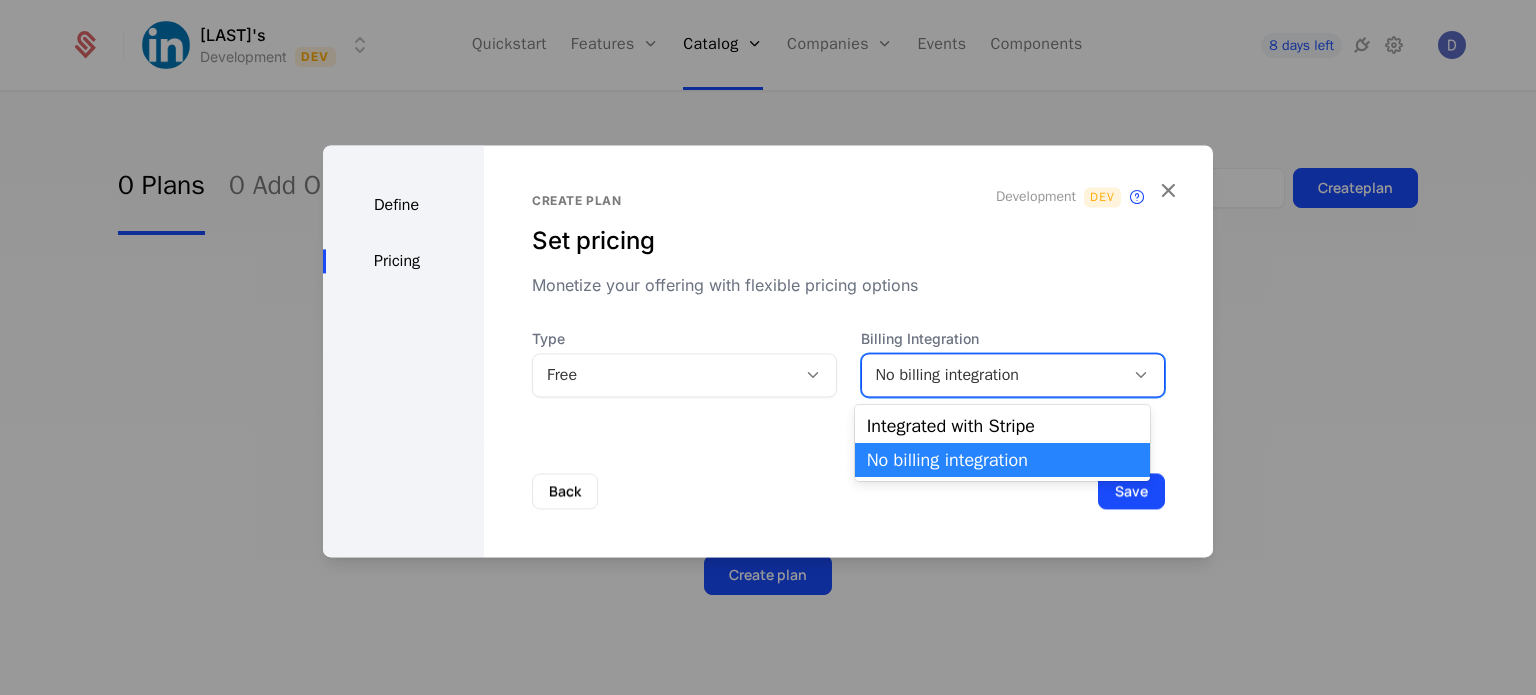 click on "No billing integration" at bounding box center (993, 375) 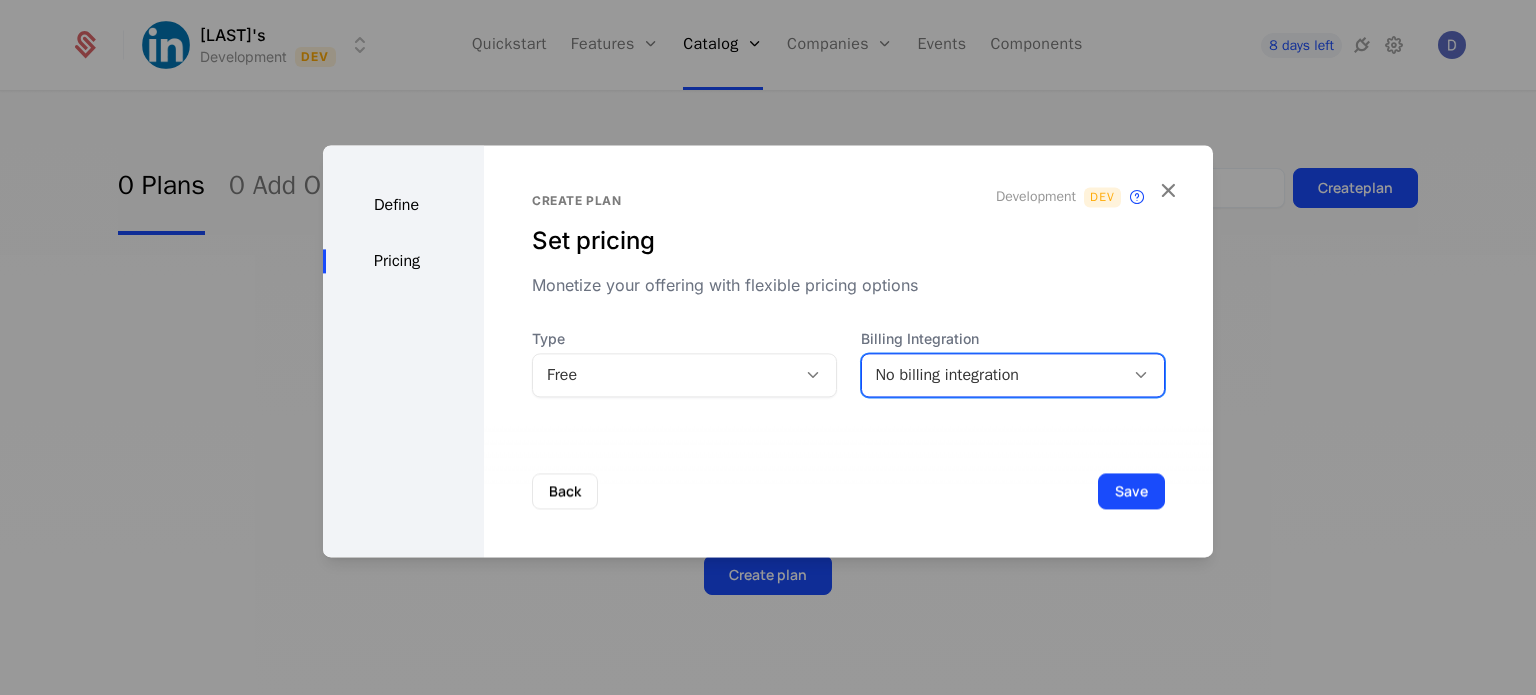 click on "No billing integration" at bounding box center [993, 375] 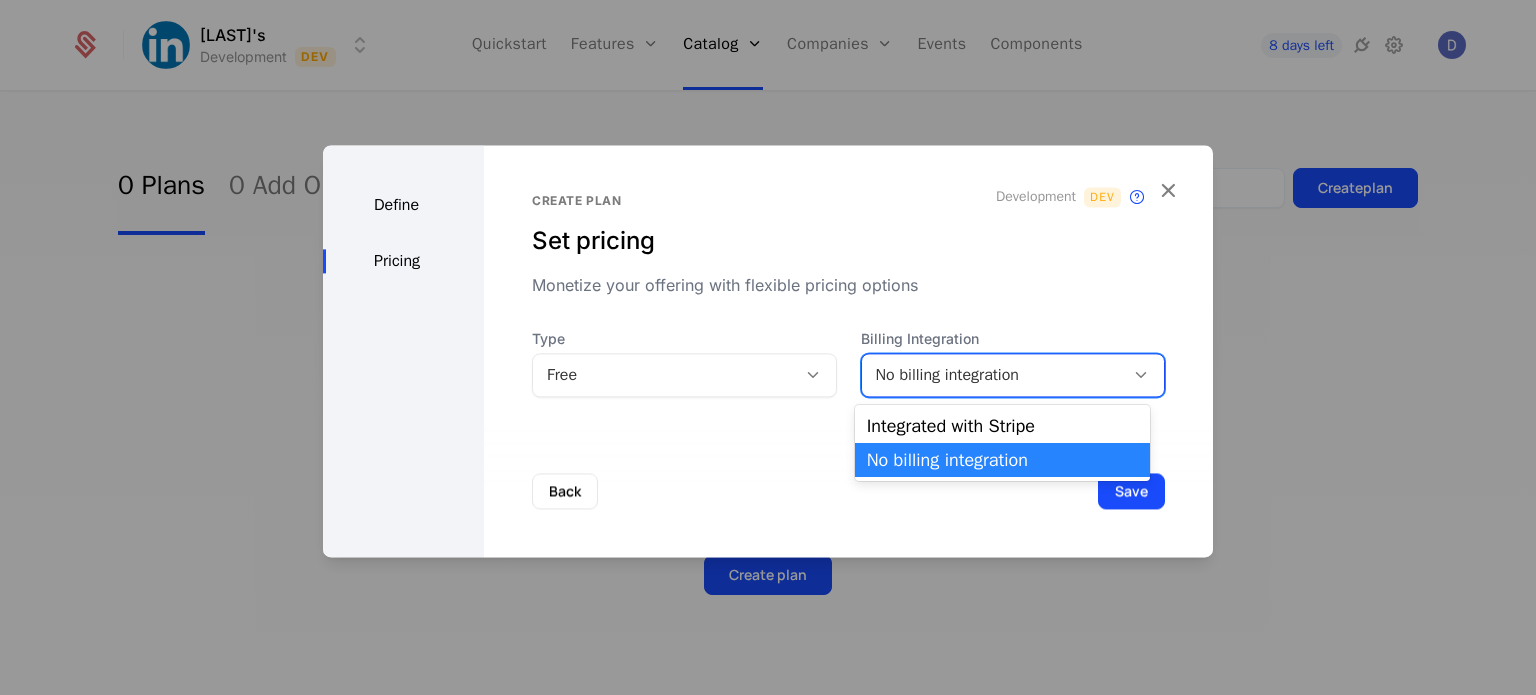 click on "No billing integration" at bounding box center [993, 375] 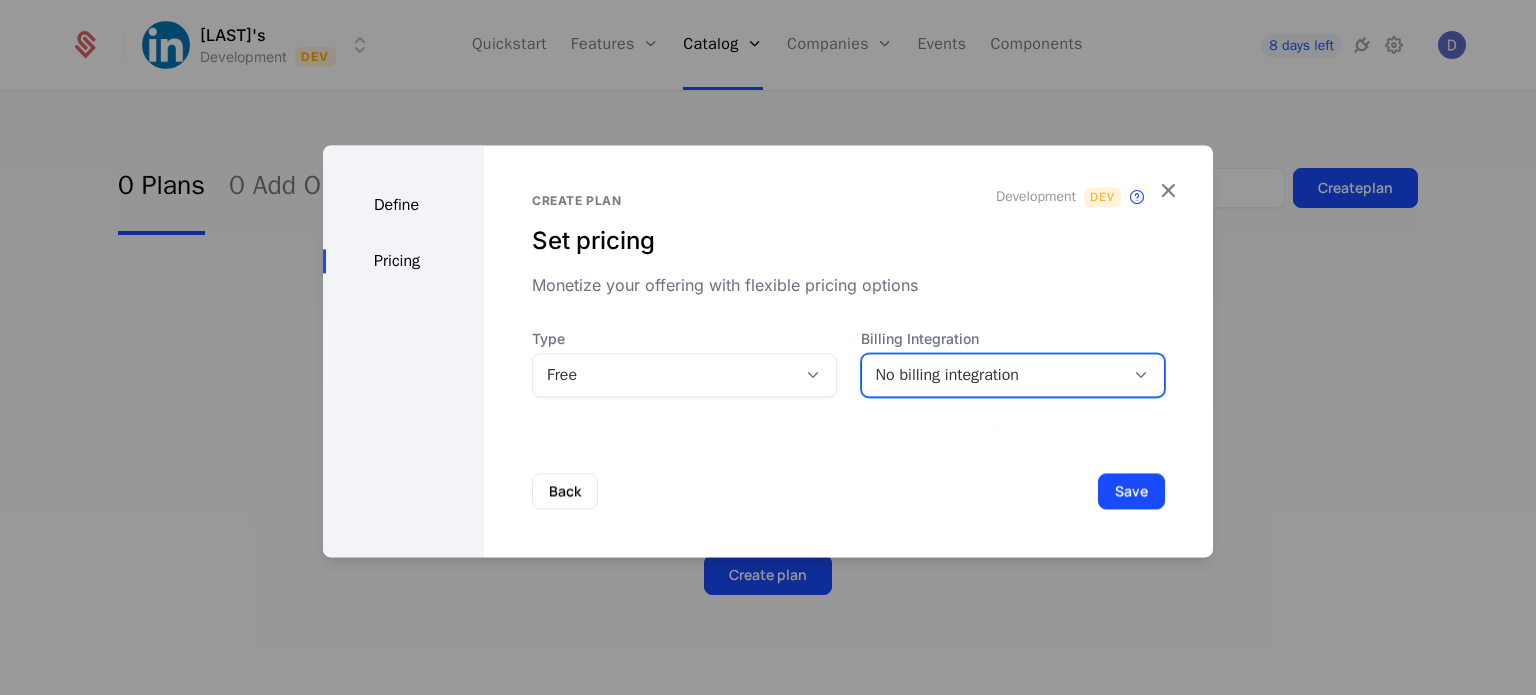 click on "No billing integration" at bounding box center (993, 375) 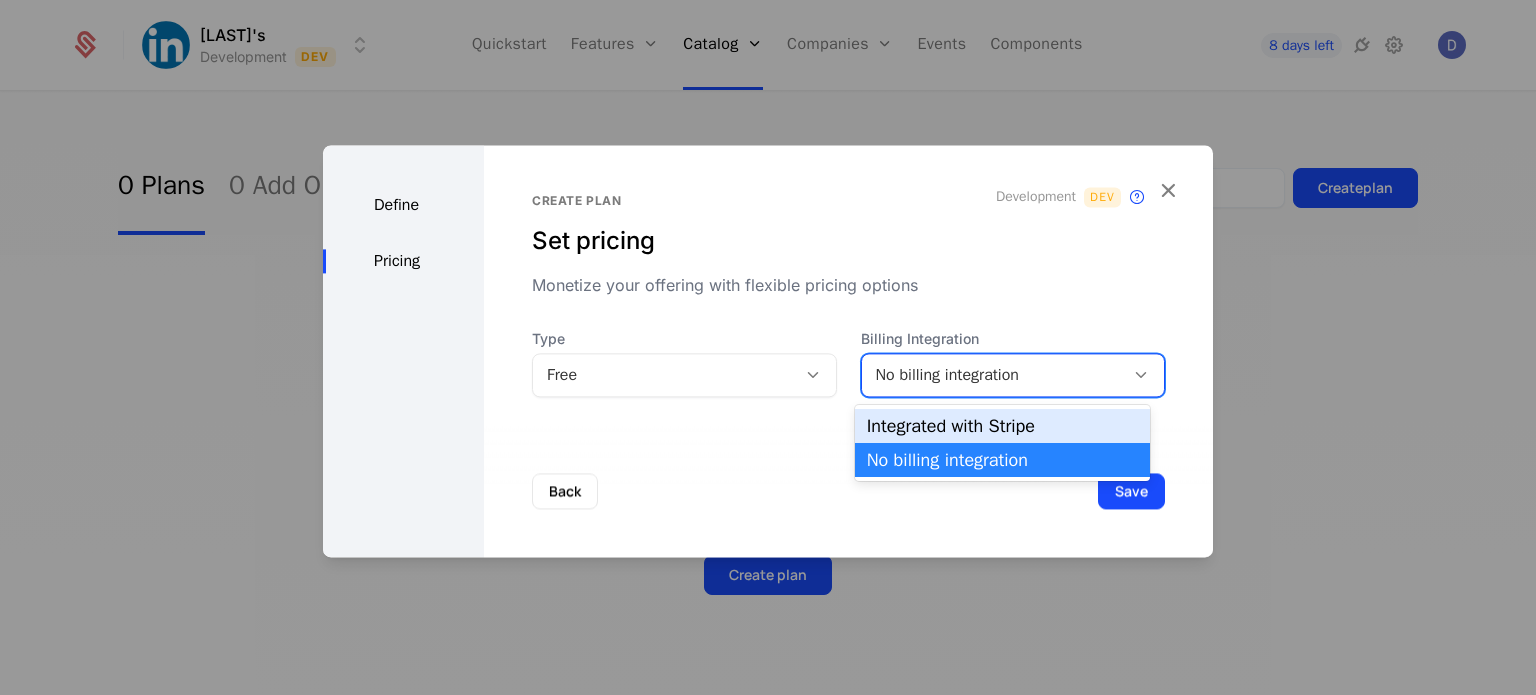 click on "Integrated with Stripe" at bounding box center (1002, 426) 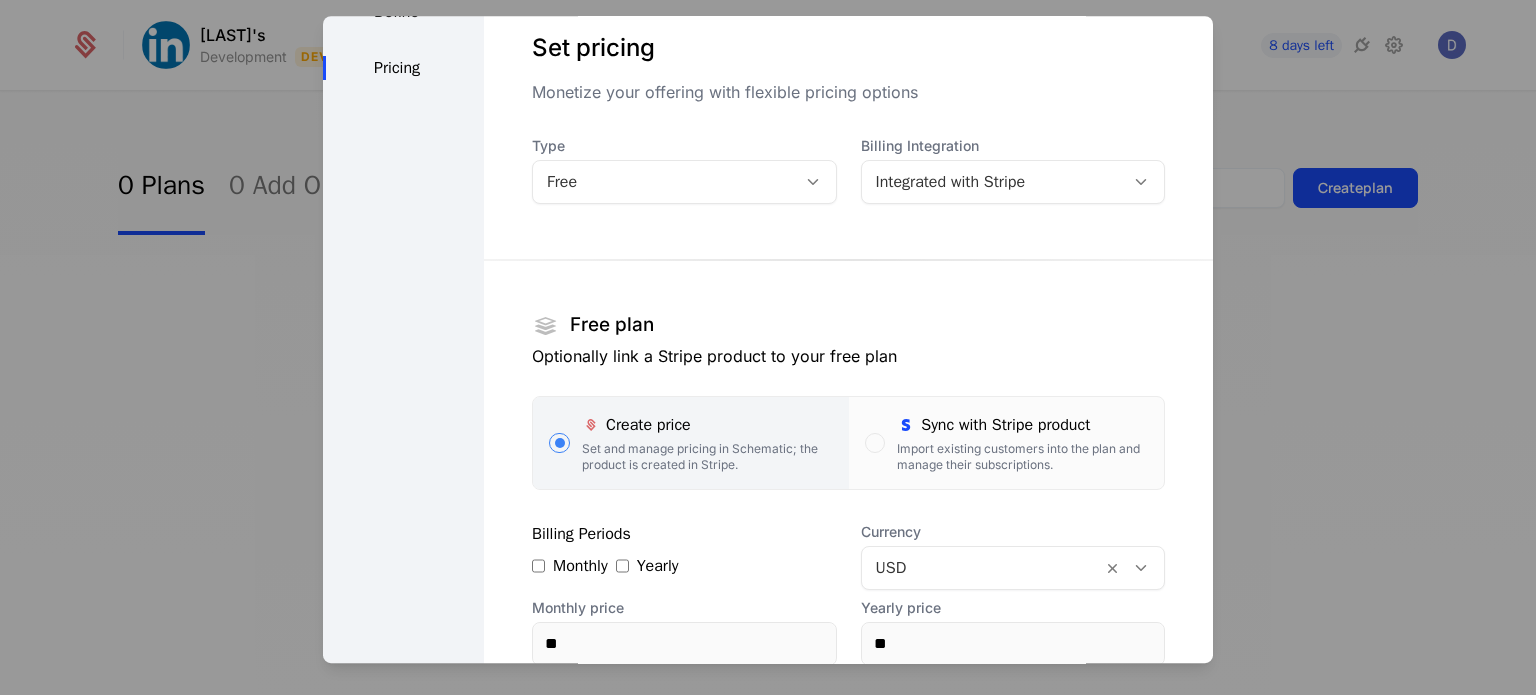 scroll, scrollTop: 164, scrollLeft: 0, axis: vertical 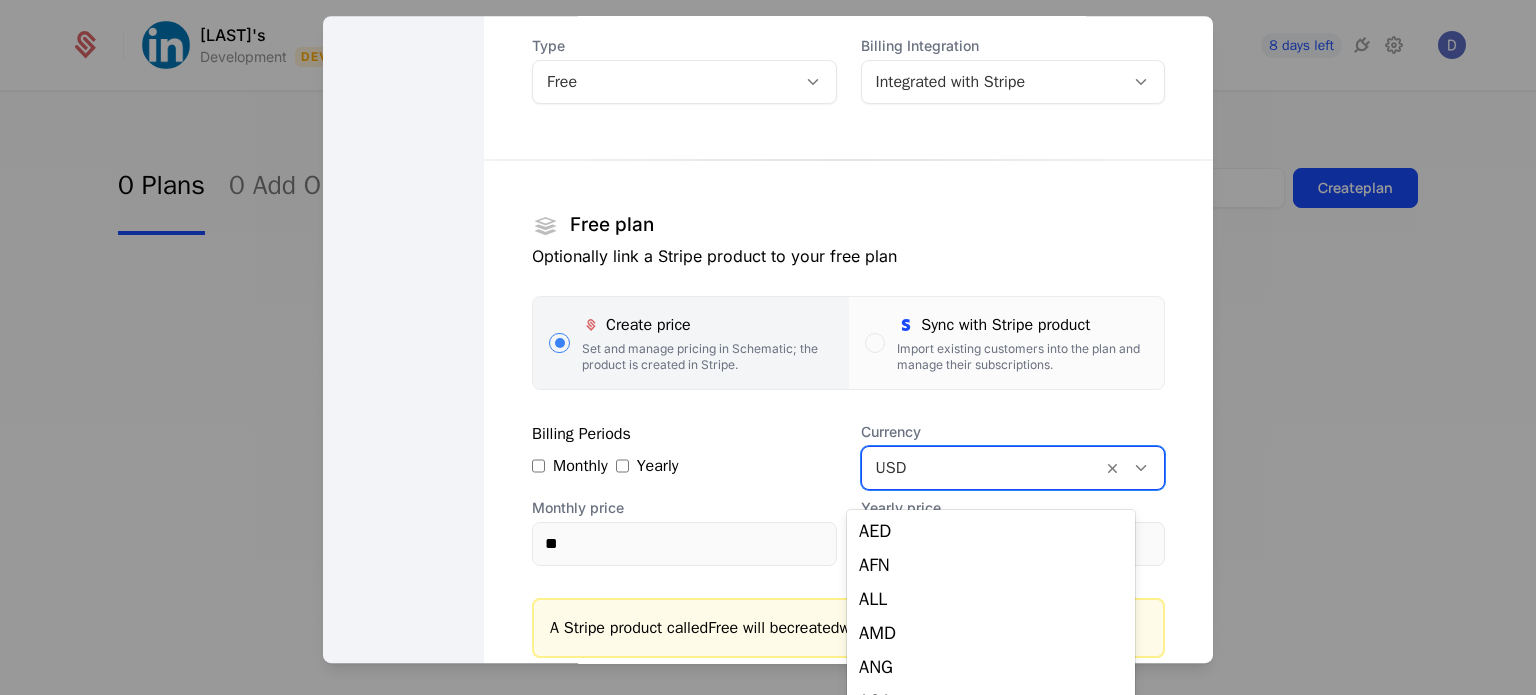 click at bounding box center [982, 468] 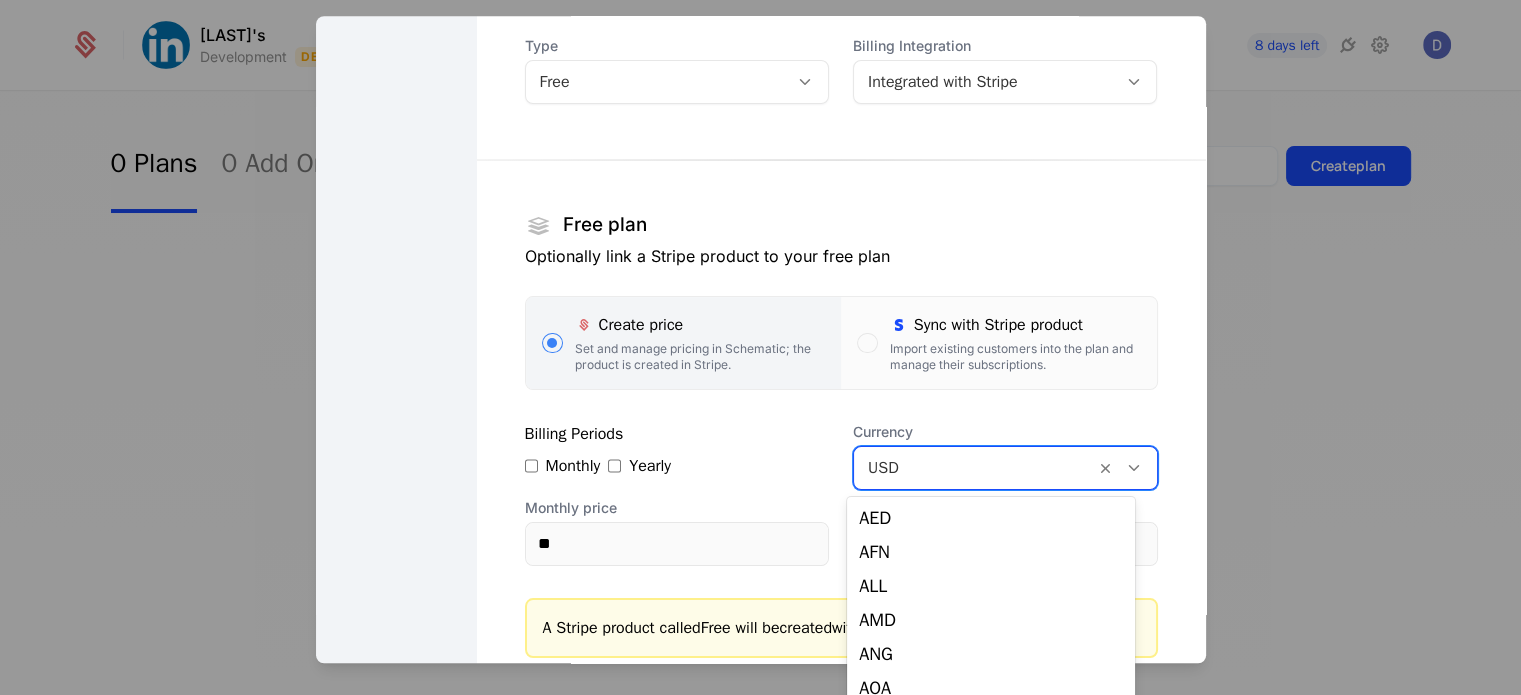 scroll, scrollTop: 23, scrollLeft: 0, axis: vertical 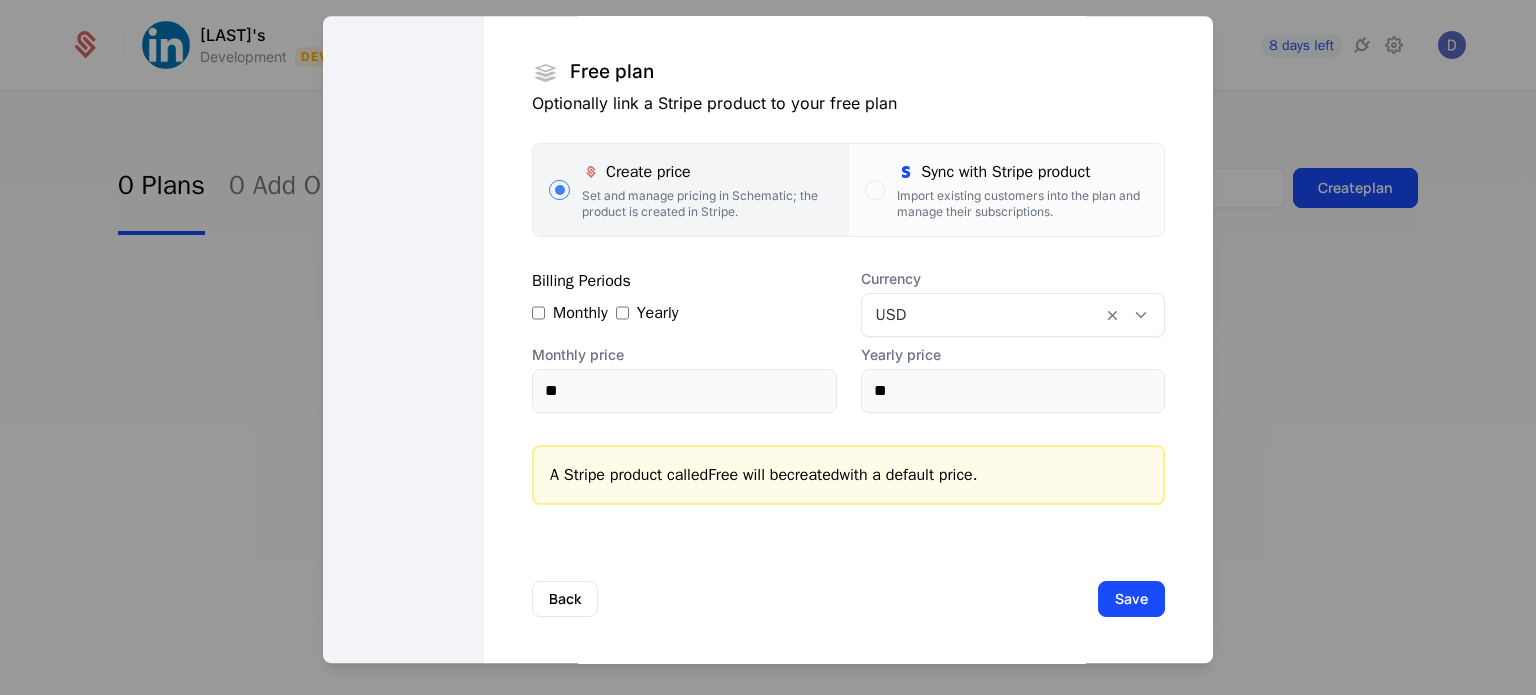 click on "Back Save" at bounding box center [848, 599] 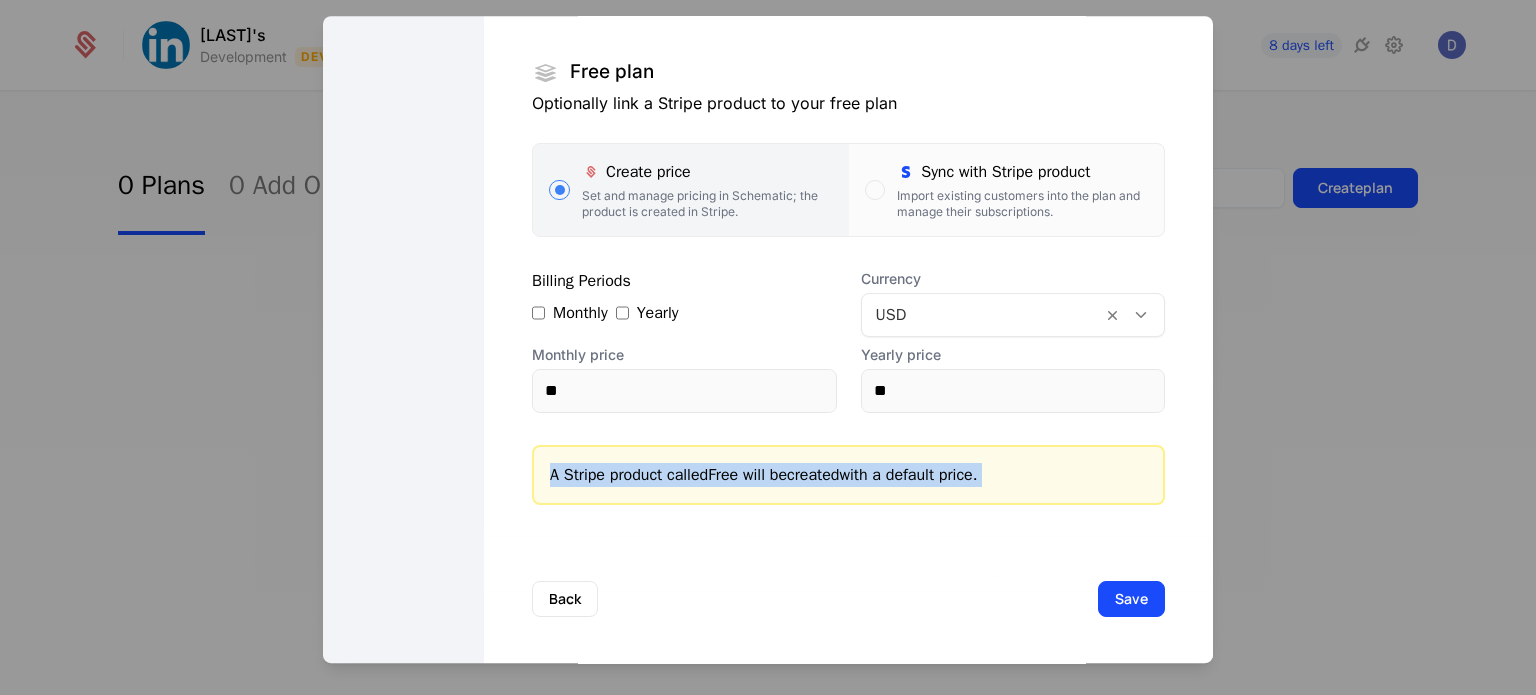 drag, startPoint x: 1041, startPoint y: 468, endPoint x: 579, endPoint y: 456, distance: 462.15582 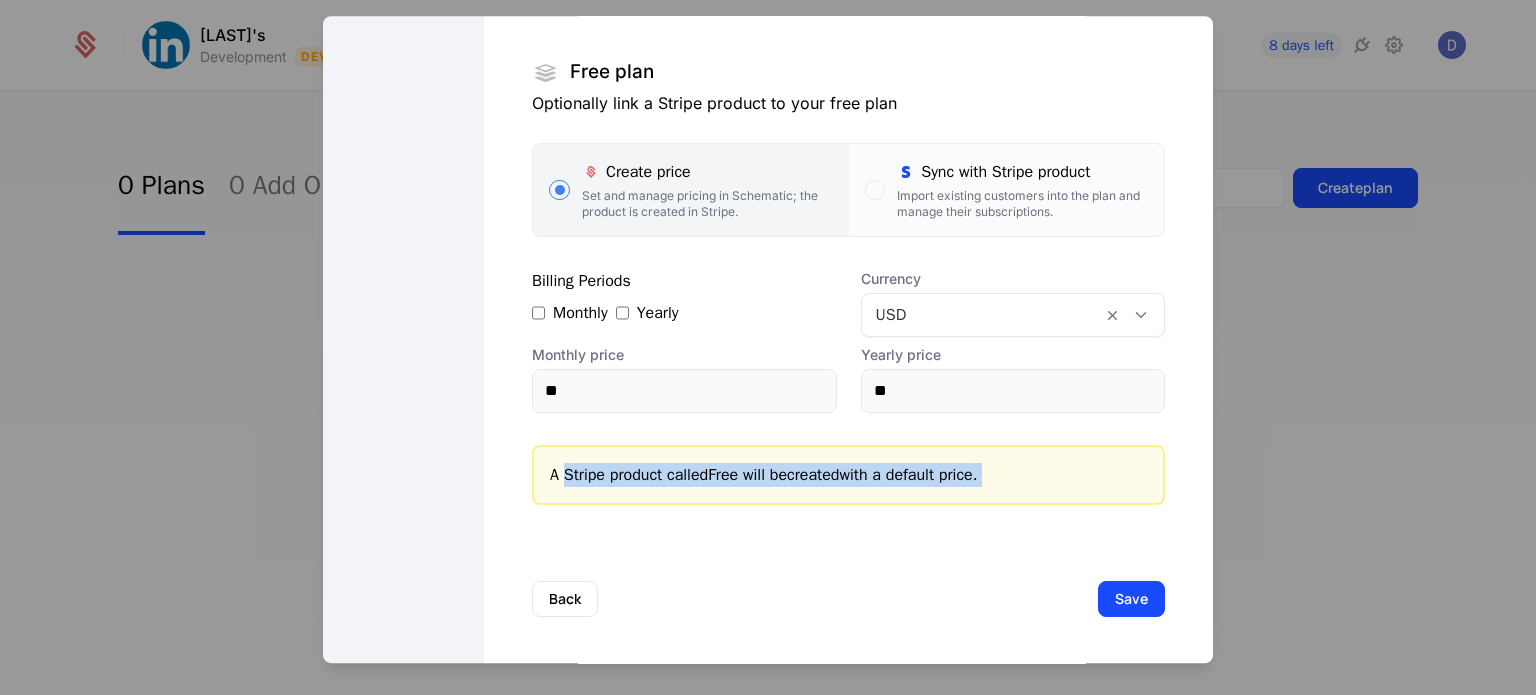 click on "A Stripe product   called  Free   will be  created  with a default price." at bounding box center (848, 475) 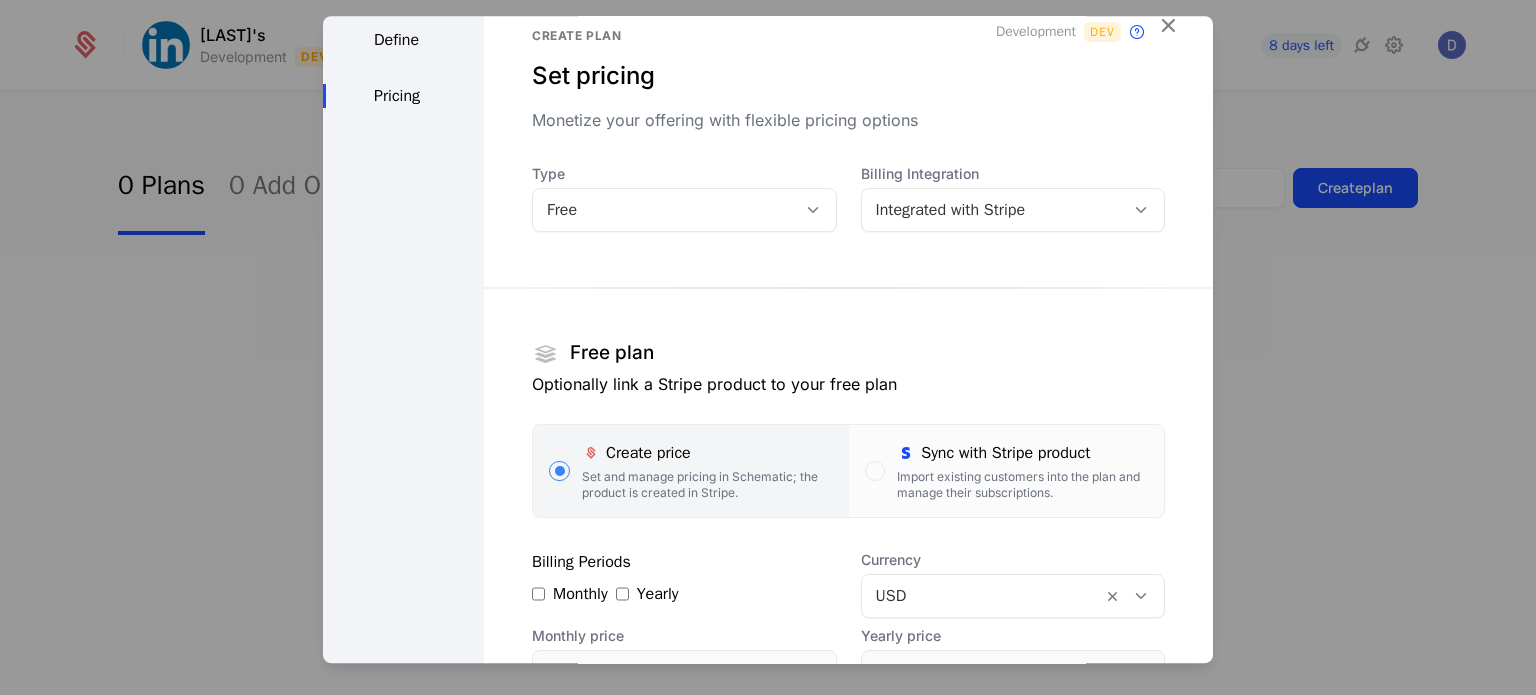 scroll, scrollTop: 0, scrollLeft: 0, axis: both 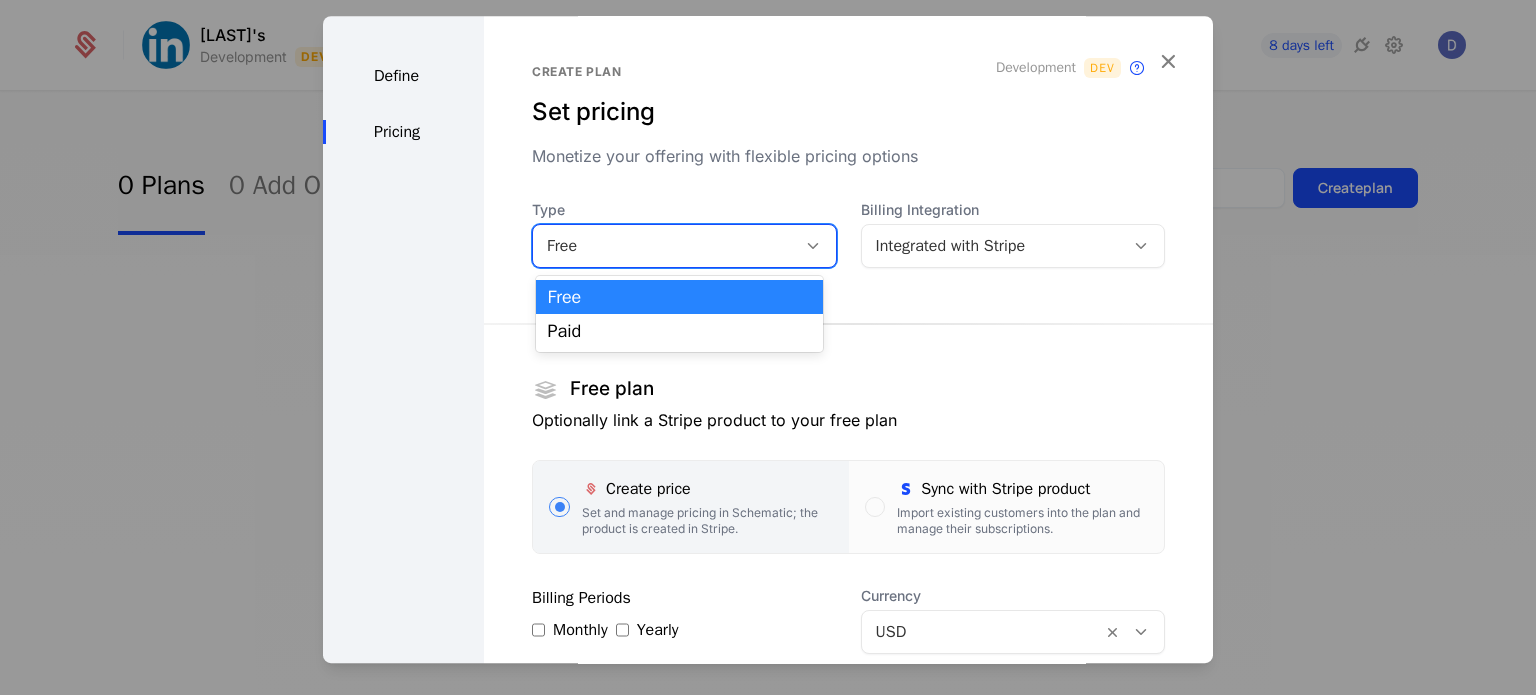 click on "Free" at bounding box center [664, 246] 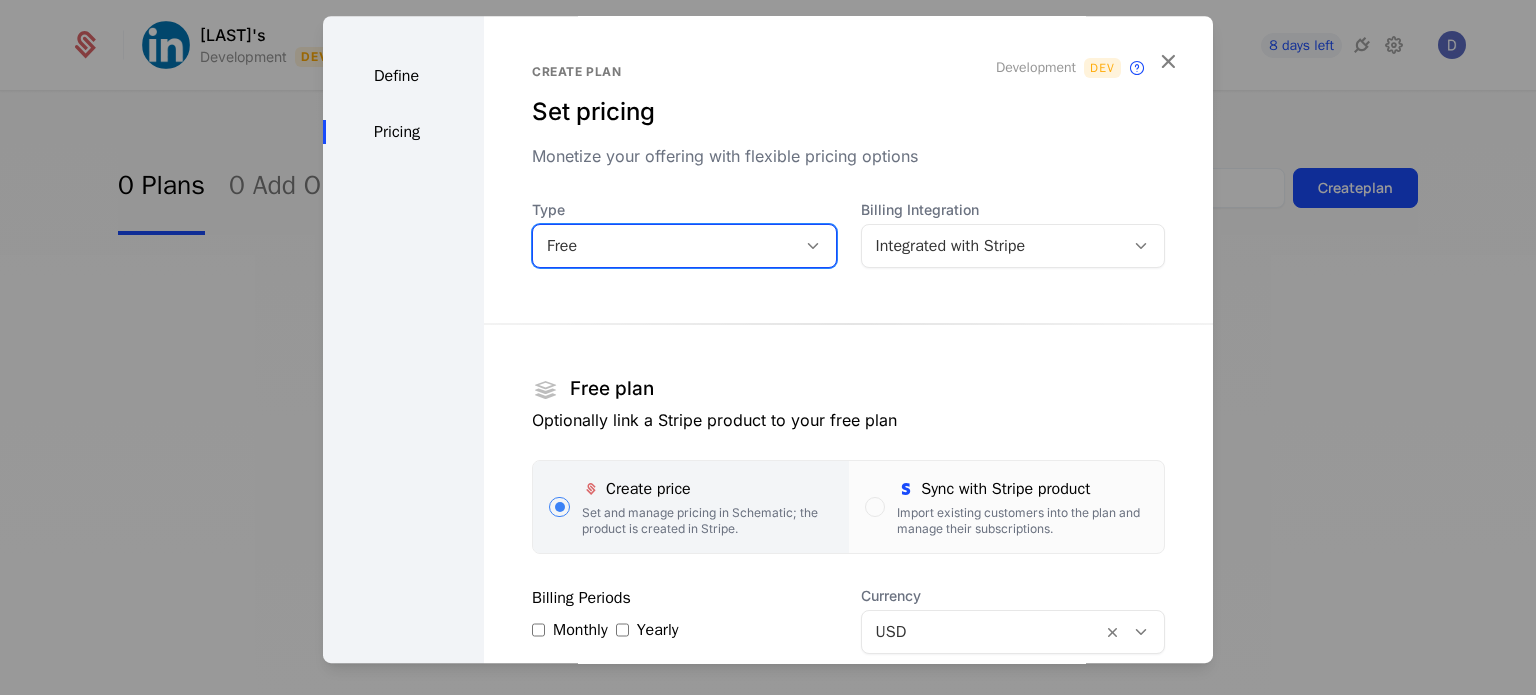 click on "Free" at bounding box center [664, 246] 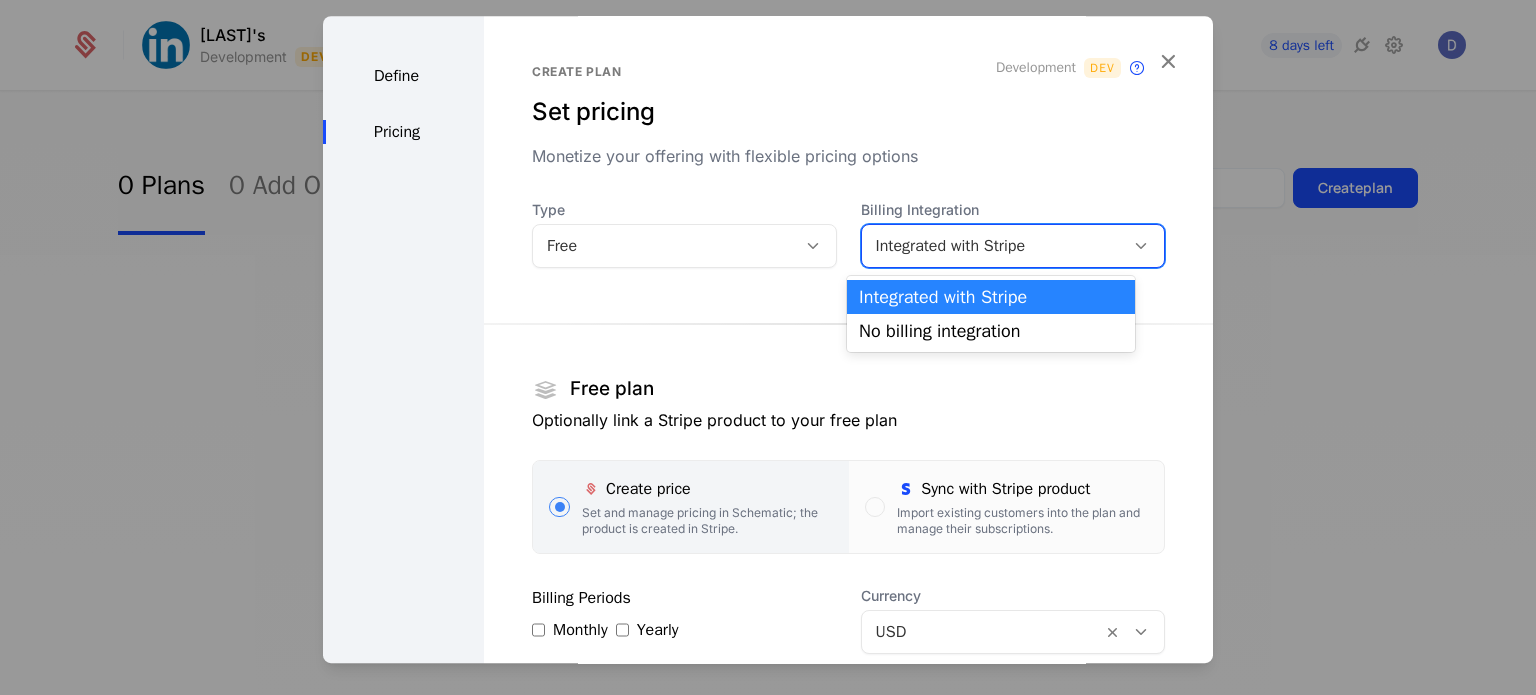 click on "Integrated with Stripe" at bounding box center [1013, 246] 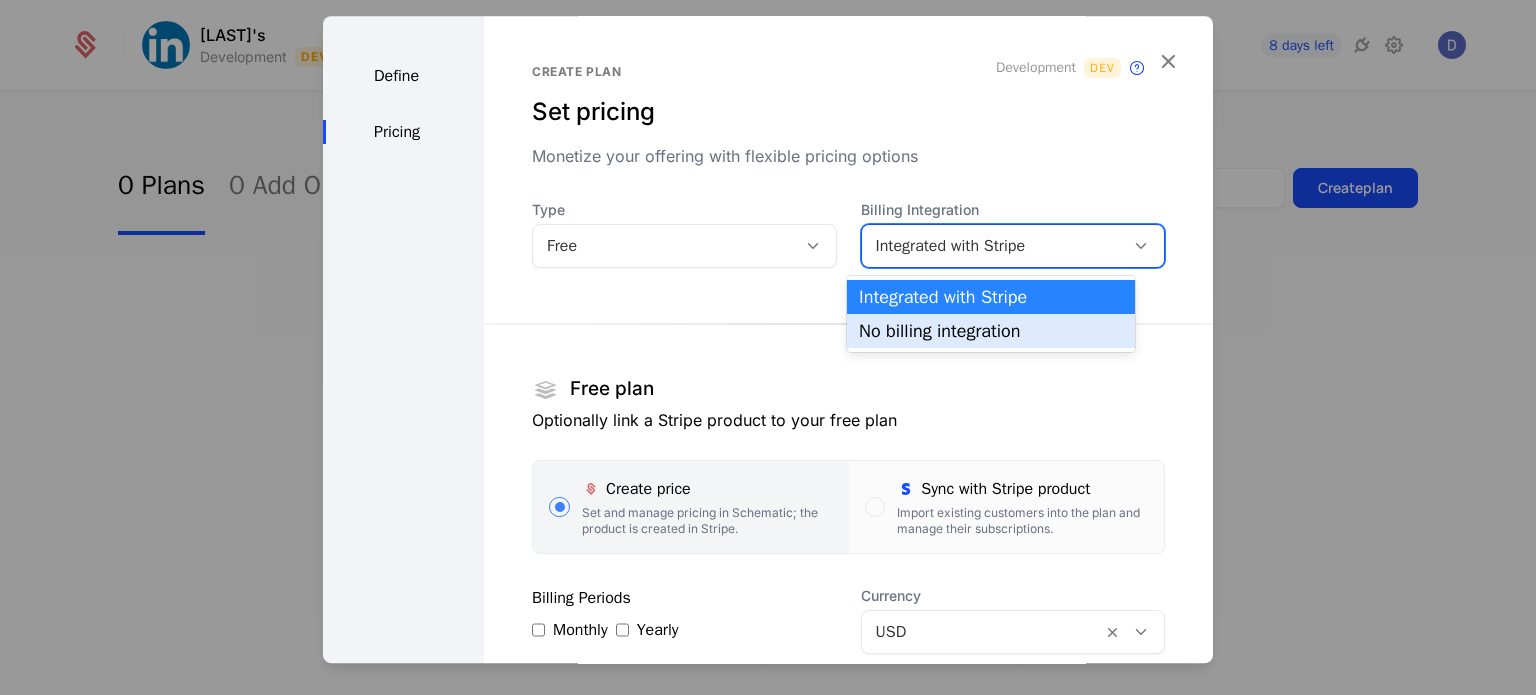click on "No billing integration" at bounding box center [991, 331] 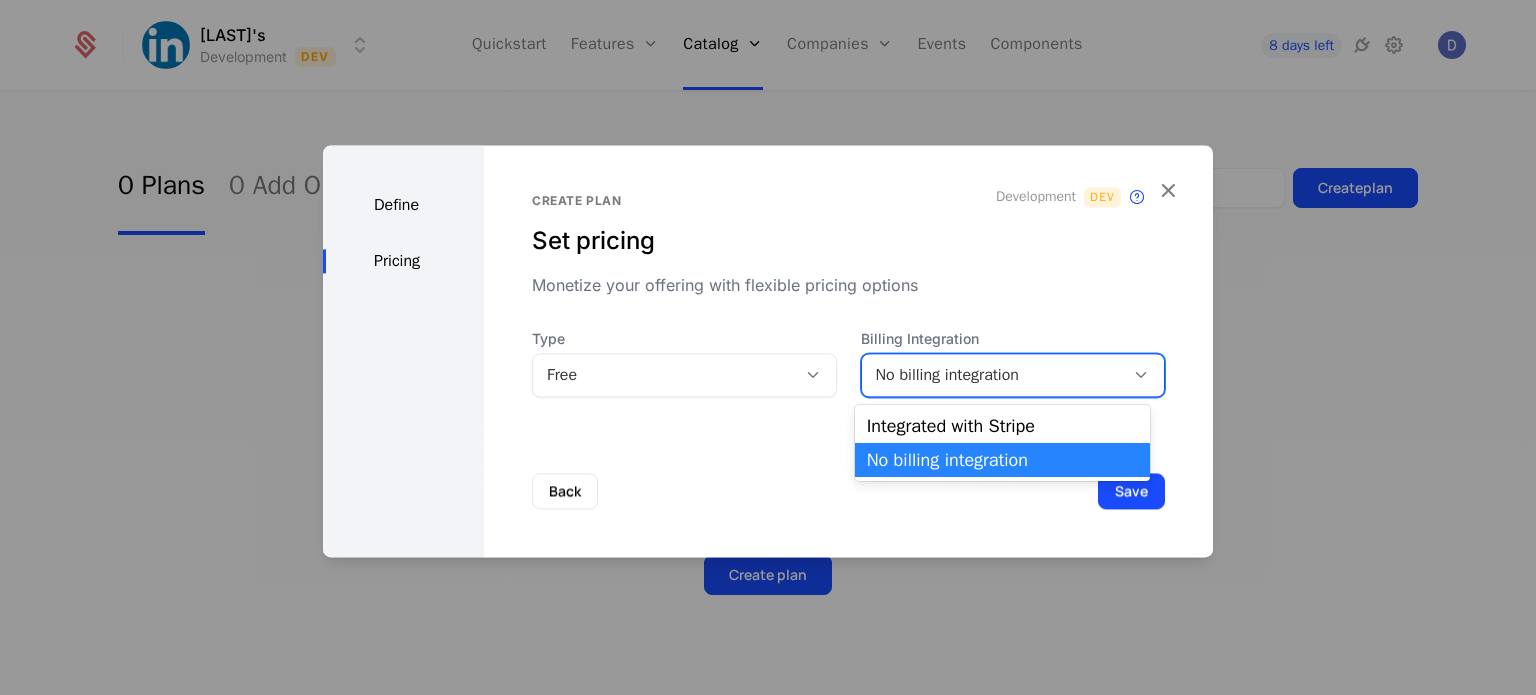 click on "No billing integration" at bounding box center [993, 375] 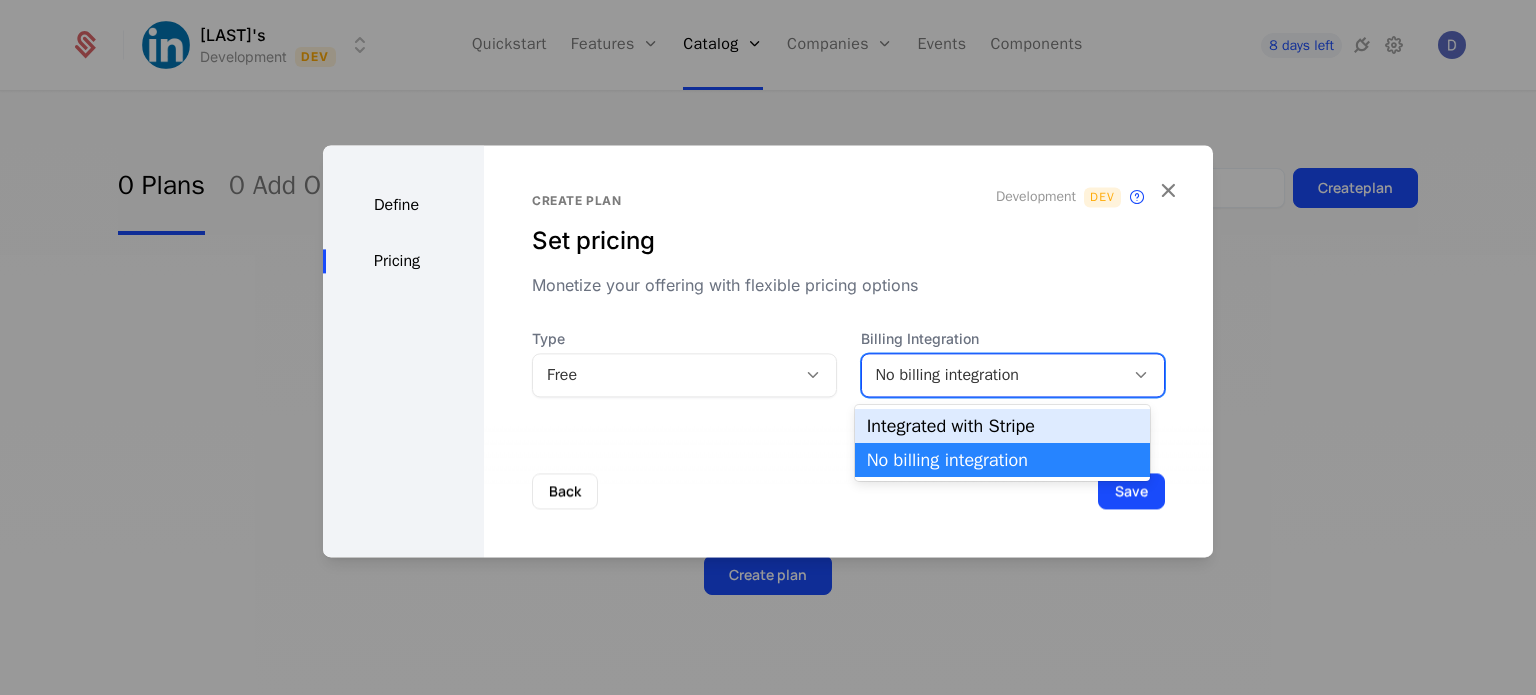 click on "Integrated with Stripe" at bounding box center [1002, 426] 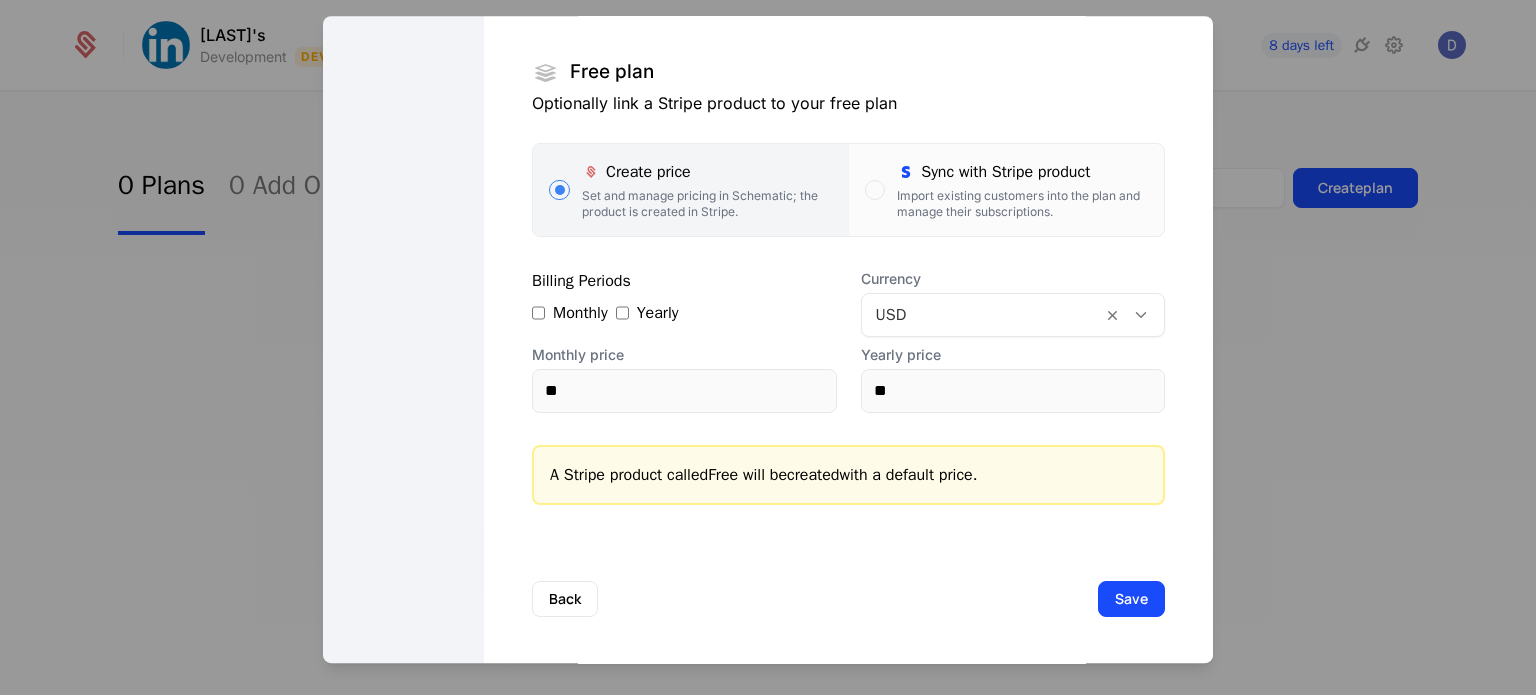 scroll, scrollTop: 193, scrollLeft: 0, axis: vertical 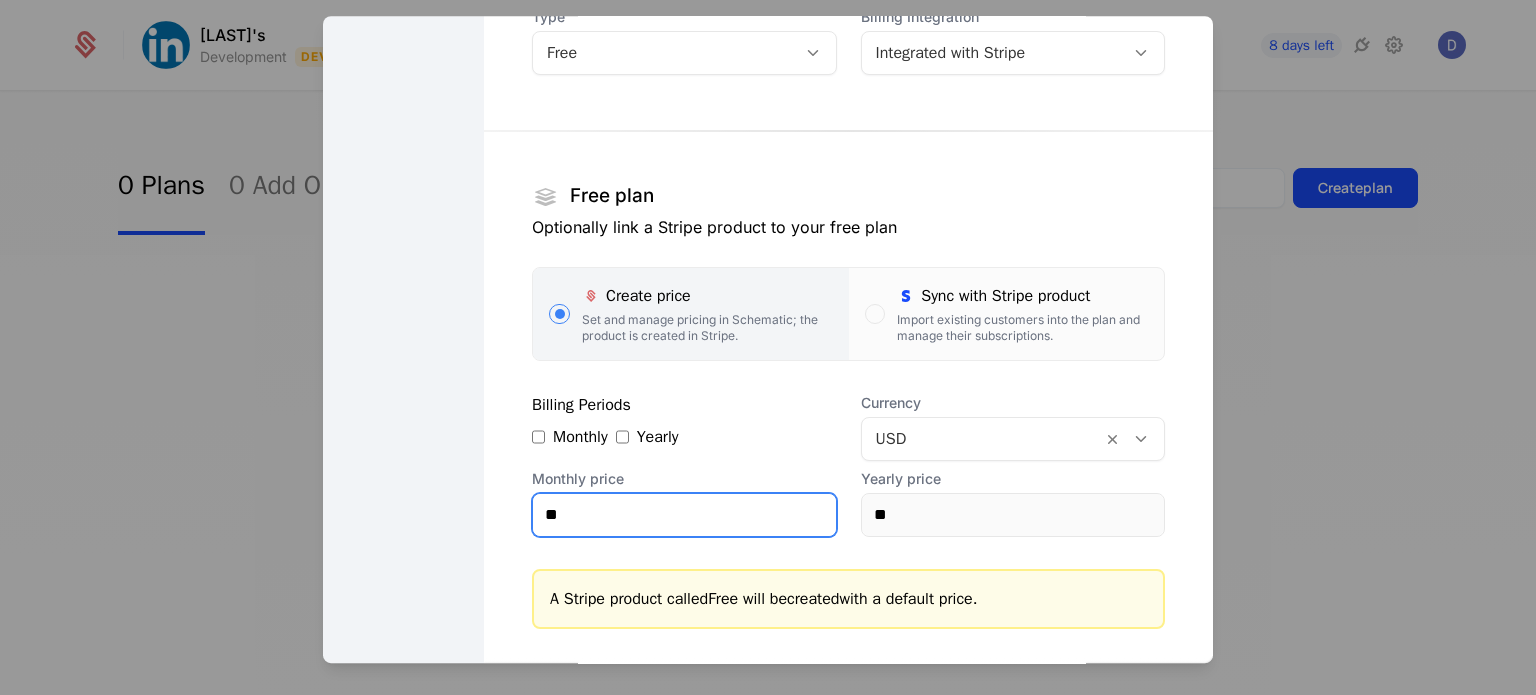 click on "**" at bounding box center [684, 515] 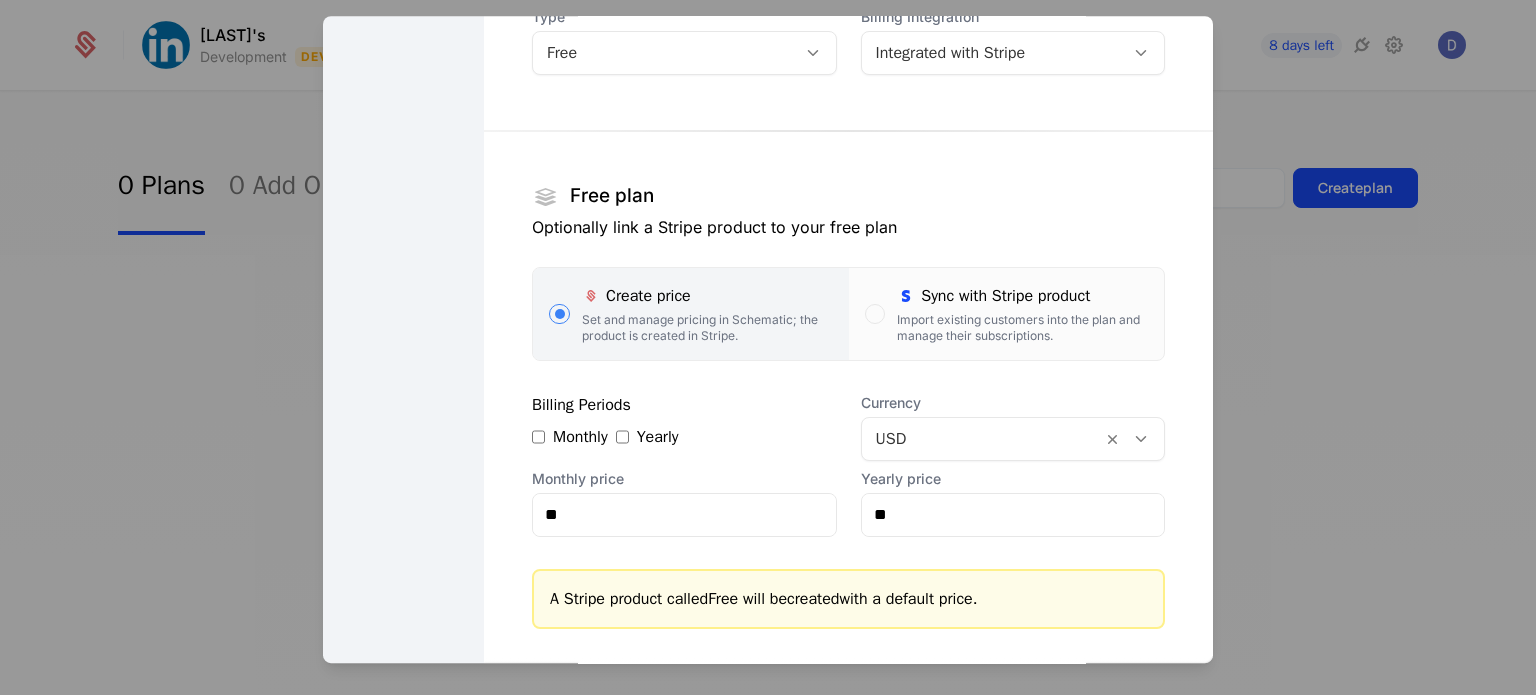 click on "Monthly price ** Yearly price **" at bounding box center [848, 503] 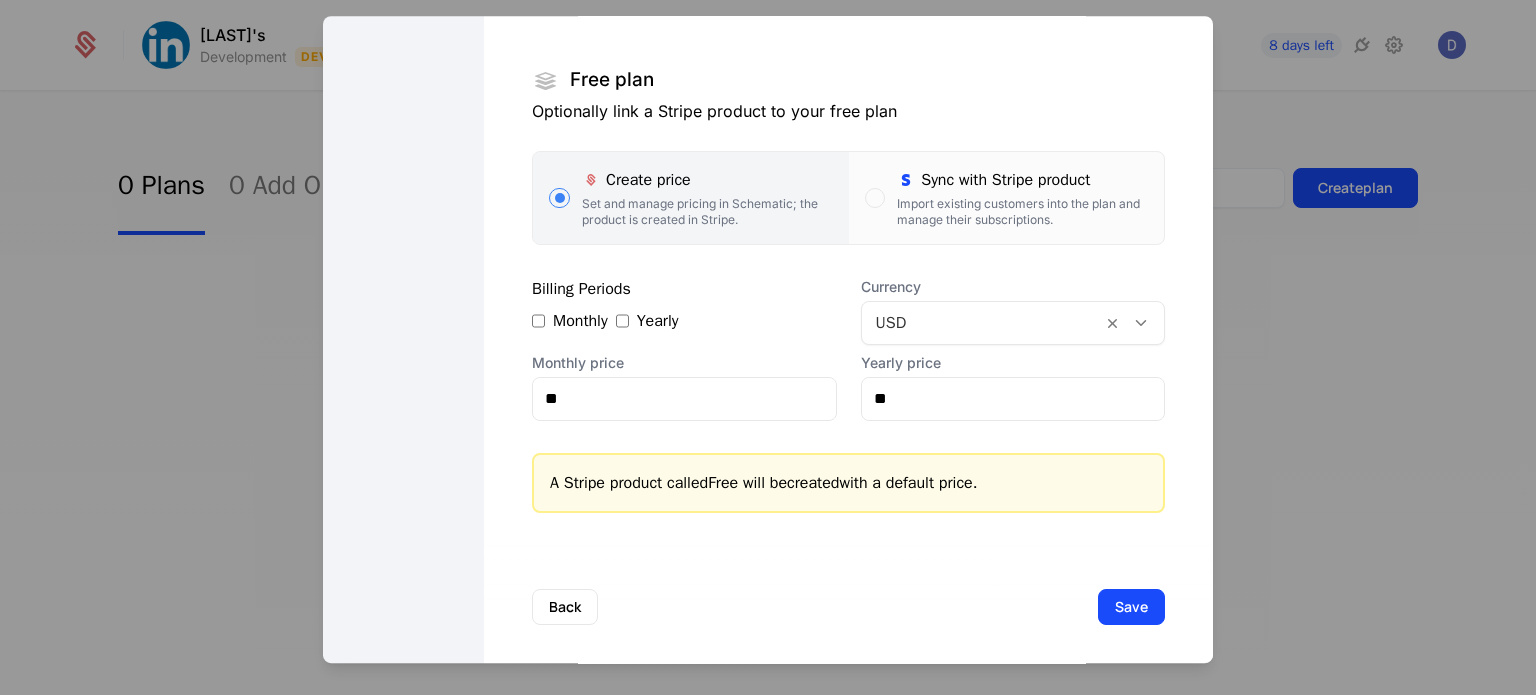 scroll, scrollTop: 310, scrollLeft: 0, axis: vertical 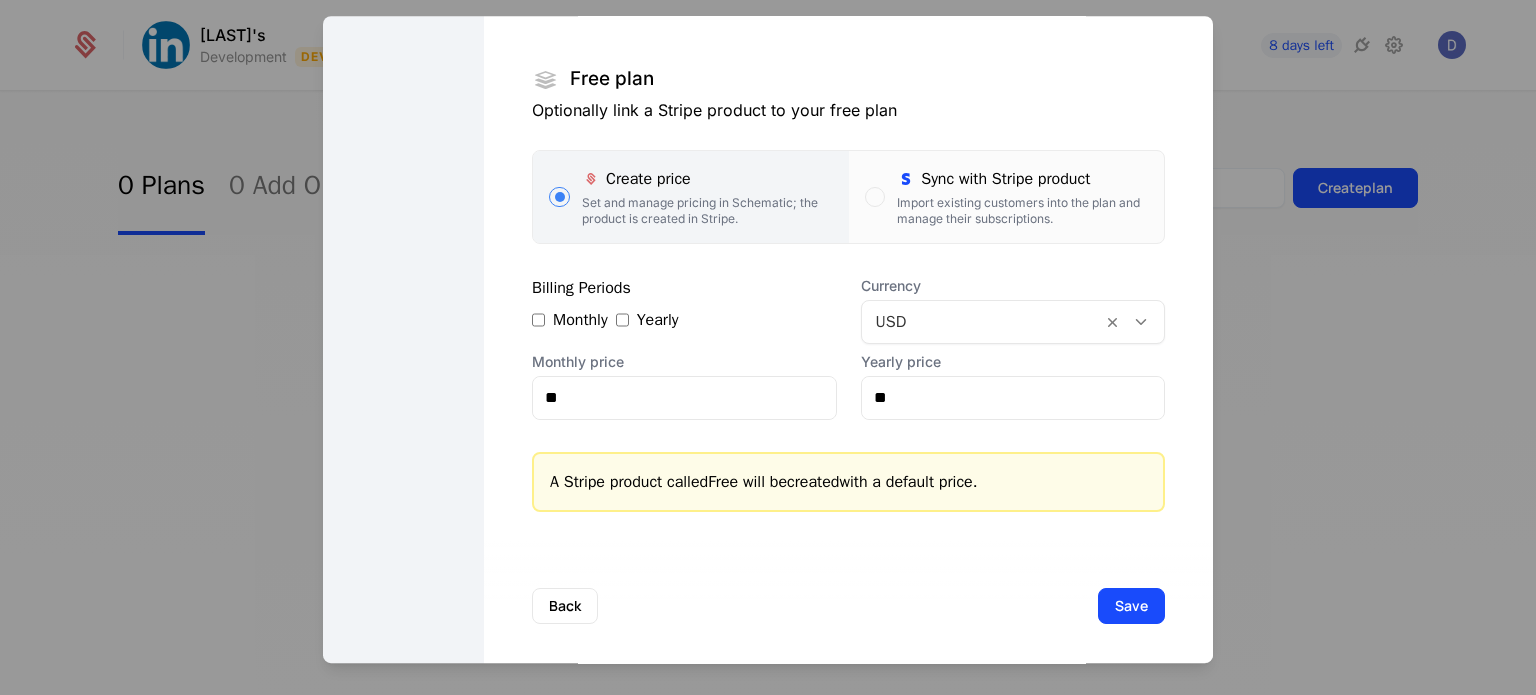 drag, startPoint x: 541, startPoint y: 474, endPoint x: 1042, endPoint y: 480, distance: 501.03592 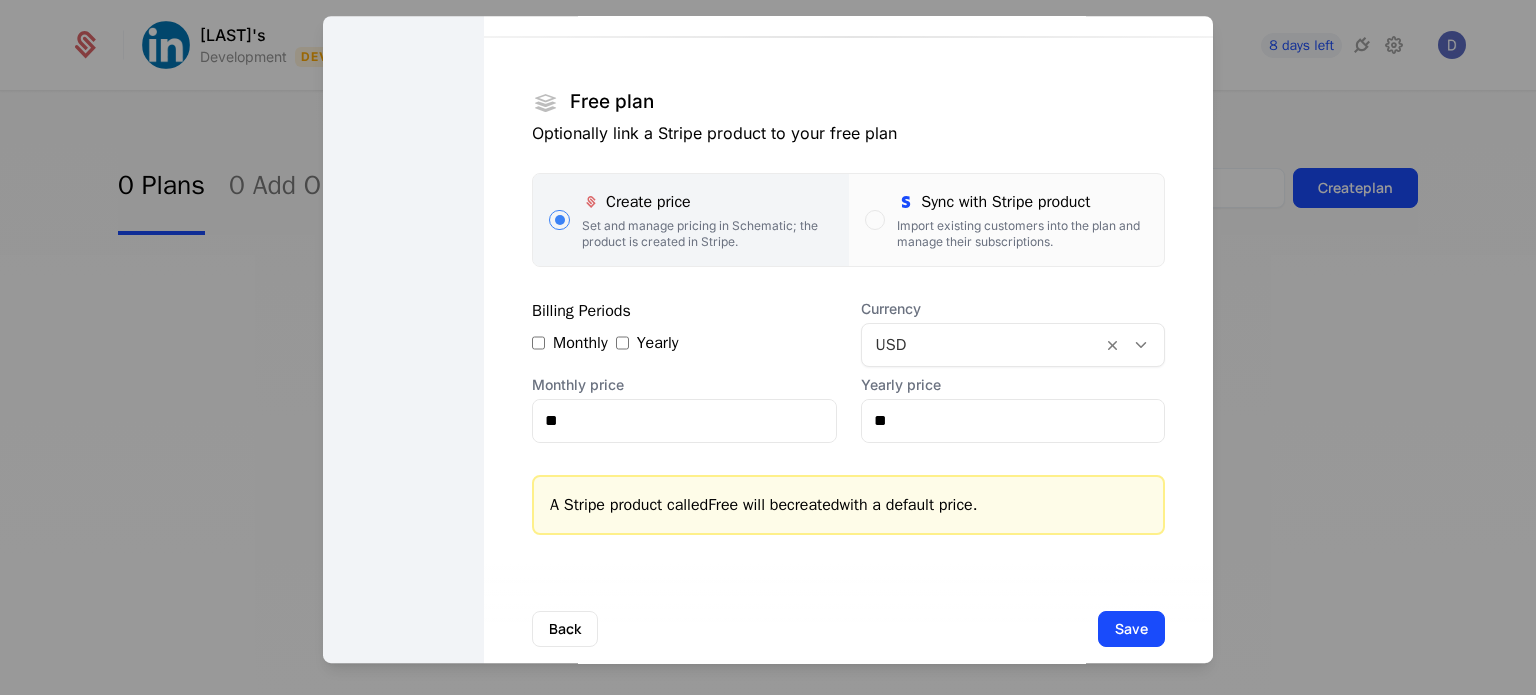 scroll, scrollTop: 317, scrollLeft: 0, axis: vertical 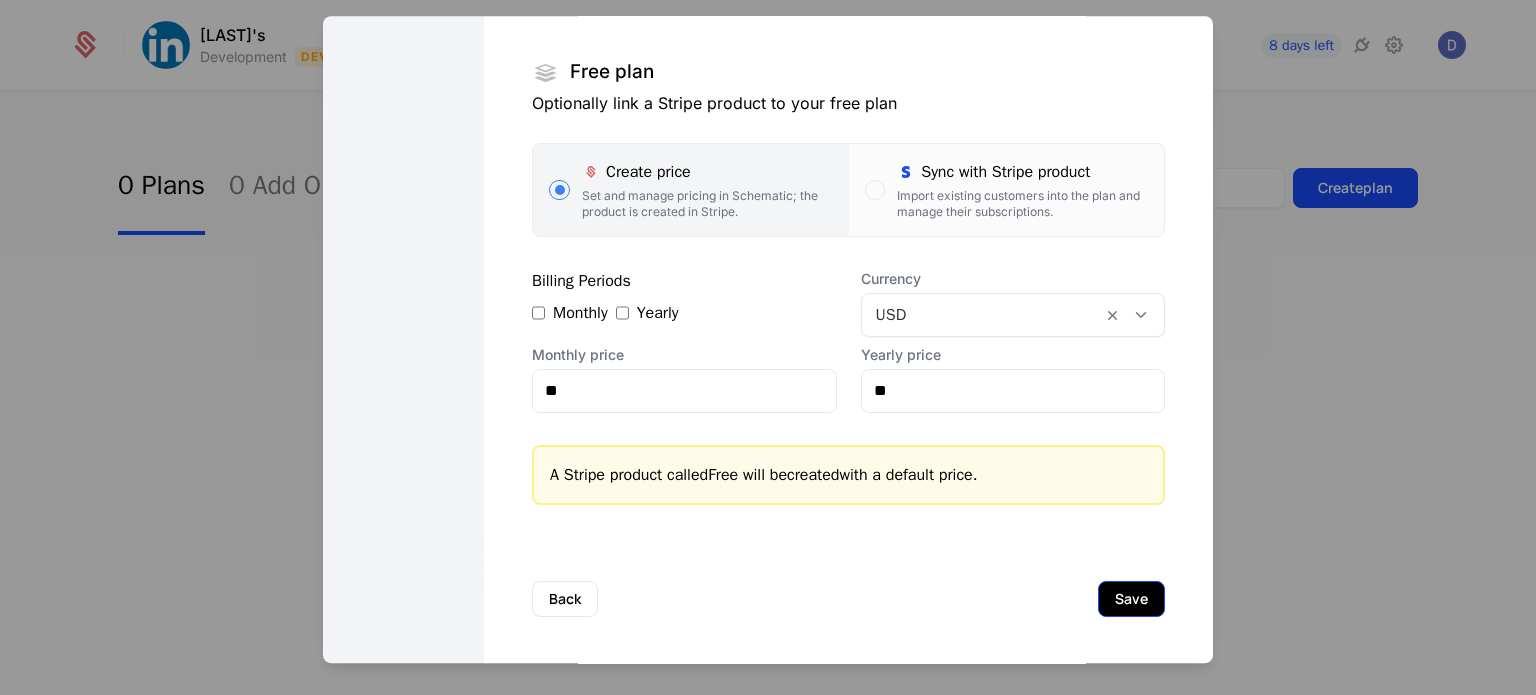 click on "Save" at bounding box center (1131, 599) 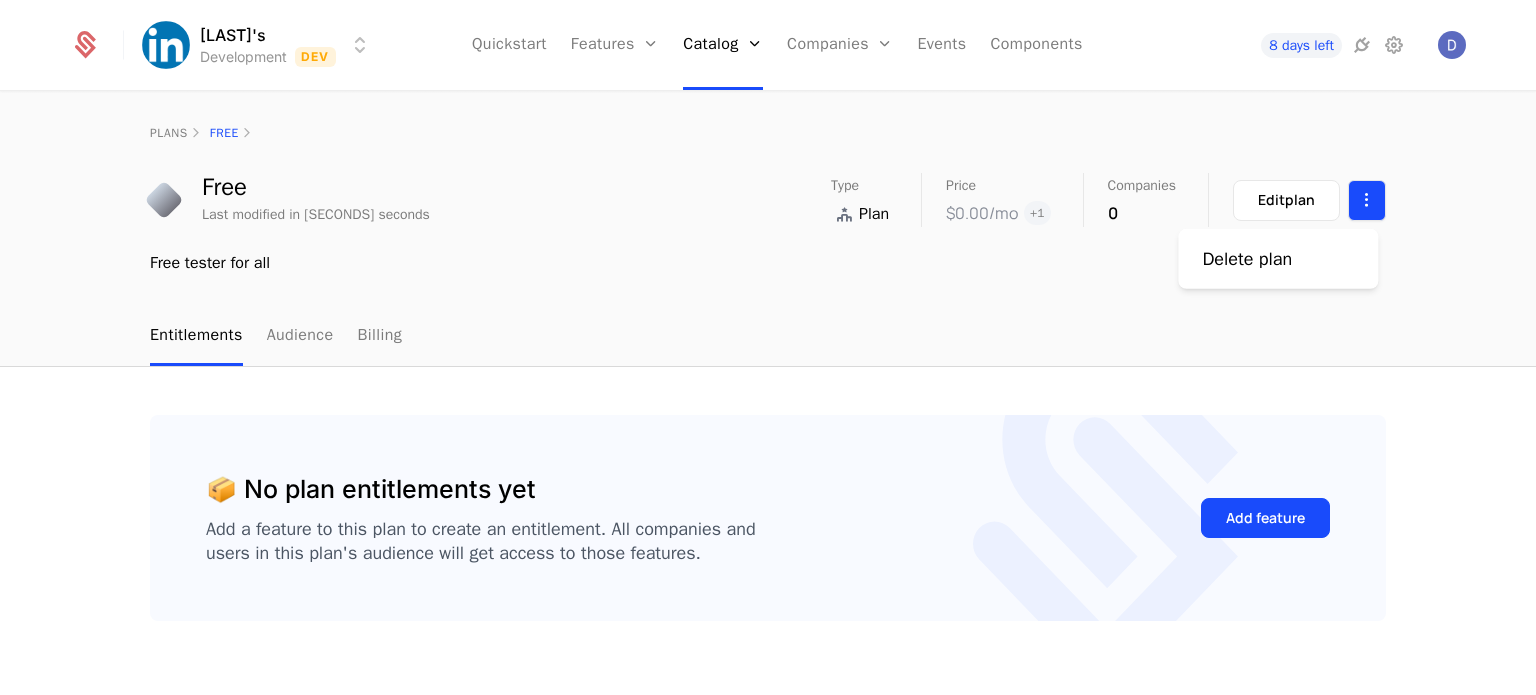 click on "Patel's Development Dev Quickstart Features Features Flags Catalog Plans Add Ons Configuration Companies Companies Users Events Components 8 days left plans Free Free Last modified in 594 seconds Type Plan Price $0.00 /mo + 1 Companies 0 Edit  plan Free tester for all Entitlements Audience Billing 📦 No plan entitlements yet Add a feature to this plan to create an entitlement. All companies and users in this plan's audience will get access to those features. Add feature
Best Viewed on Desktop You're currently viewing this on a  mobile device . For the best experience,   we recommend using a desktop or larger screens , as the application isn't fully optimized for smaller resolutions just yet. Got it  Delete plan" at bounding box center (768, 347) 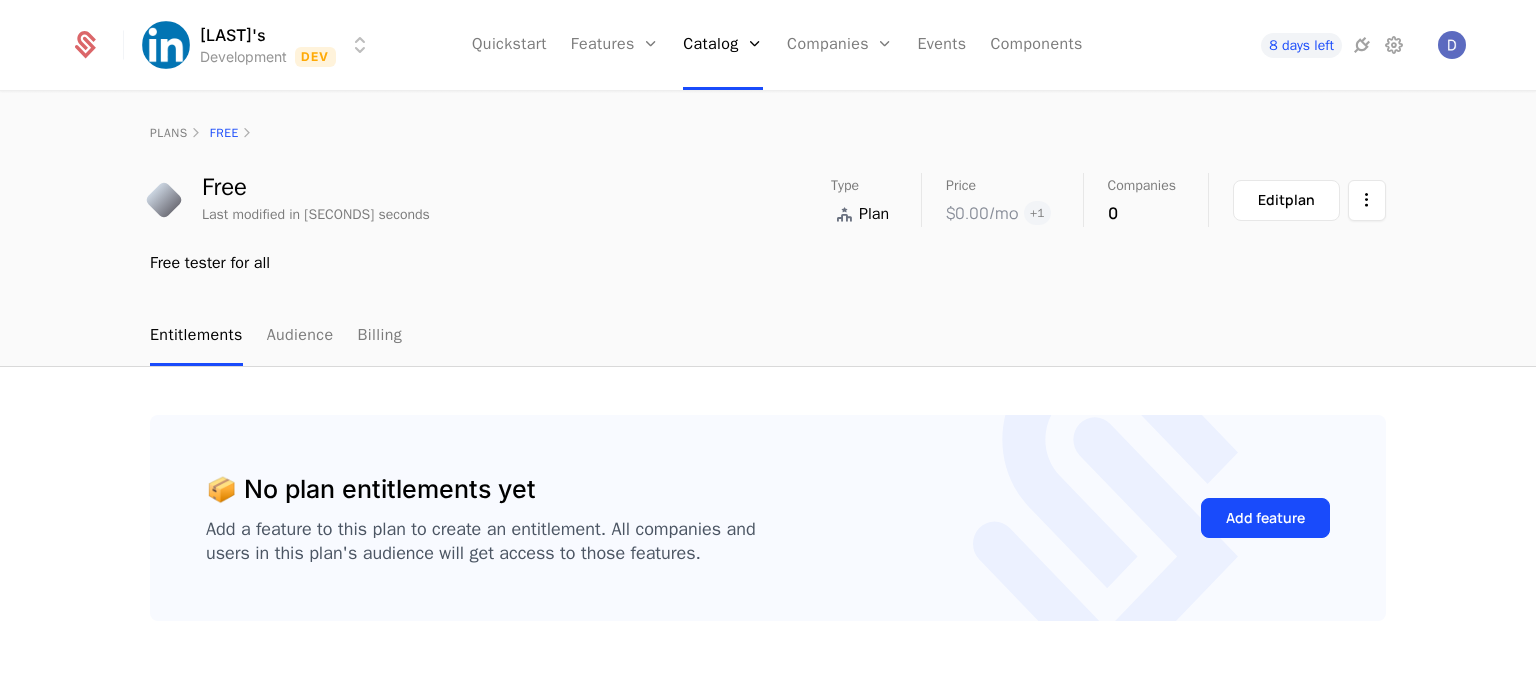 click on "Patel's Development Dev Quickstart Features Features Flags Catalog Plans Add Ons Configuration Companies Companies Users Events Components 8 days left plans Free Free Last modified in 594 seconds Type Plan Price $0.00 /mo + 1 Companies 0 Edit  plan Free tester for all Entitlements Audience Billing 📦 No plan entitlements yet Add a feature to this plan to create an entitlement. All companies and users in this plan's audience will get access to those features. Add feature
Best Viewed on Desktop You're currently viewing this on a  mobile device . For the best experience,   we recommend using a desktop or larger screens , as the application isn't fully optimized for smaller resolutions just yet. Got it" at bounding box center [768, 347] 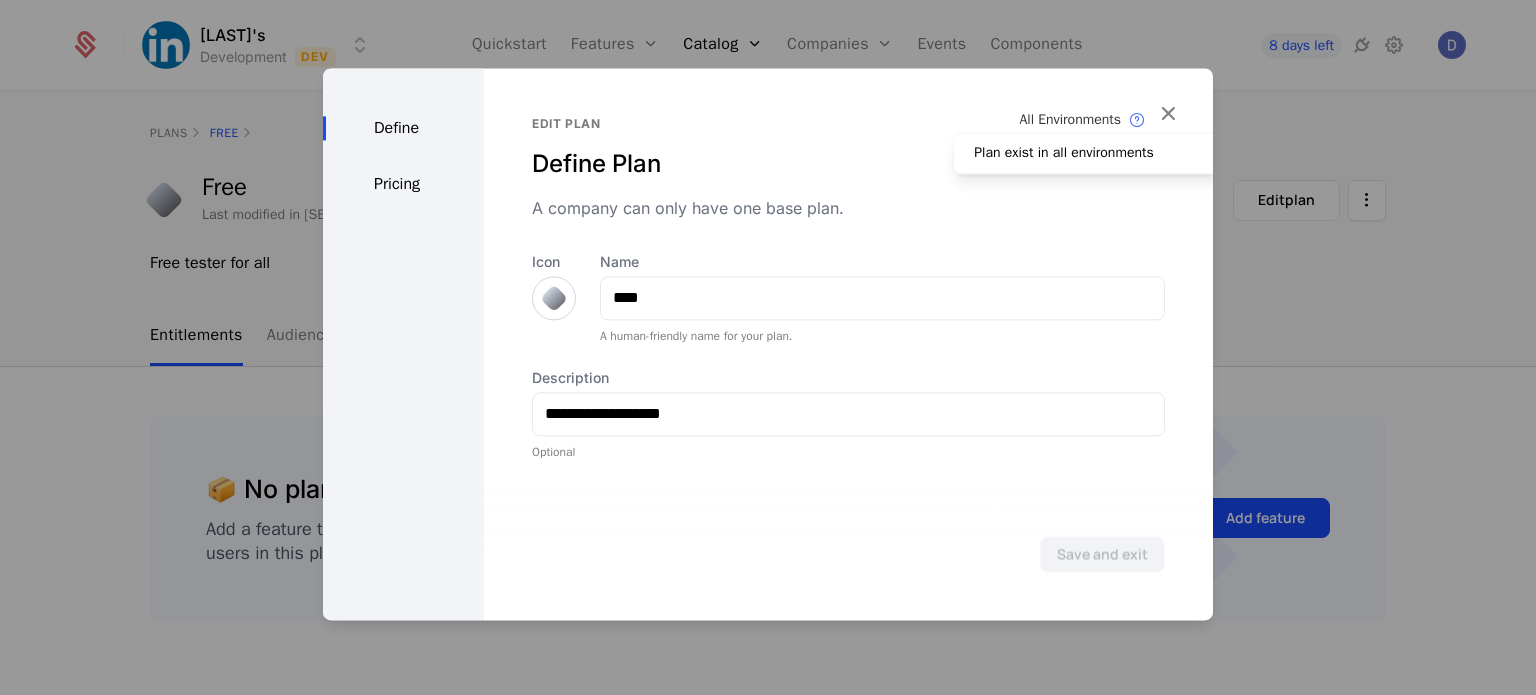 click on "All Environments" at bounding box center (1071, 120) 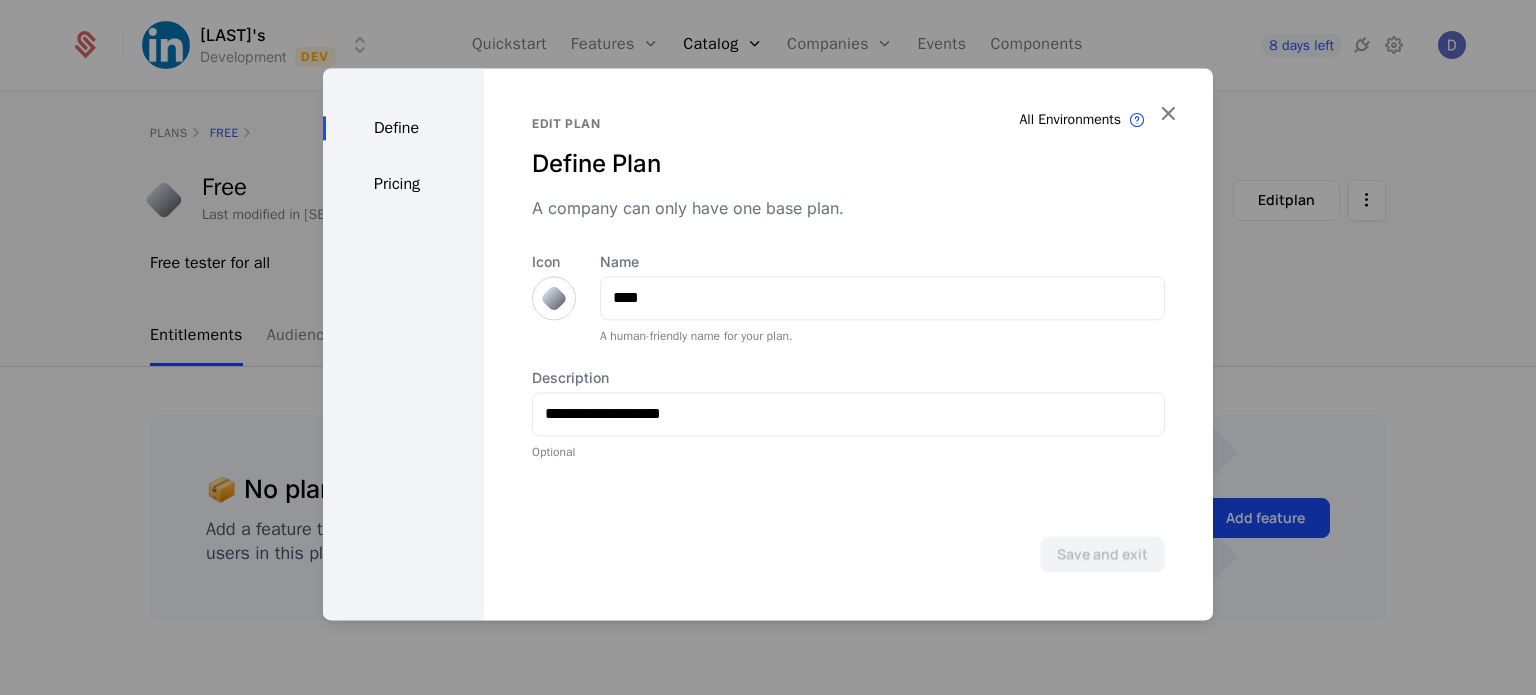 click on "Pricing" at bounding box center (403, 184) 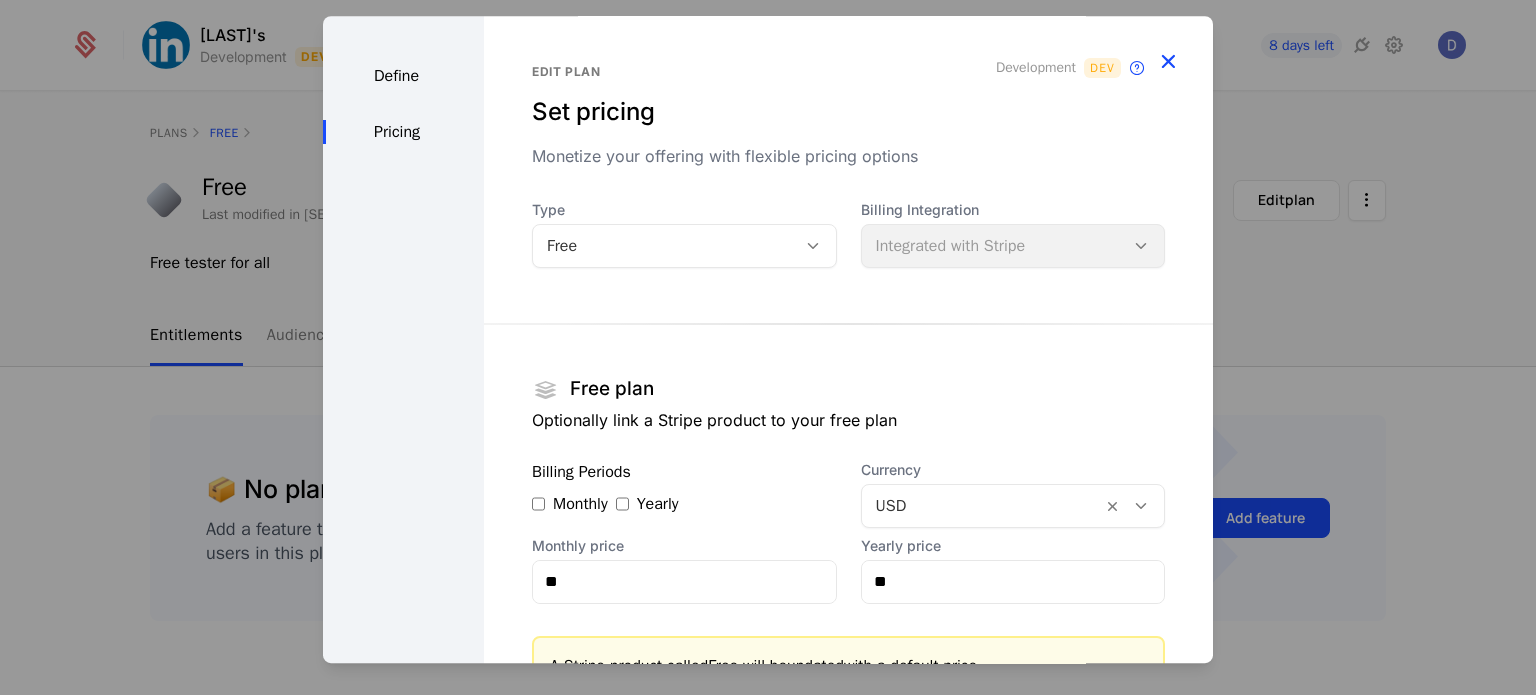 scroll, scrollTop: 0, scrollLeft: 0, axis: both 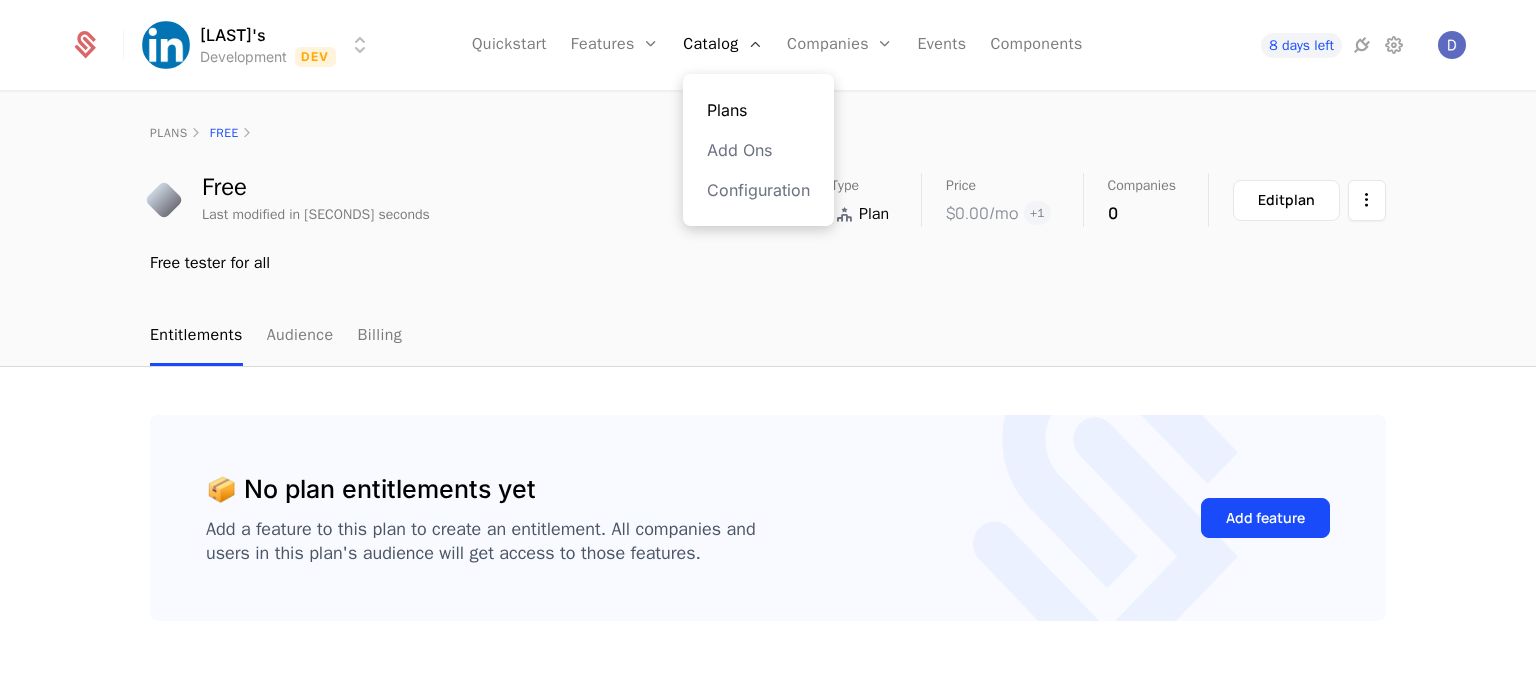 click on "Plans" at bounding box center (758, 110) 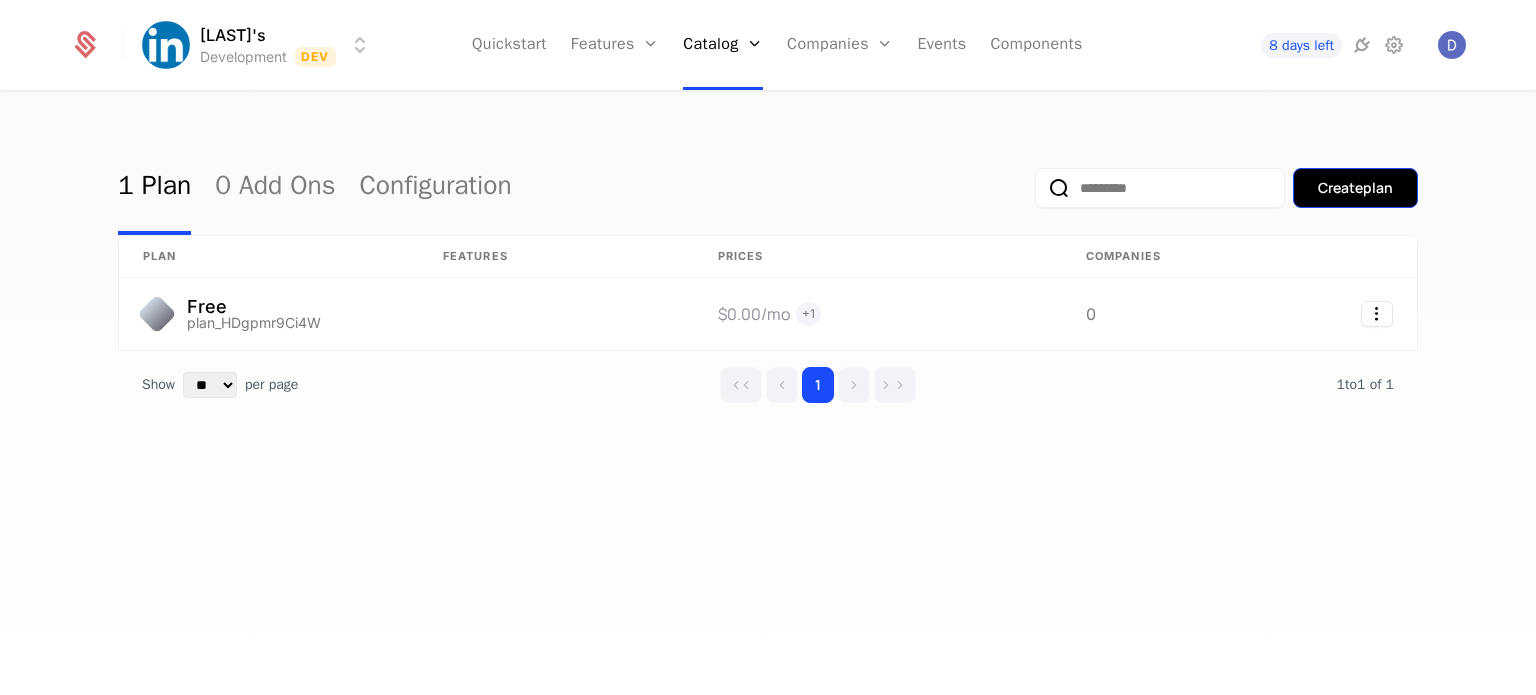 click on "Create  plan" at bounding box center [1355, 188] 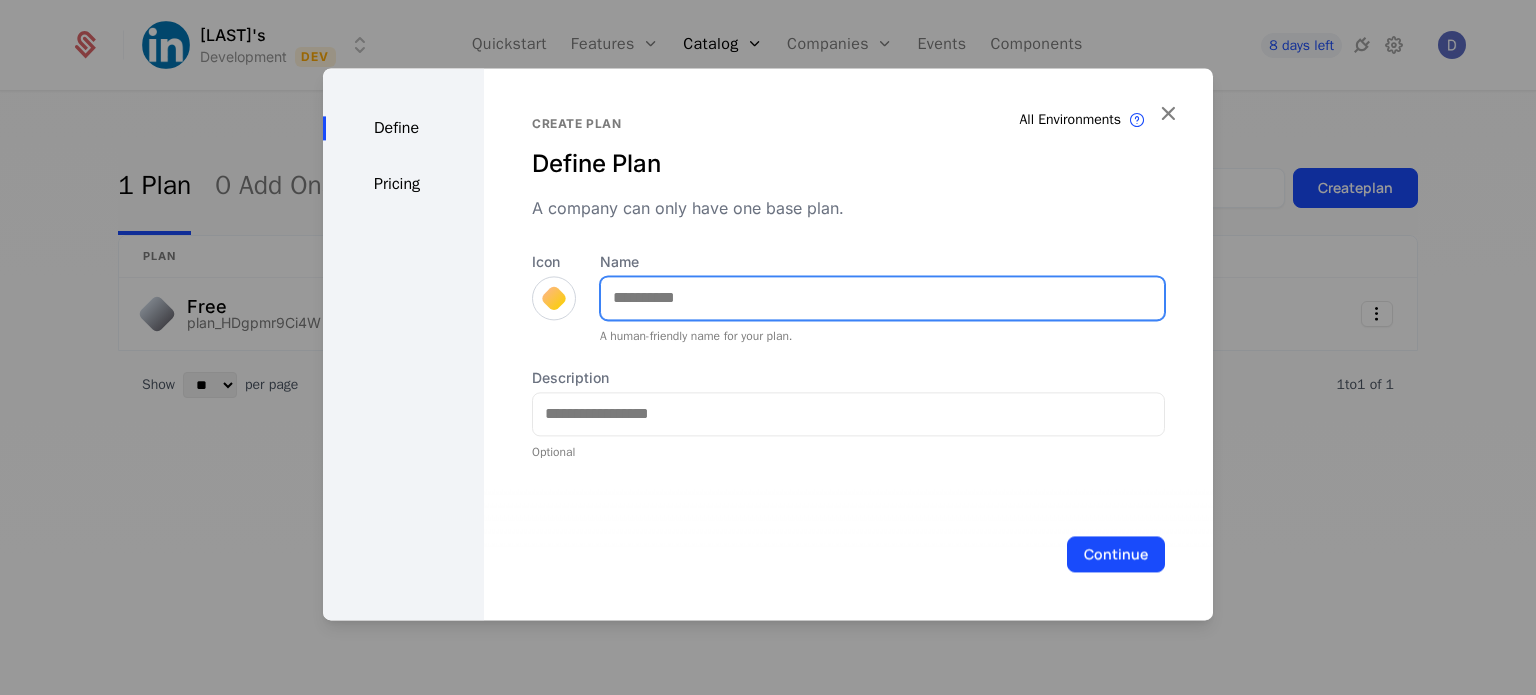 click on "Name" at bounding box center (882, 298) 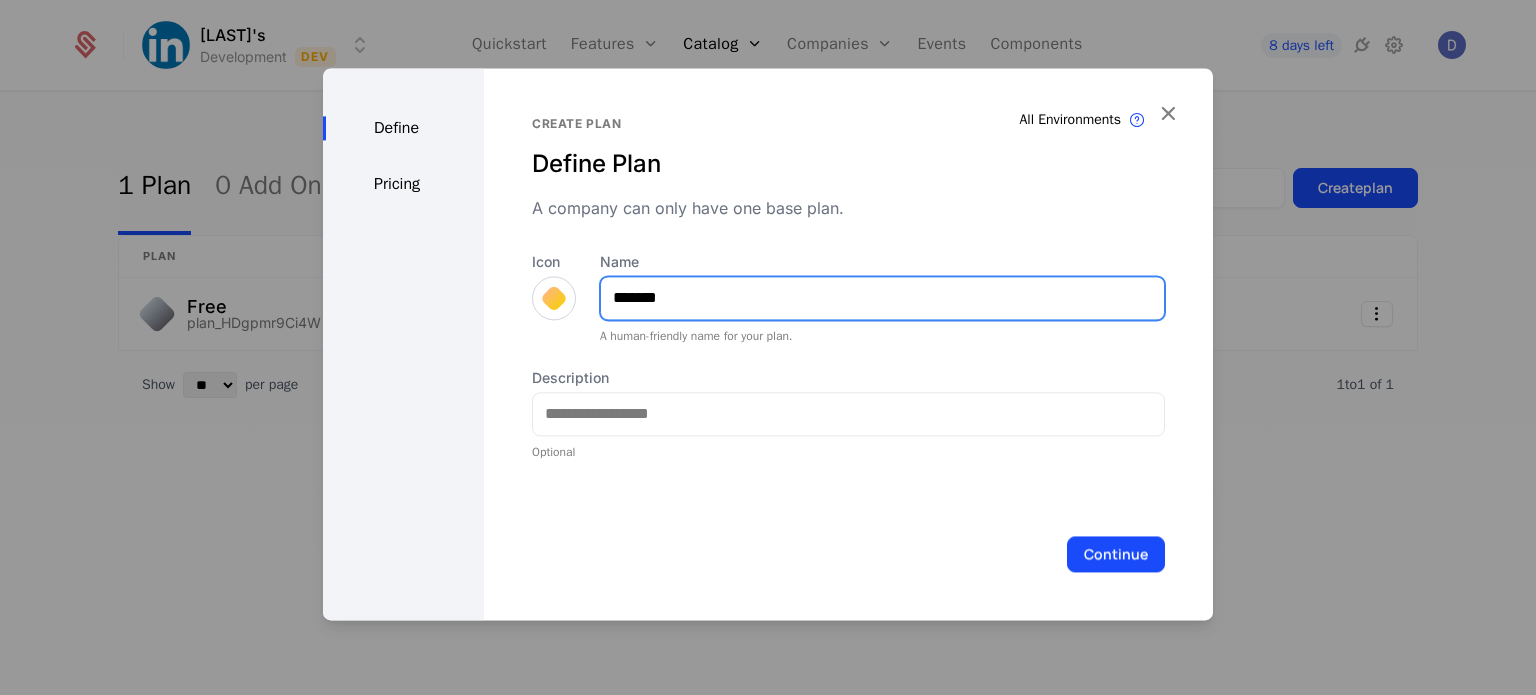 type on "*******" 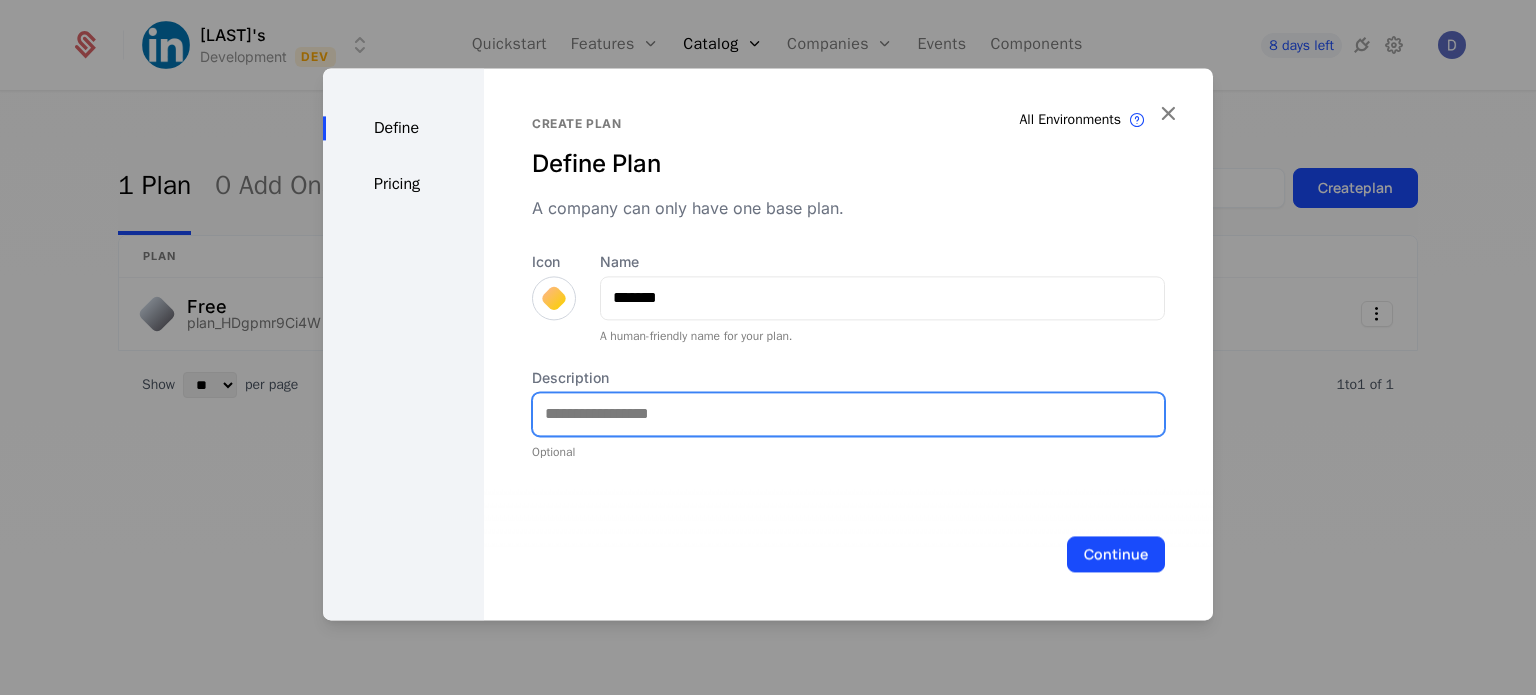 drag, startPoint x: 650, startPoint y: 390, endPoint x: 640, endPoint y: 404, distance: 17.20465 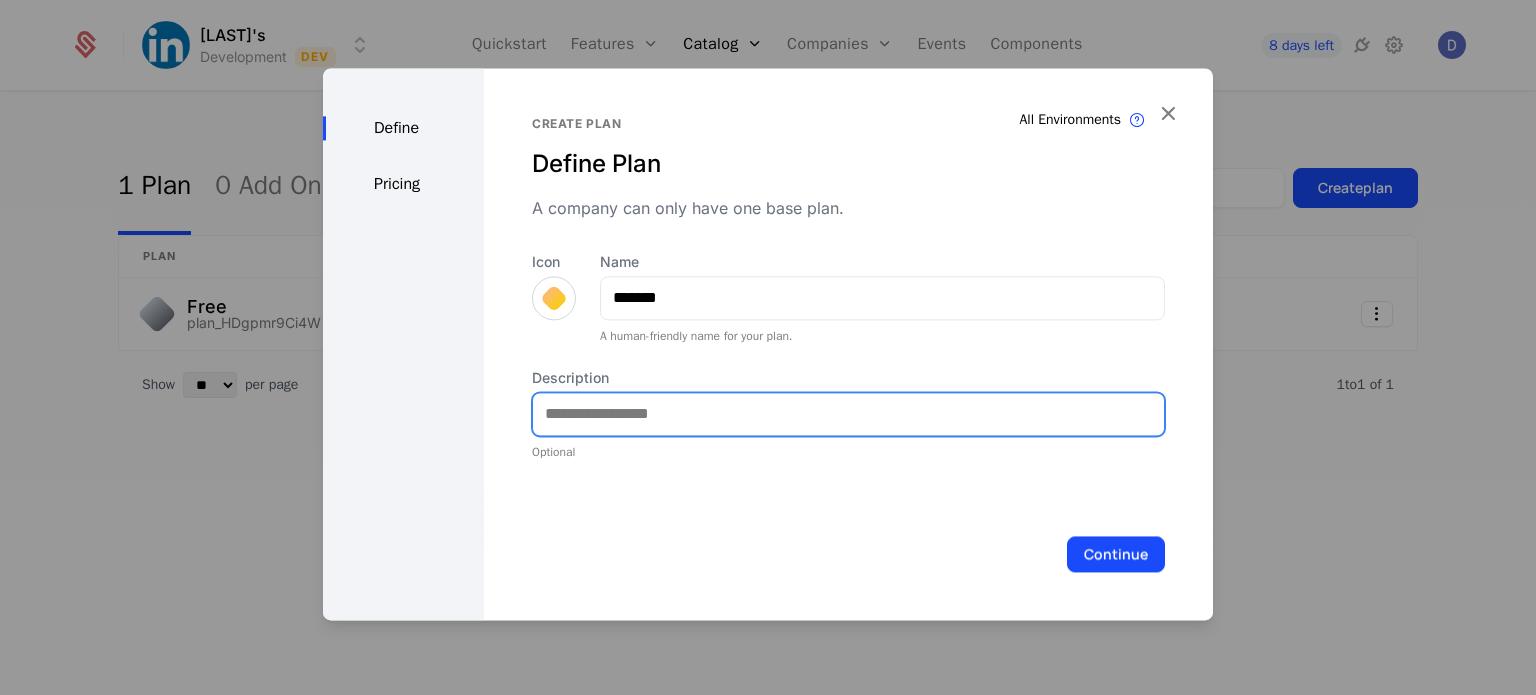 click on "Description Optional" at bounding box center [848, 414] 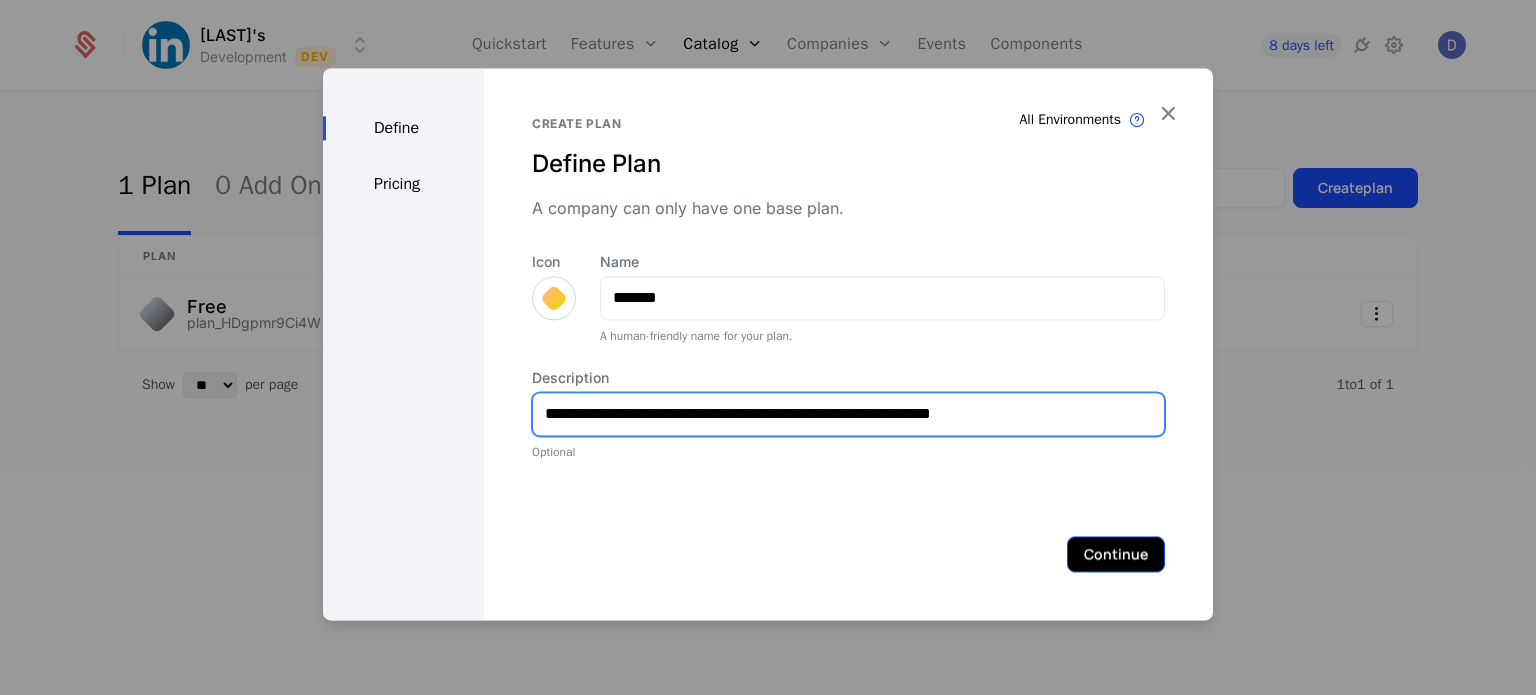 type on "**********" 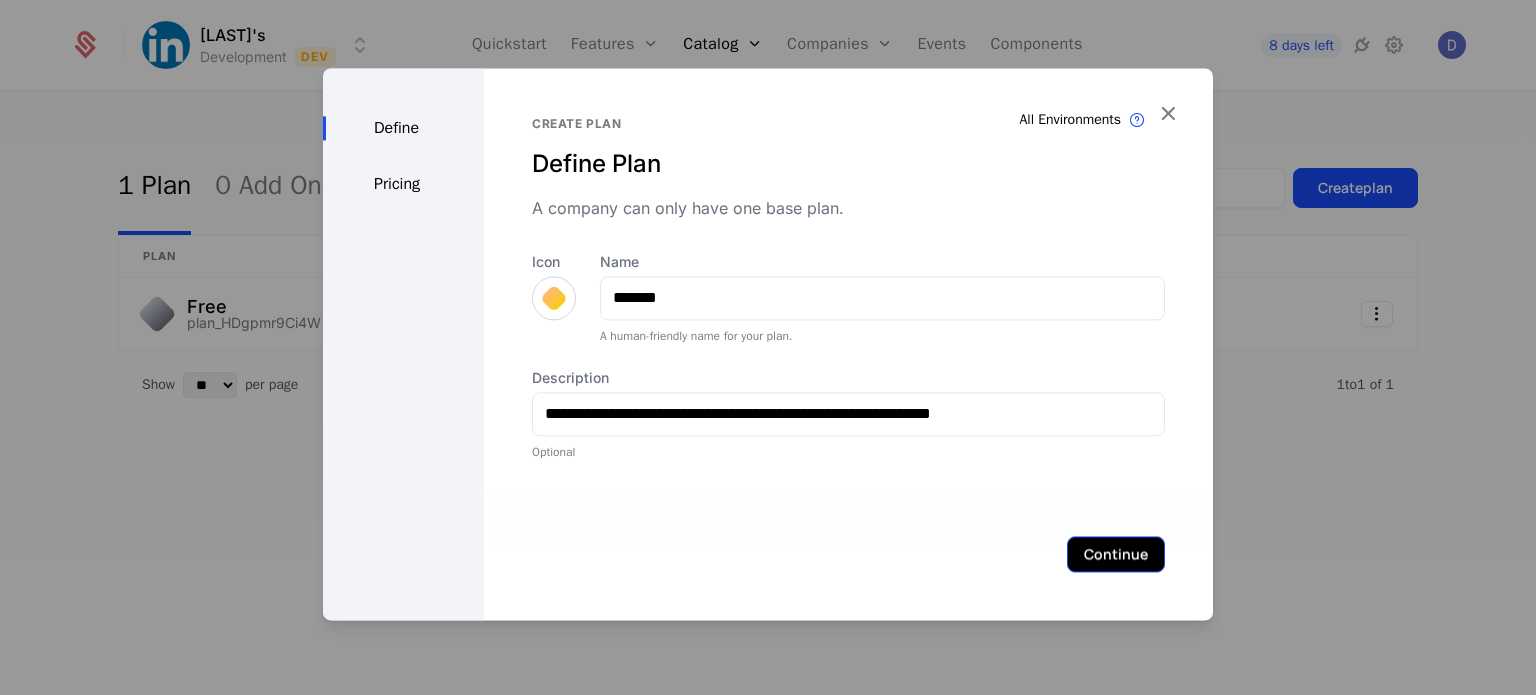 click on "Continue" at bounding box center (1116, 554) 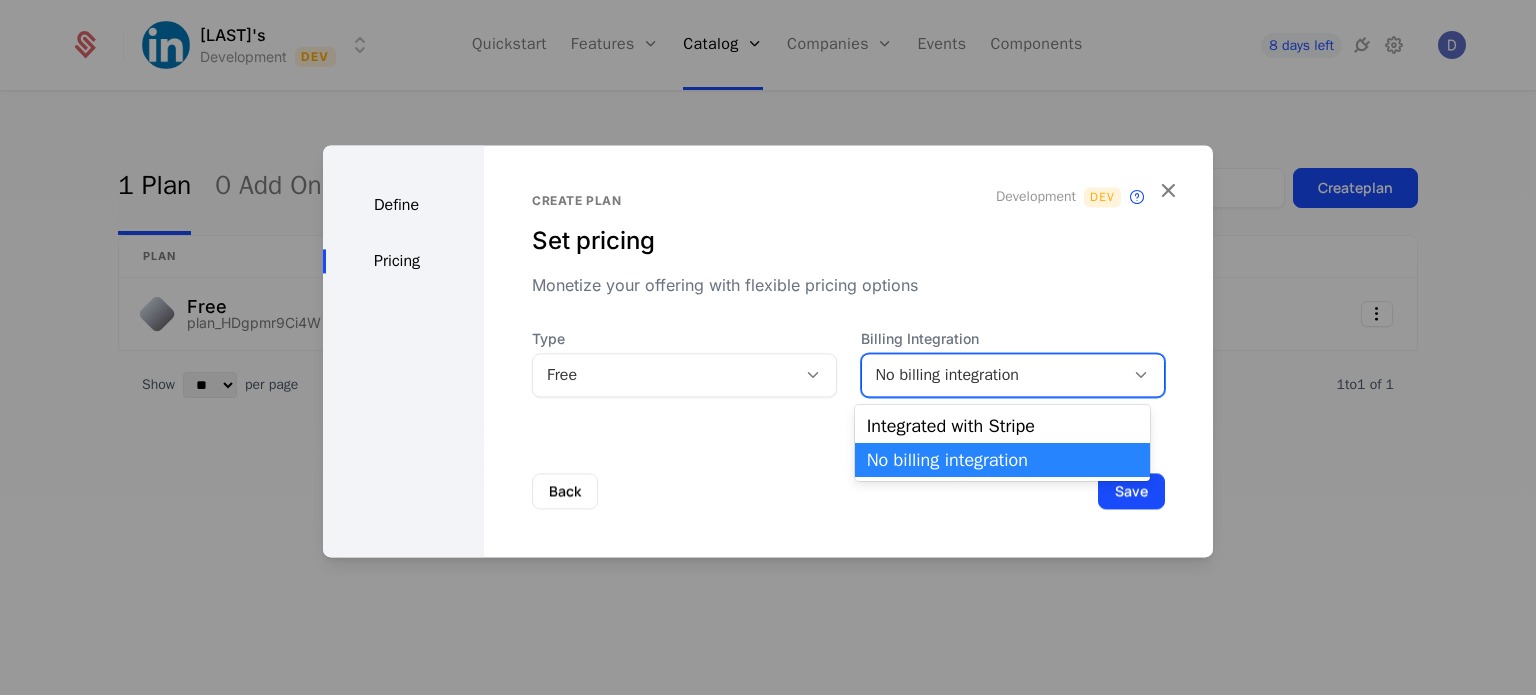 click on "No billing integration" at bounding box center (993, 375) 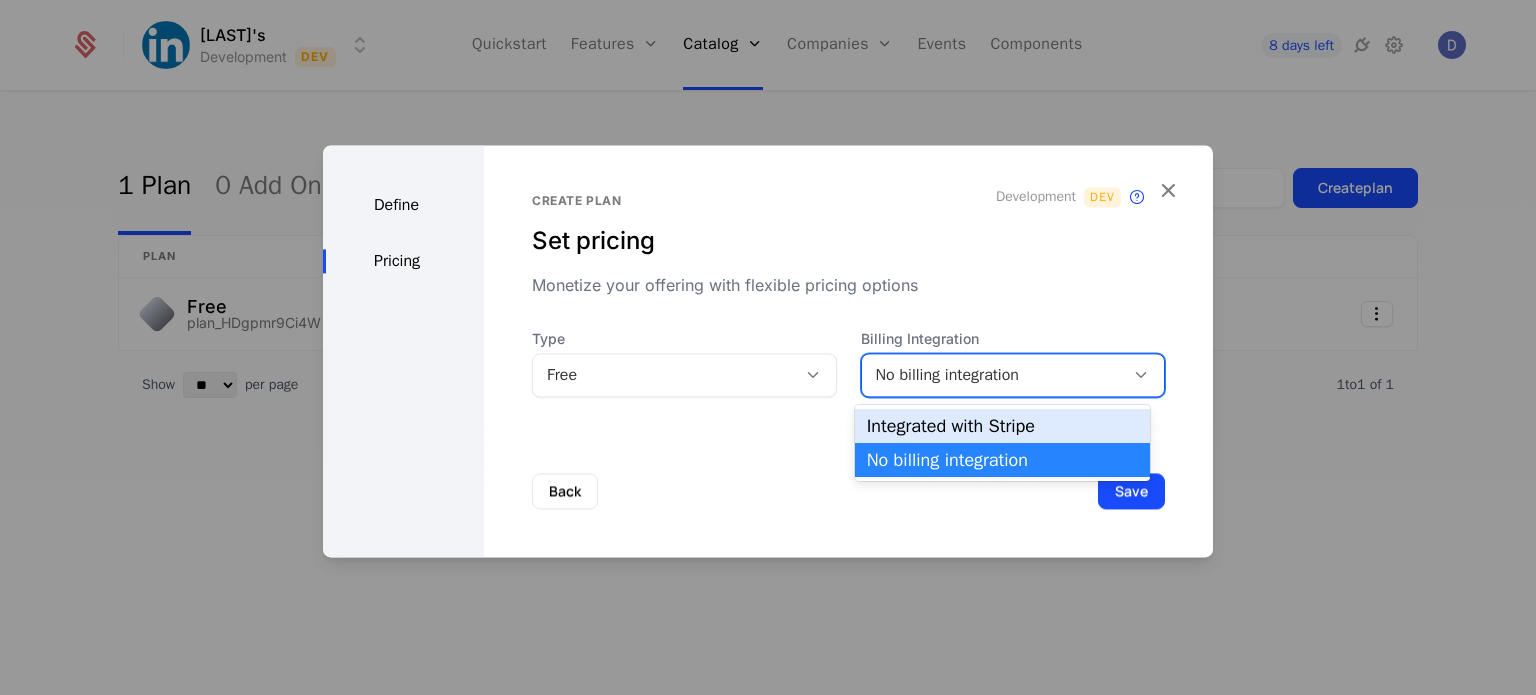 click on "Integrated with Stripe" at bounding box center (1002, 426) 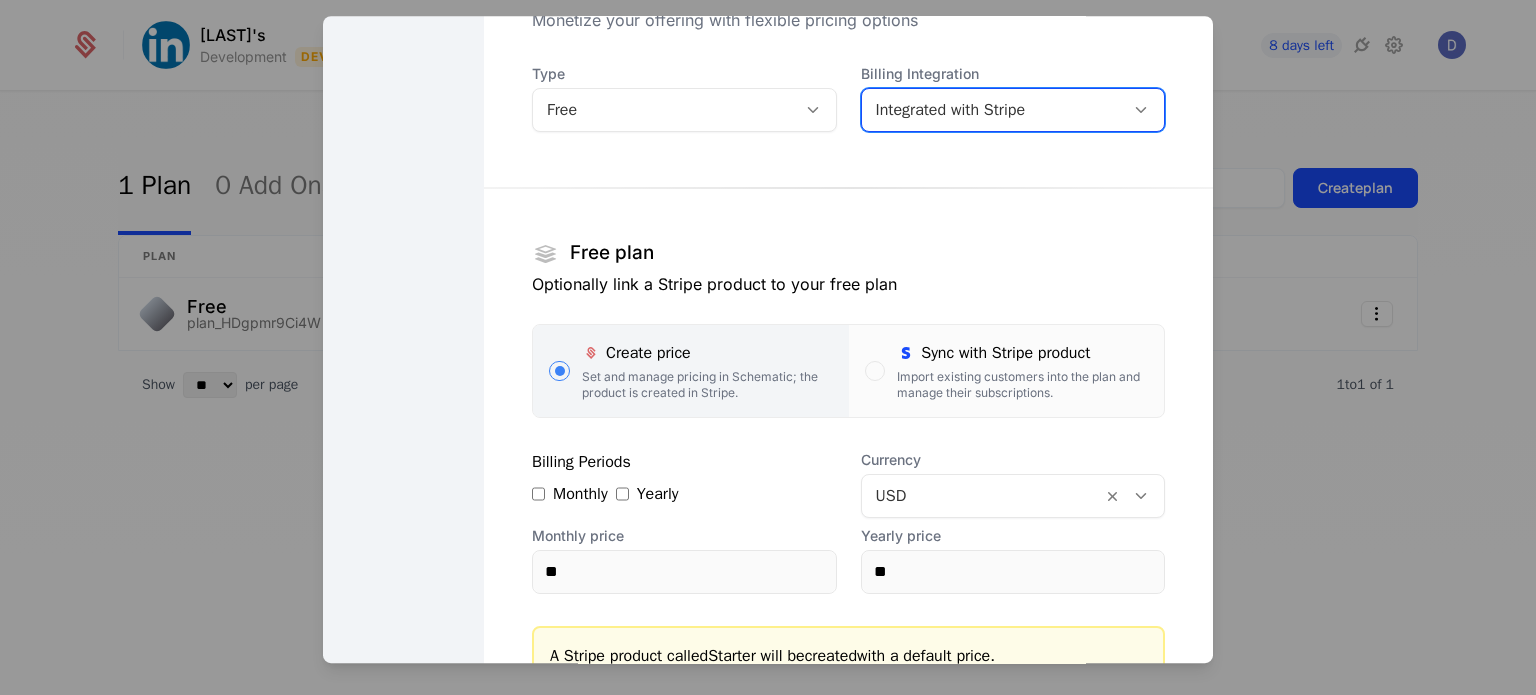 scroll, scrollTop: 0, scrollLeft: 0, axis: both 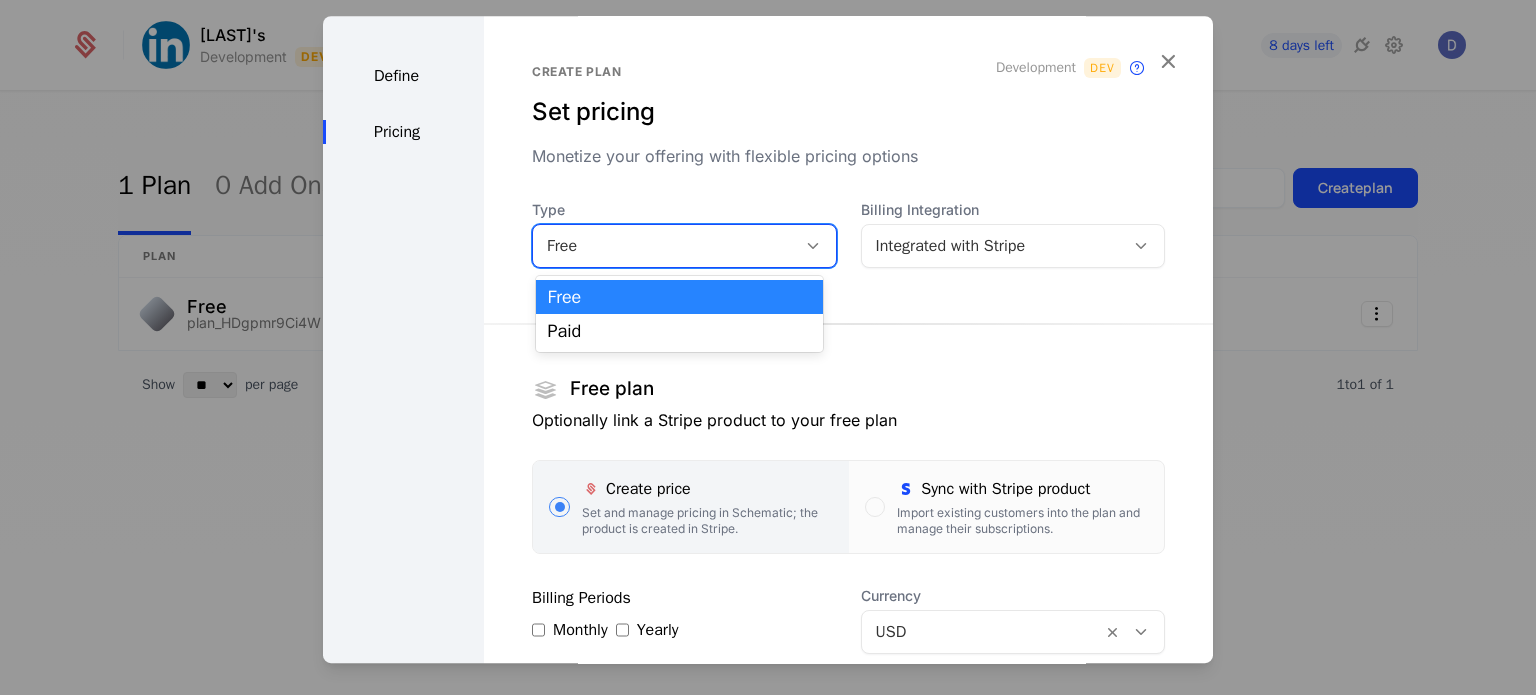 click on "Free" at bounding box center (684, 246) 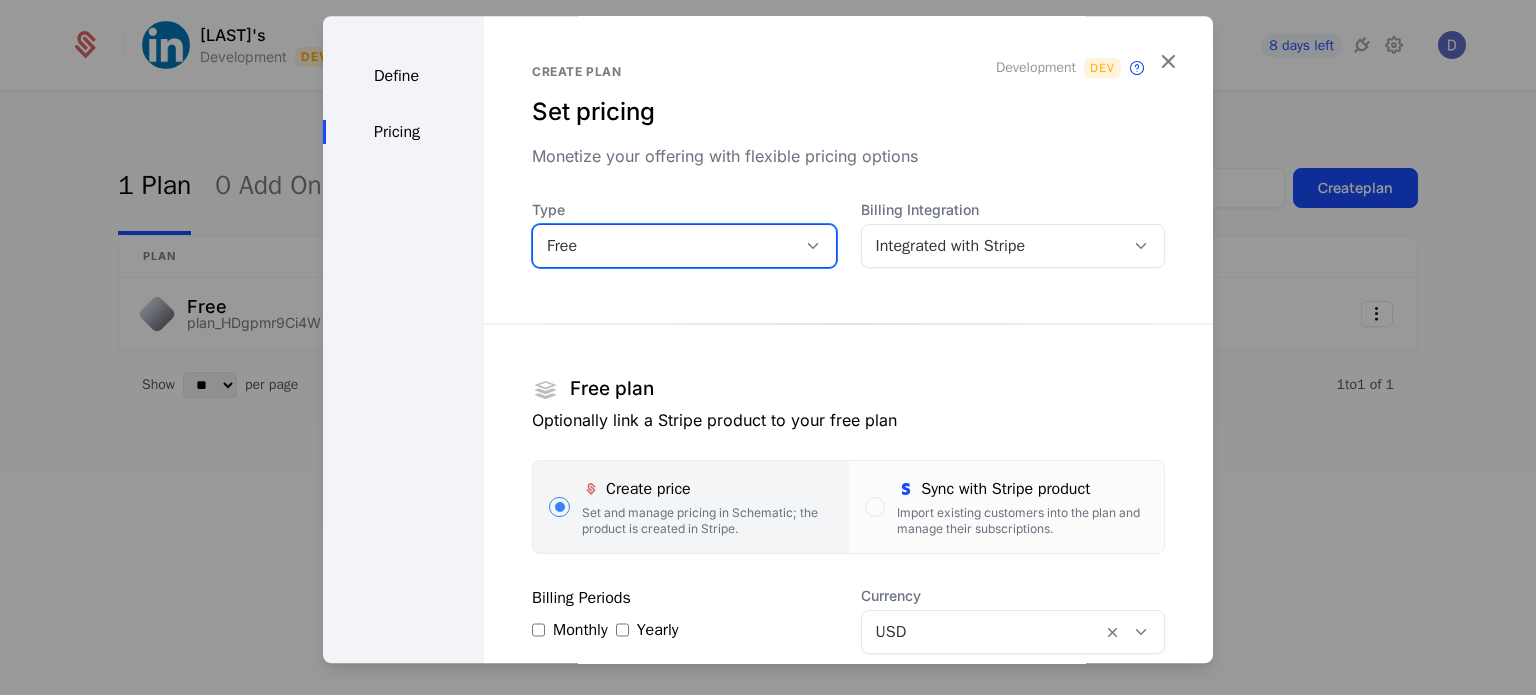 click on "Free" at bounding box center [664, 246] 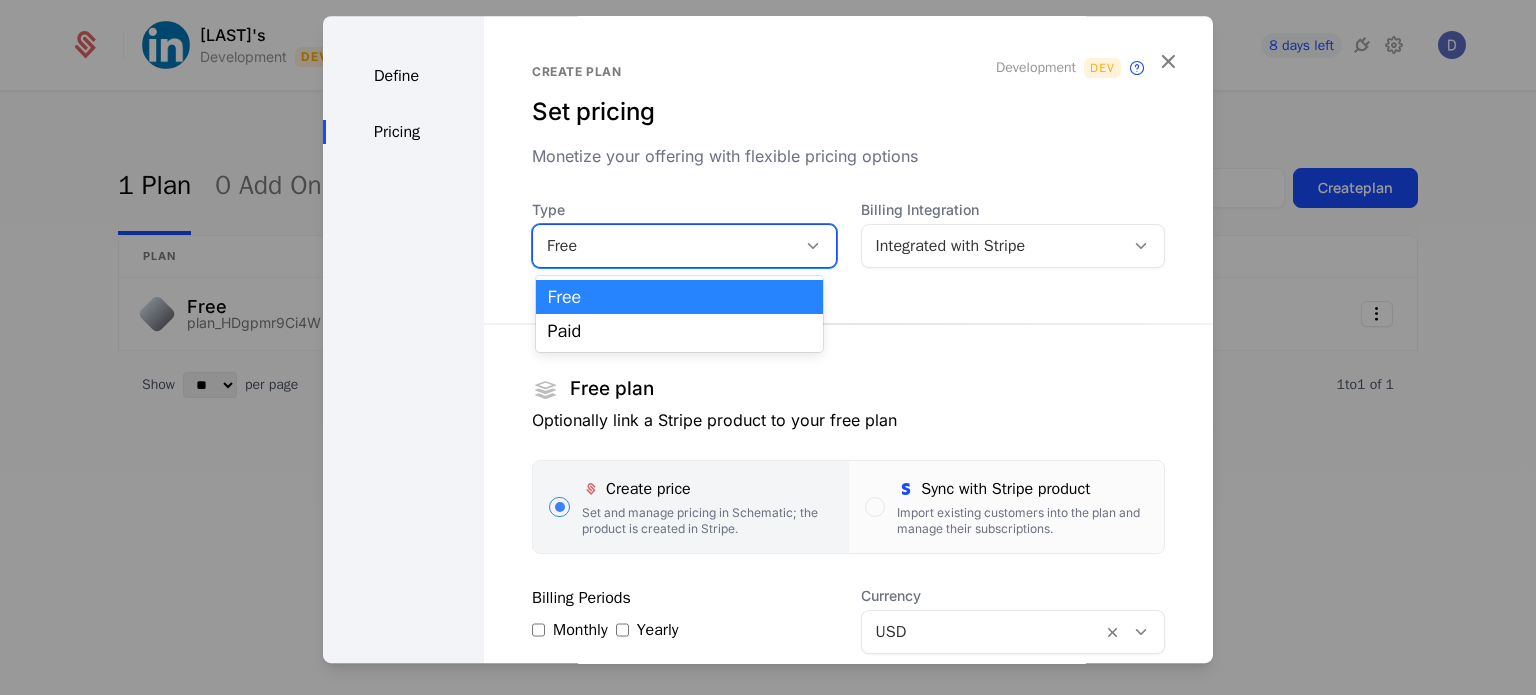 click on "Free" at bounding box center [664, 246] 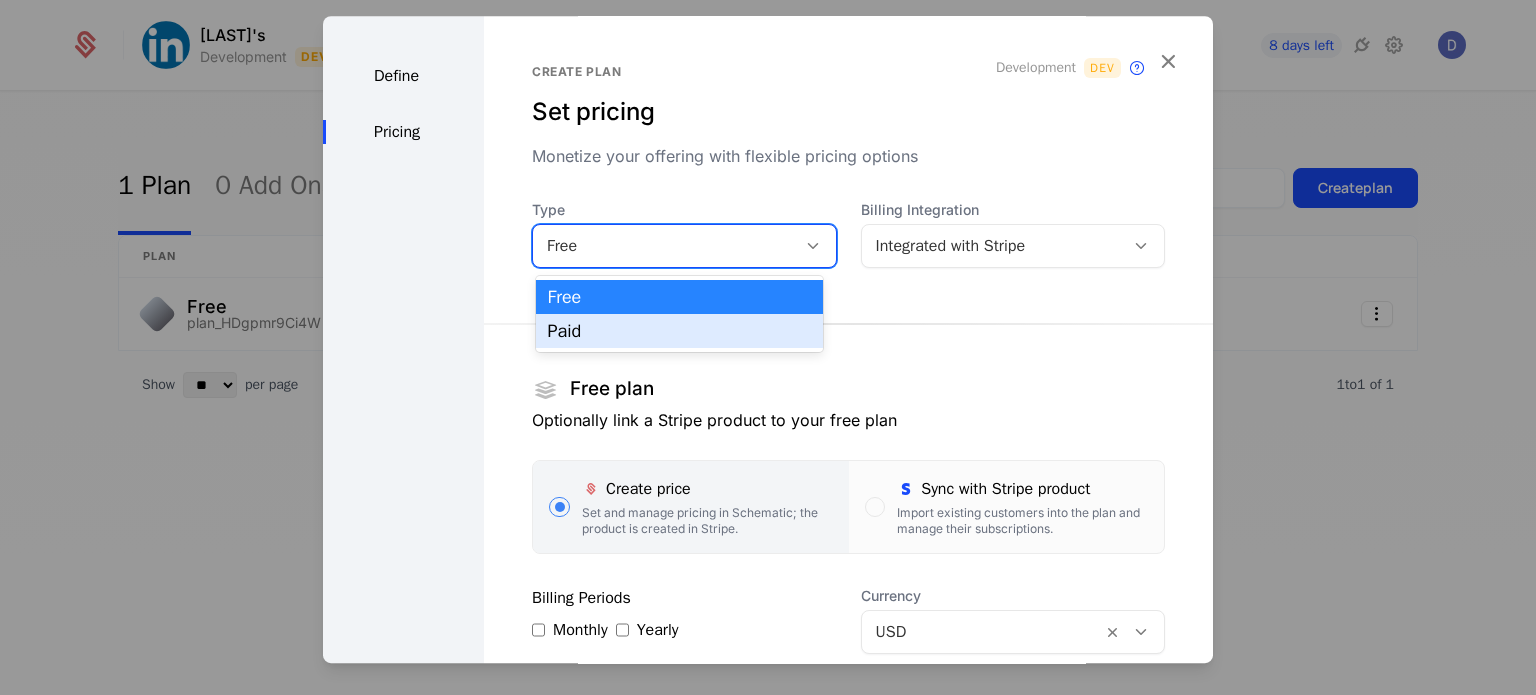 click on "Paid" at bounding box center (680, 331) 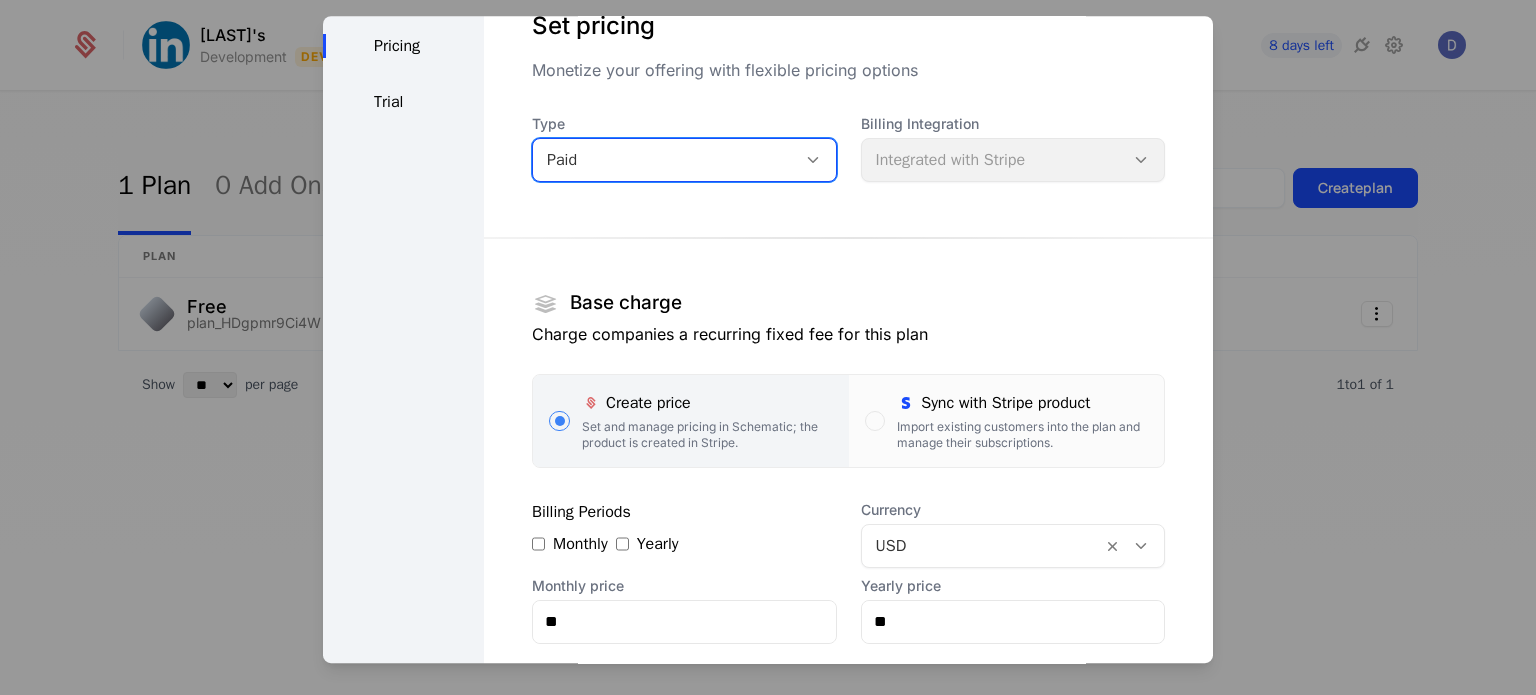 scroll, scrollTop: 352, scrollLeft: 0, axis: vertical 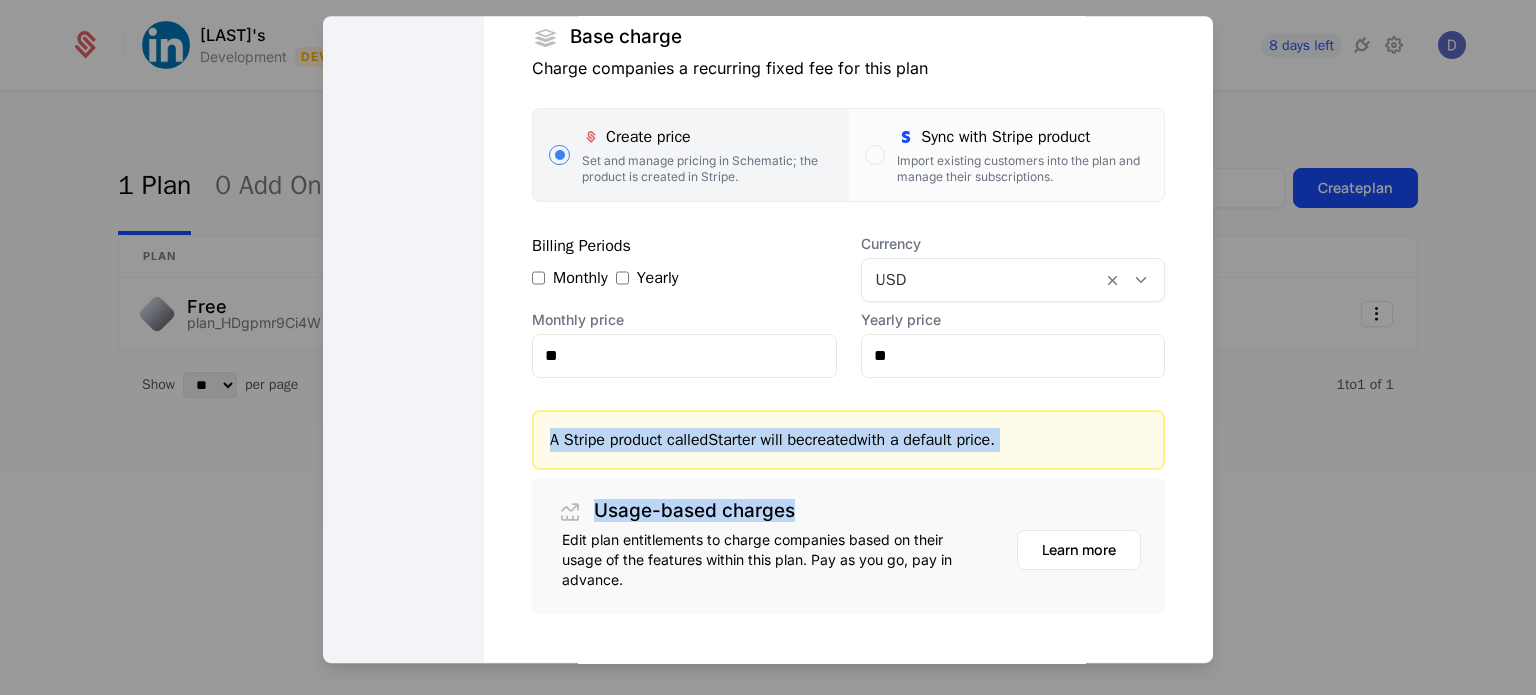 drag, startPoint x: 549, startPoint y: 439, endPoint x: 864, endPoint y: 476, distance: 317.16556 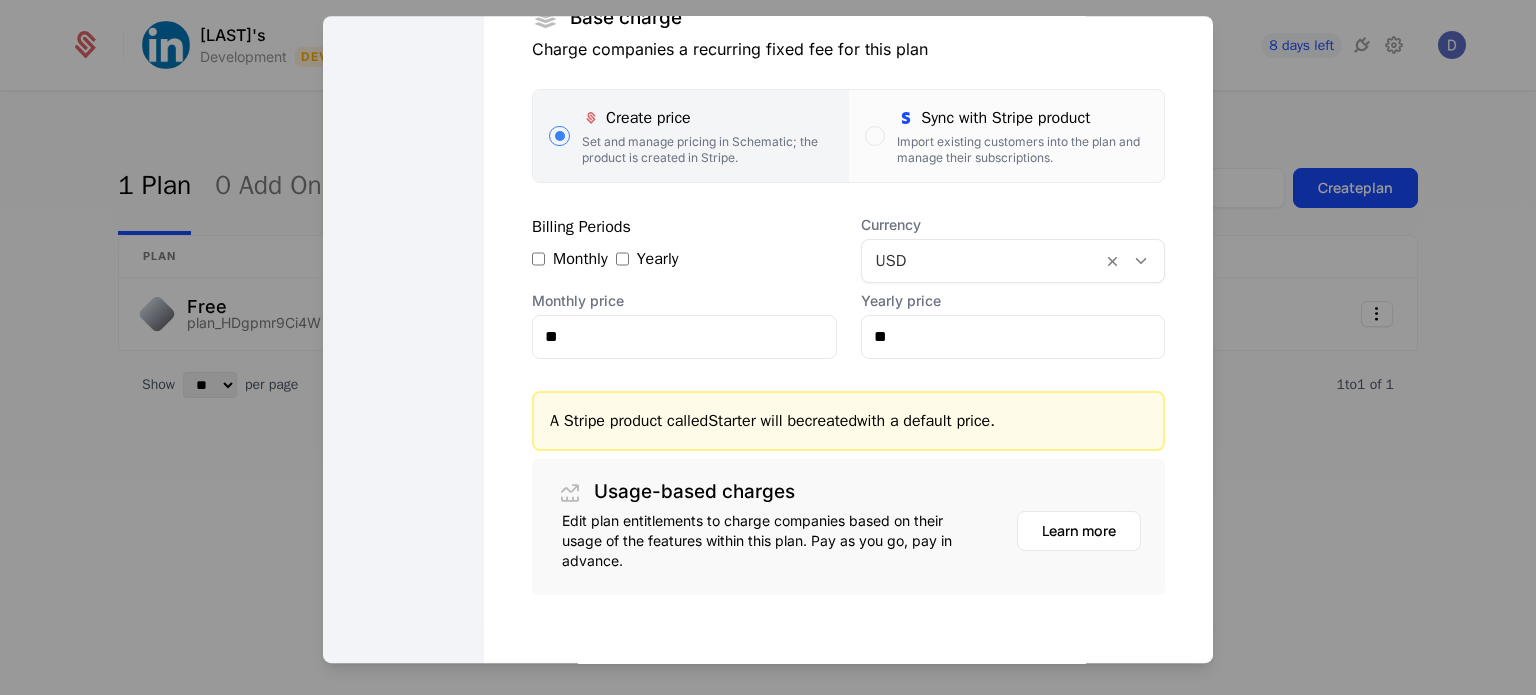 scroll, scrollTop: 363, scrollLeft: 0, axis: vertical 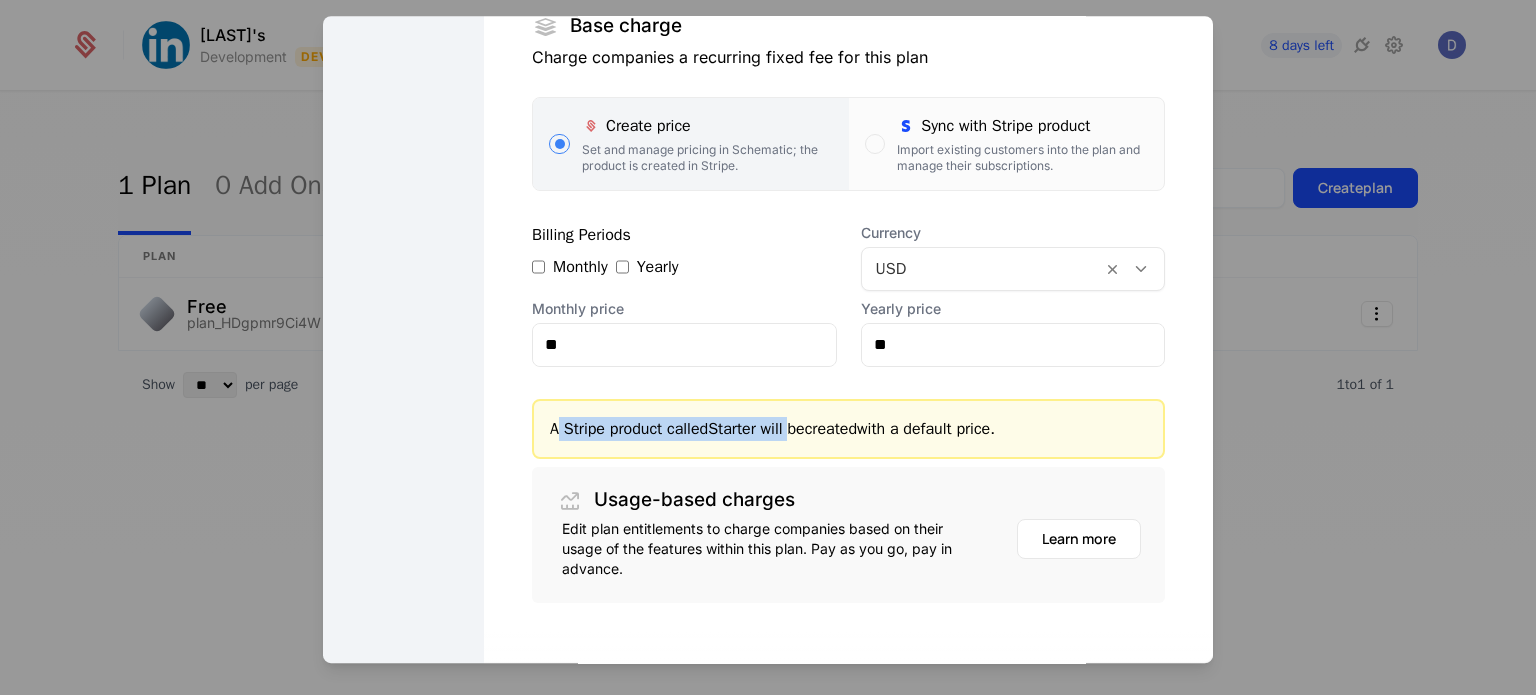 drag, startPoint x: 560, startPoint y: 426, endPoint x: 805, endPoint y: 431, distance: 245.05101 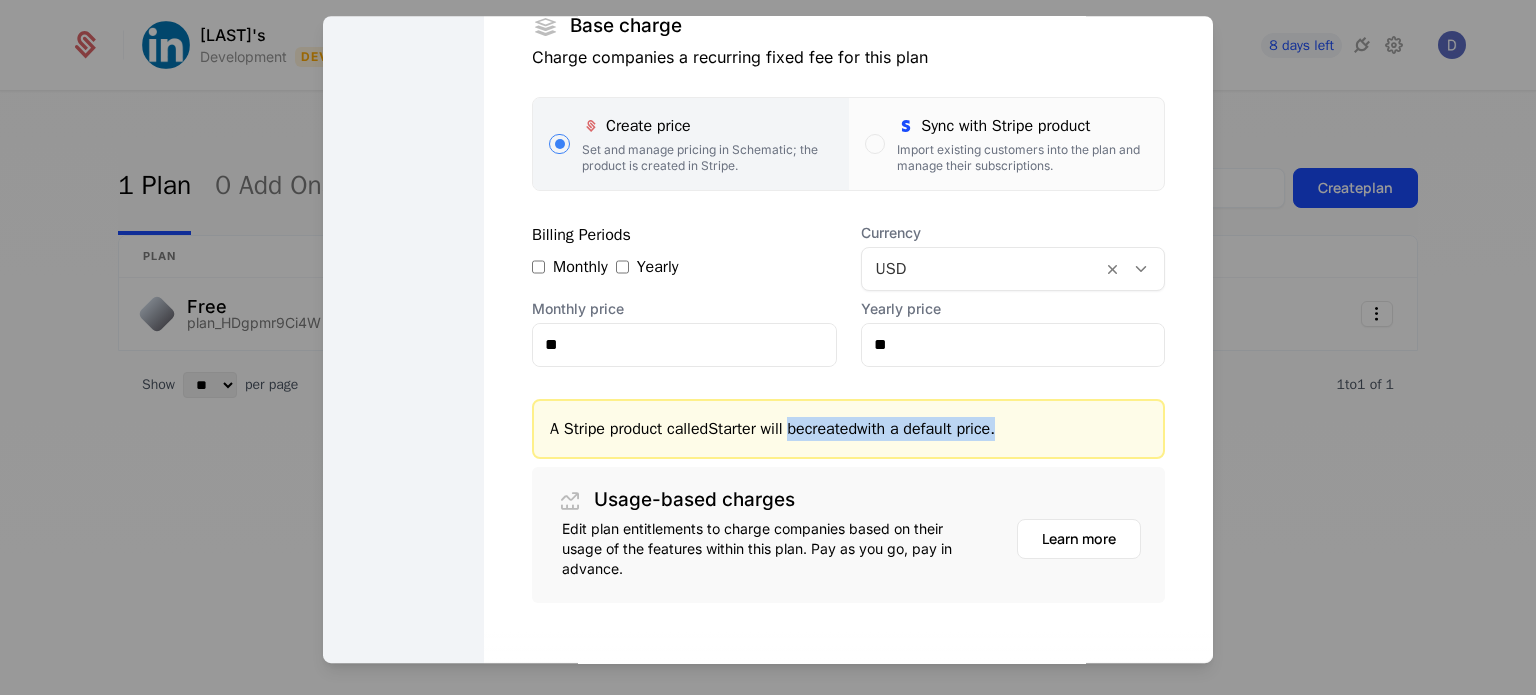 drag, startPoint x: 805, startPoint y: 431, endPoint x: 1016, endPoint y: 423, distance: 211.15161 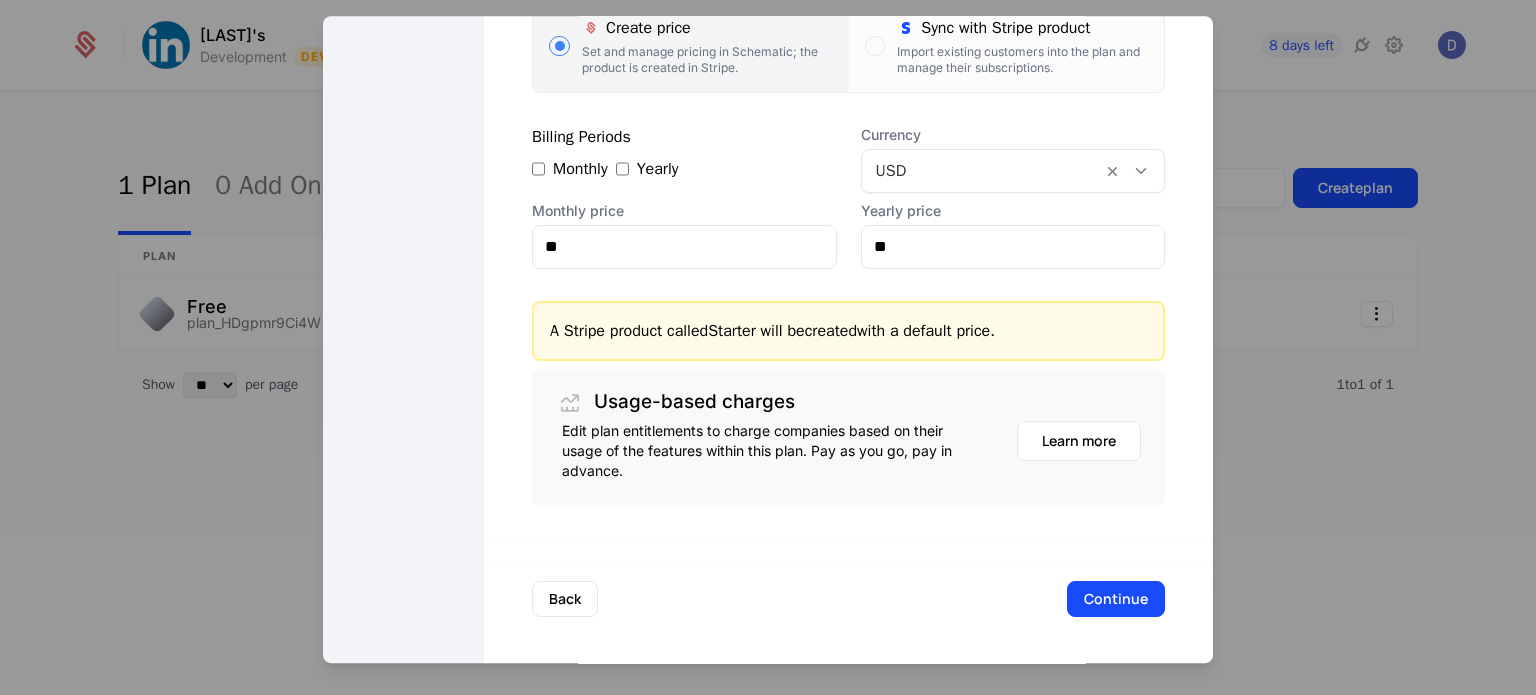 click on "Usage-based charges Edit plan entitlements to charge companies based on their usage of the features within this plan. Pay as you go, pay in advance. Learn more" at bounding box center [848, 437] 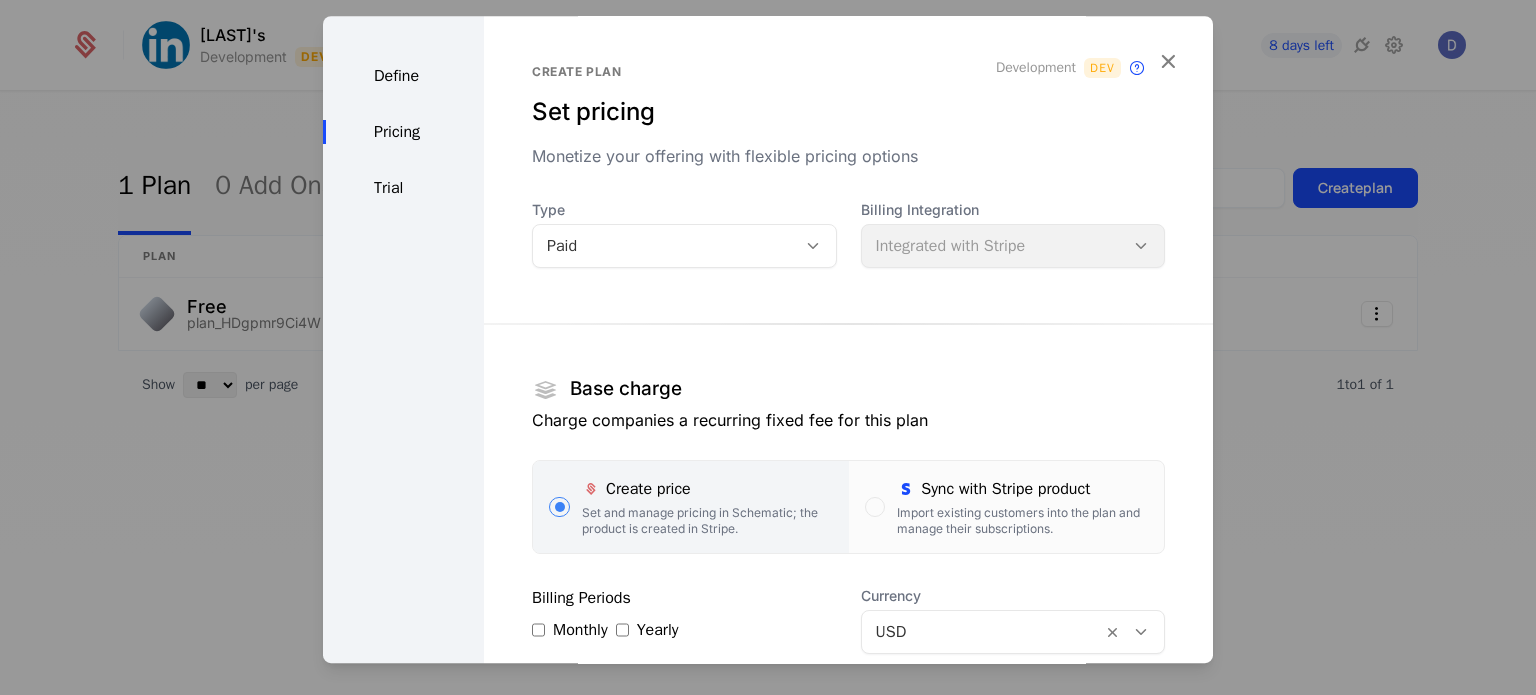 scroll, scrollTop: 87, scrollLeft: 0, axis: vertical 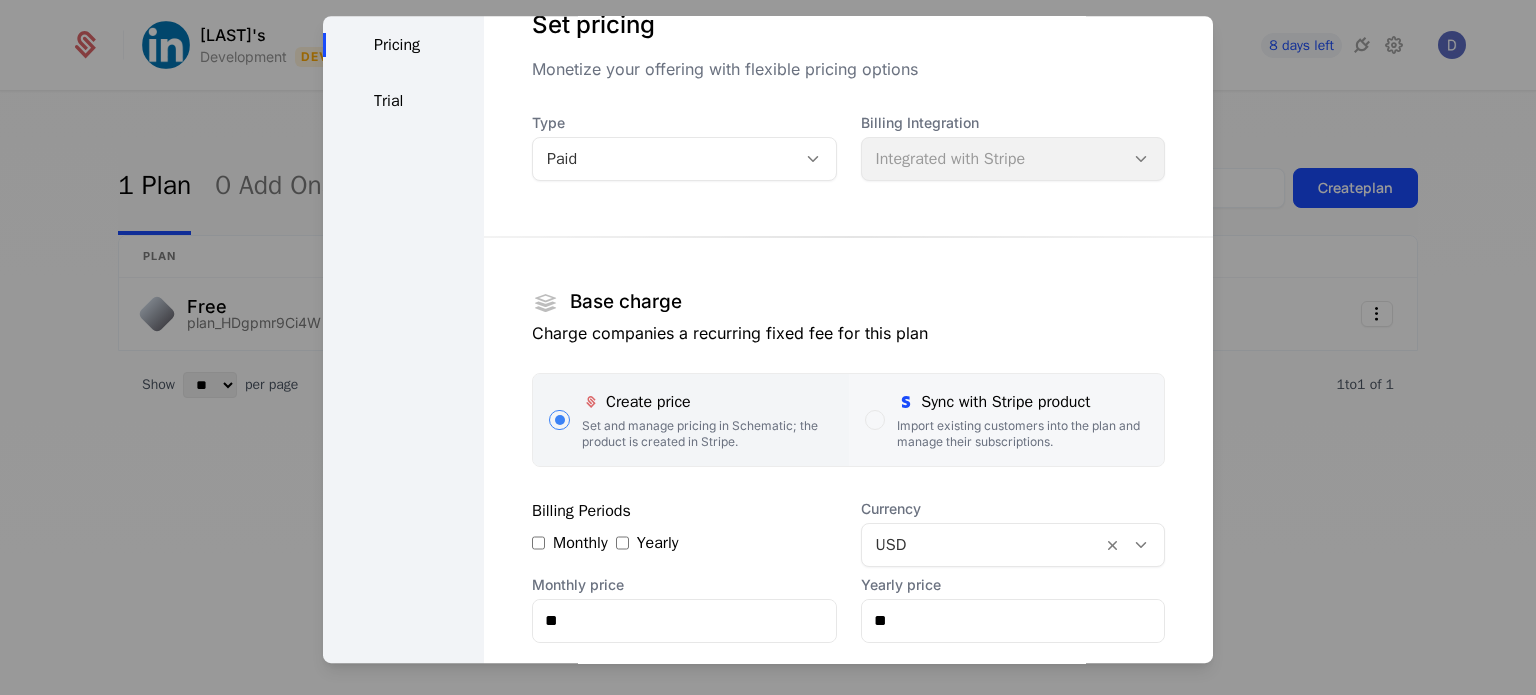 click on "Sync with Stripe product" at bounding box center [1022, 402] 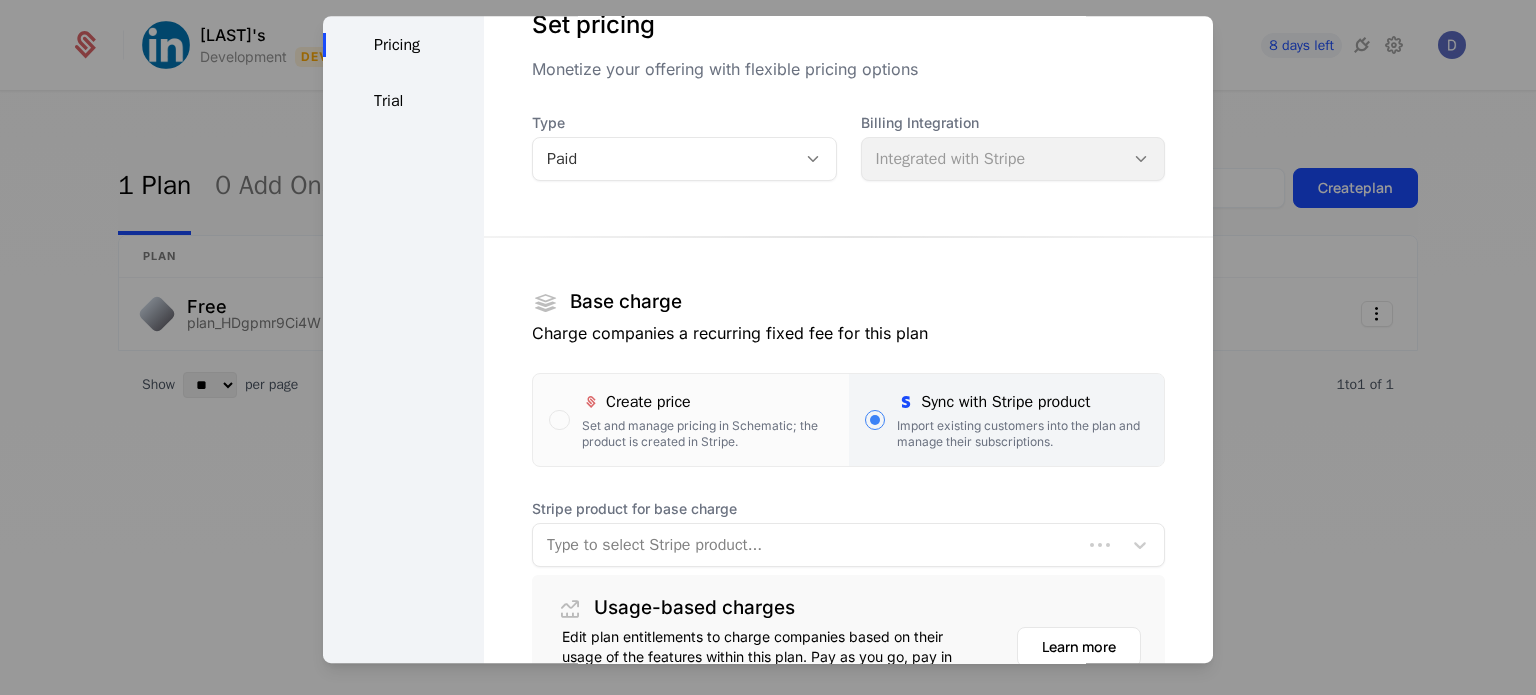 scroll, scrollTop: 294, scrollLeft: 0, axis: vertical 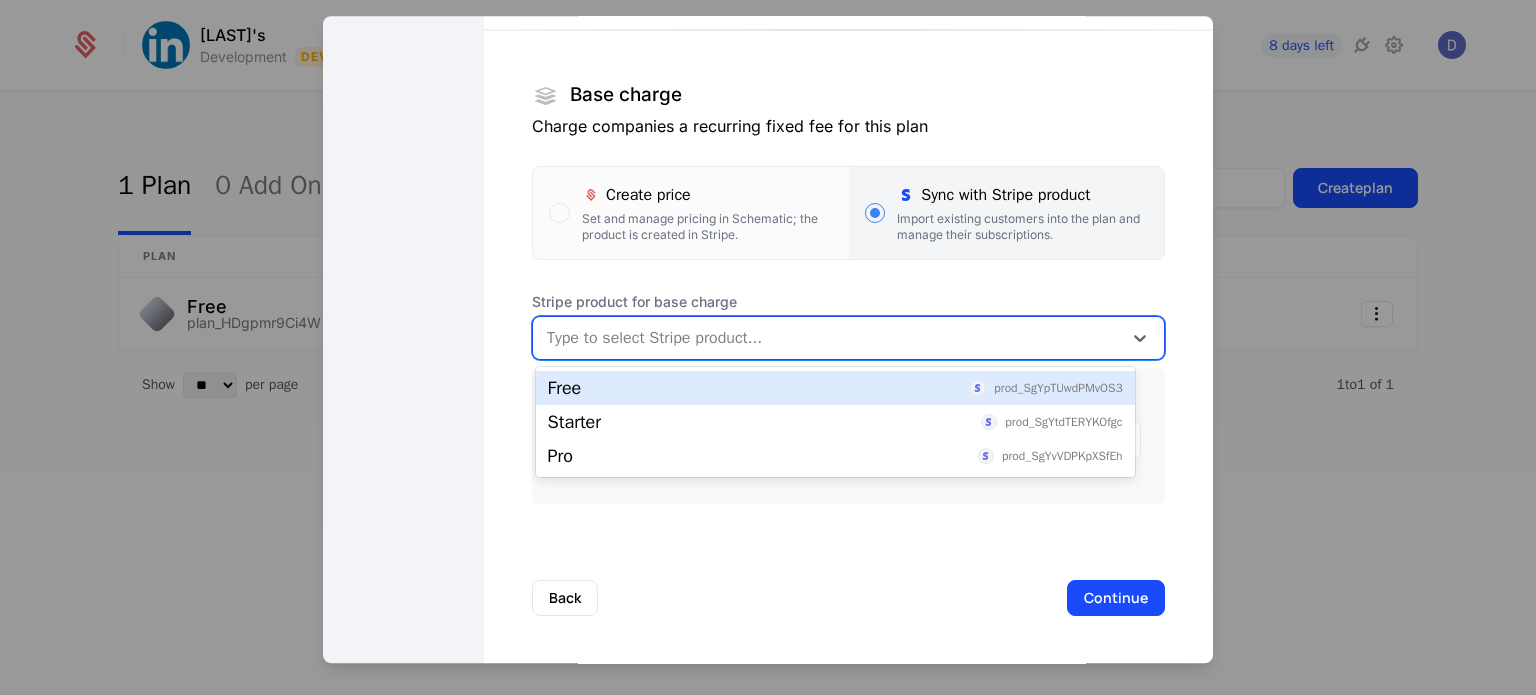 click at bounding box center [827, 338] 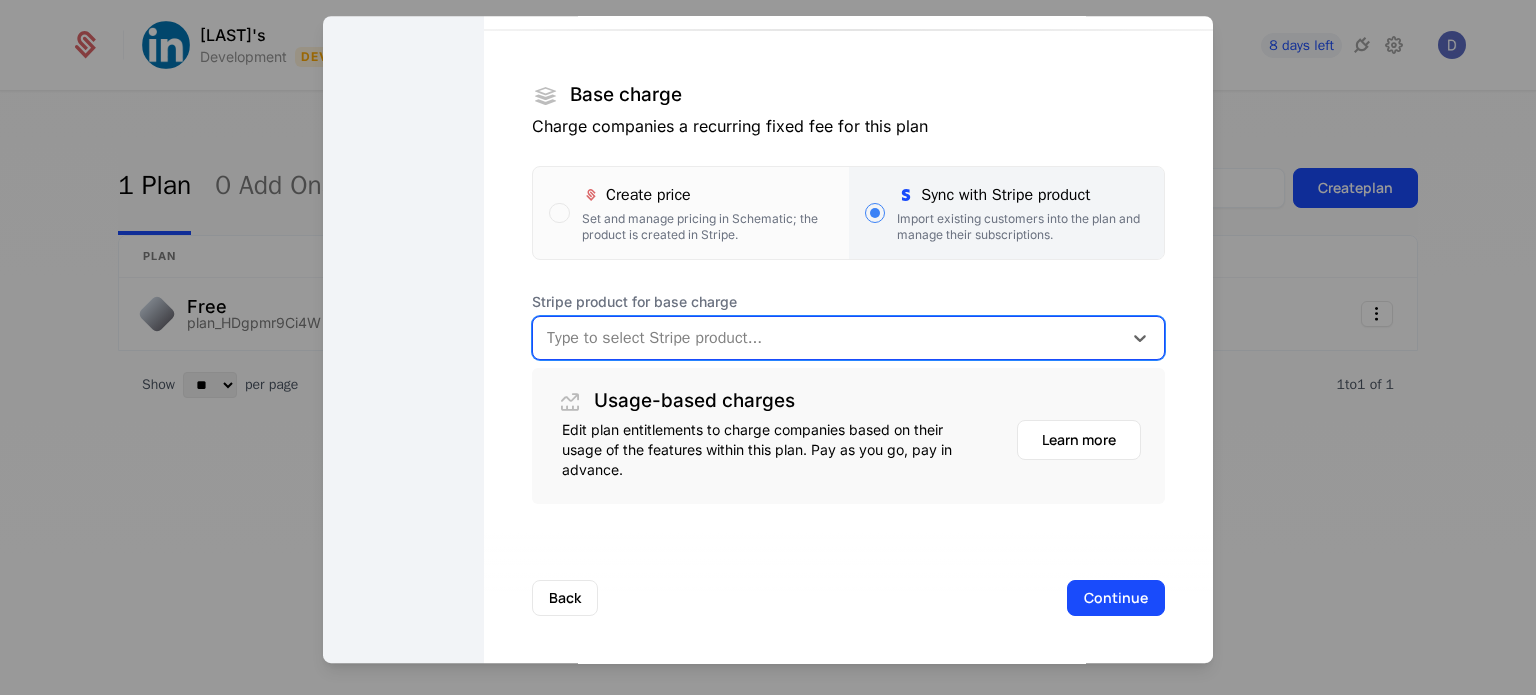 click at bounding box center (827, 338) 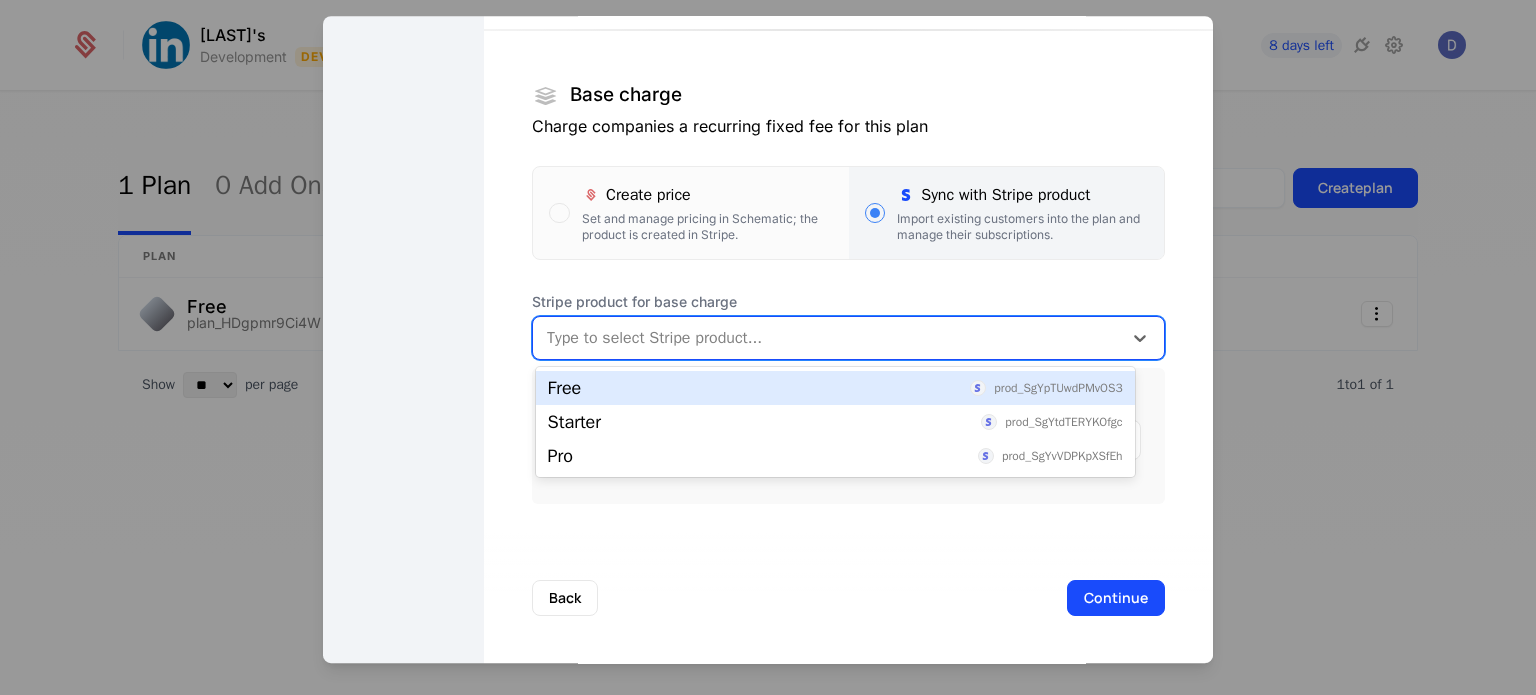 click at bounding box center (827, 338) 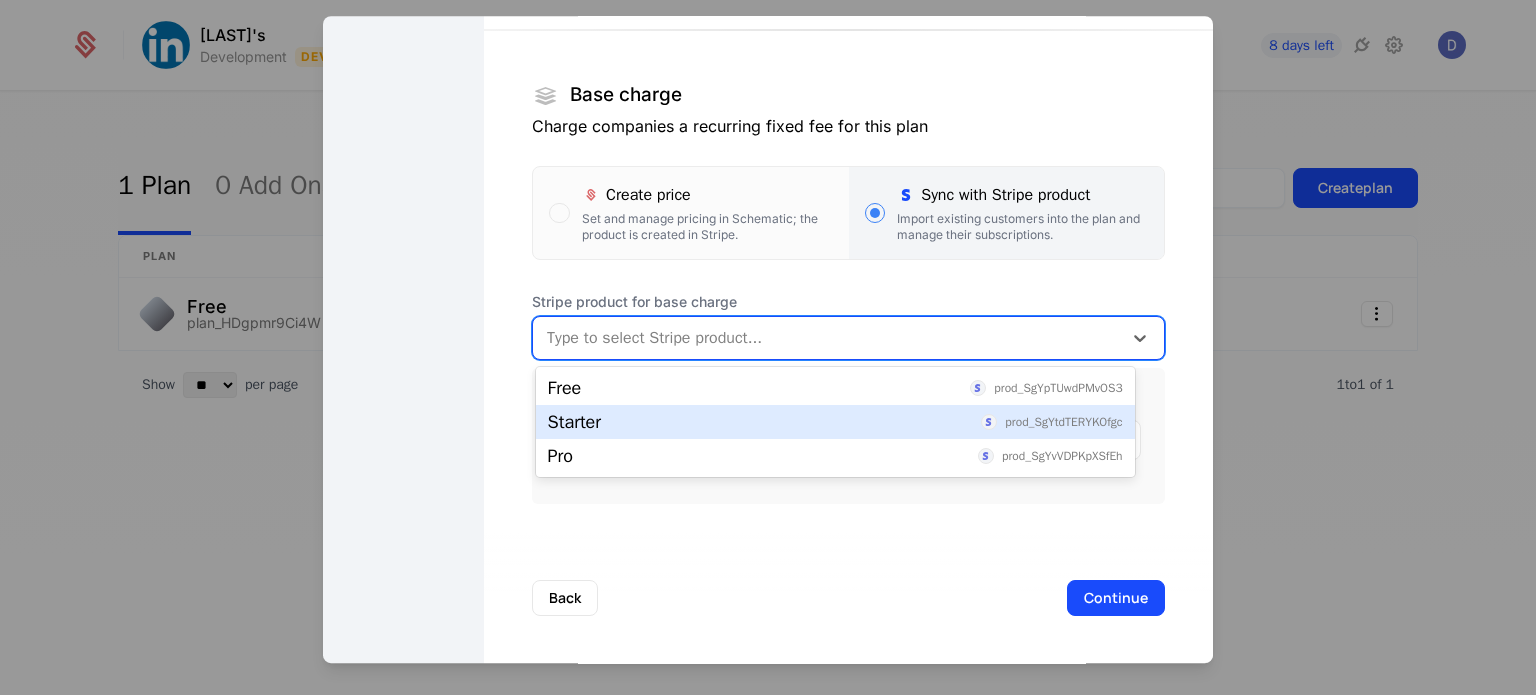 click on "Starter prod_SgYtdTERYKOfgc" at bounding box center (835, 422) 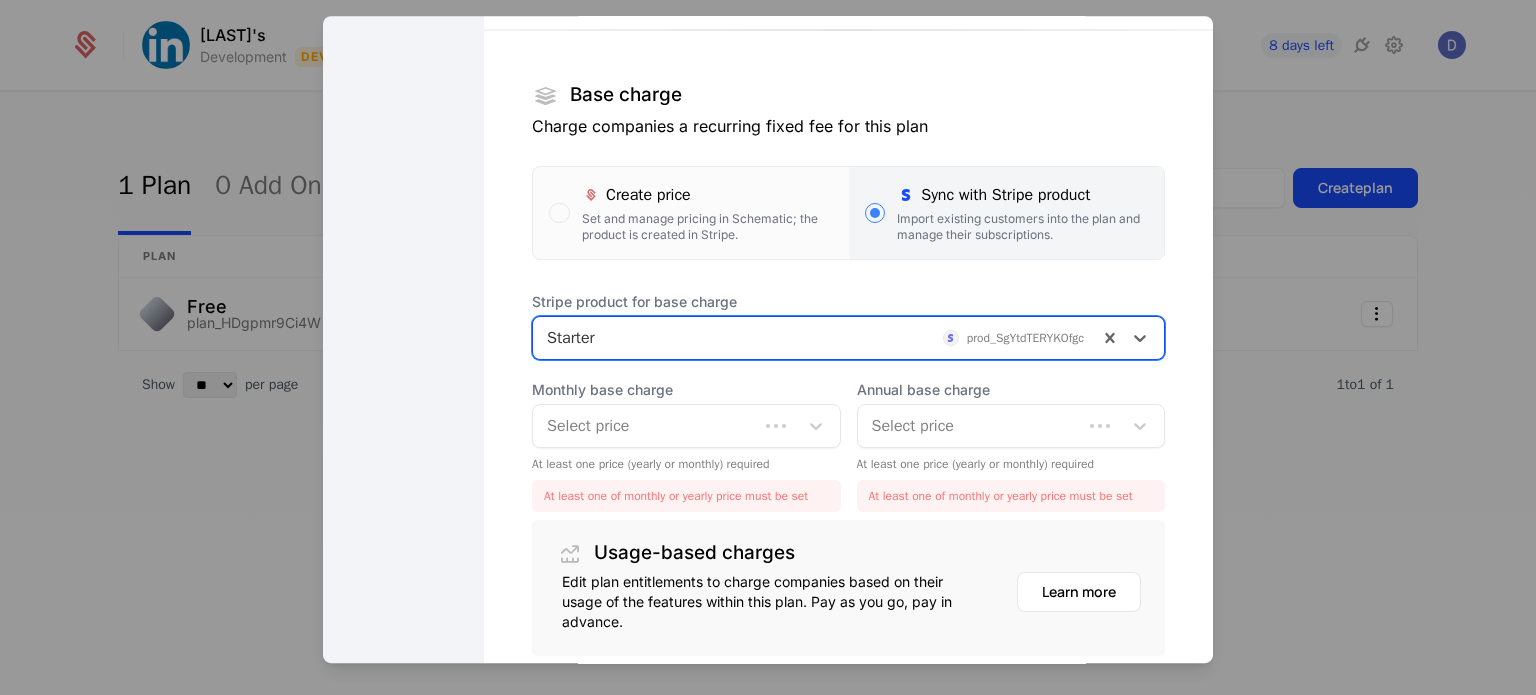 scroll, scrollTop: 335, scrollLeft: 0, axis: vertical 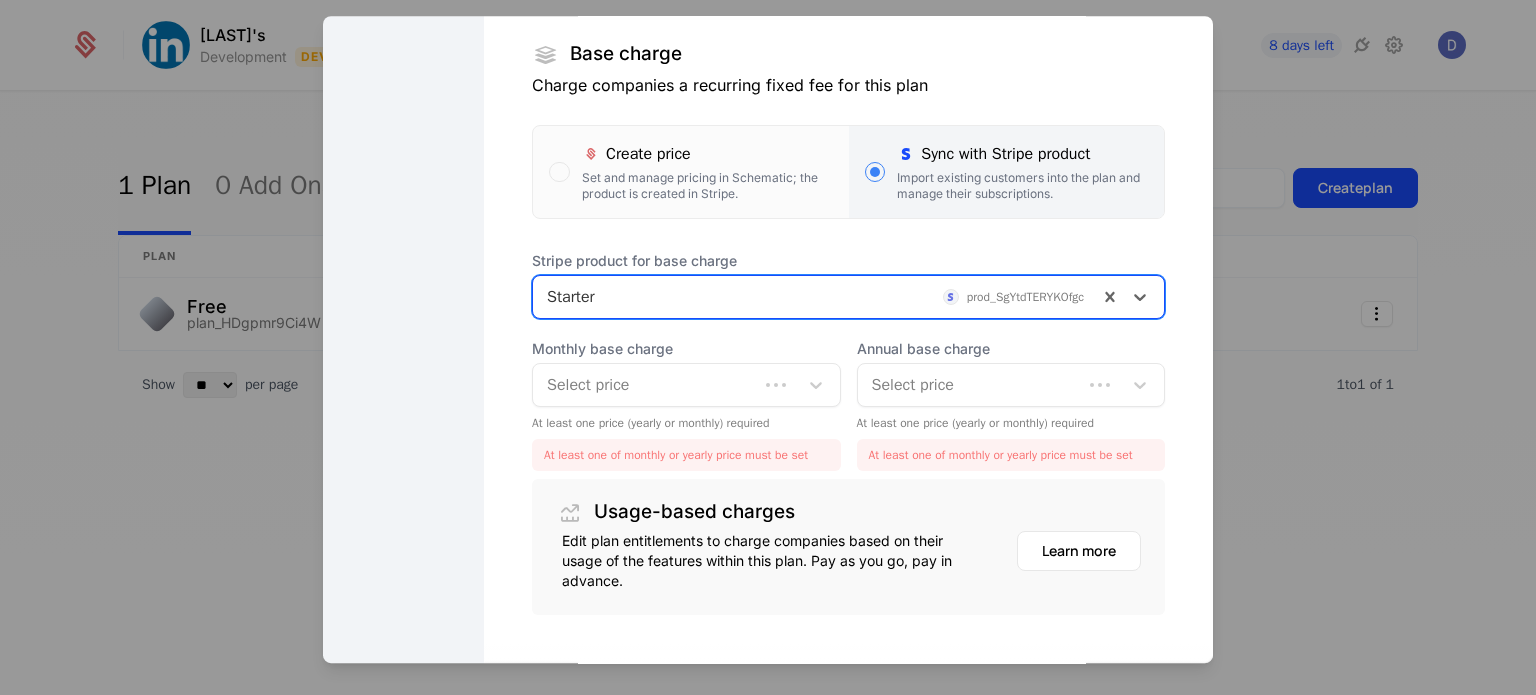 click at bounding box center [645, 385] 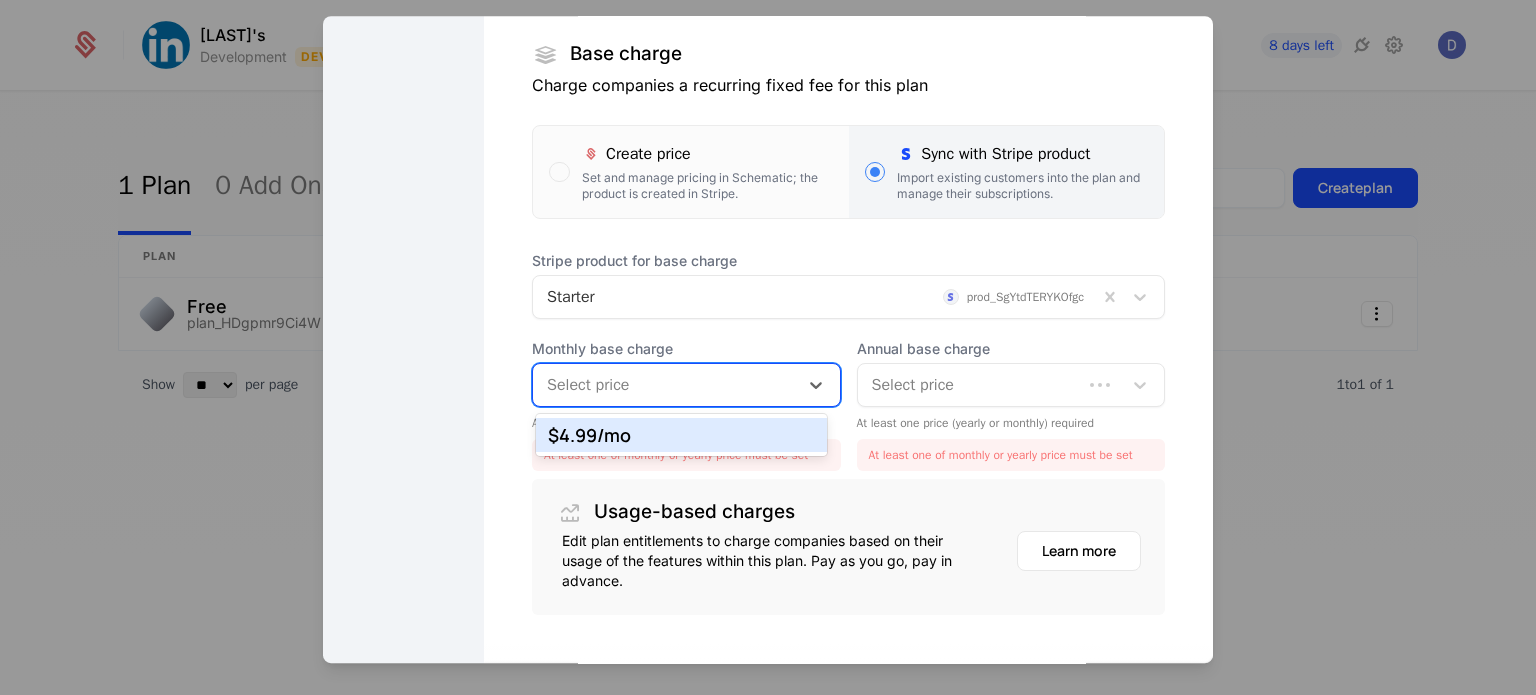 click on "$4.99 /mo" at bounding box center [682, 435] 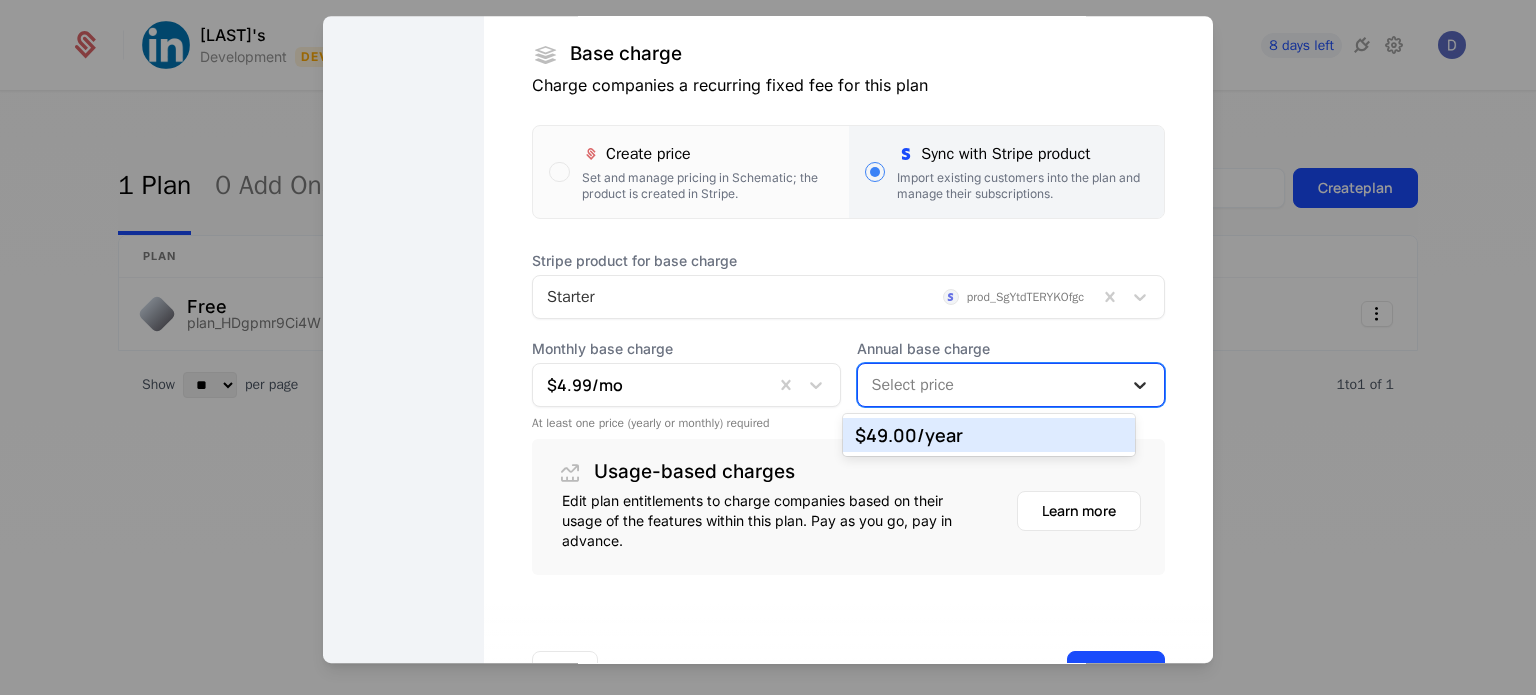 click at bounding box center [1140, 385] 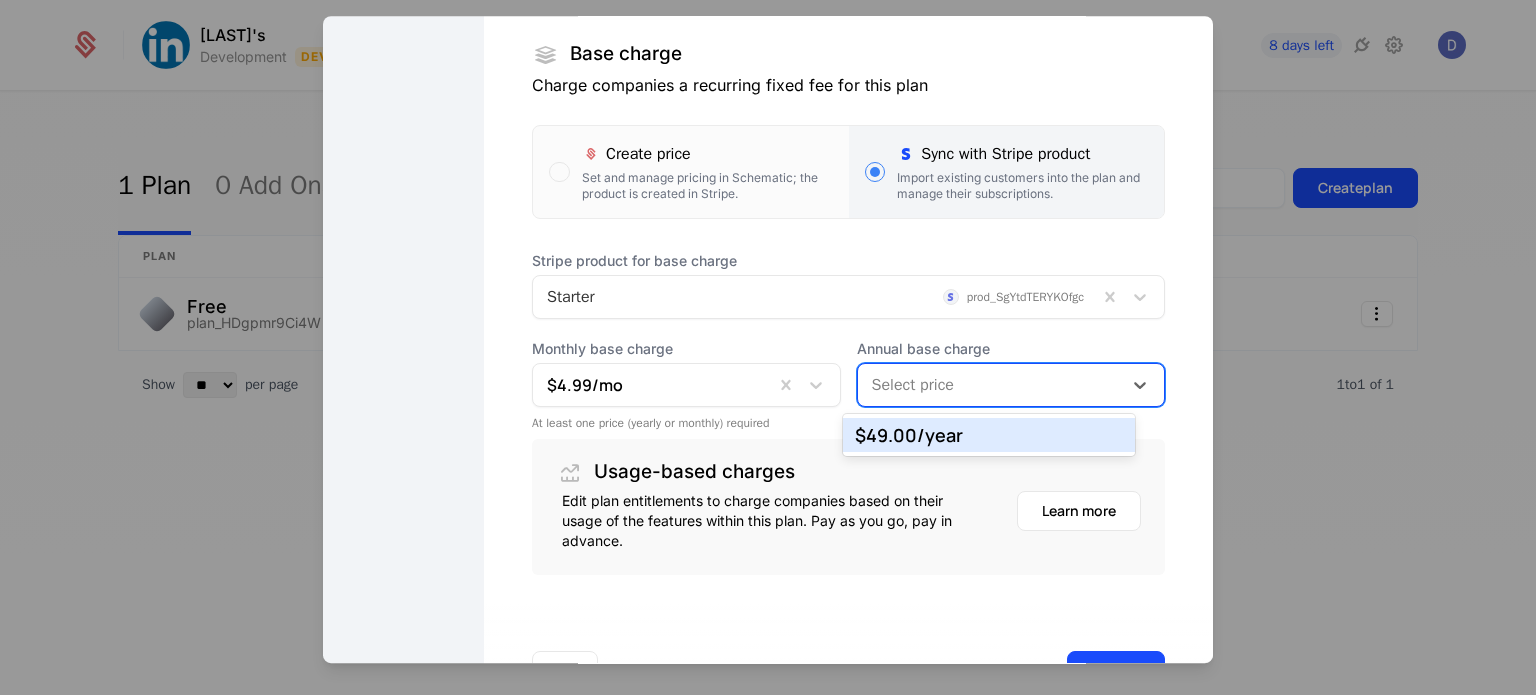 click on "$49.00 /year" at bounding box center (989, 435) 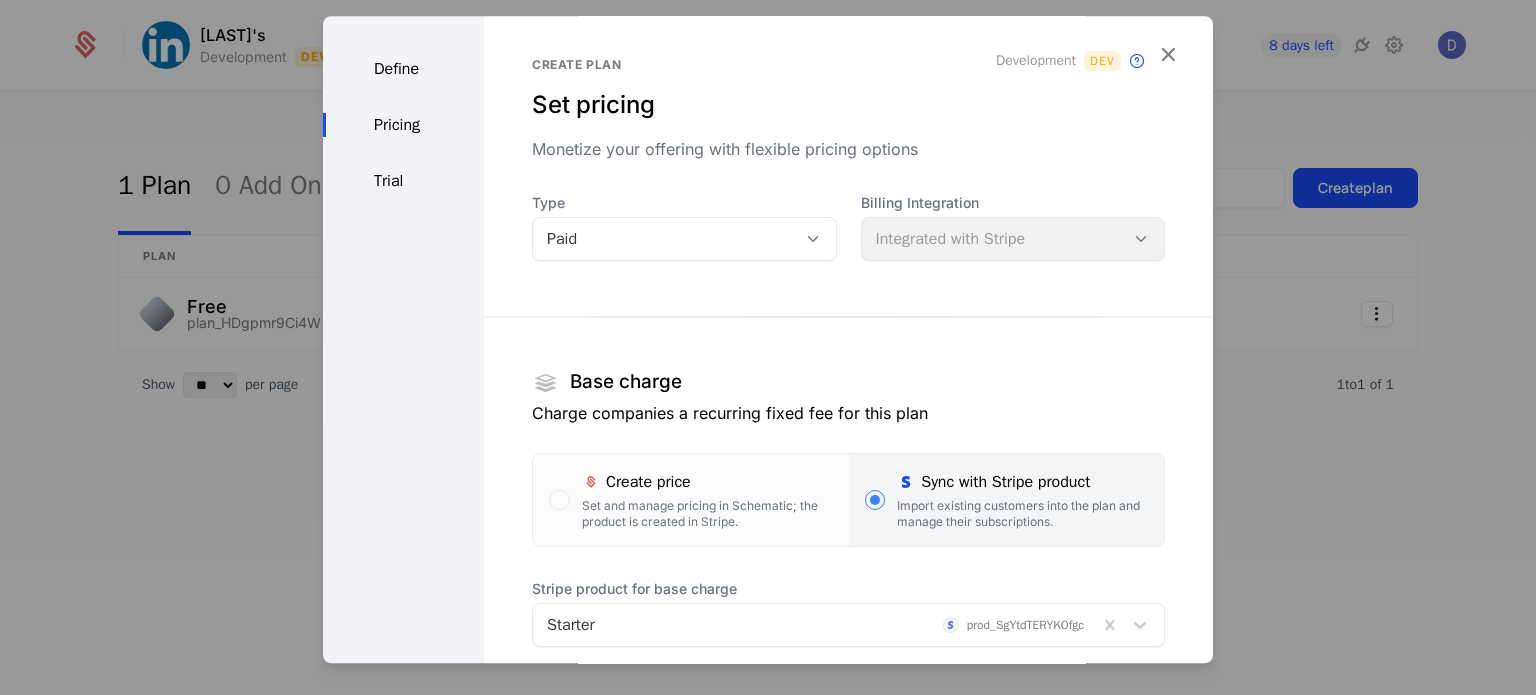 scroll, scrollTop: 0, scrollLeft: 0, axis: both 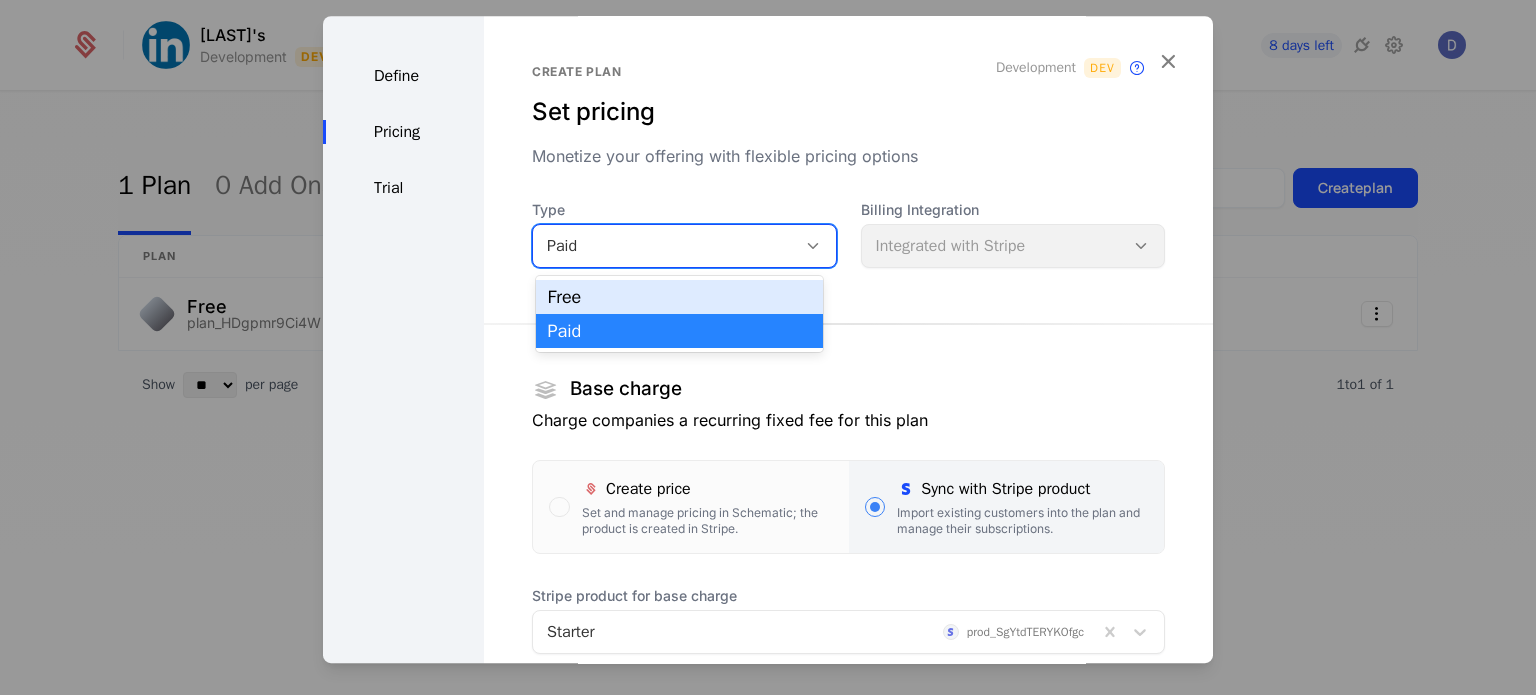 click on "Paid" at bounding box center [664, 246] 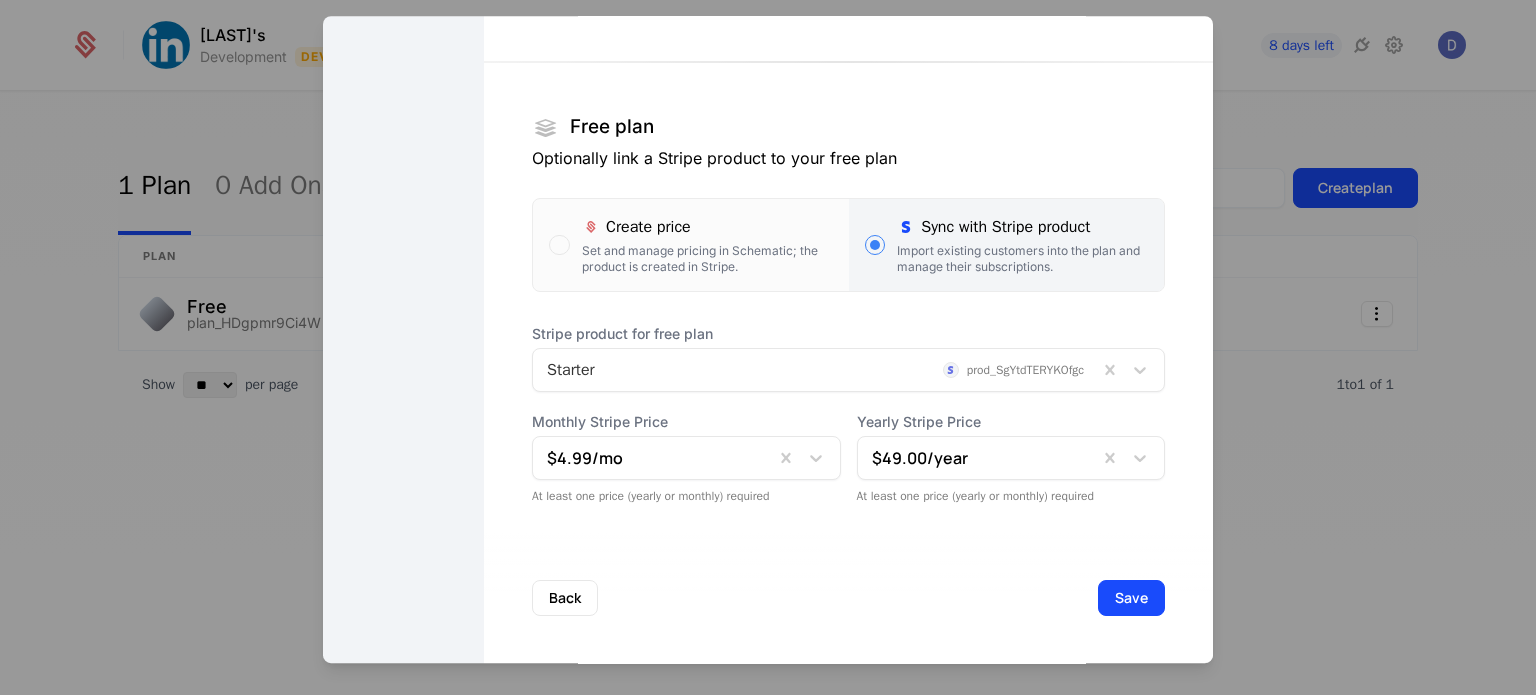 scroll, scrollTop: 0, scrollLeft: 0, axis: both 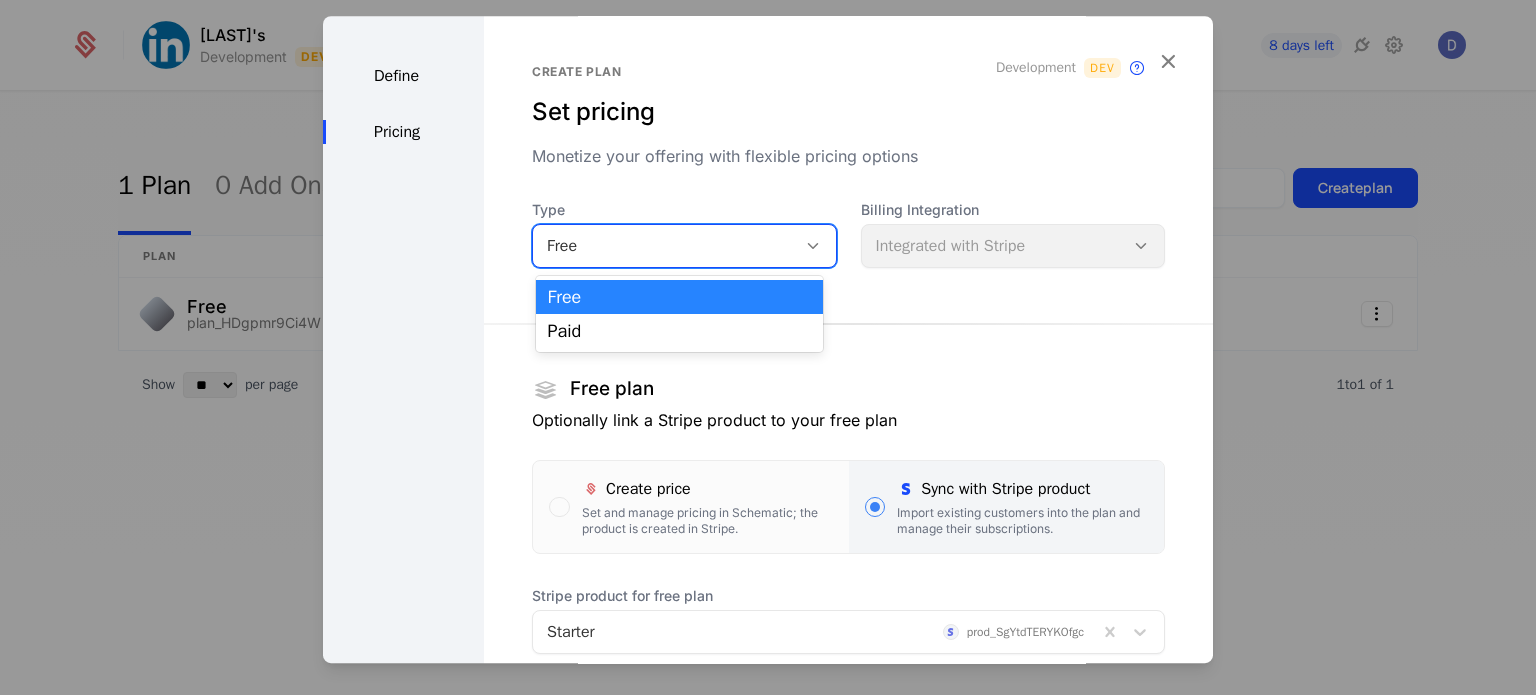 click on "Free" at bounding box center [684, 246] 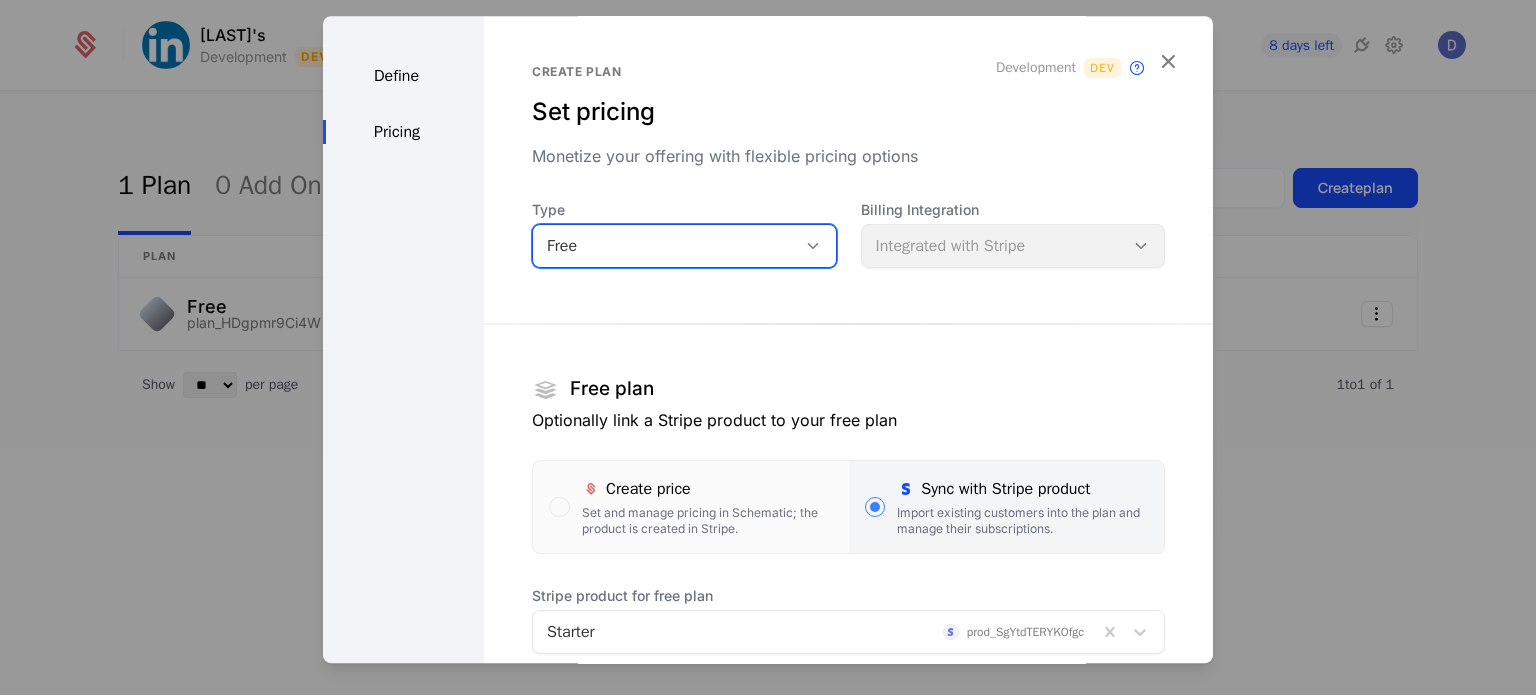 click at bounding box center (816, 246) 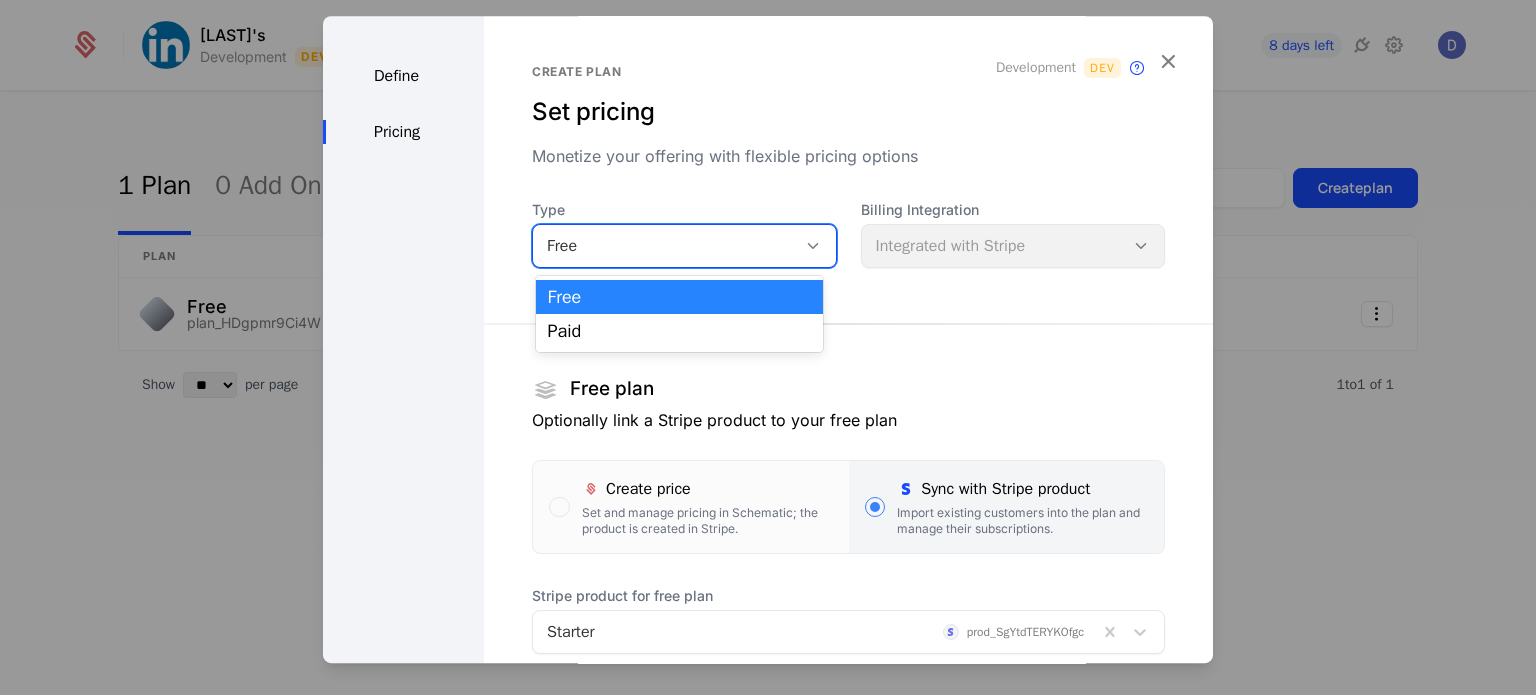 click on "Free" at bounding box center (664, 246) 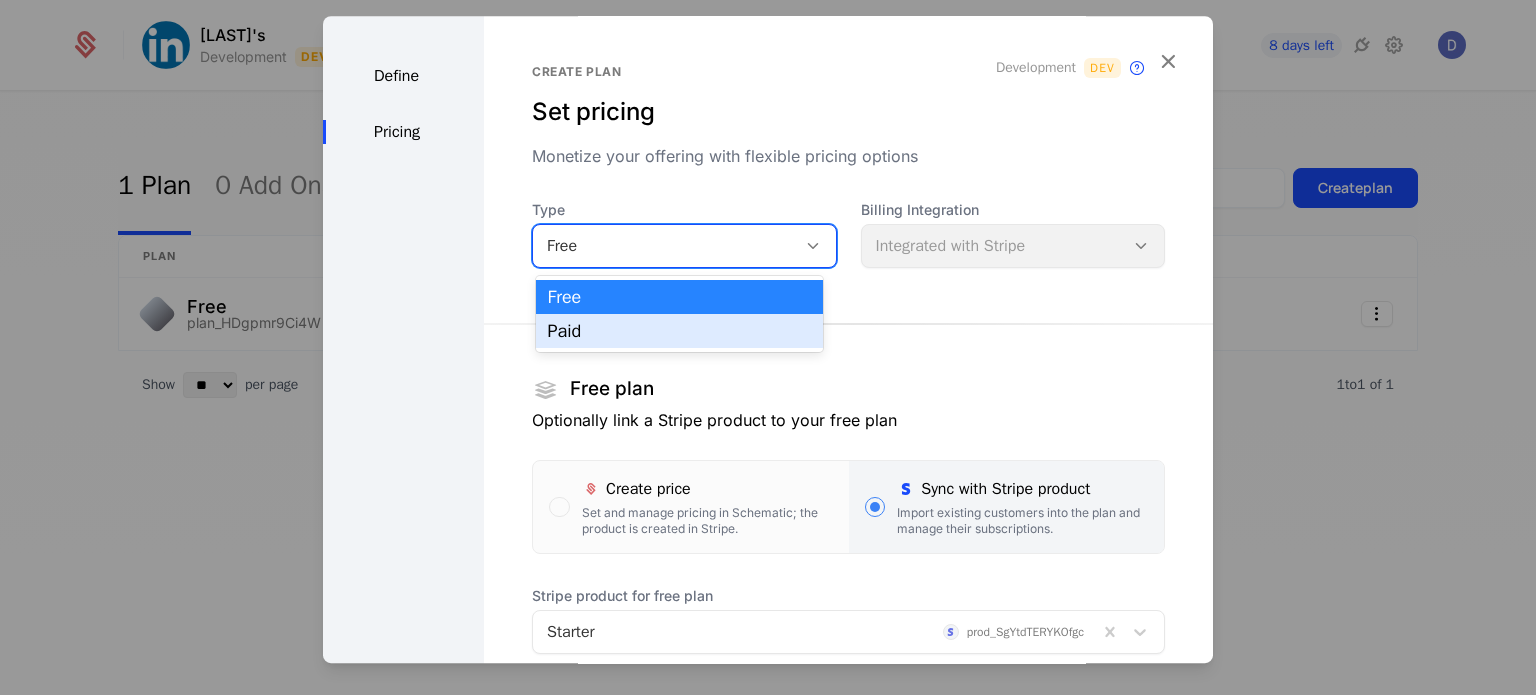 click on "Free Paid" at bounding box center (680, 314) 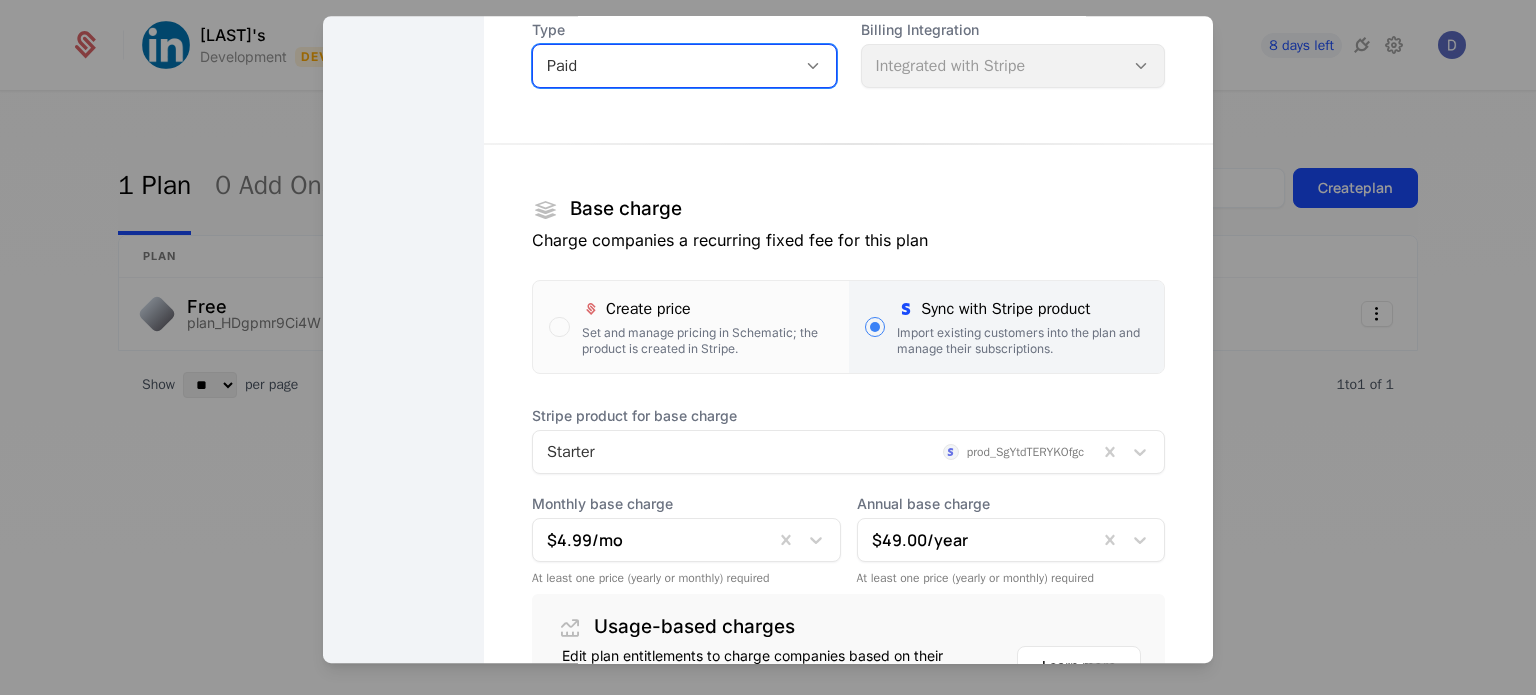scroll, scrollTop: 406, scrollLeft: 0, axis: vertical 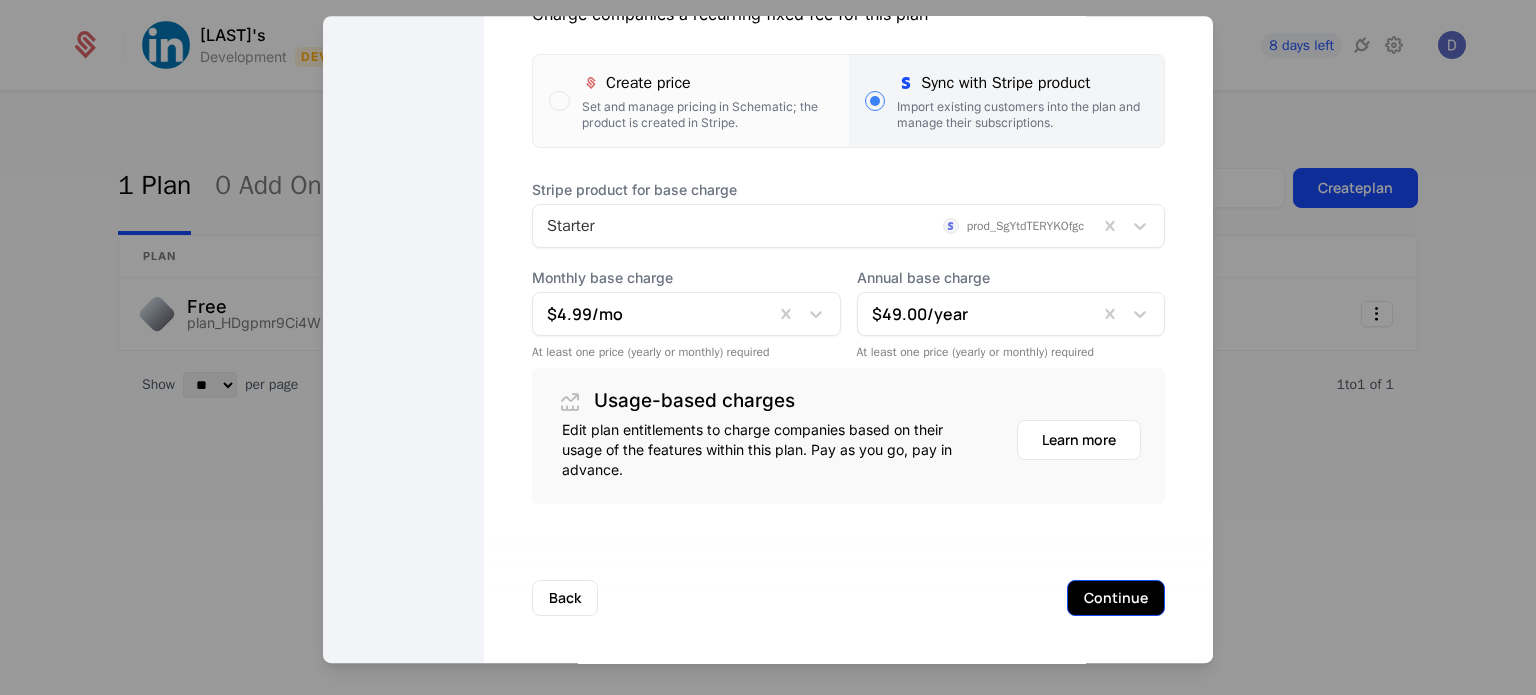 click on "Continue" at bounding box center (1116, 598) 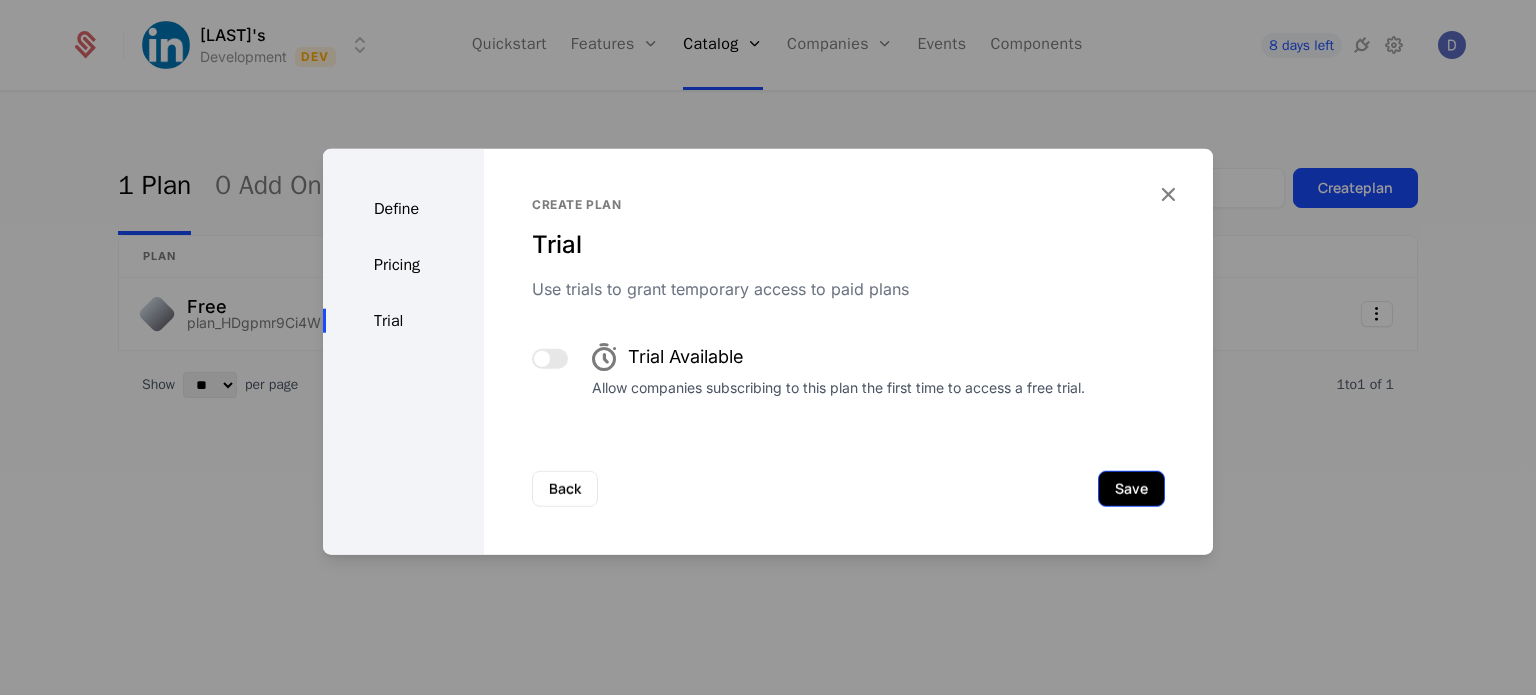 scroll, scrollTop: 0, scrollLeft: 0, axis: both 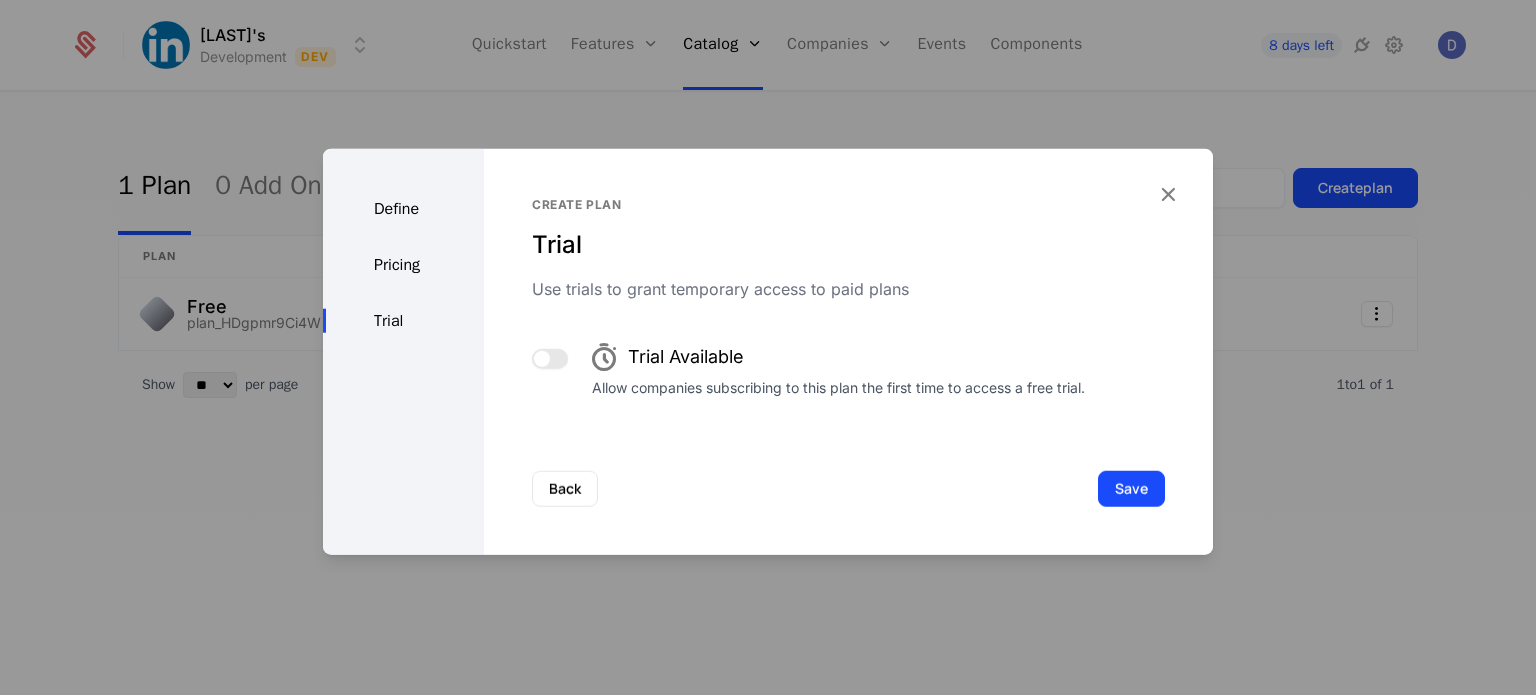 click at bounding box center [542, 358] 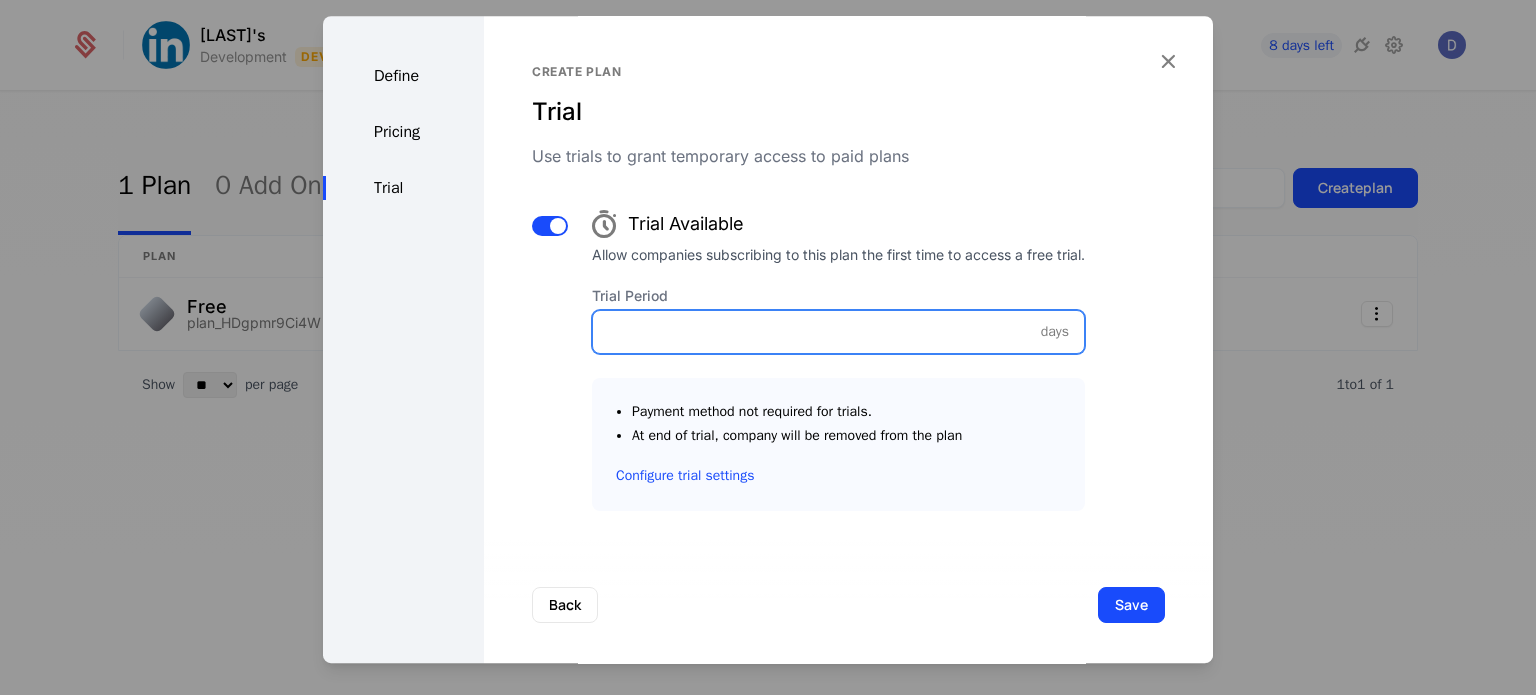 click on "Trial Period" at bounding box center (838, 332) 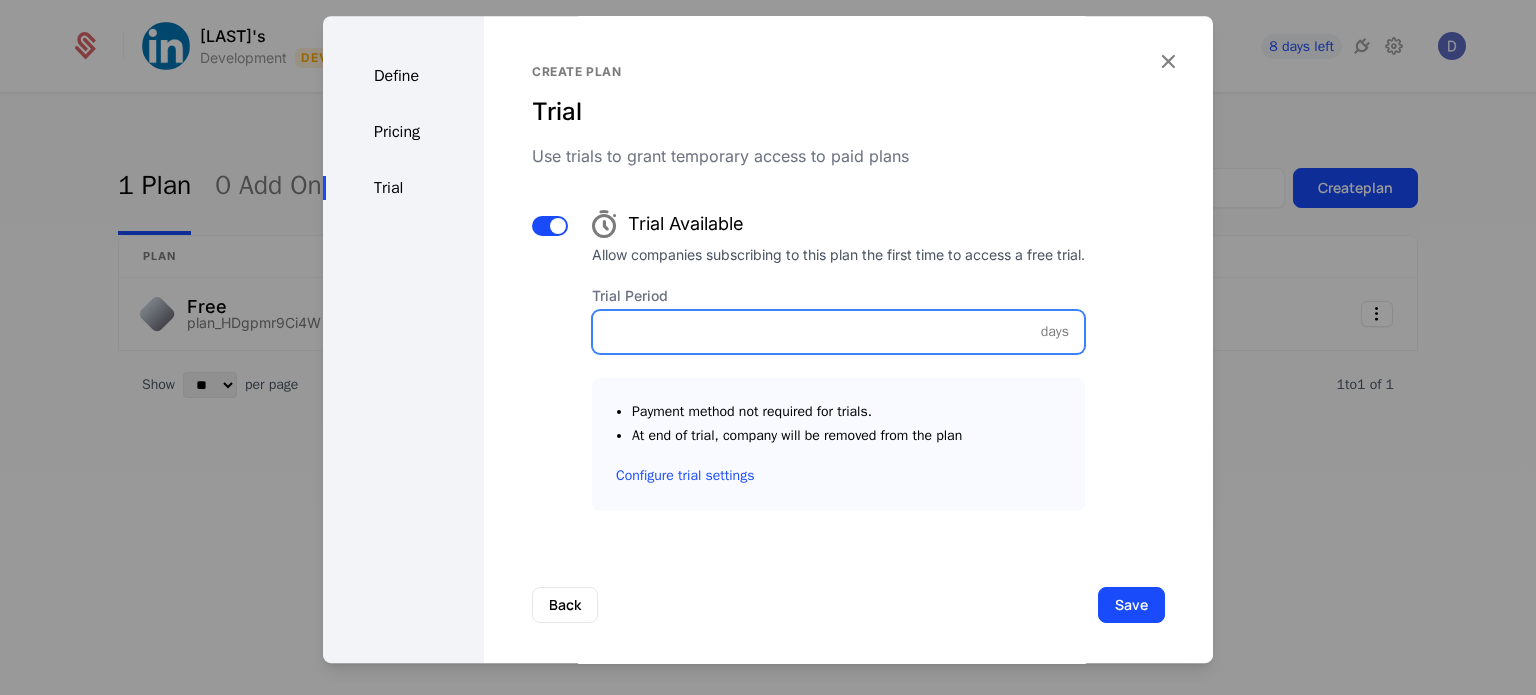 click on "Trial Period" at bounding box center (838, 332) 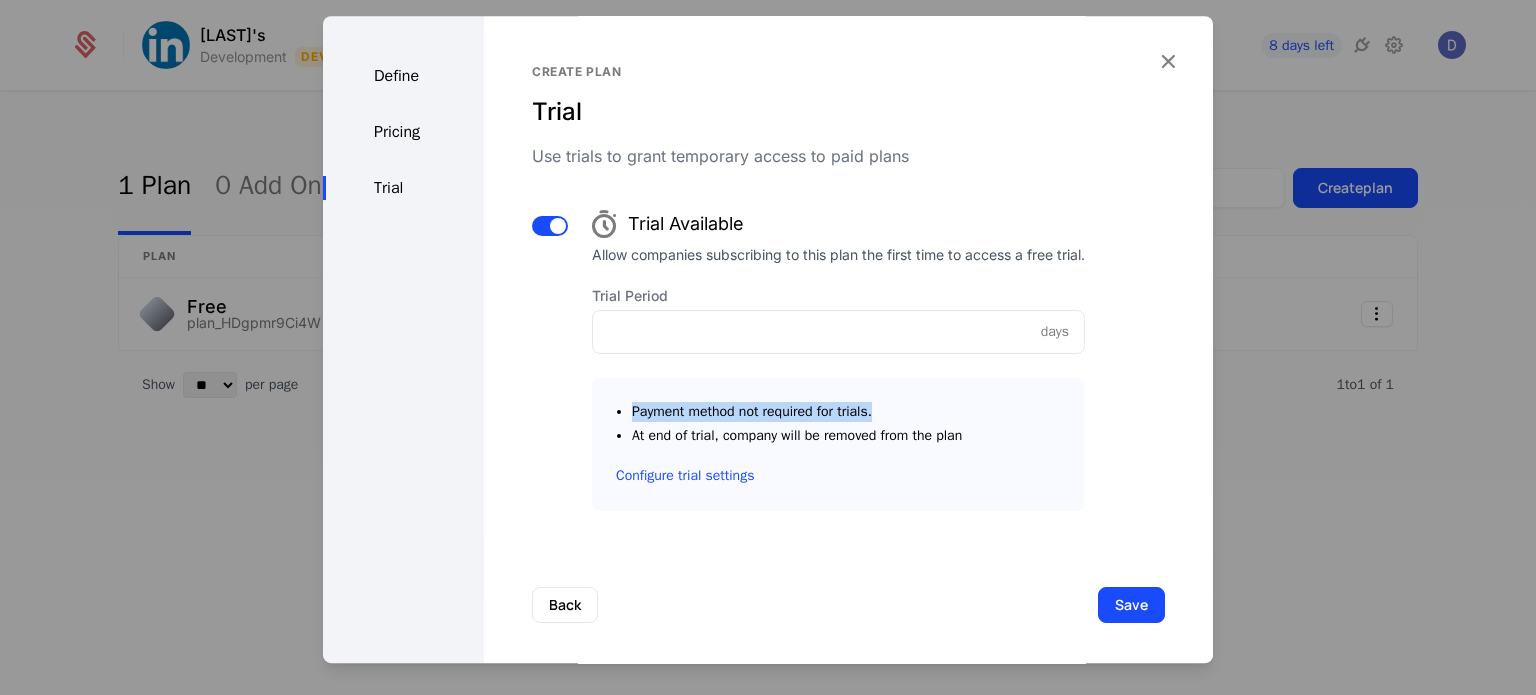 drag, startPoint x: 620, startPoint y: 418, endPoint x: 936, endPoint y: 418, distance: 316 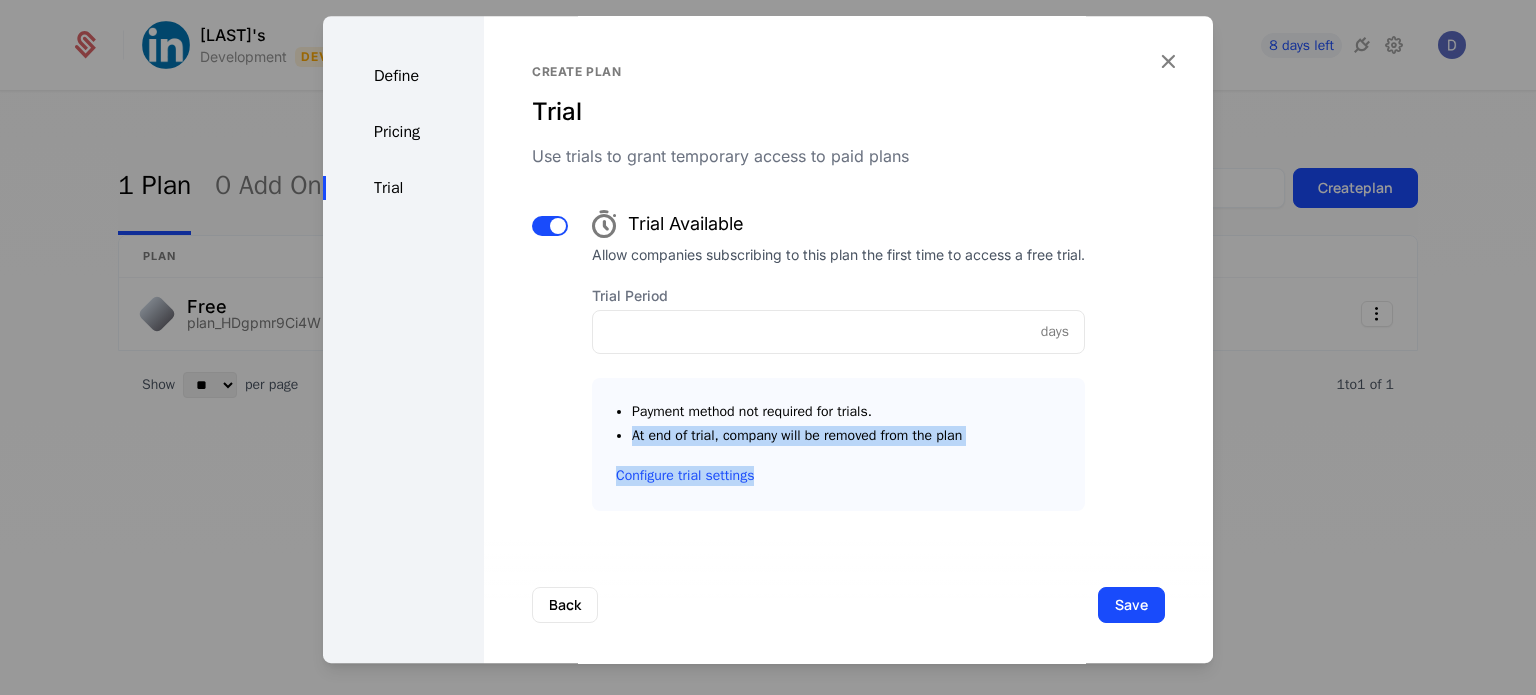 drag, startPoint x: 584, startPoint y: 443, endPoint x: 972, endPoint y: 455, distance: 388.18552 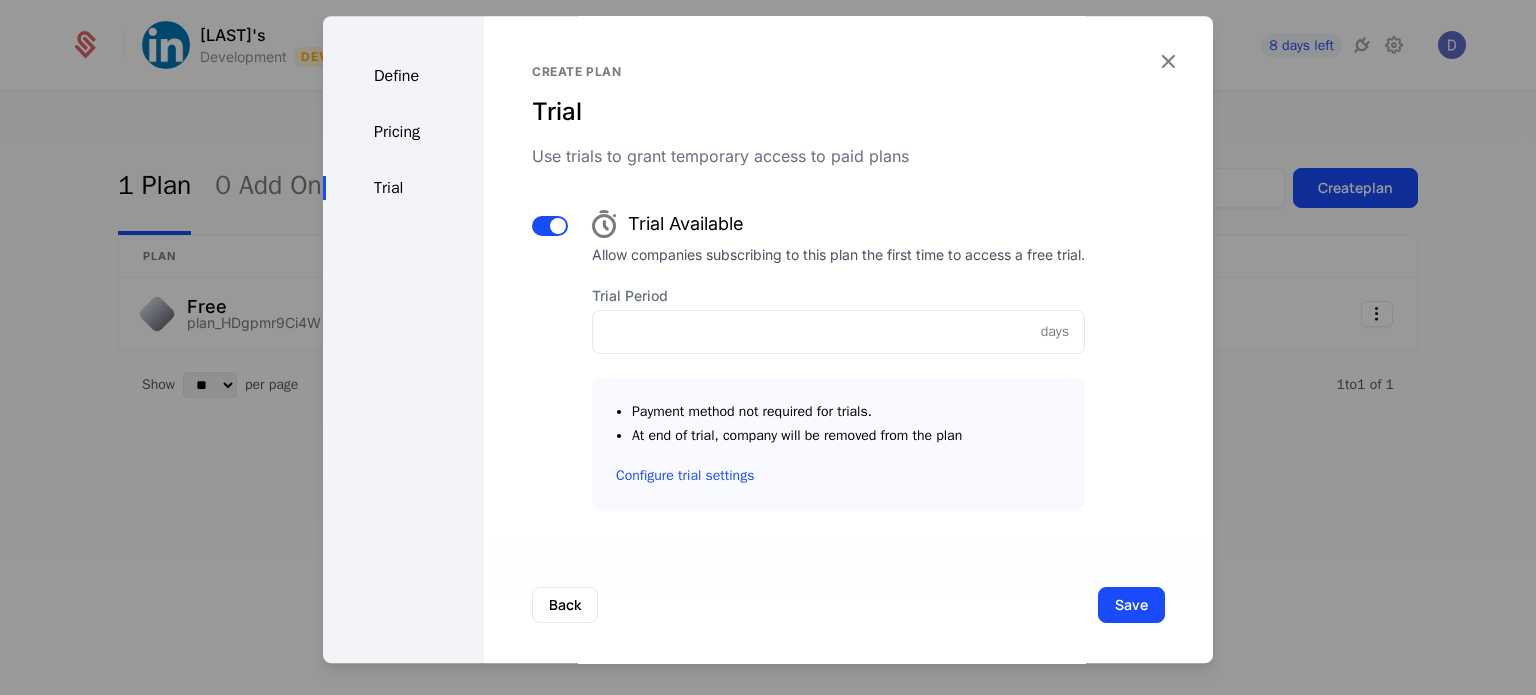 click on "Payment method not required for trials. At end of trial, company will be removed from the plan Configure trial settings" at bounding box center [838, 444] 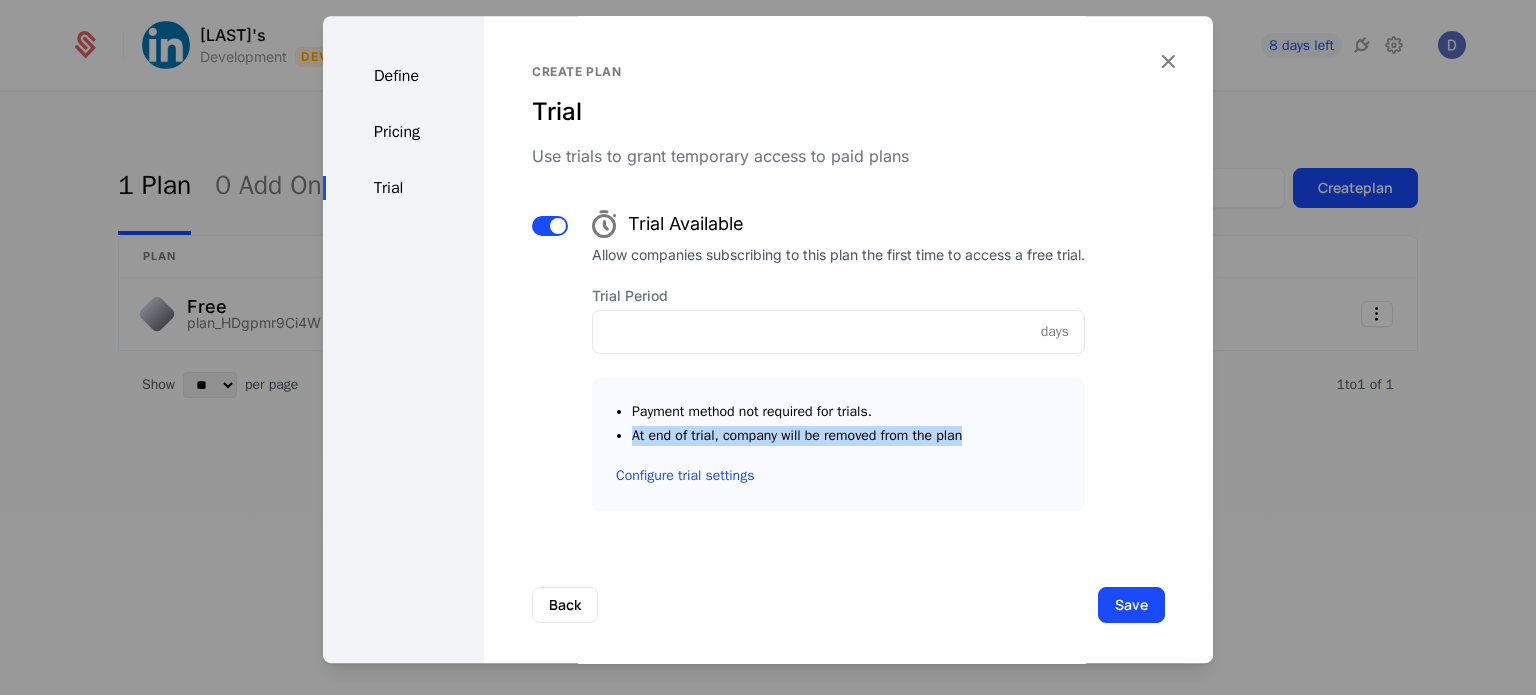 drag, startPoint x: 1007, startPoint y: 433, endPoint x: 628, endPoint y: 439, distance: 379.0475 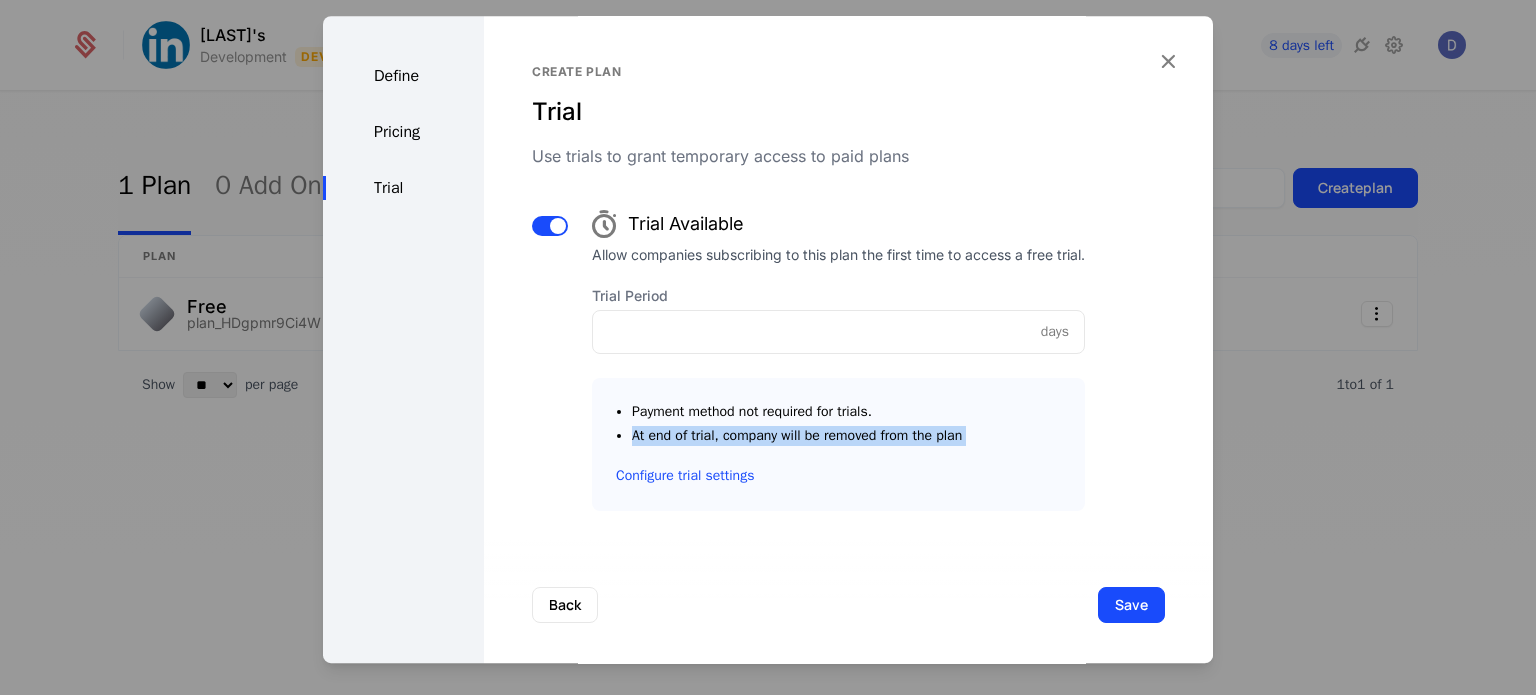 drag, startPoint x: 628, startPoint y: 439, endPoint x: 975, endPoint y: 444, distance: 347.036 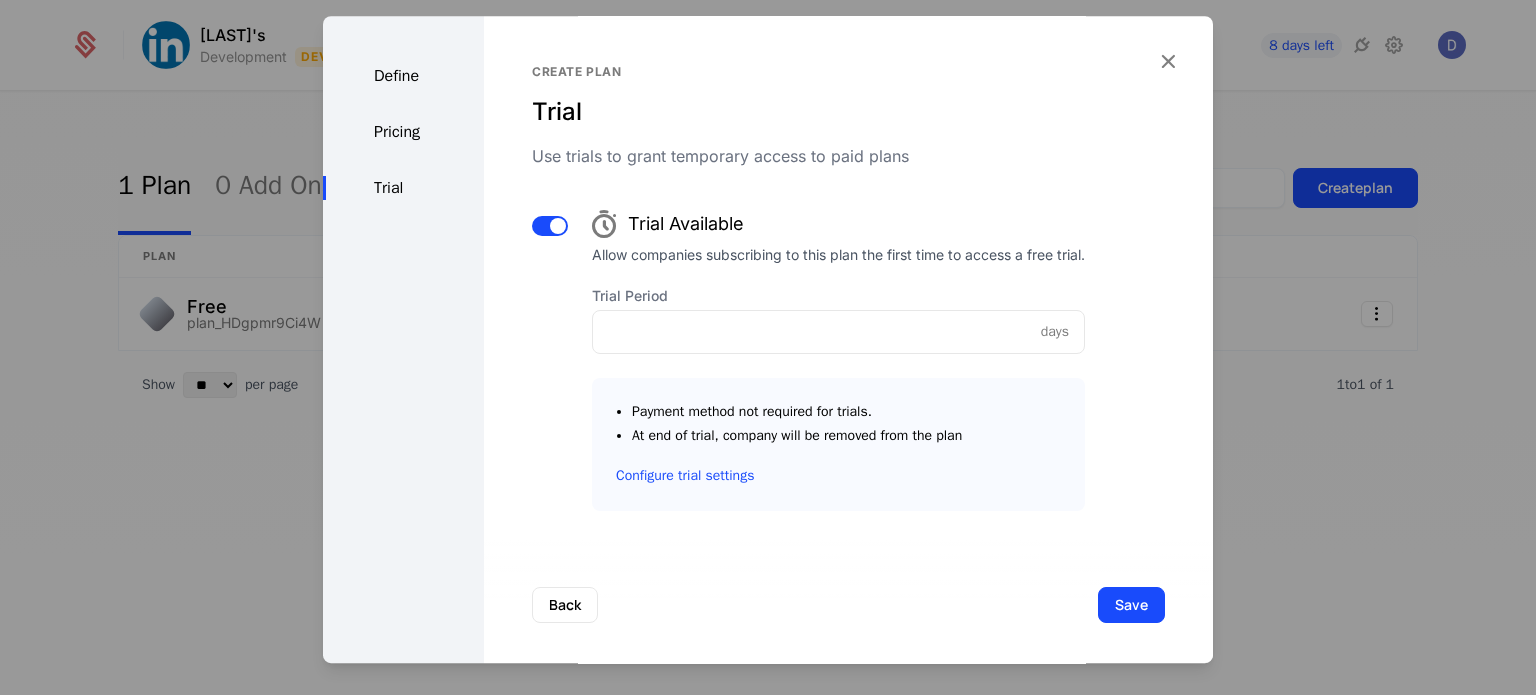 scroll, scrollTop: 8, scrollLeft: 0, axis: vertical 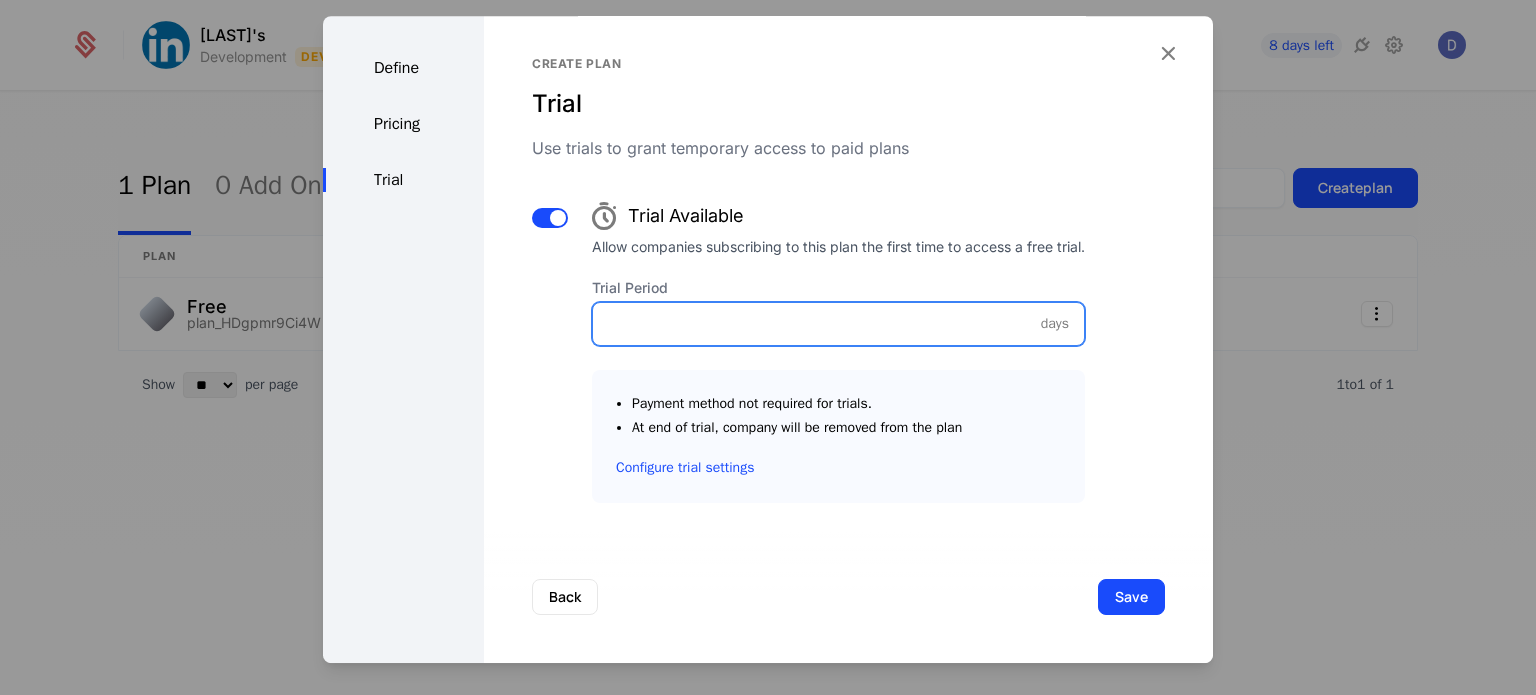 click on "Trial Period" at bounding box center (838, 324) 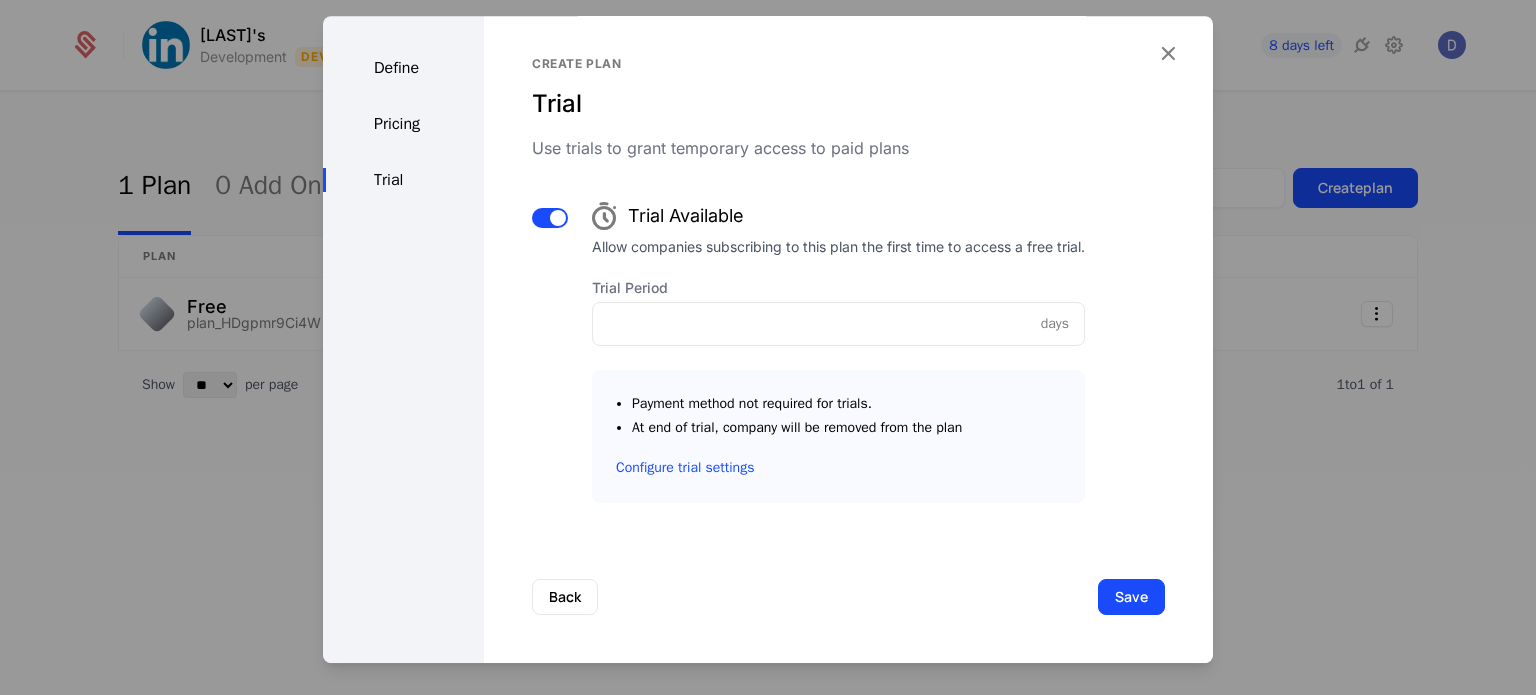click at bounding box center [558, 218] 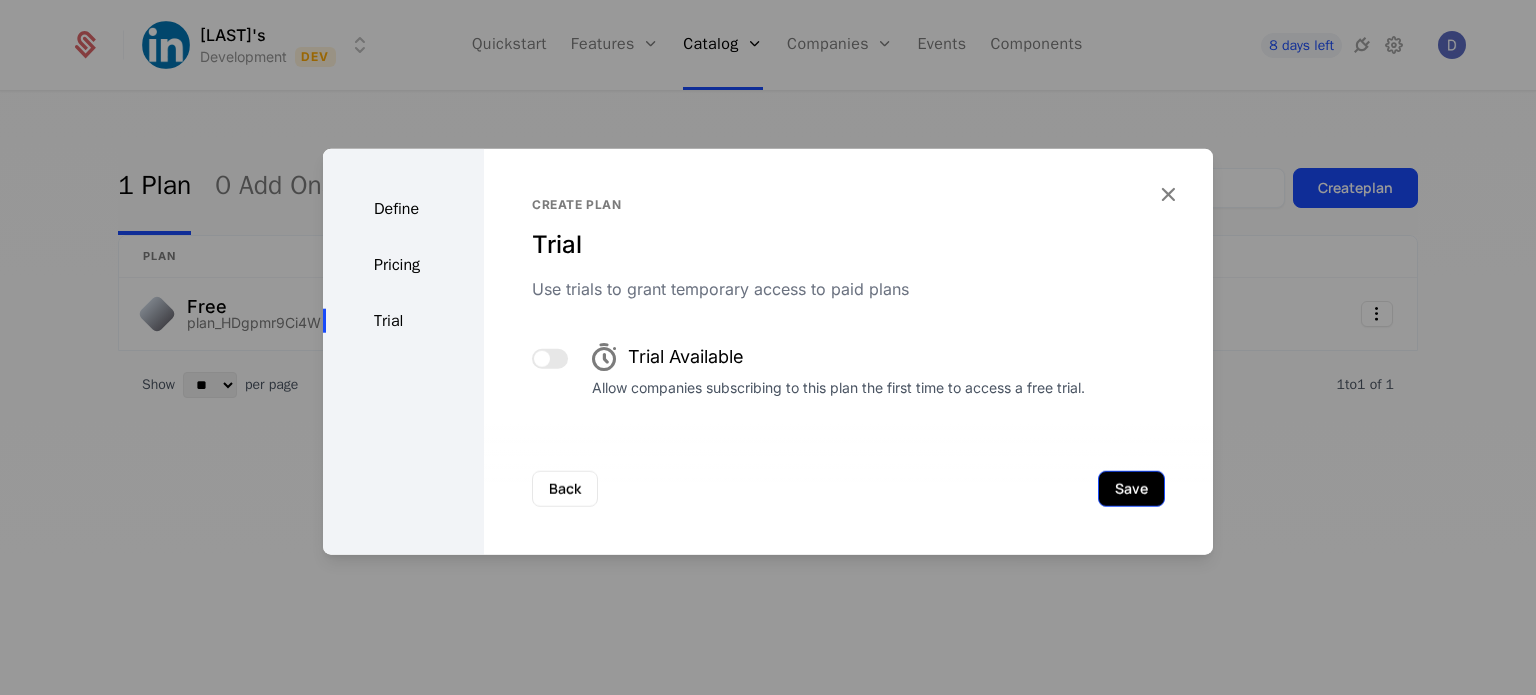 click on "Save" at bounding box center [1131, 488] 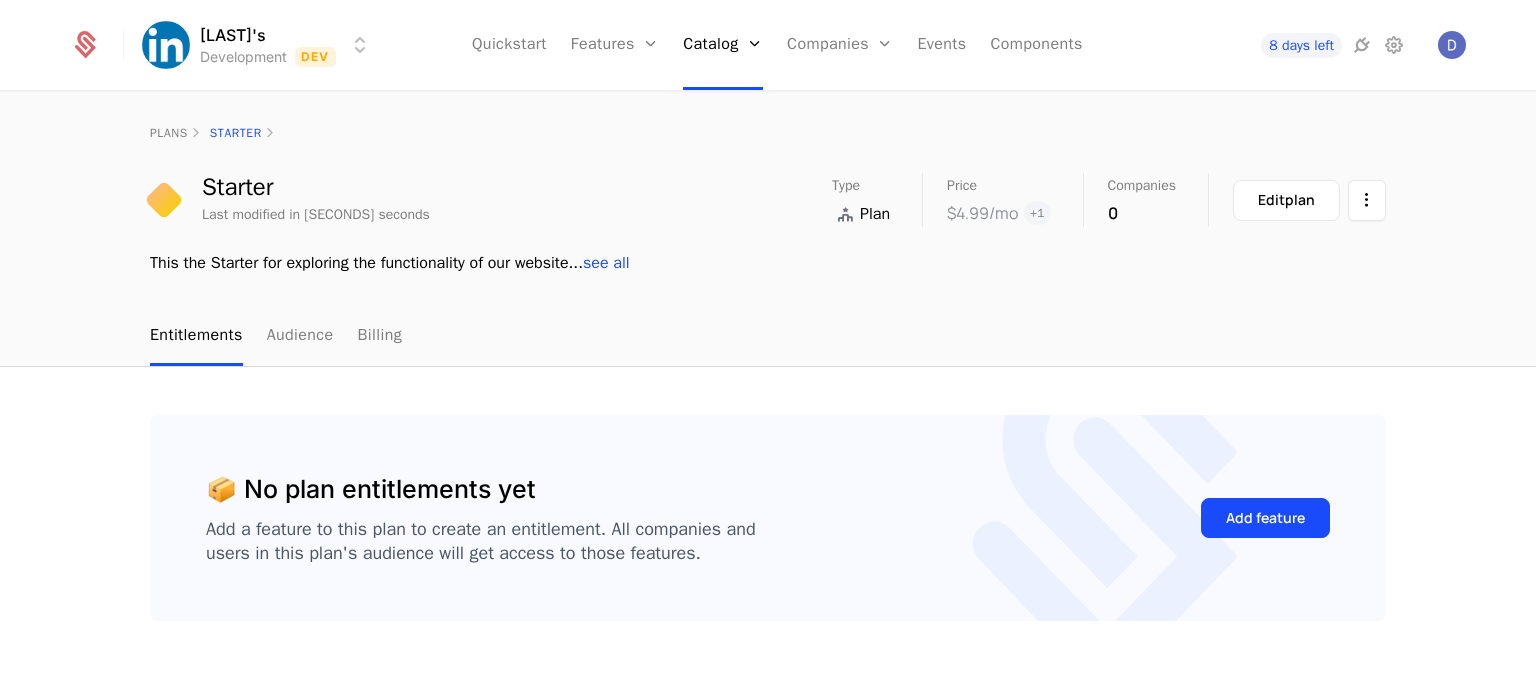scroll, scrollTop: 35, scrollLeft: 0, axis: vertical 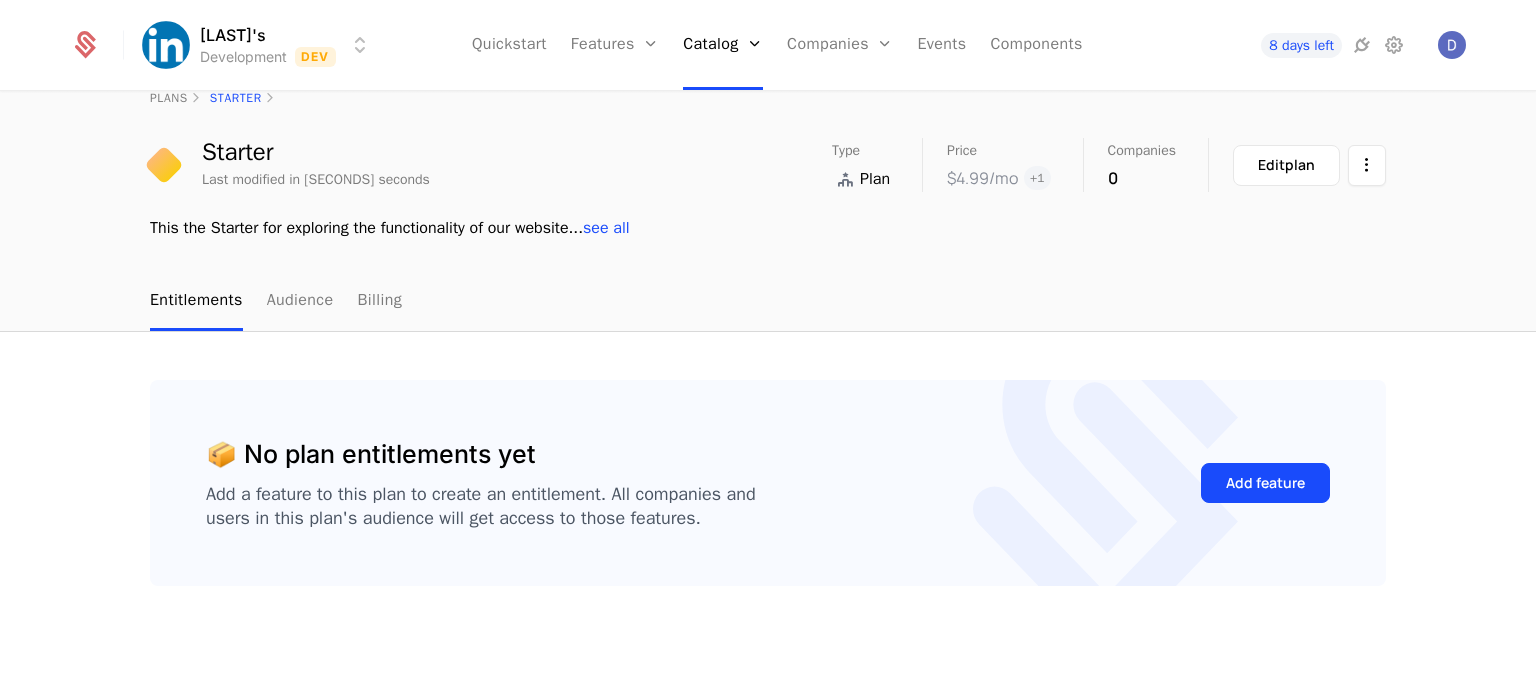 click on "Entitlements Audience Billing" at bounding box center (276, 301) 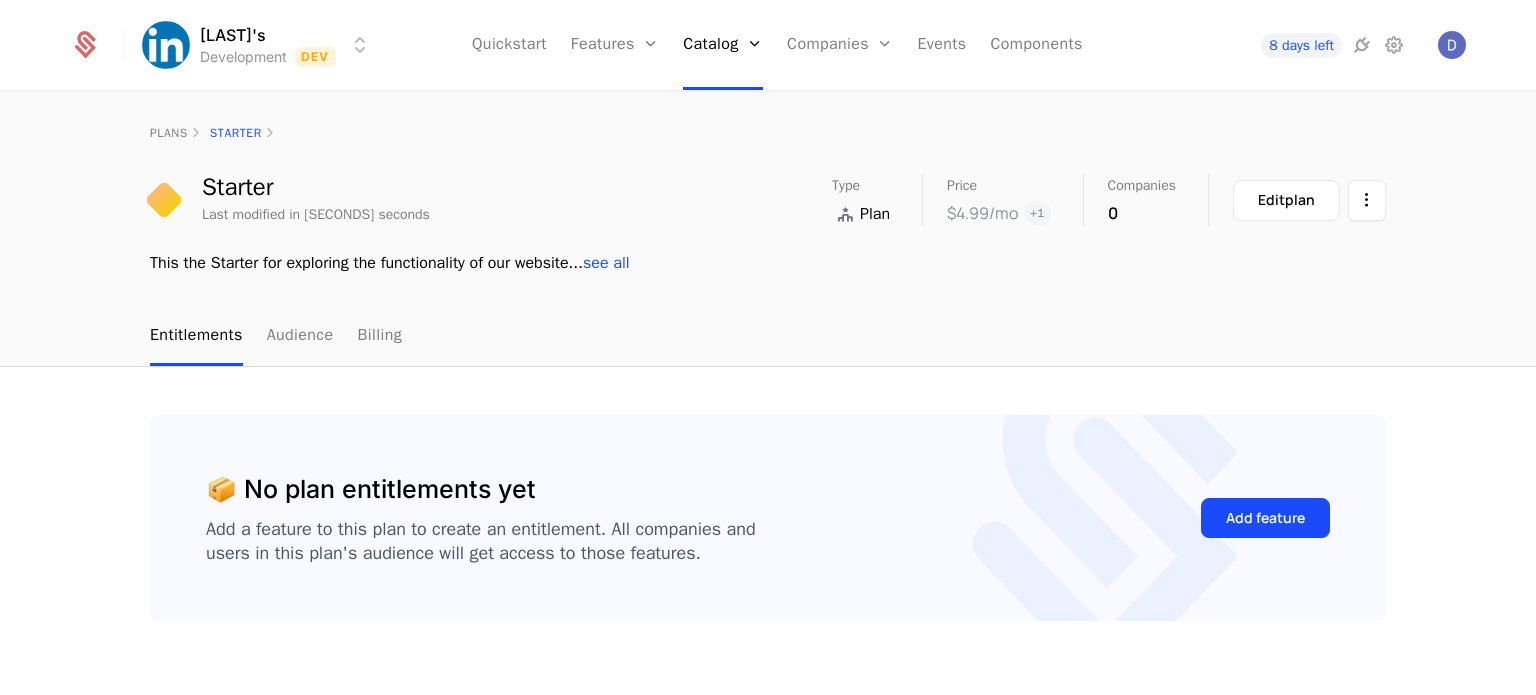 click on "$4.99 /mo" at bounding box center [982, 213] 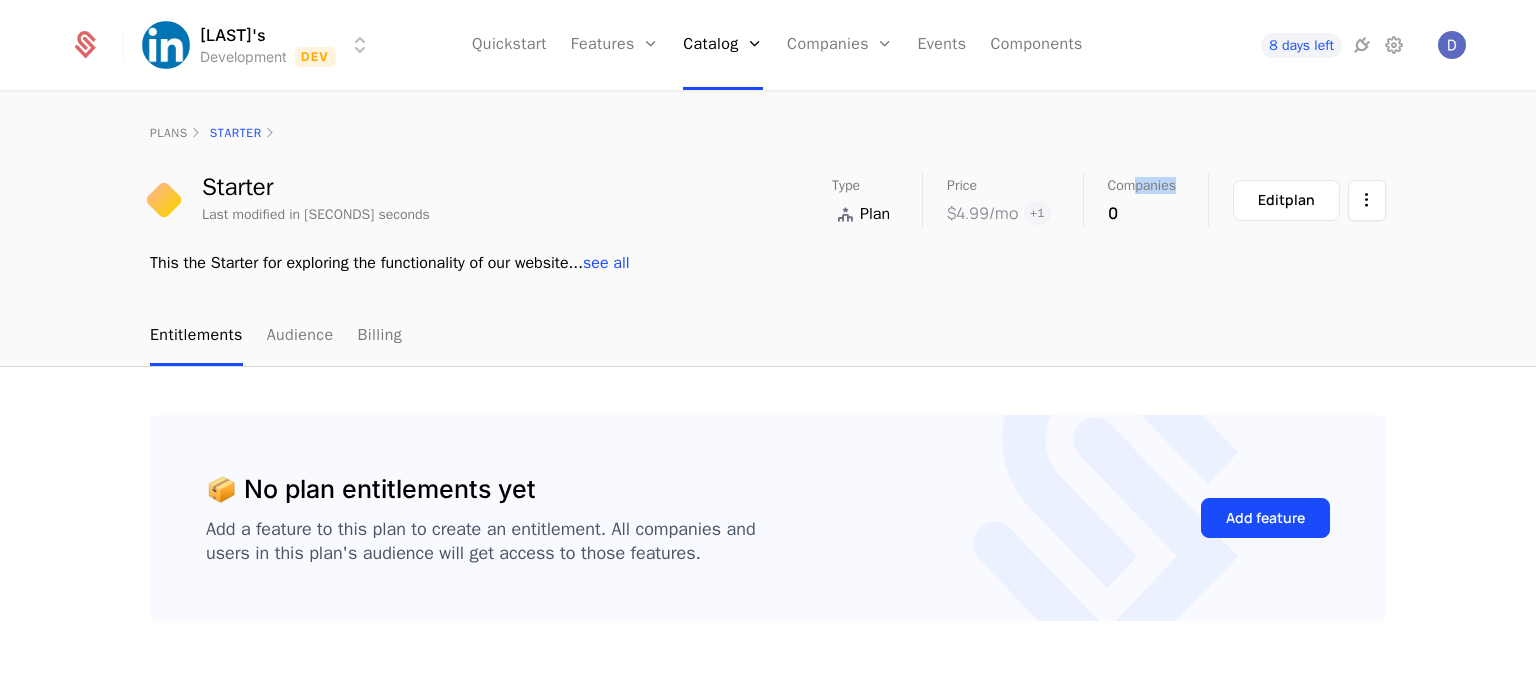 click on "Companies" at bounding box center (1142, 186) 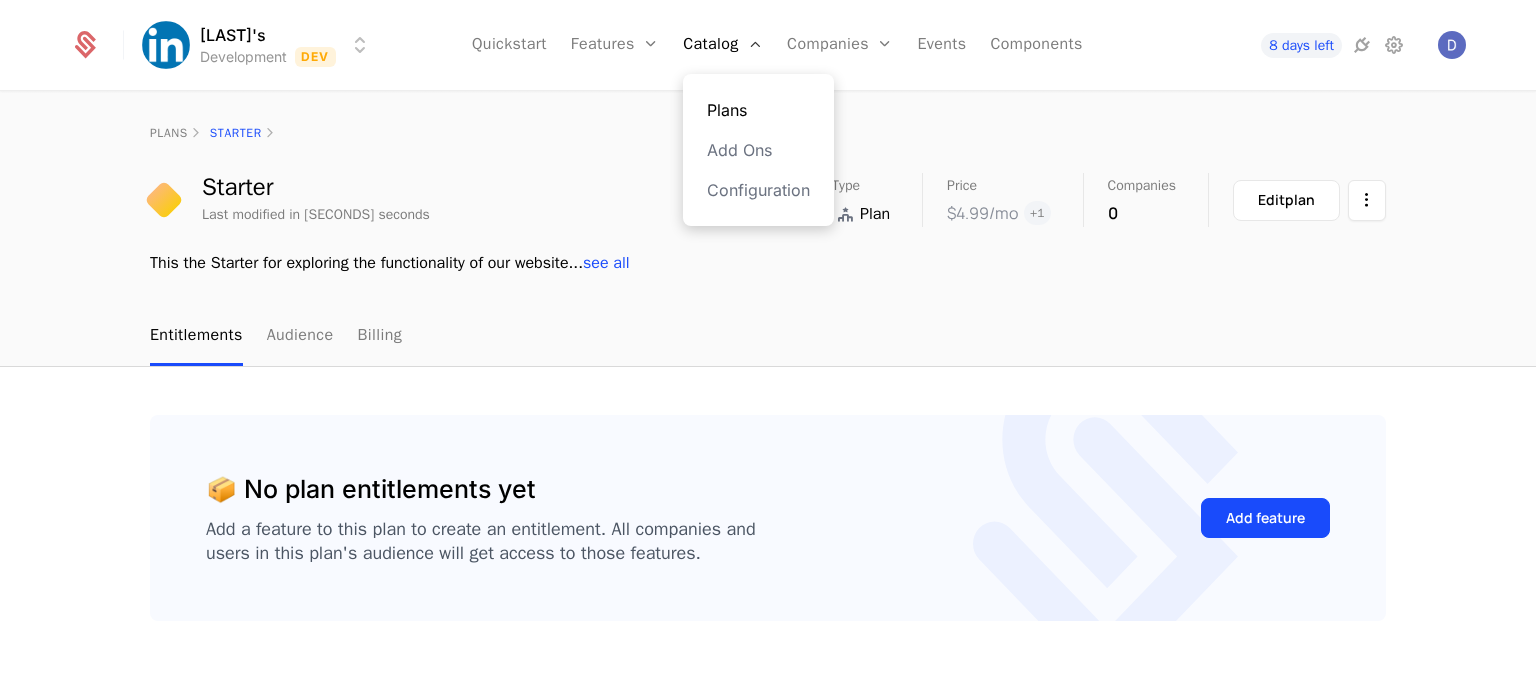 click on "Plans" at bounding box center [758, 110] 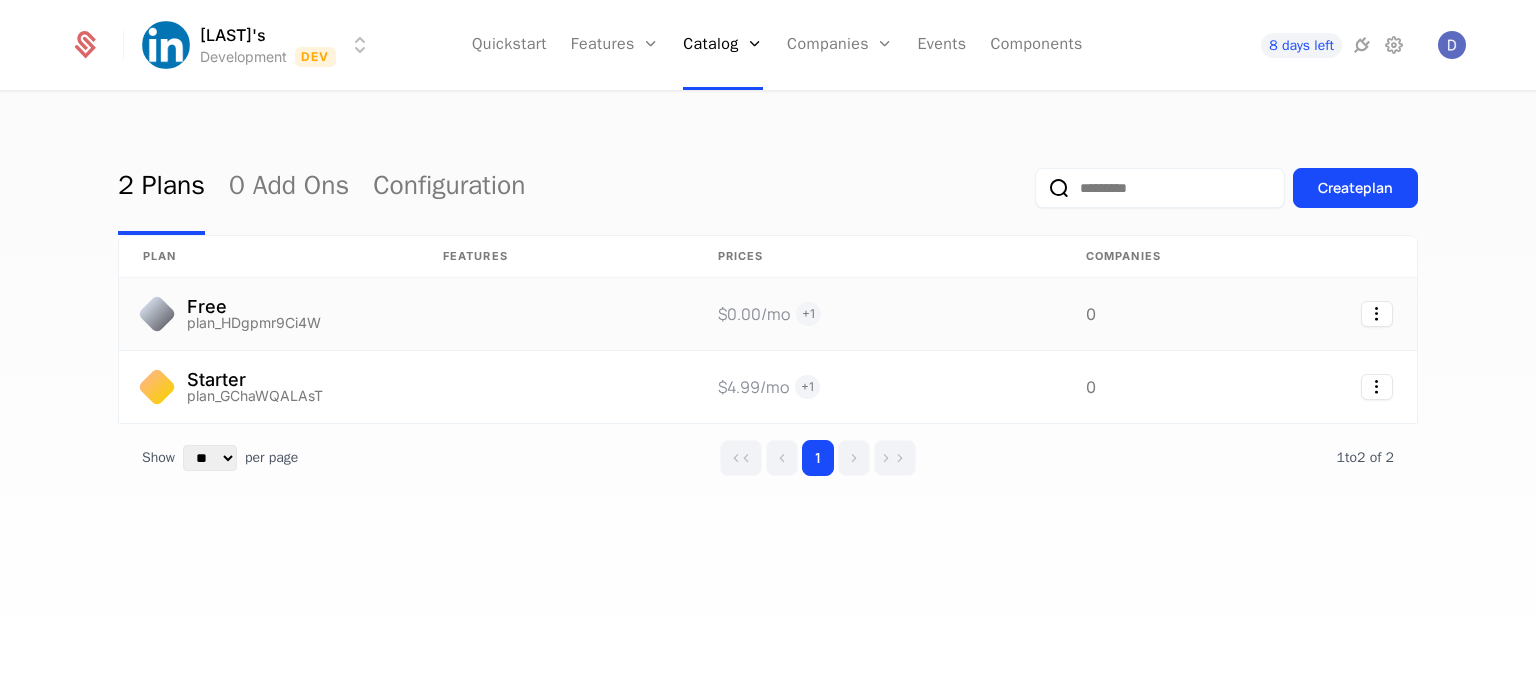 click on "Free" at bounding box center [254, 307] 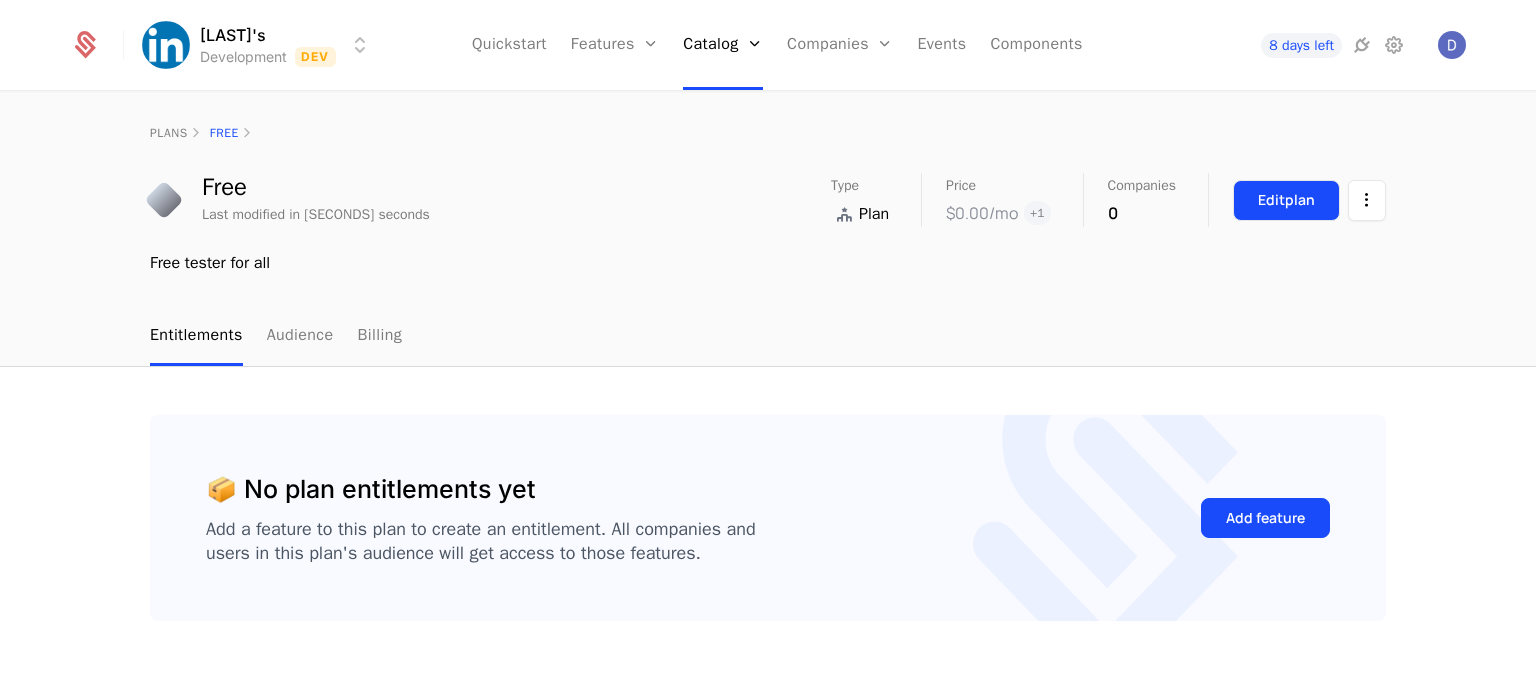 click on "Edit  plan" at bounding box center [1286, 200] 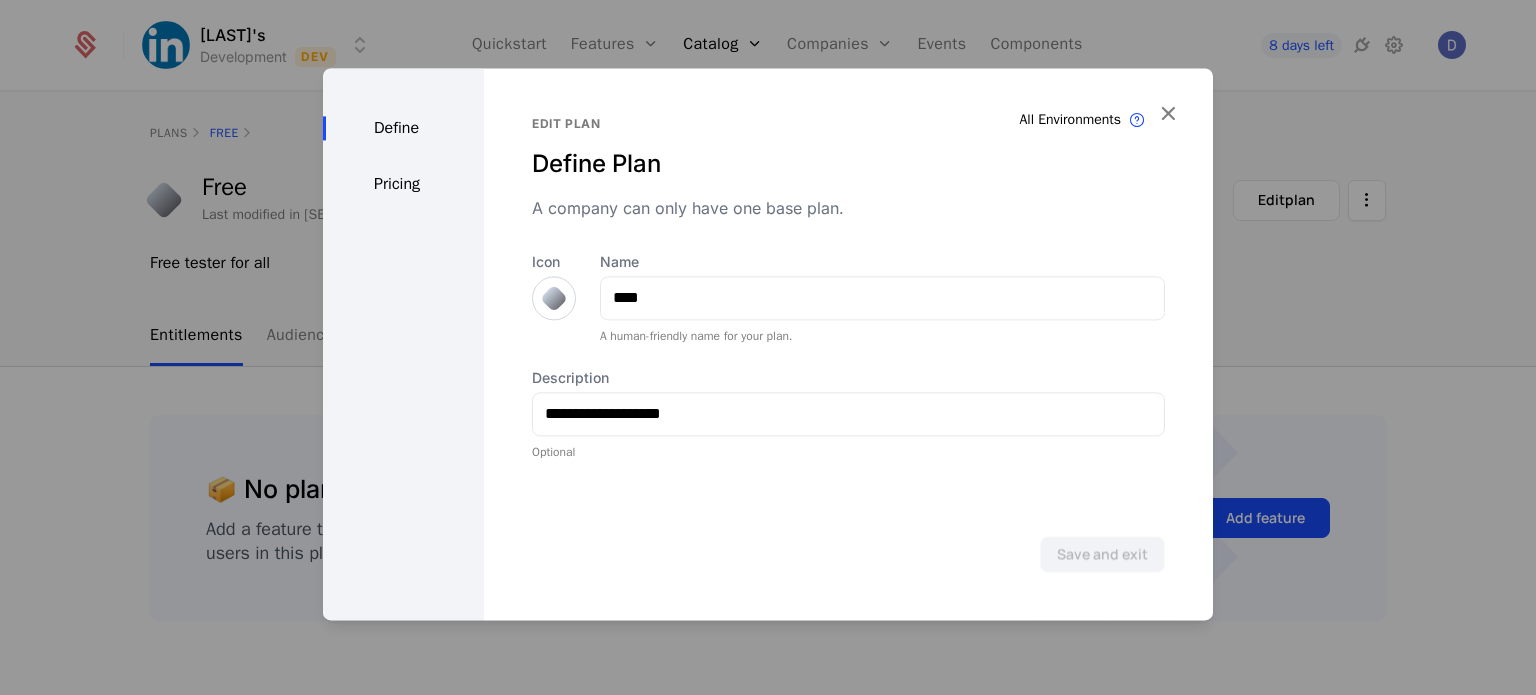 drag, startPoint x: 375, startPoint y: 205, endPoint x: 397, endPoint y: 197, distance: 23.409399 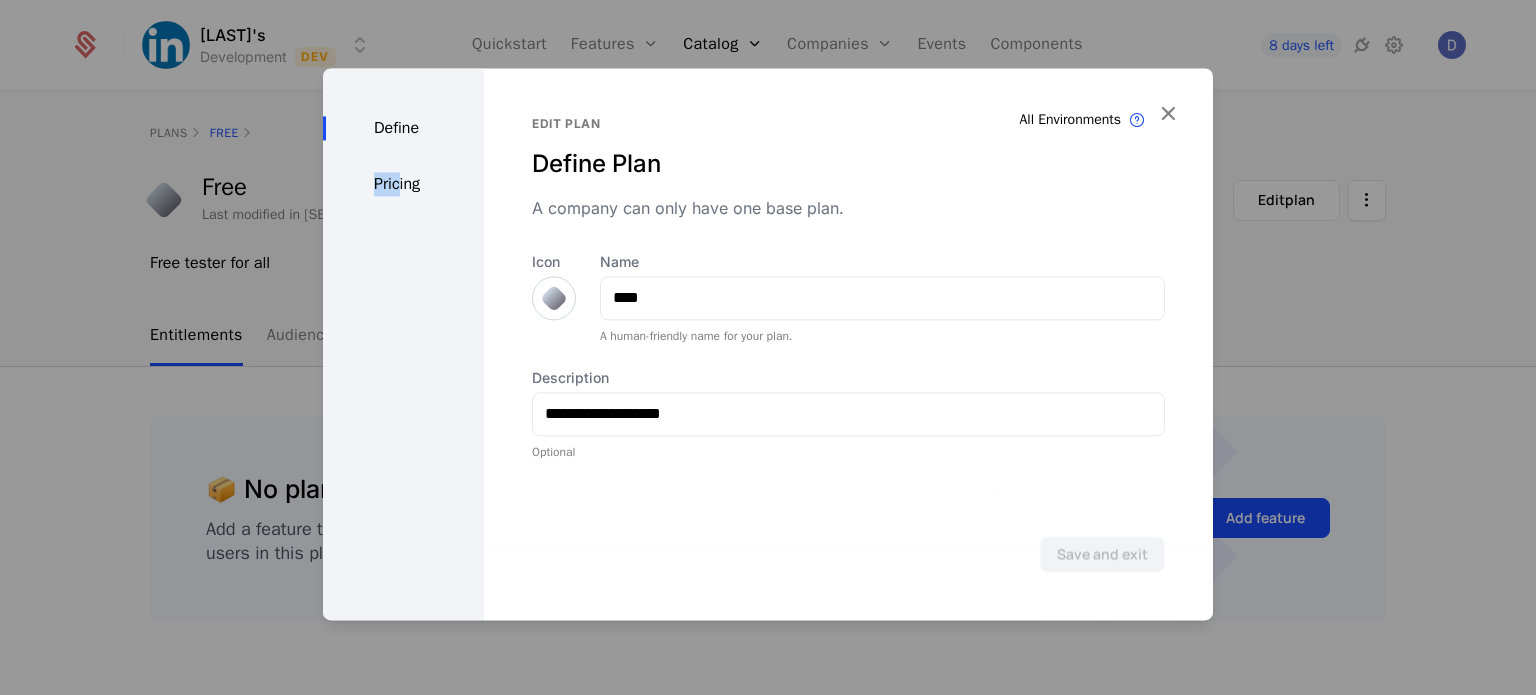 click on "Define Pricing" at bounding box center [403, 344] 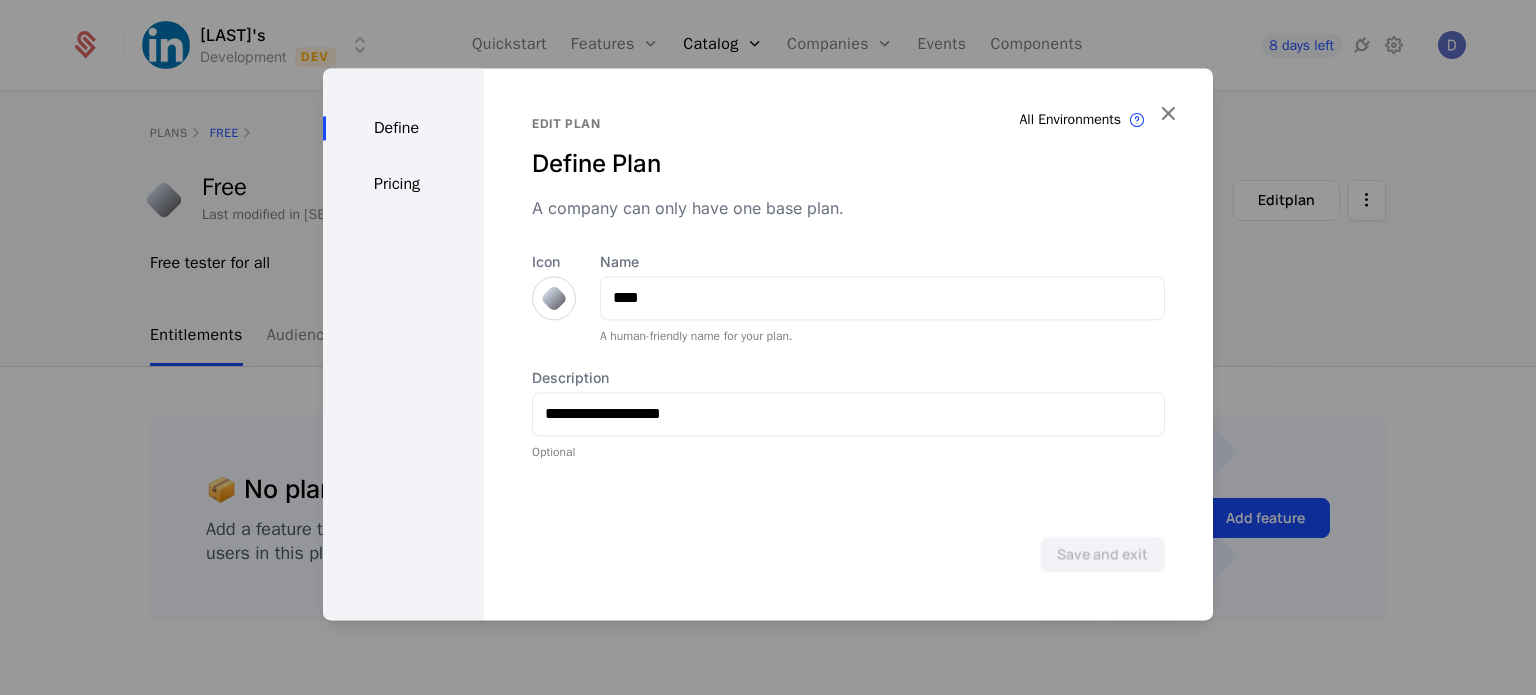 click on "Define Pricing" at bounding box center (403, 344) 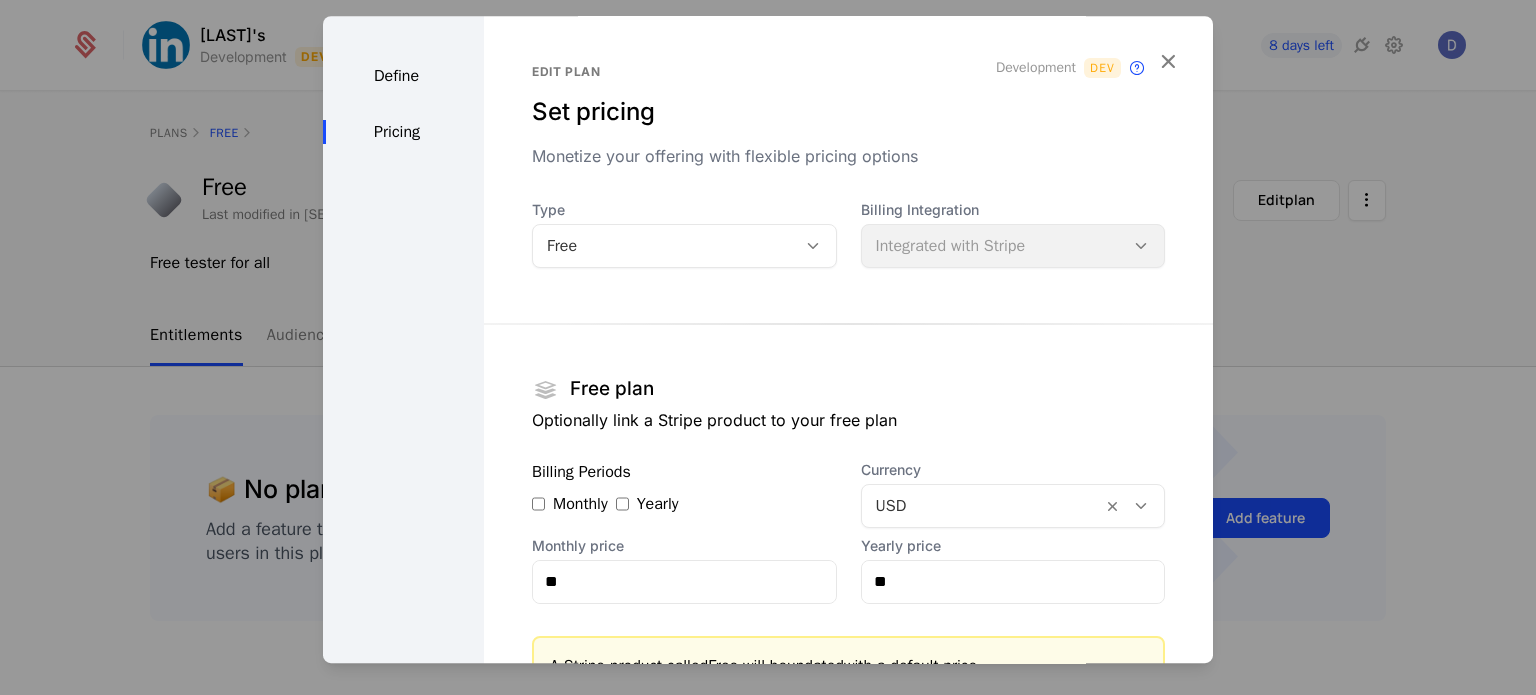 scroll, scrollTop: 28, scrollLeft: 0, axis: vertical 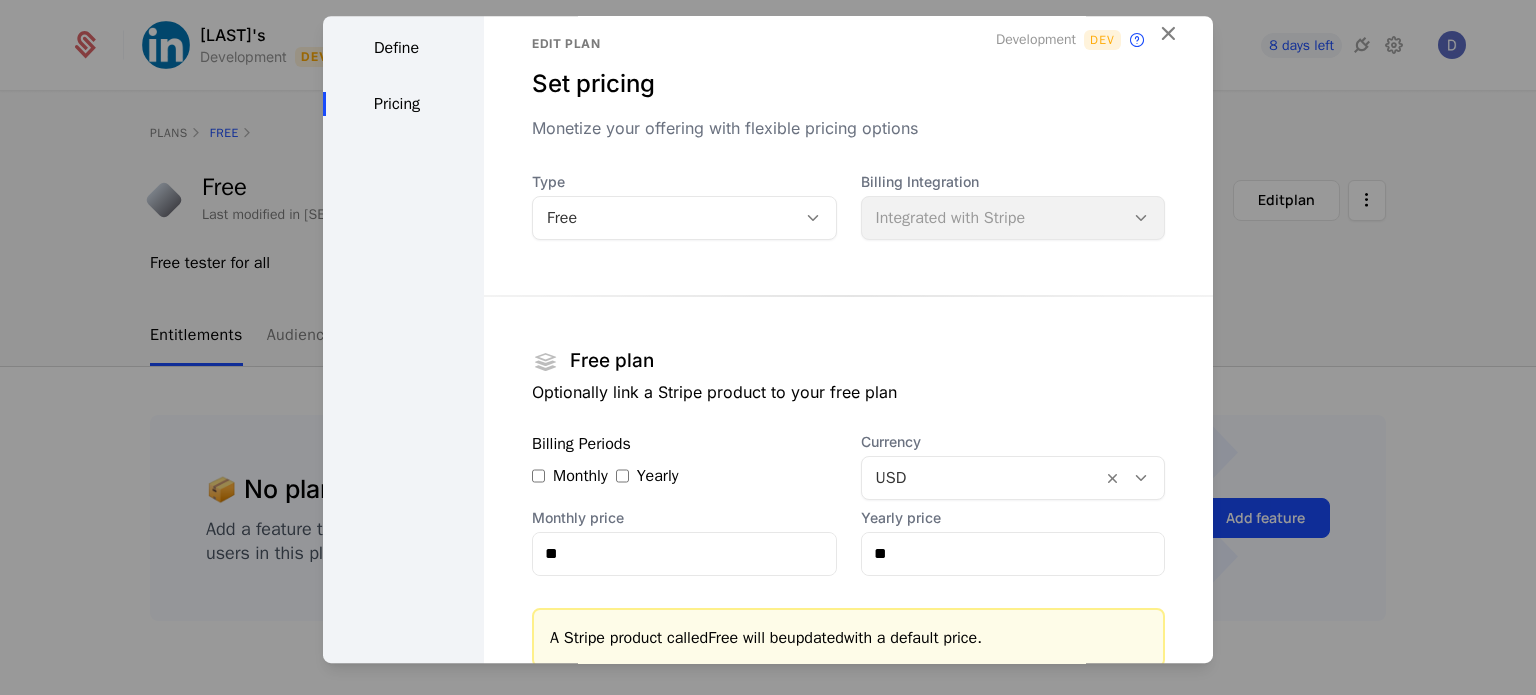 click on "Billing Integration Integrated with Stripe" at bounding box center [1013, 206] 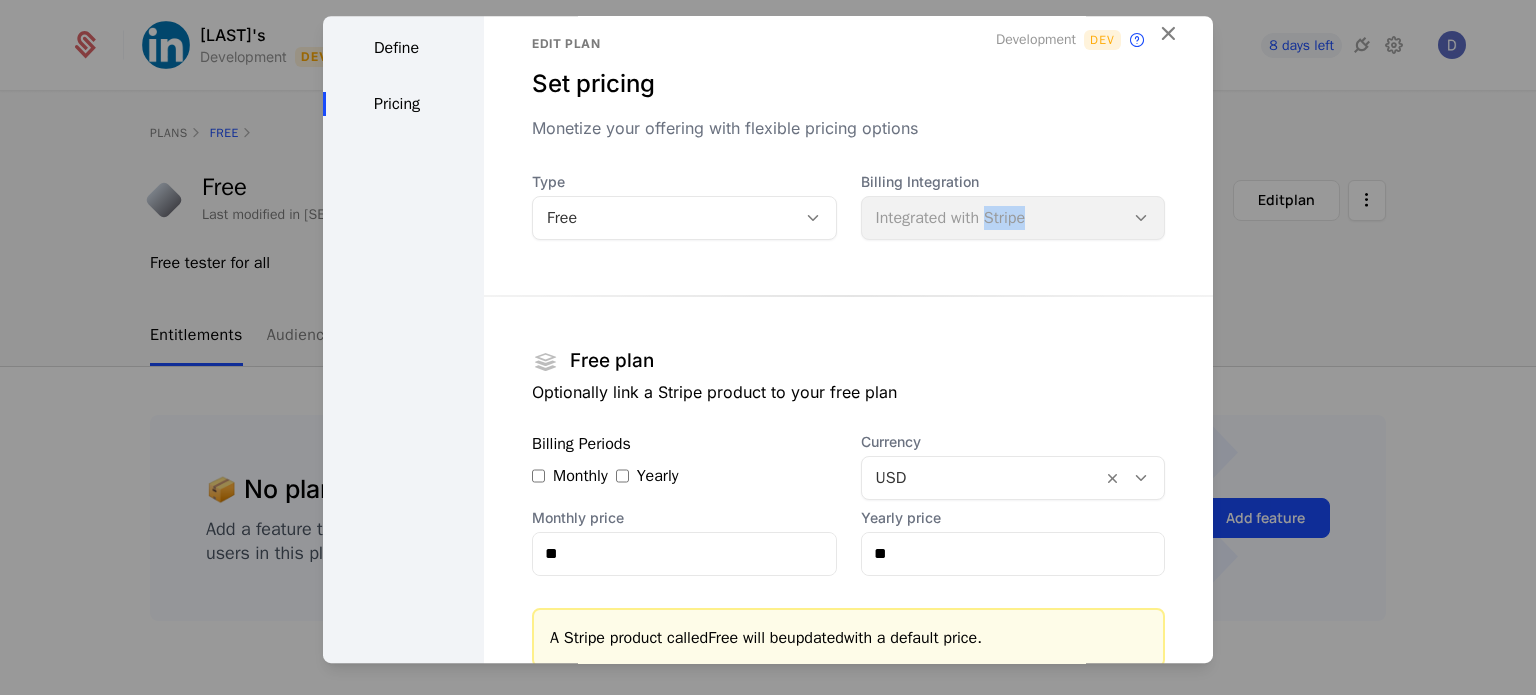 click on "Billing Integration Integrated with Stripe" at bounding box center (1013, 206) 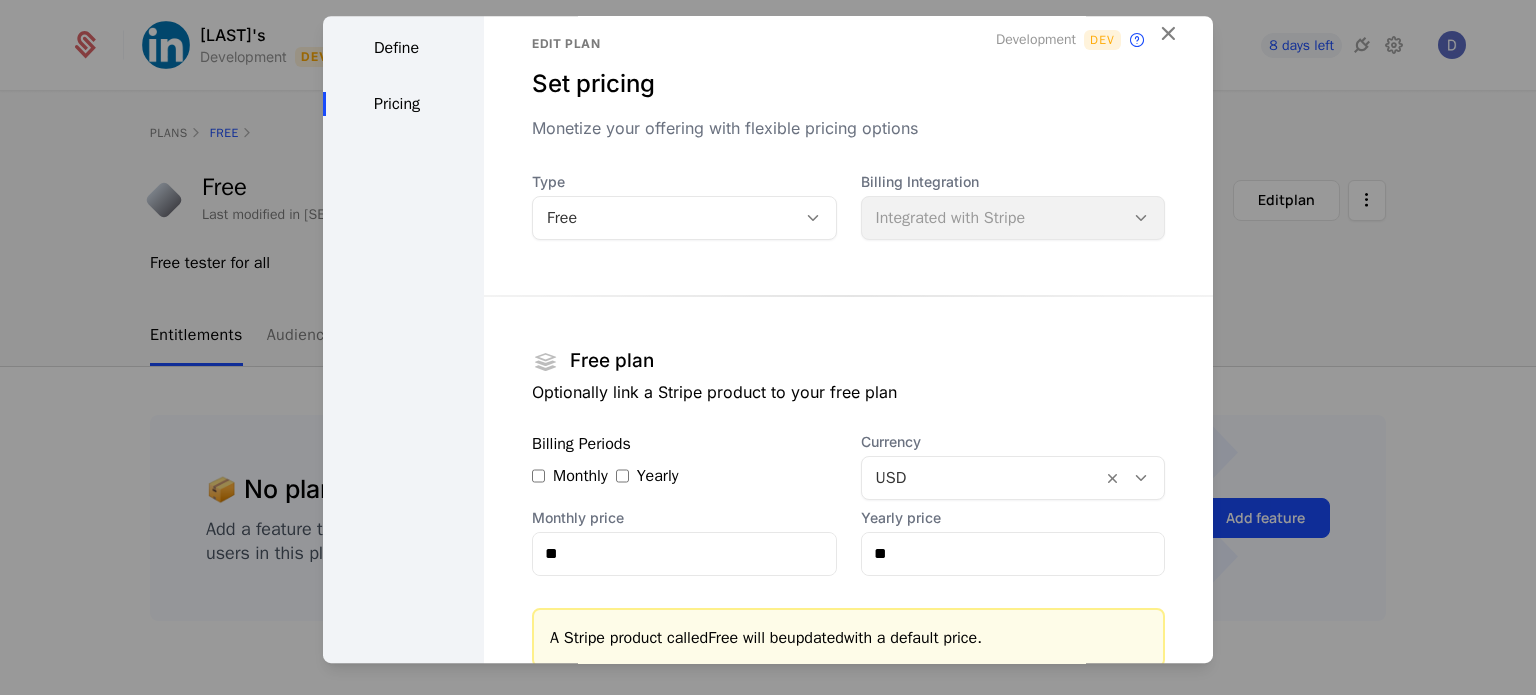 click on "Billing Integration Integrated with Stripe" at bounding box center [1013, 206] 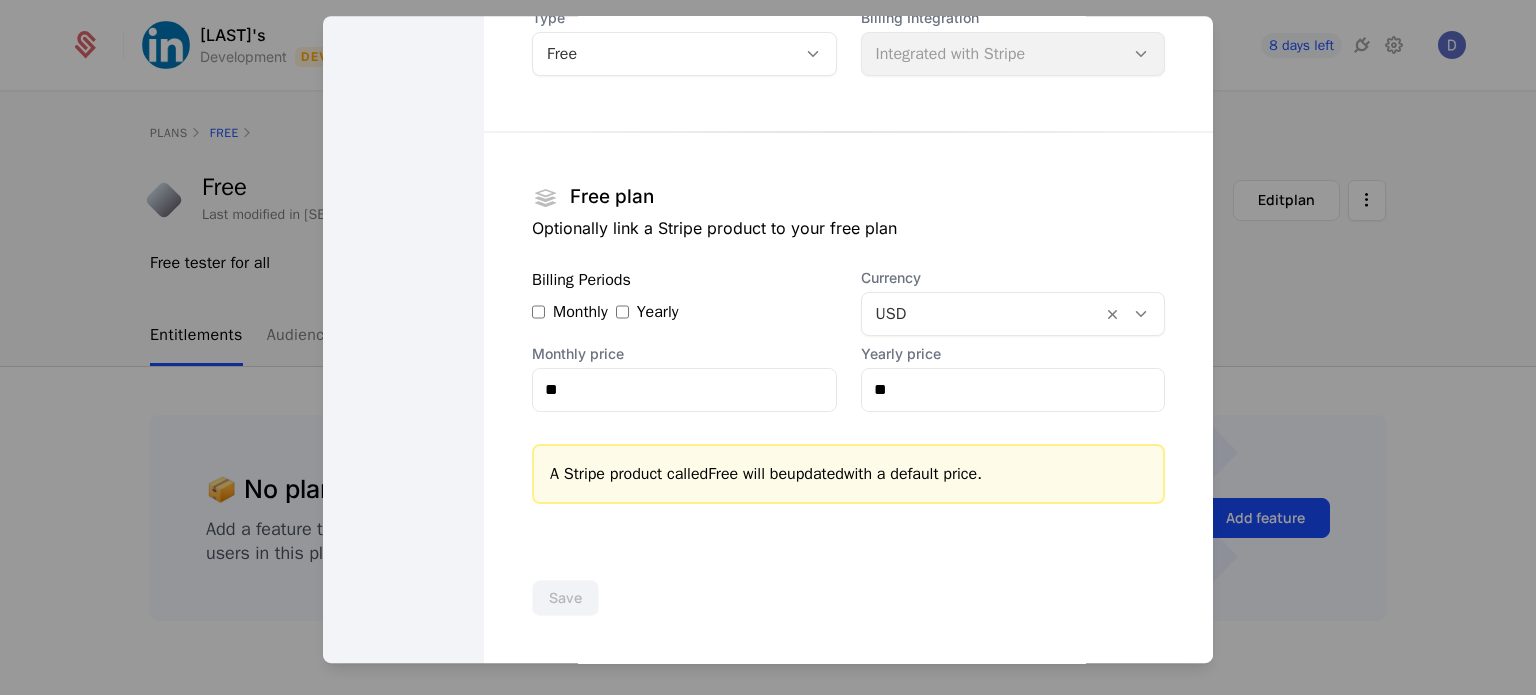 click on "Free plan Optionally link a Stripe product to your free plan Billing Periods Monthly Yearly Currency USD Monthly price ** Yearly price ** A Stripe product   called  Free   will be  updated  with a default price." at bounding box center [848, 302] 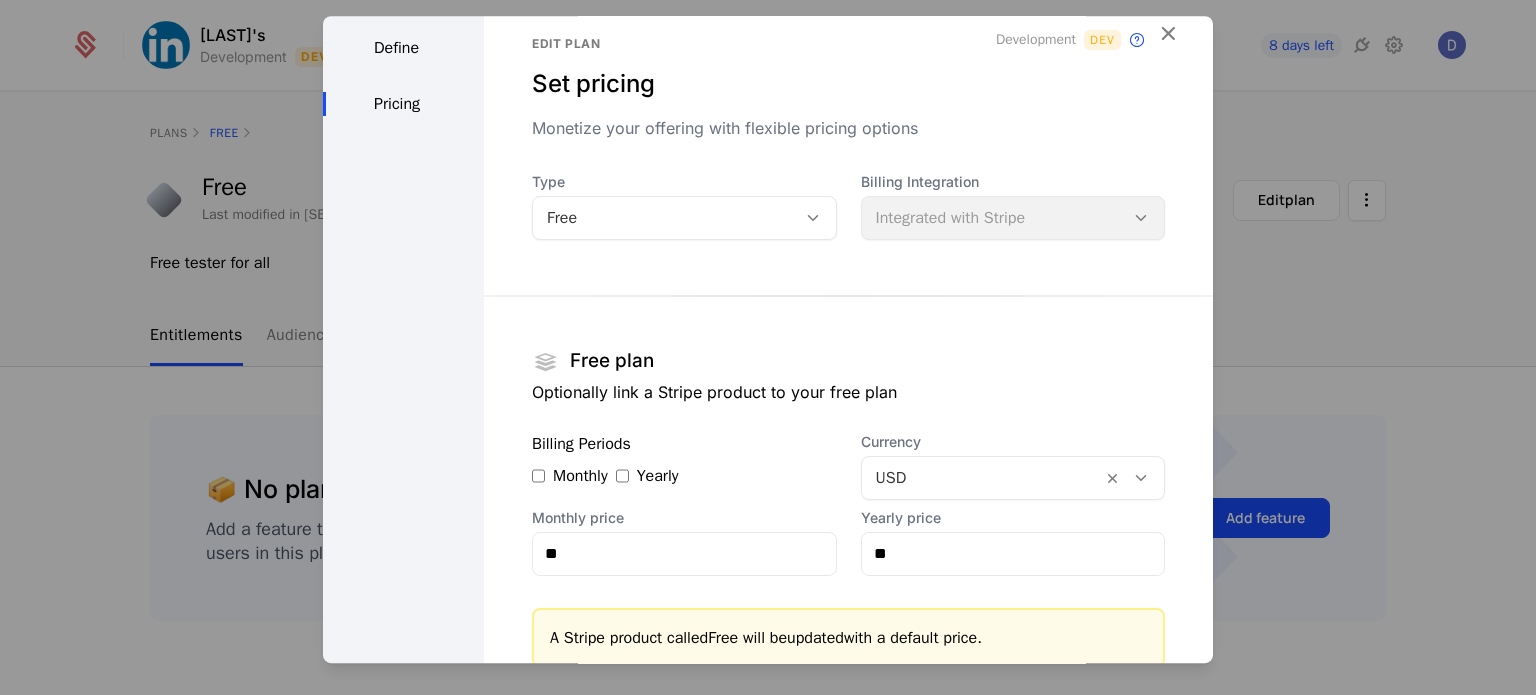 scroll, scrollTop: 0, scrollLeft: 0, axis: both 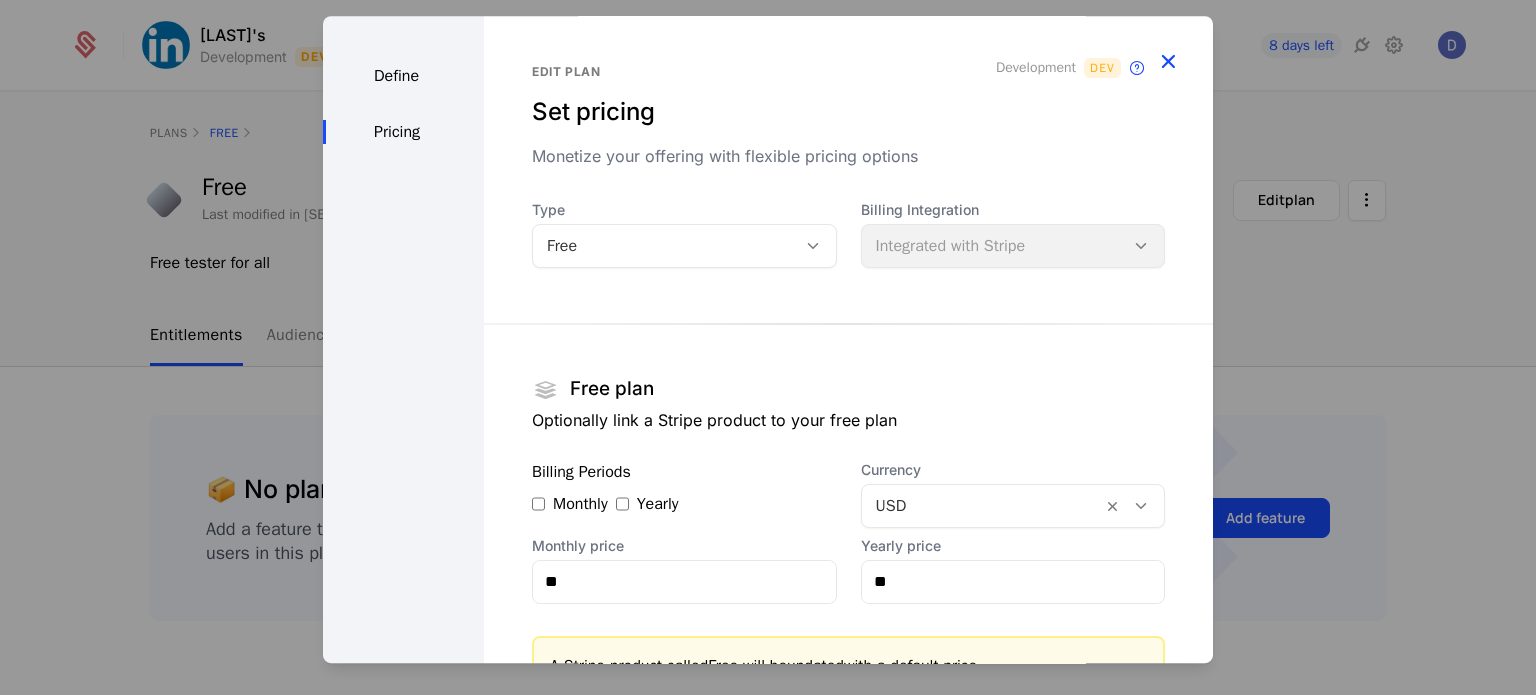click at bounding box center [1168, 61] 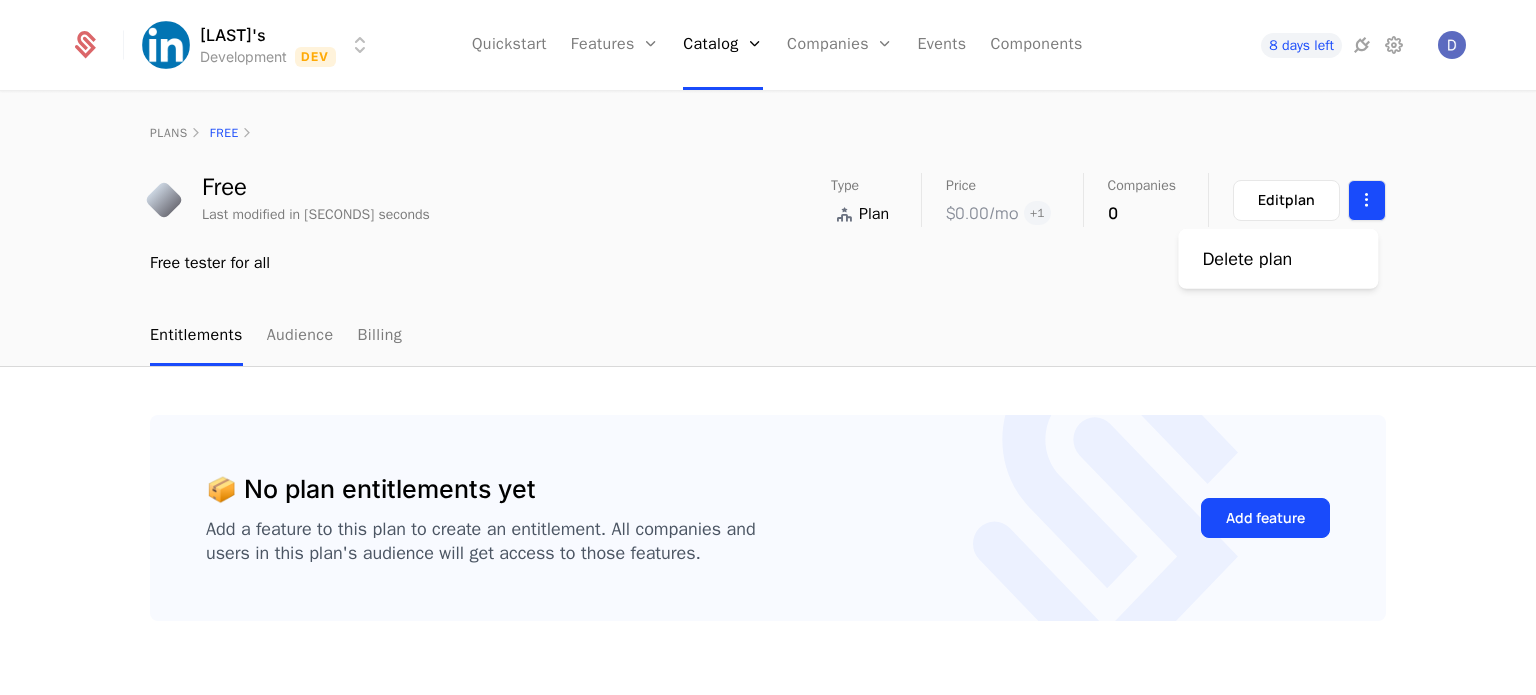 click on "Patel's Development Dev Quickstart Features Features Flags Catalog Plans Add Ons Configuration Companies Companies Users Events Components 8 days left plans Free Free Last modified in 347 seconds Type Plan Price $0.00 /mo + 1 Companies 0 Edit  plan Free tester for all Entitlements Audience Billing 📦 No plan entitlements yet Add a feature to this plan to create an entitlement. All companies and users in this plan's audience will get access to those features. Add feature
Best Viewed on Desktop You're currently viewing this on a  mobile device . For the best experience,   we recommend using a desktop or larger screens , as the application isn't fully optimized for smaller resolutions just yet. Got it  Delete plan" at bounding box center (768, 347) 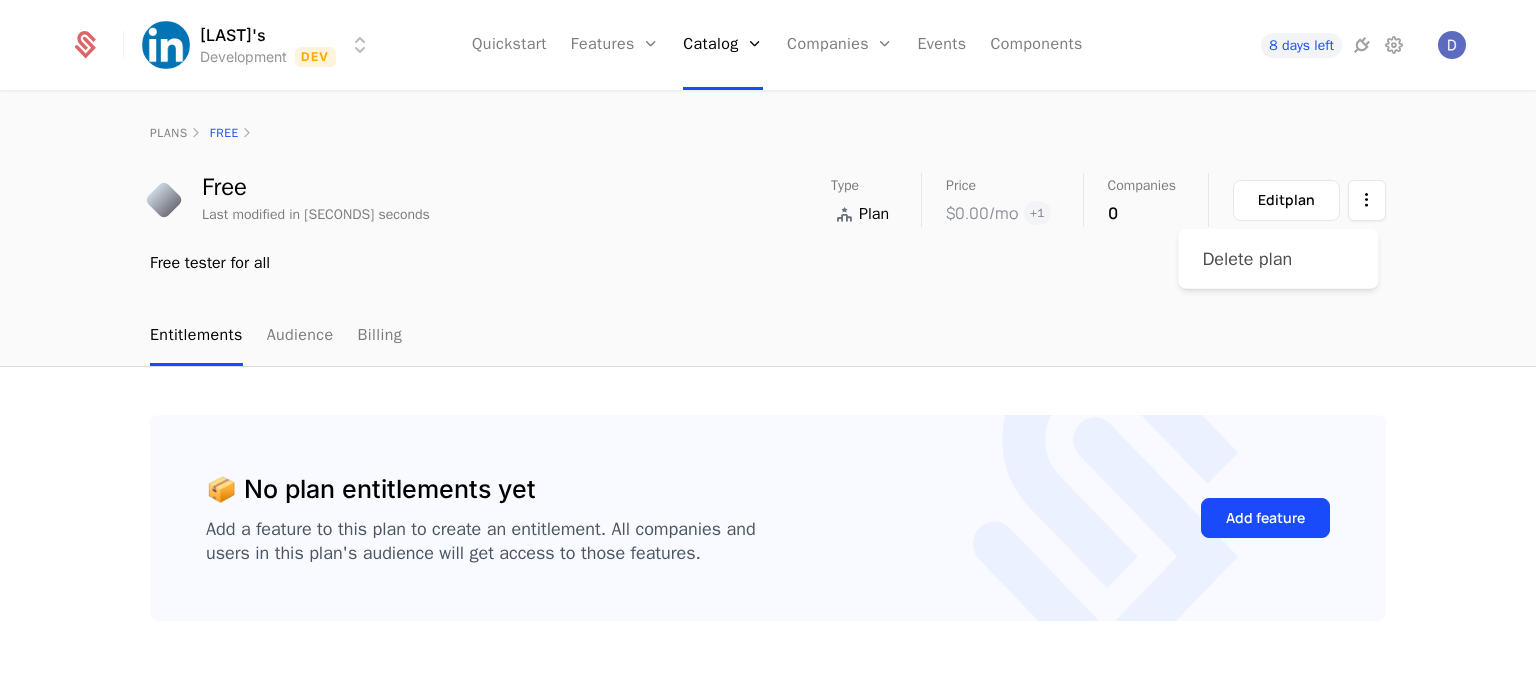 click on "Delete plan" at bounding box center [1247, 259] 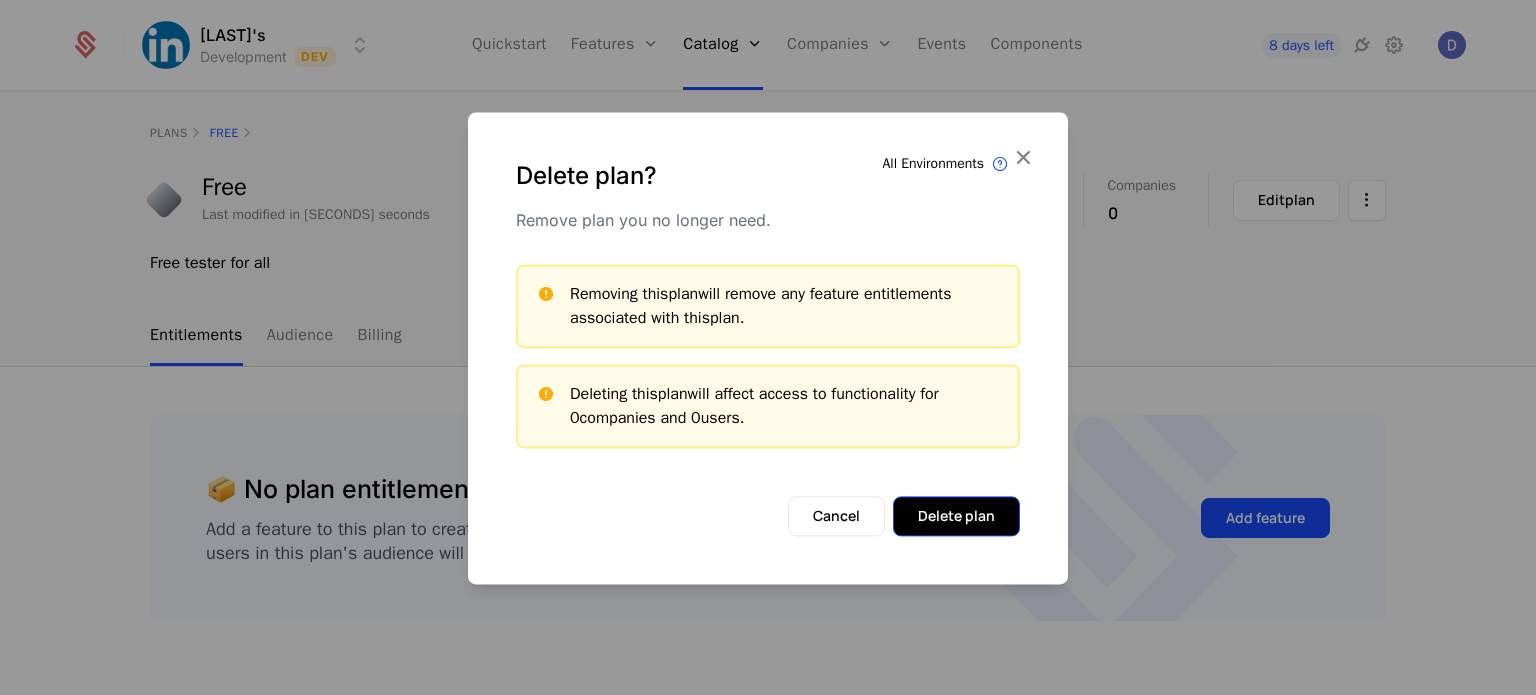 click on "Delete plan" at bounding box center (956, 516) 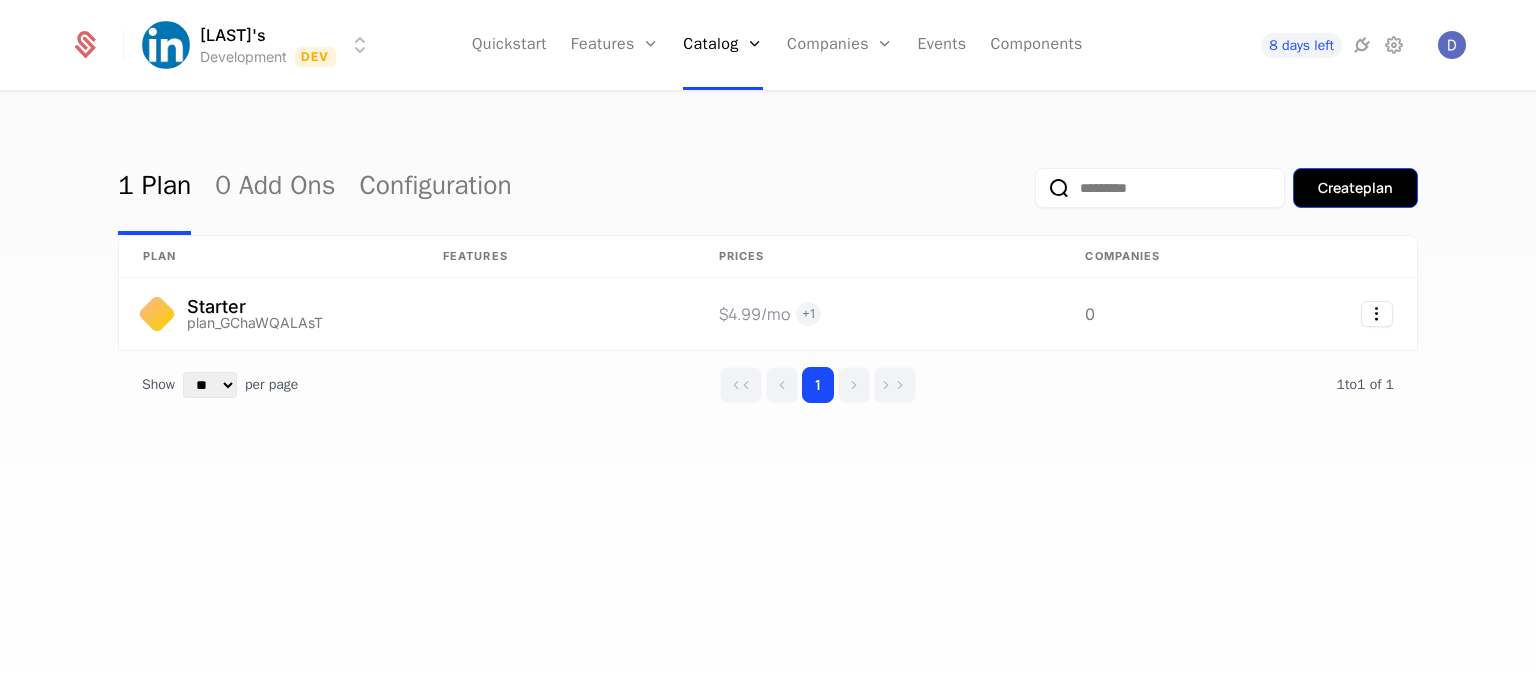 click on "Create  plan" at bounding box center [1355, 188] 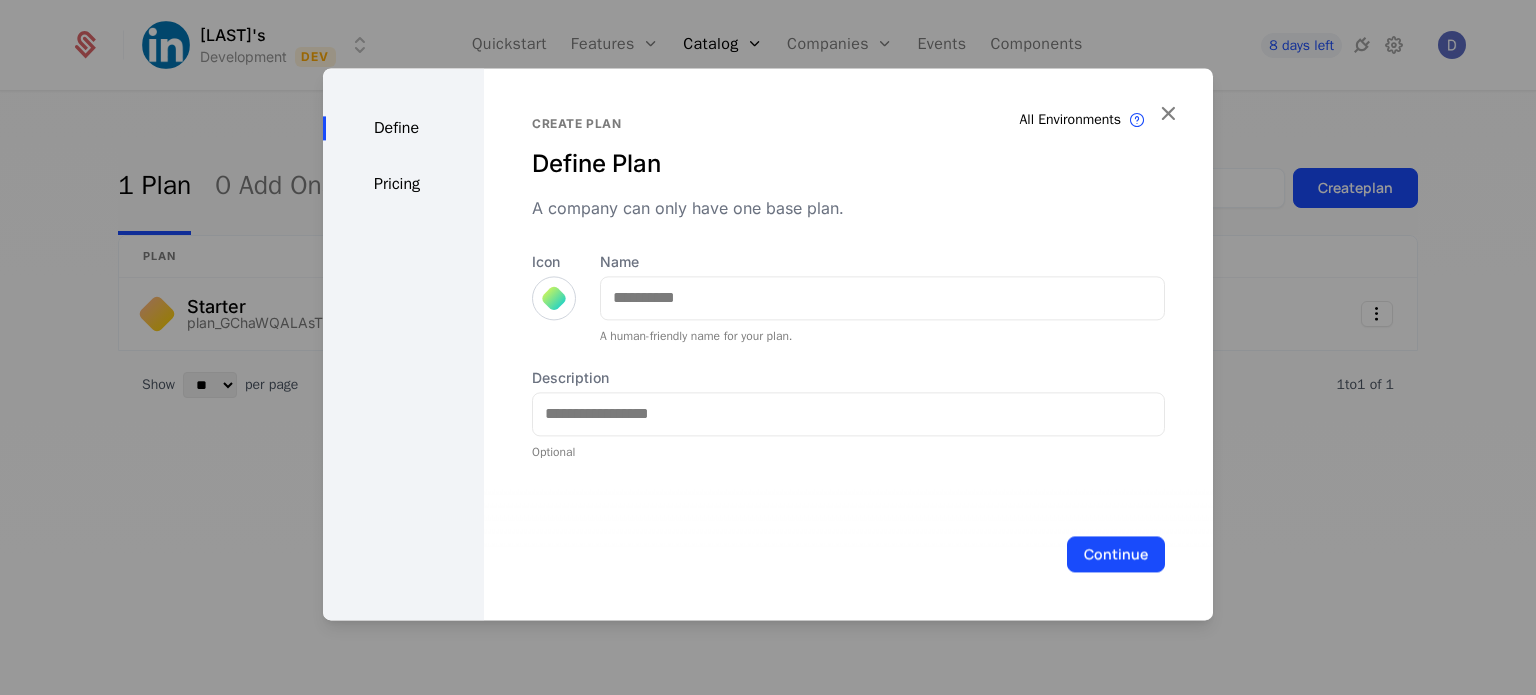 click on "A human-friendly name for your plan." at bounding box center (882, 336) 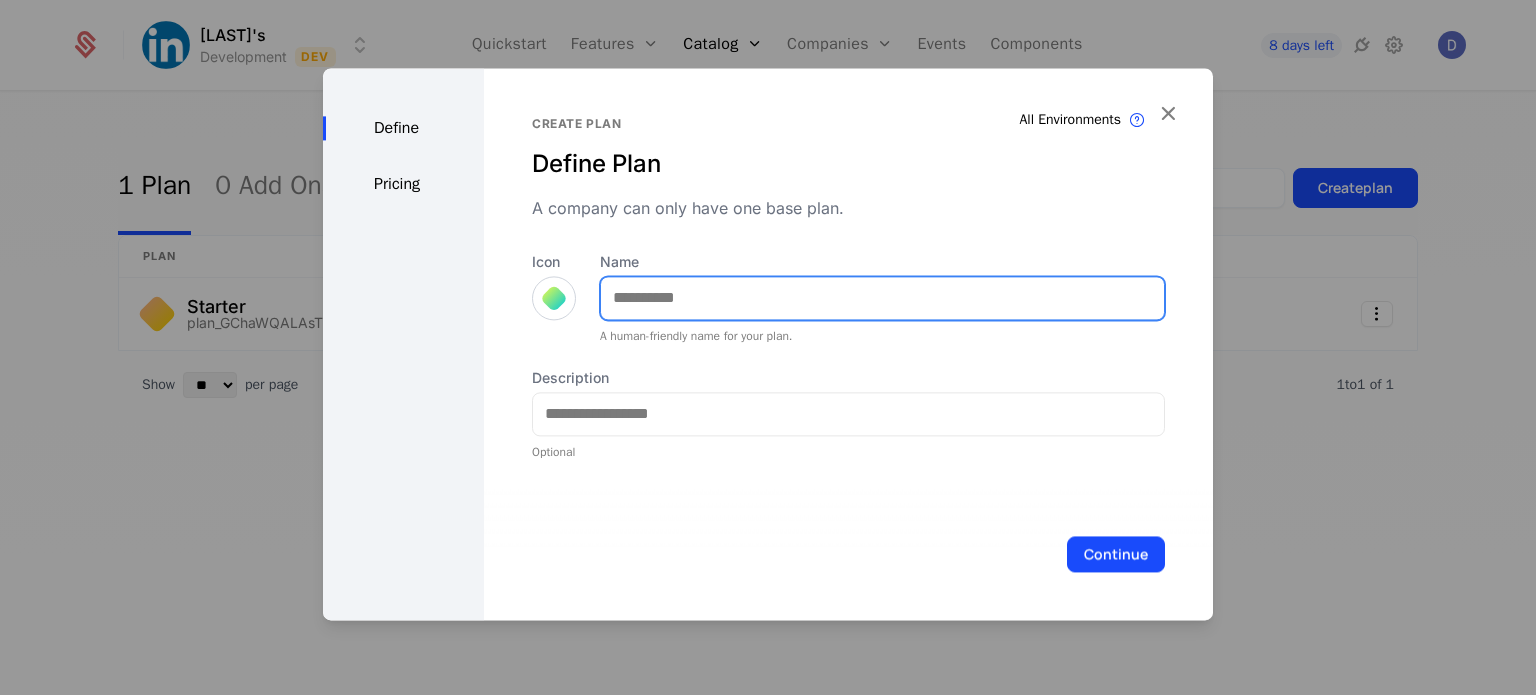 click on "Name" at bounding box center [882, 298] 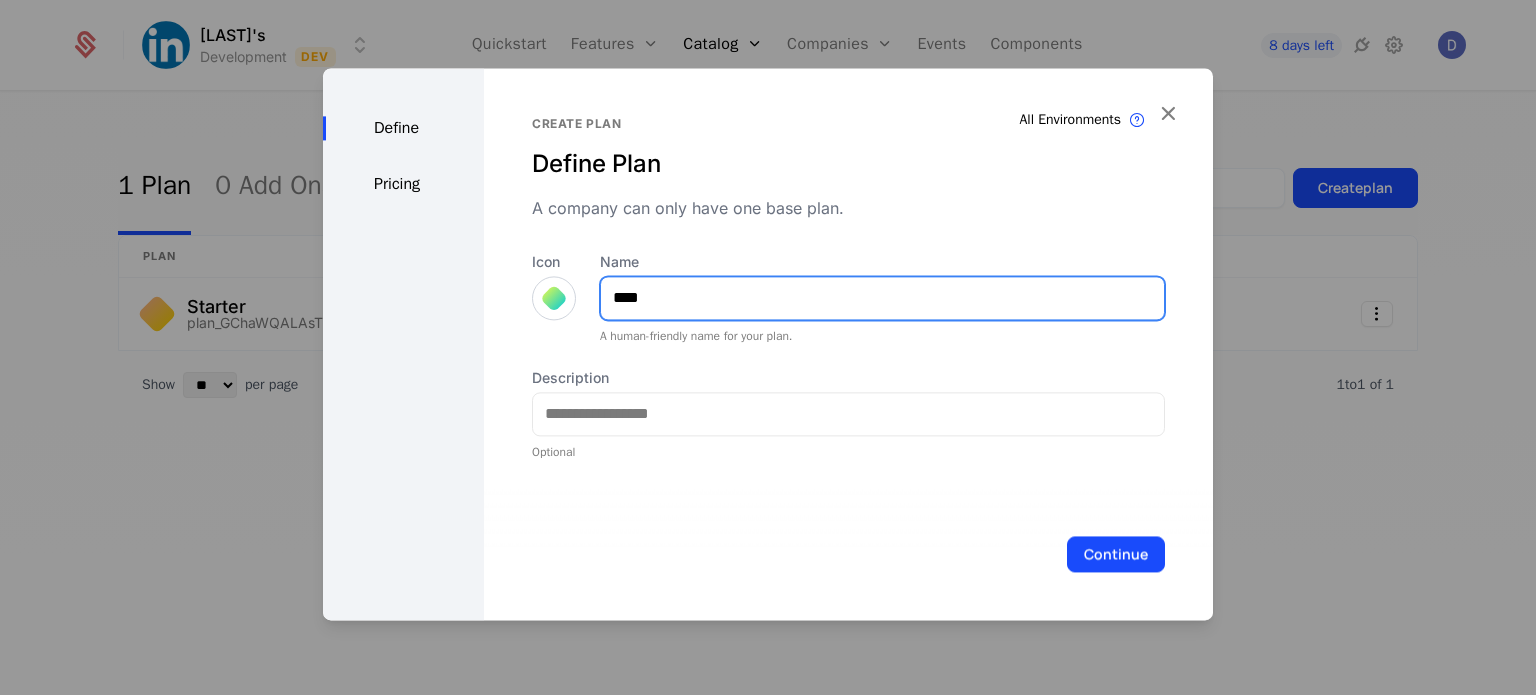 type on "****" 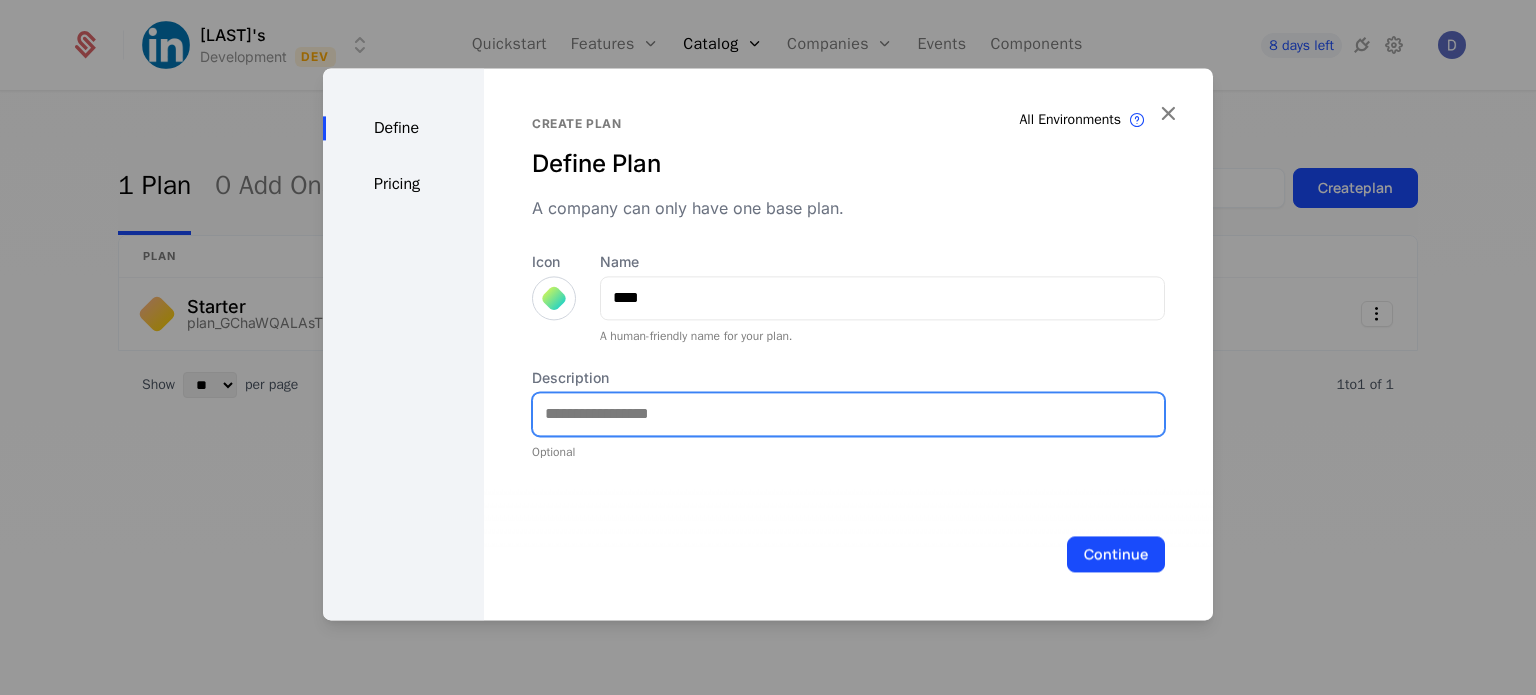 click on "Description" at bounding box center [848, 414] 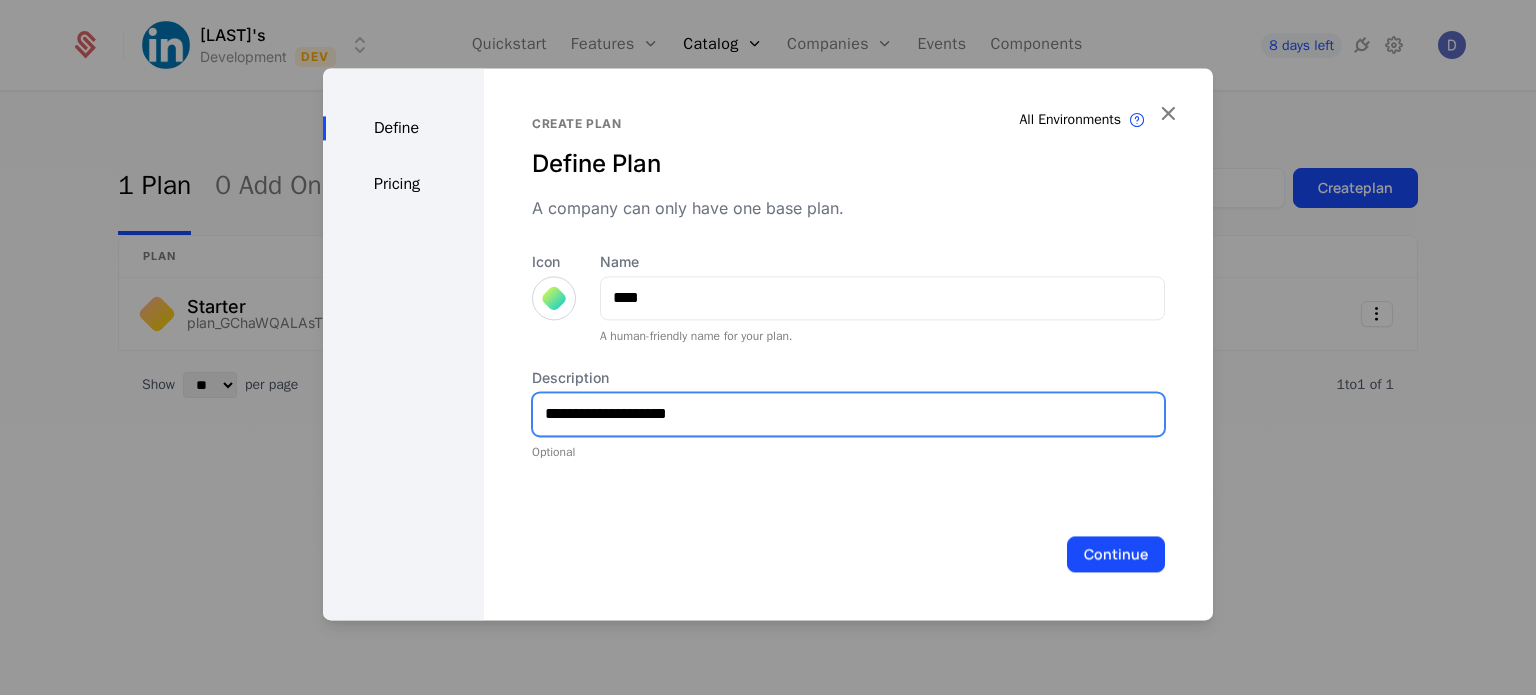 type on "**********" 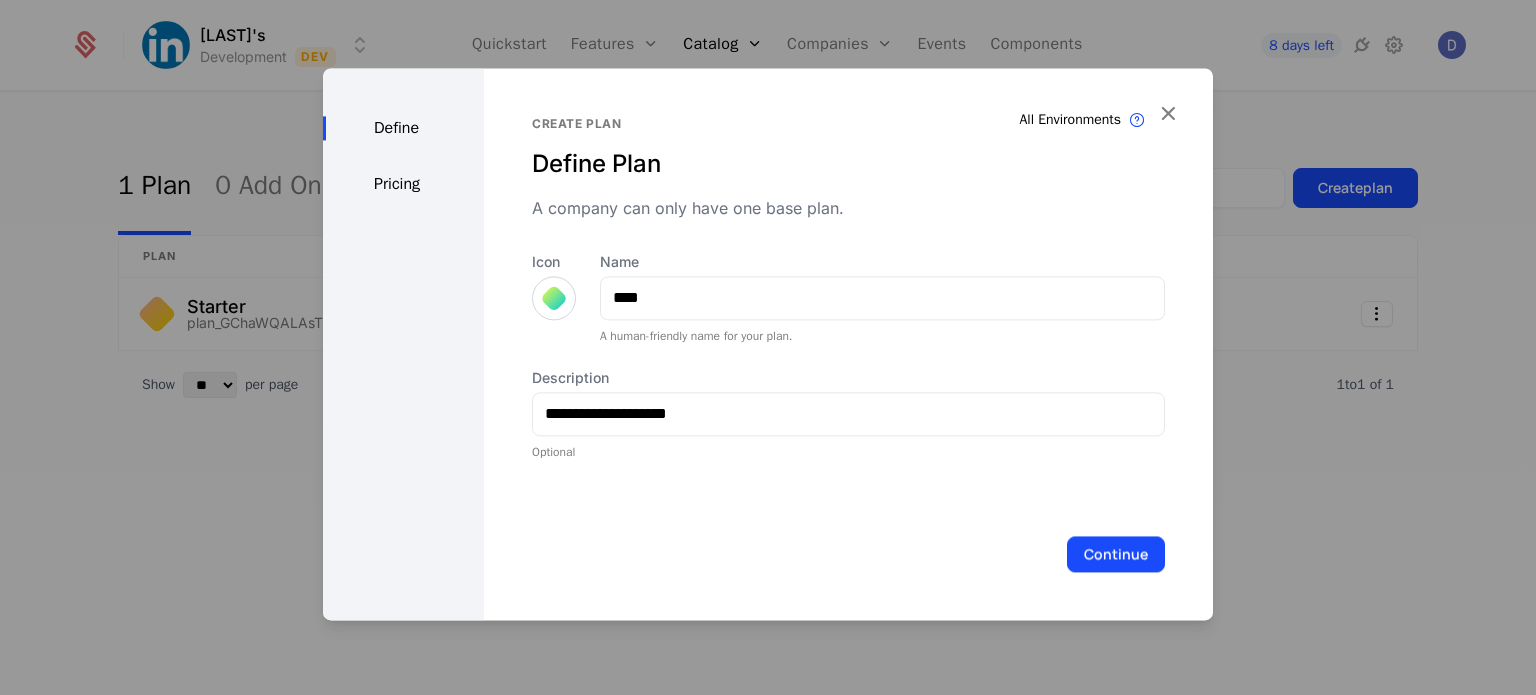 click at bounding box center (554, 298) 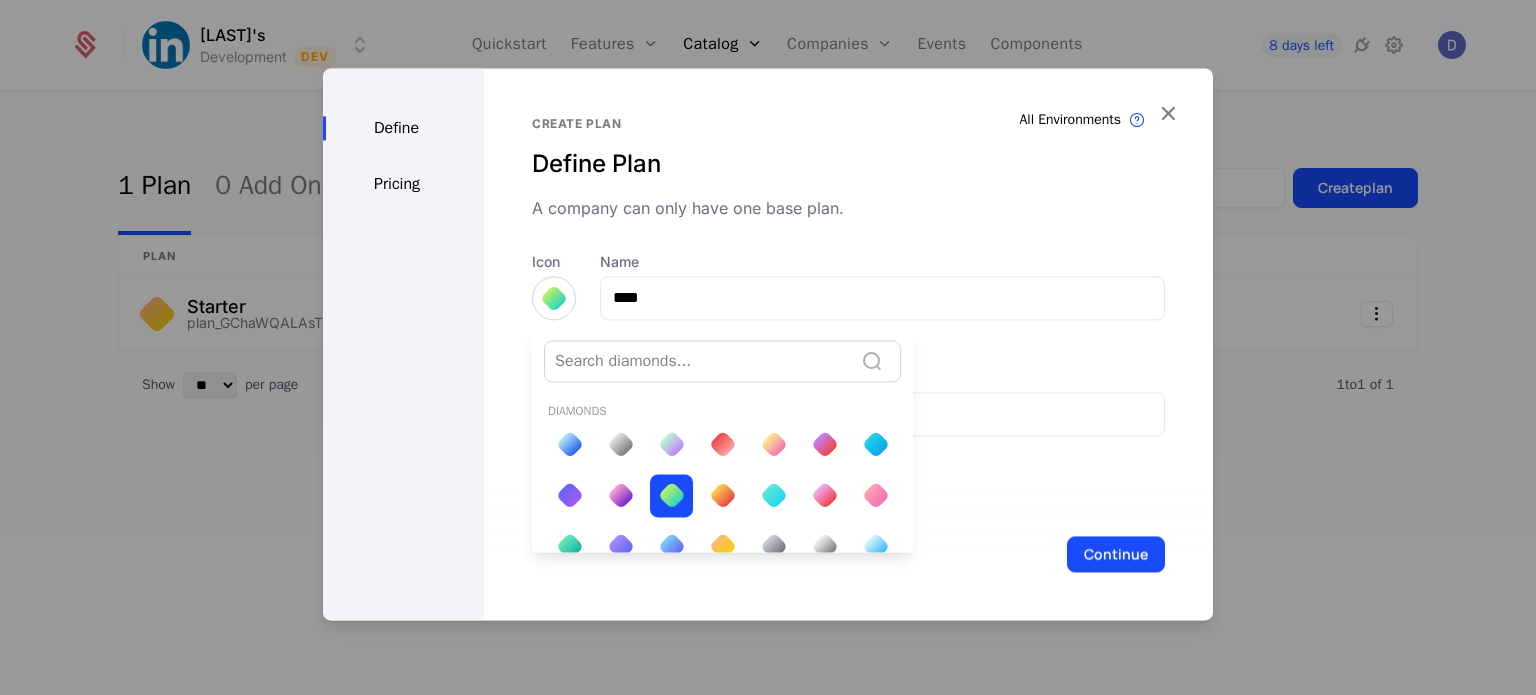 scroll, scrollTop: 0, scrollLeft: 0, axis: both 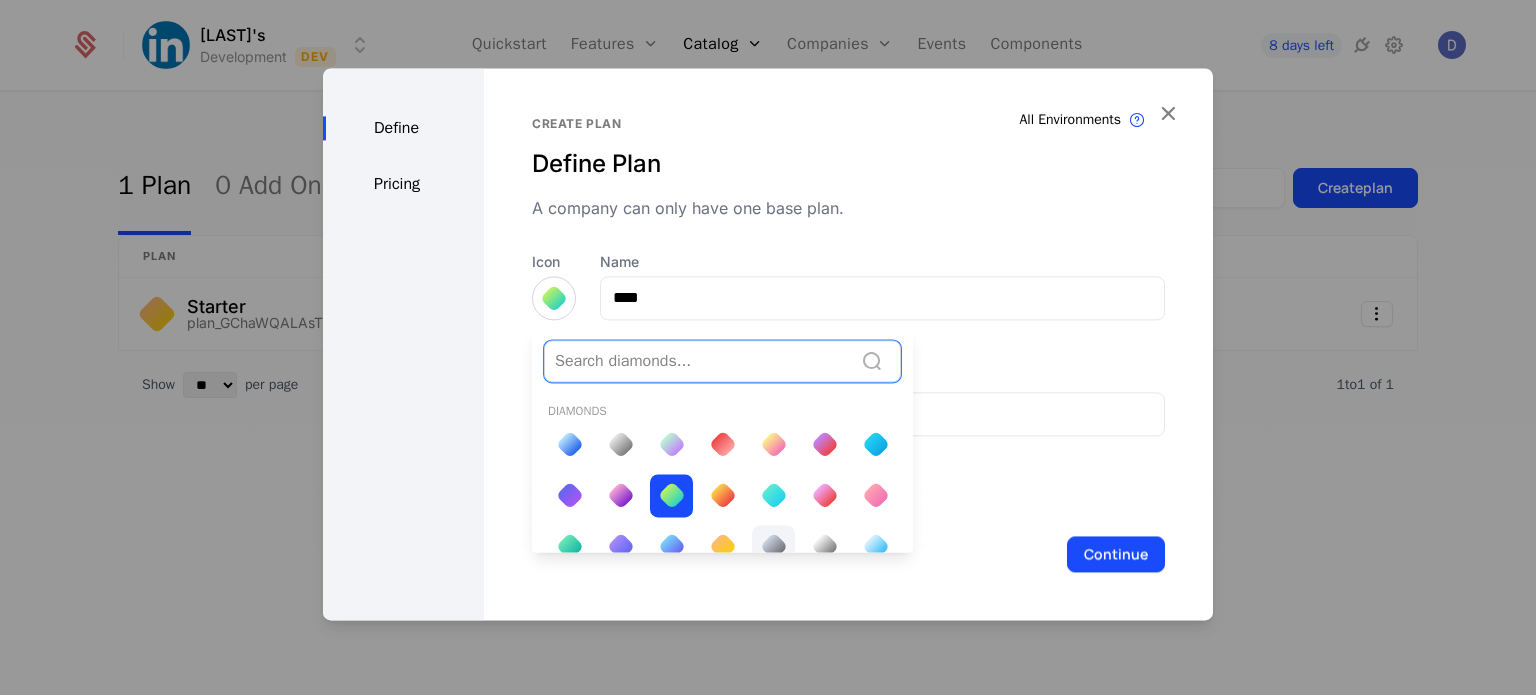 click at bounding box center (773, 546) 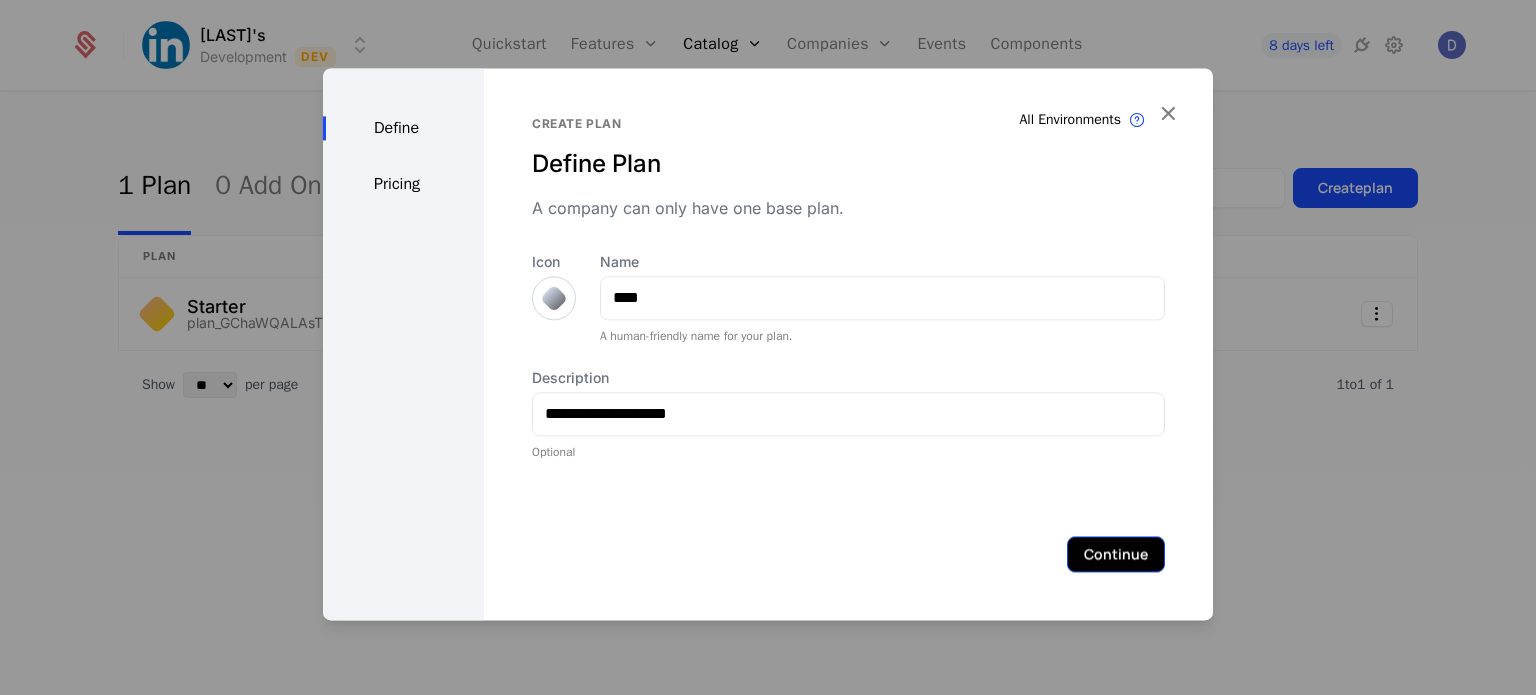 click on "Continue" at bounding box center [1116, 554] 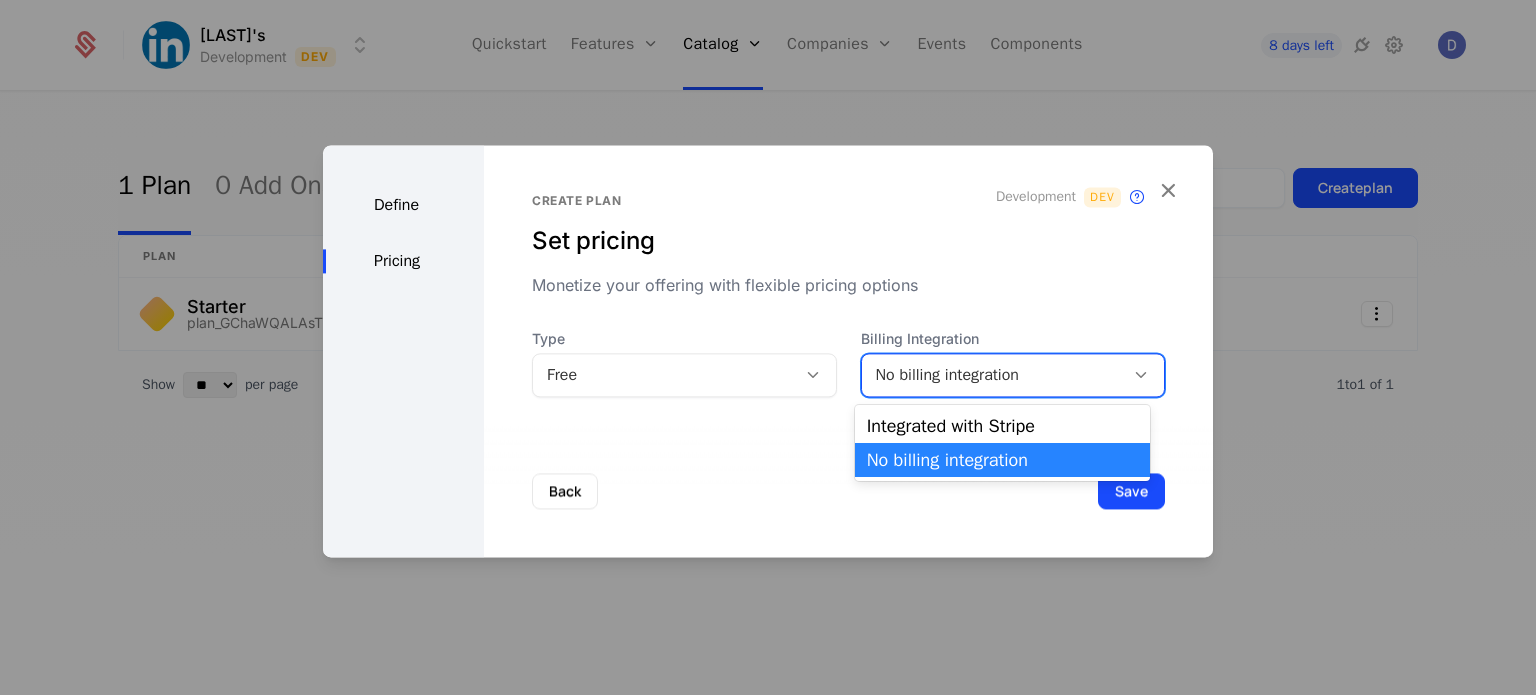 click on "No billing integration" at bounding box center (993, 375) 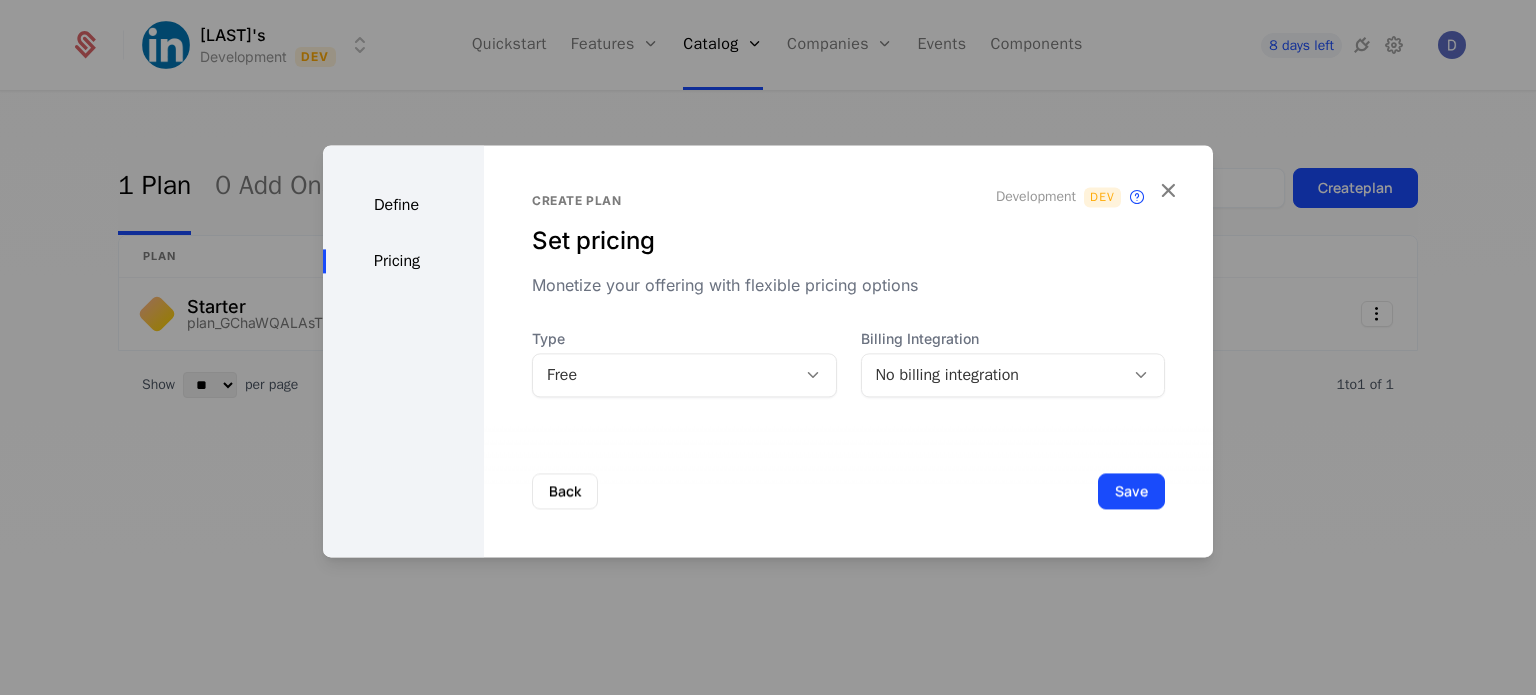 click on "Create plan Set pricing Monetize your offering with flexible pricing options Development Dev This plan's audience will be synchronized with a billing product
on this environment only. Type Free Billing Integration No billing integration" at bounding box center [848, 351] 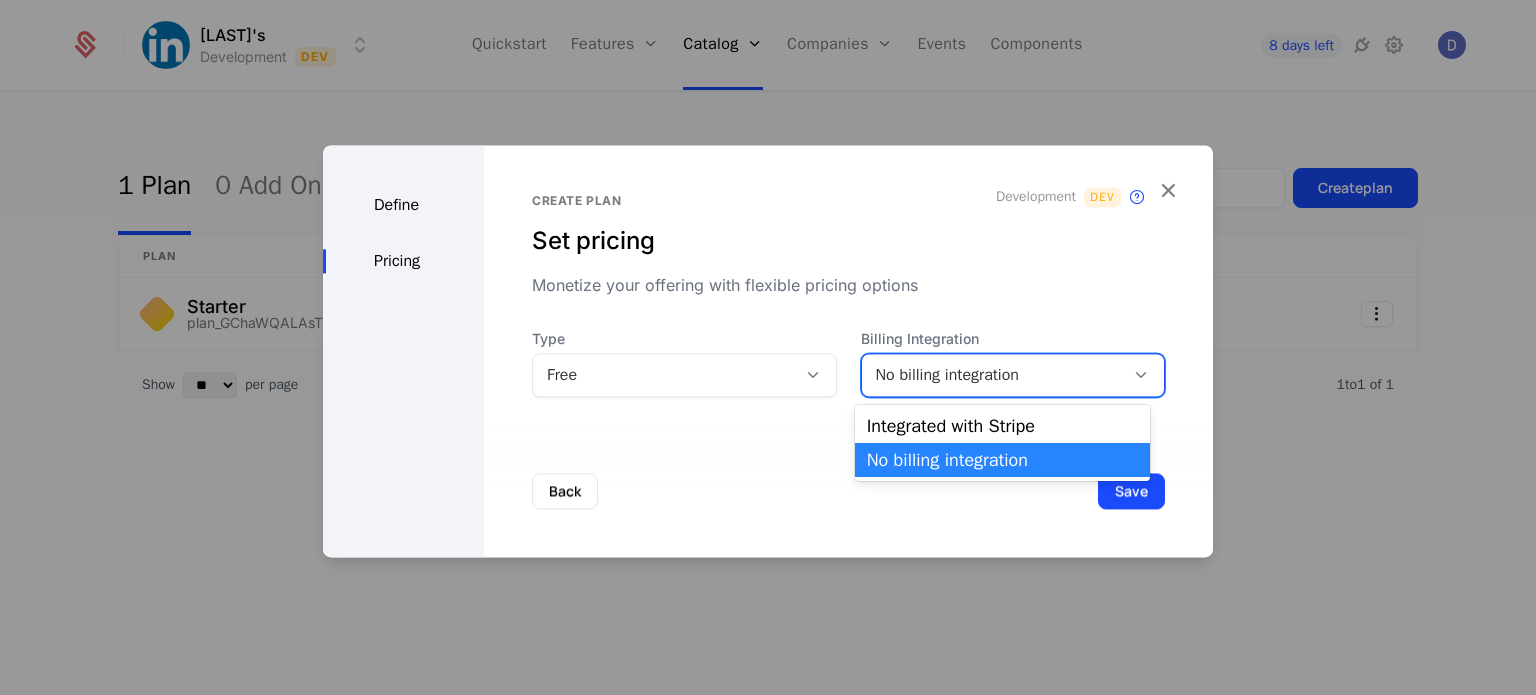 click on "No billing integration" at bounding box center (993, 375) 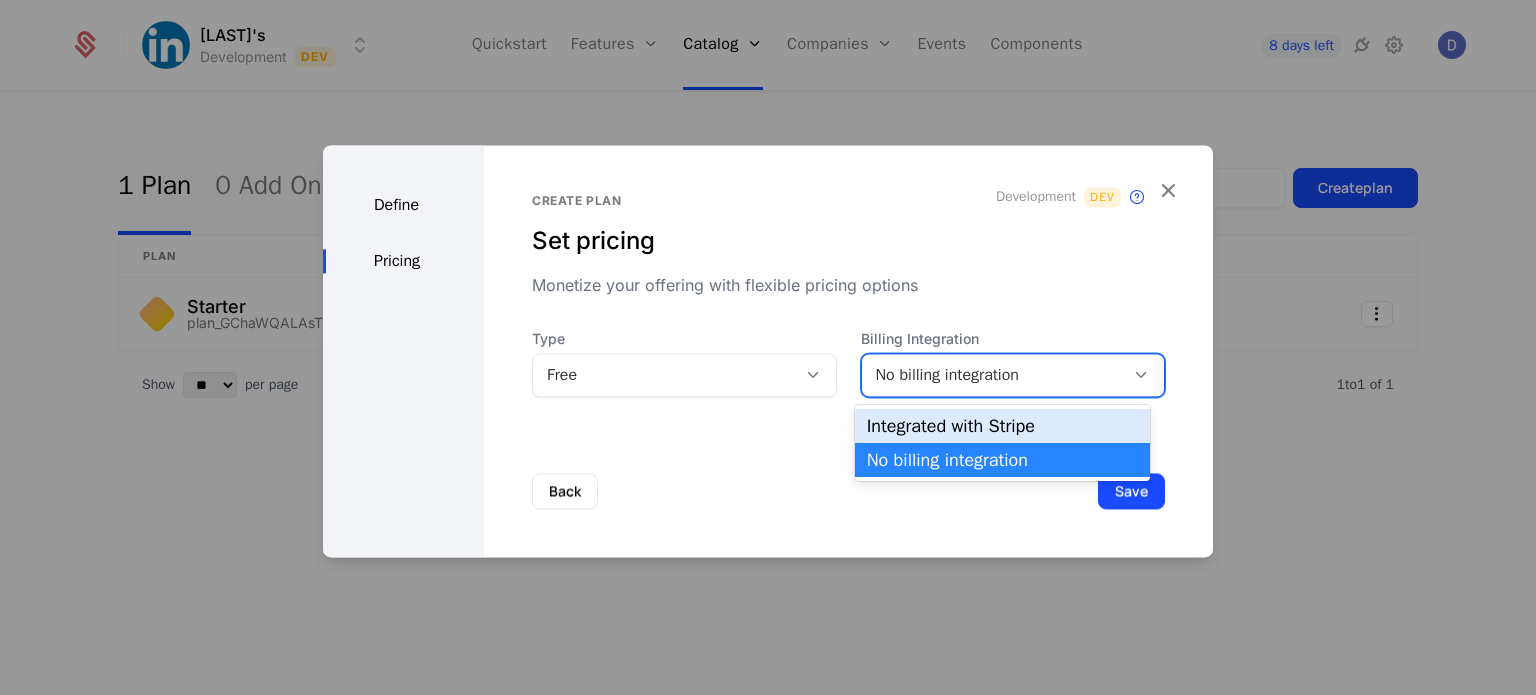 click on "Integrated with Stripe" at bounding box center (1002, 426) 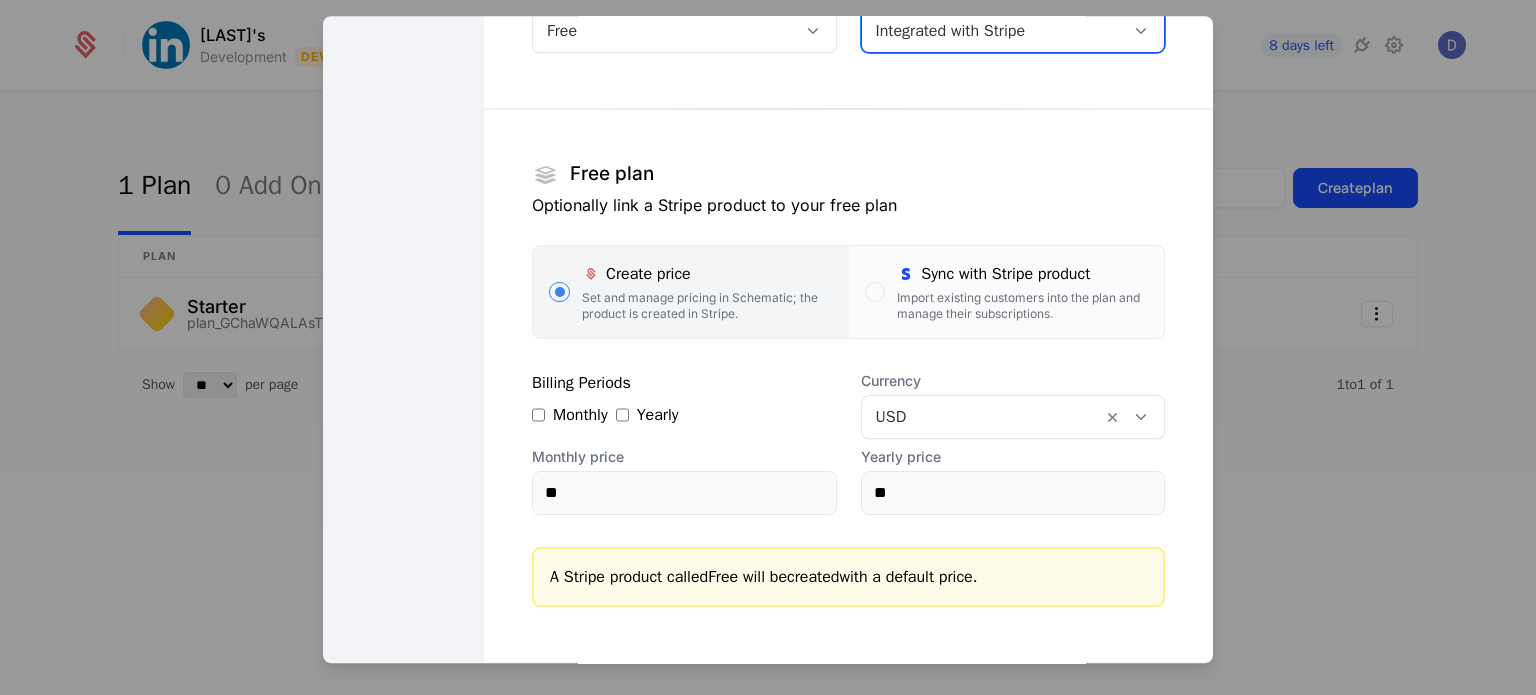 scroll, scrollTop: 222, scrollLeft: 0, axis: vertical 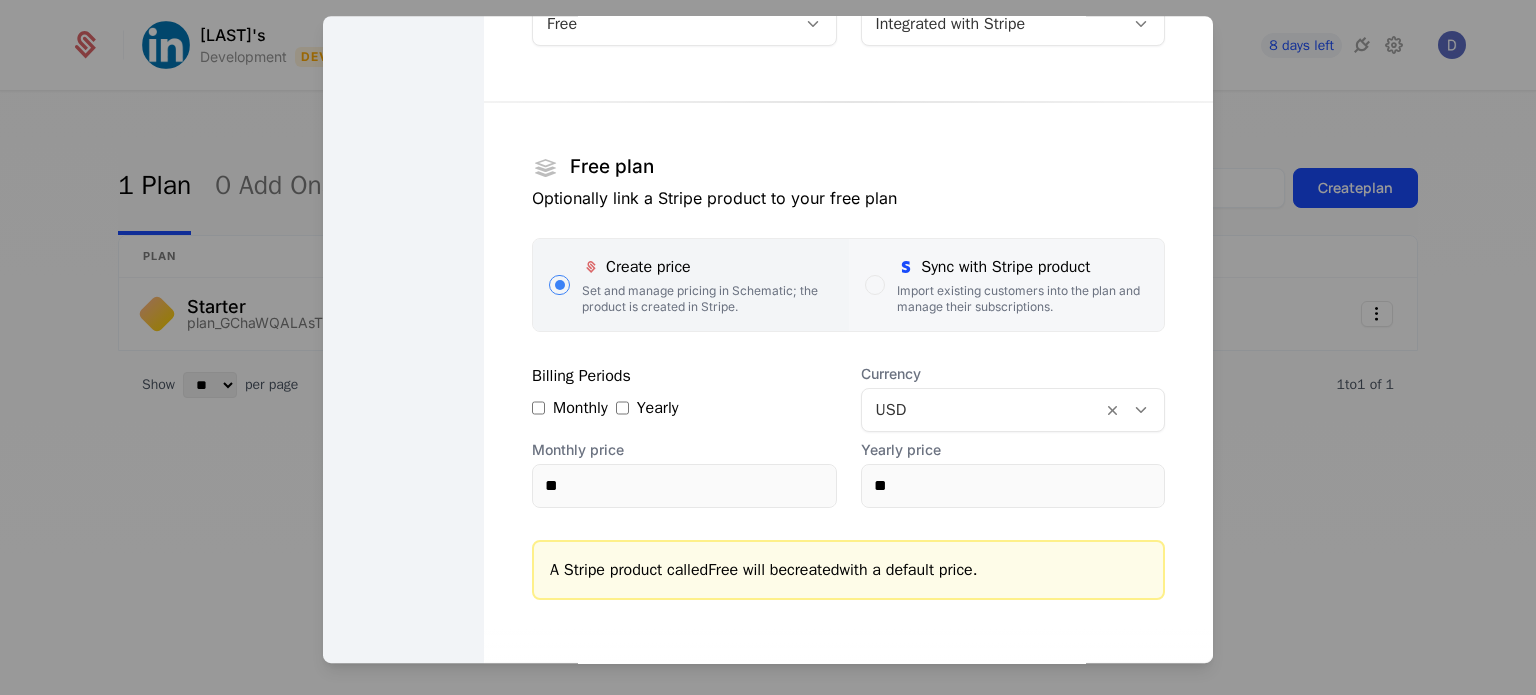click on "Import existing customers into the plan and manage their subscriptions." at bounding box center (1022, 299) 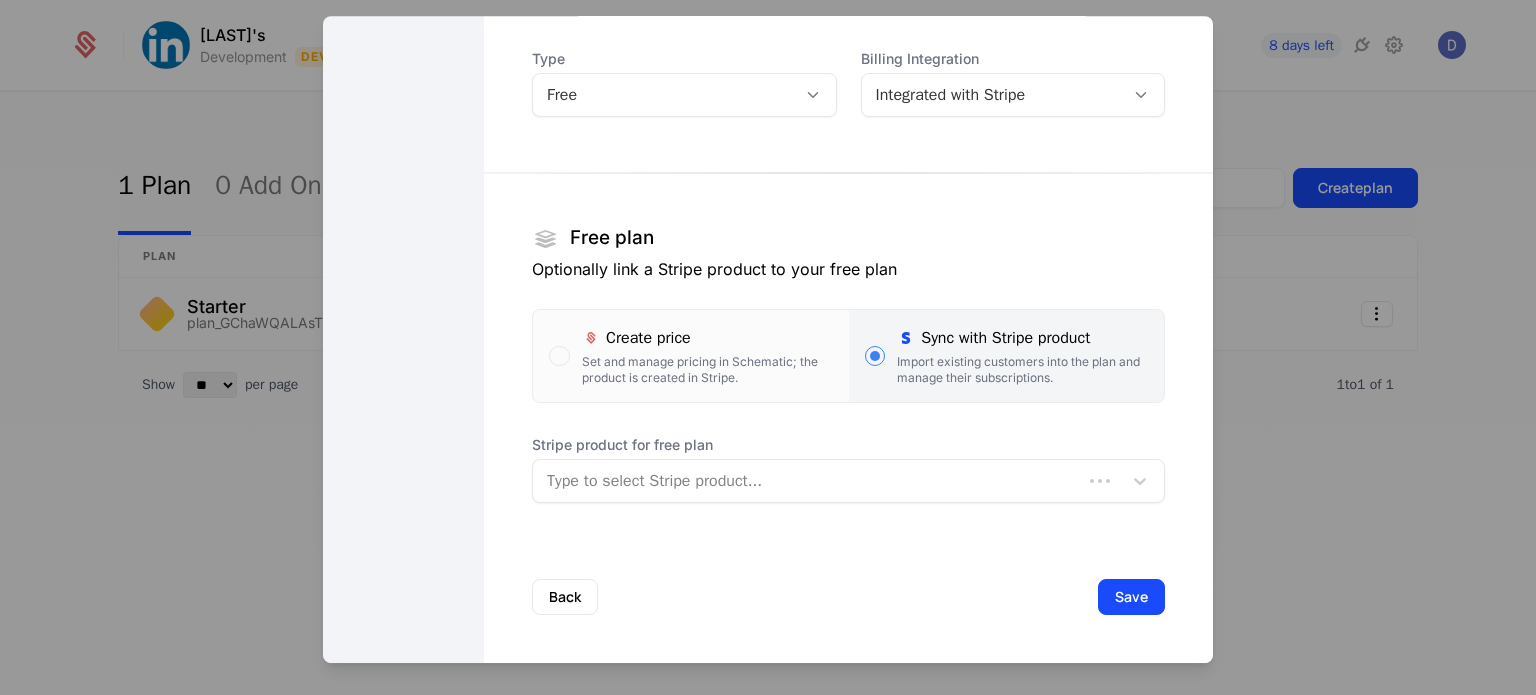 scroll, scrollTop: 150, scrollLeft: 0, axis: vertical 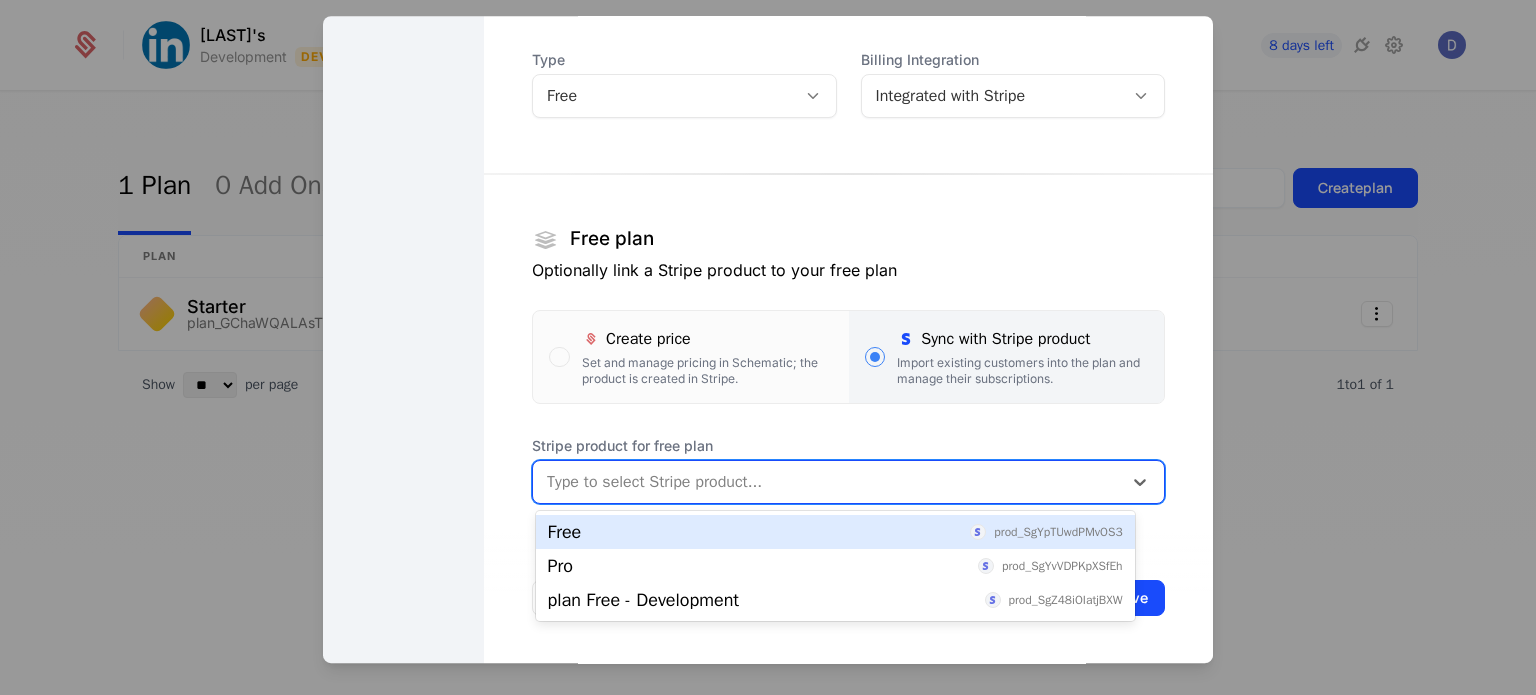 click at bounding box center (827, 482) 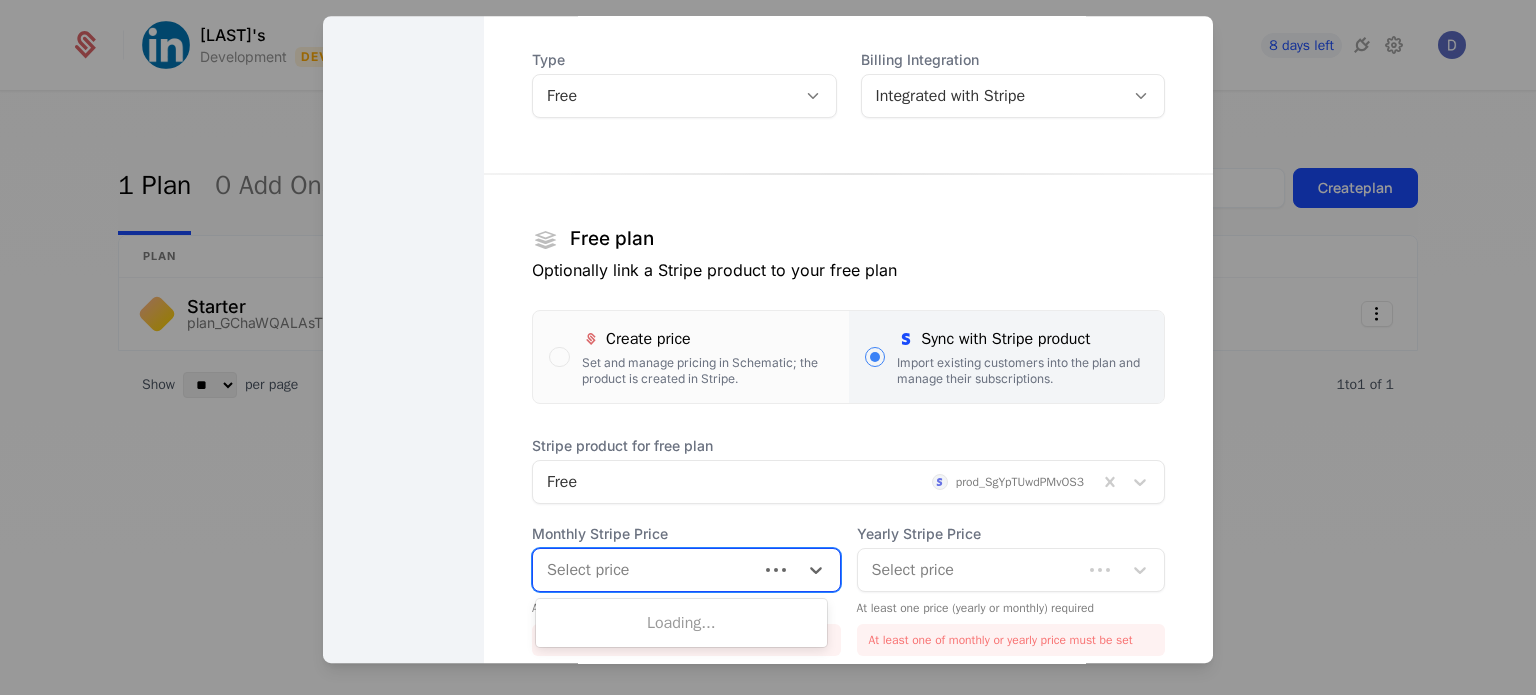 click at bounding box center (645, 570) 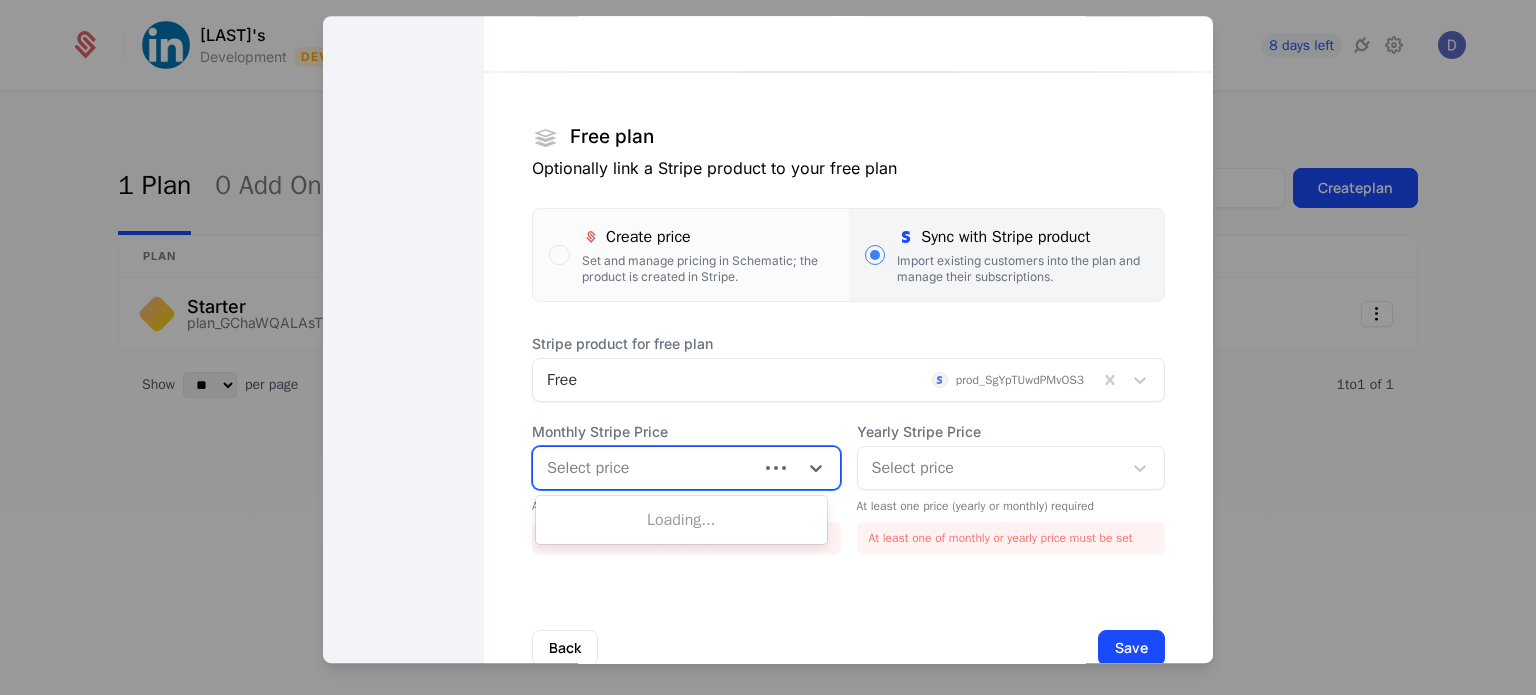 scroll, scrollTop: 254, scrollLeft: 0, axis: vertical 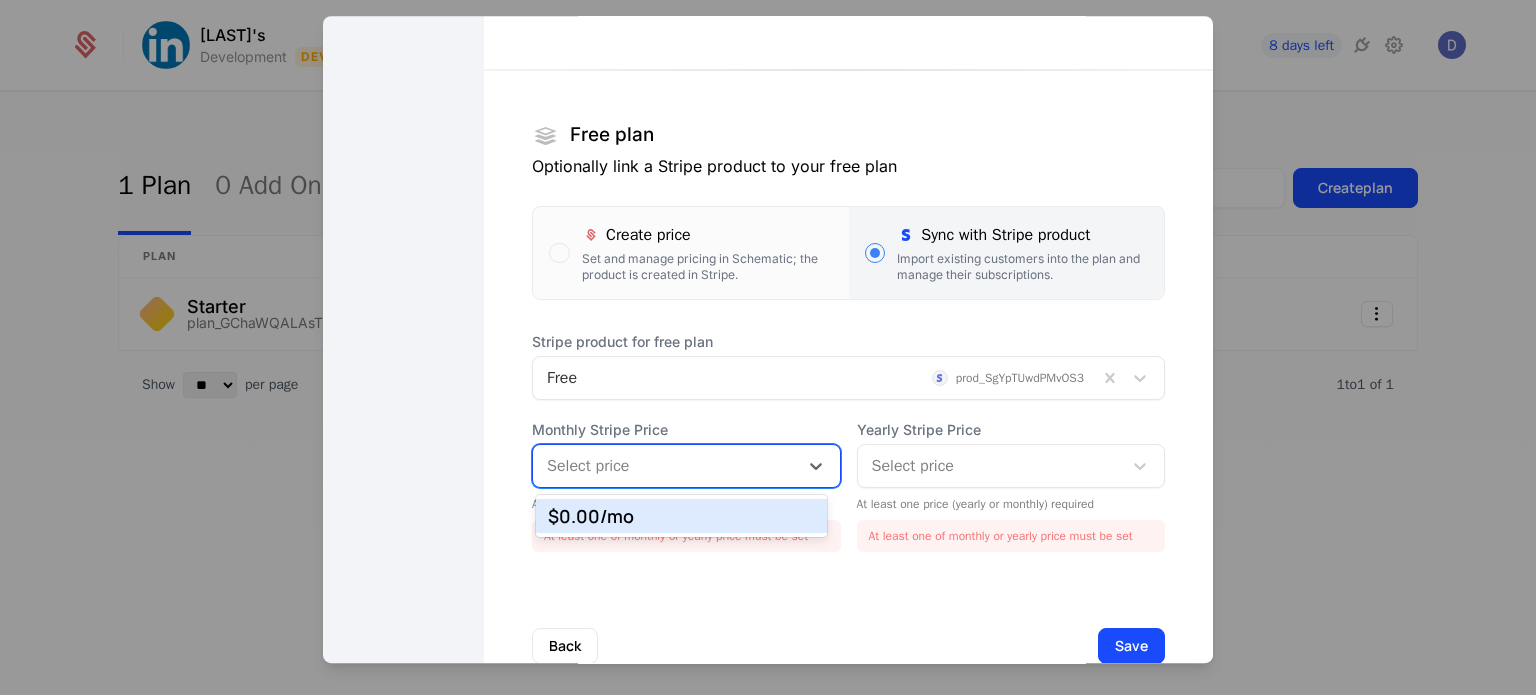 click on "$0.00 /mo" at bounding box center [682, 516] 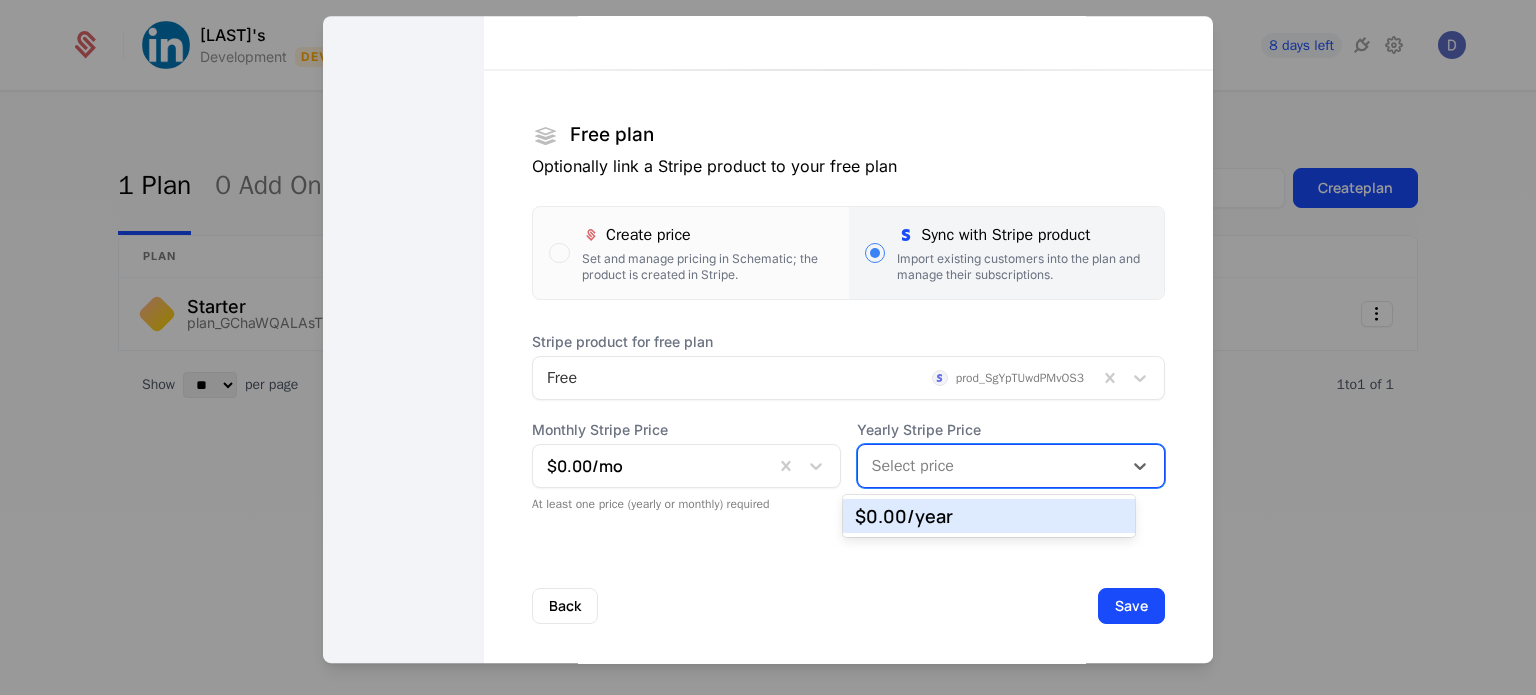drag, startPoint x: 1015, startPoint y: 469, endPoint x: 912, endPoint y: 521, distance: 115.38197 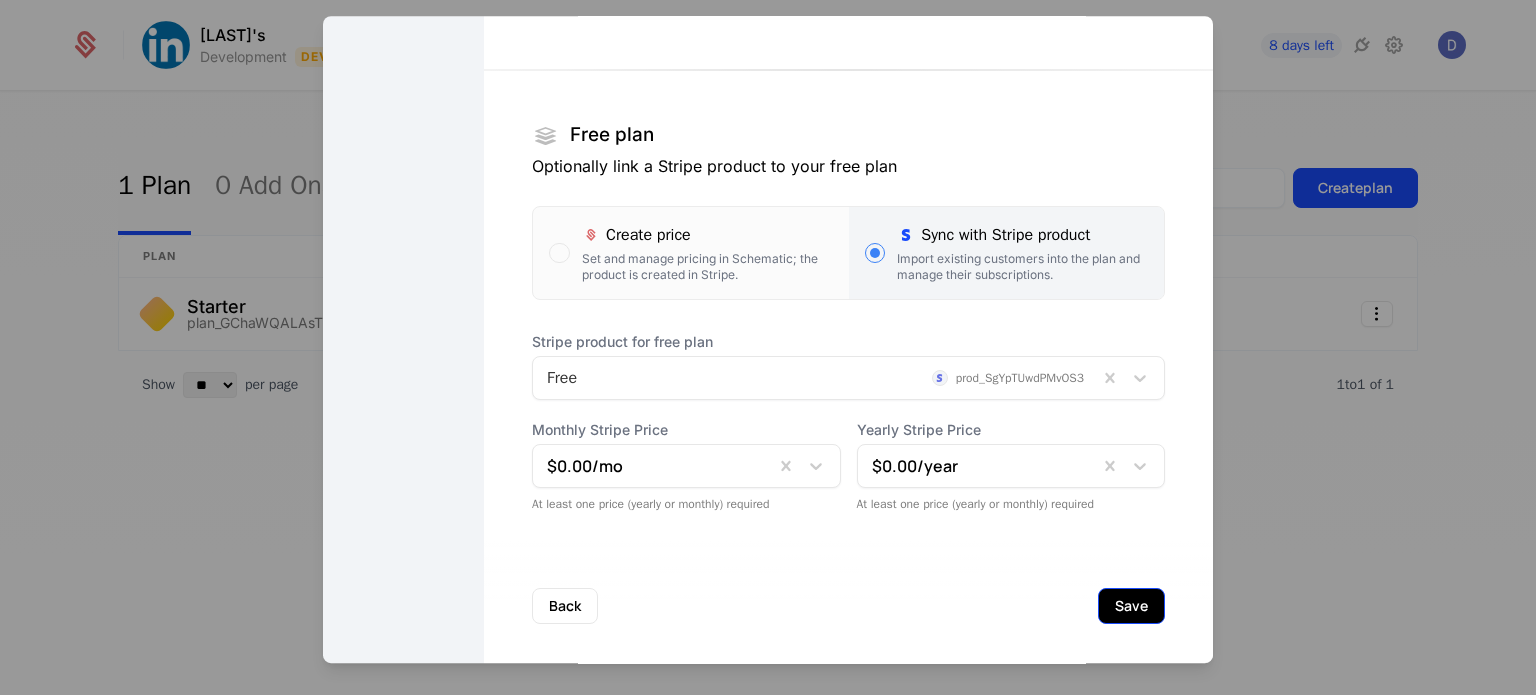 click on "Save" at bounding box center (1131, 606) 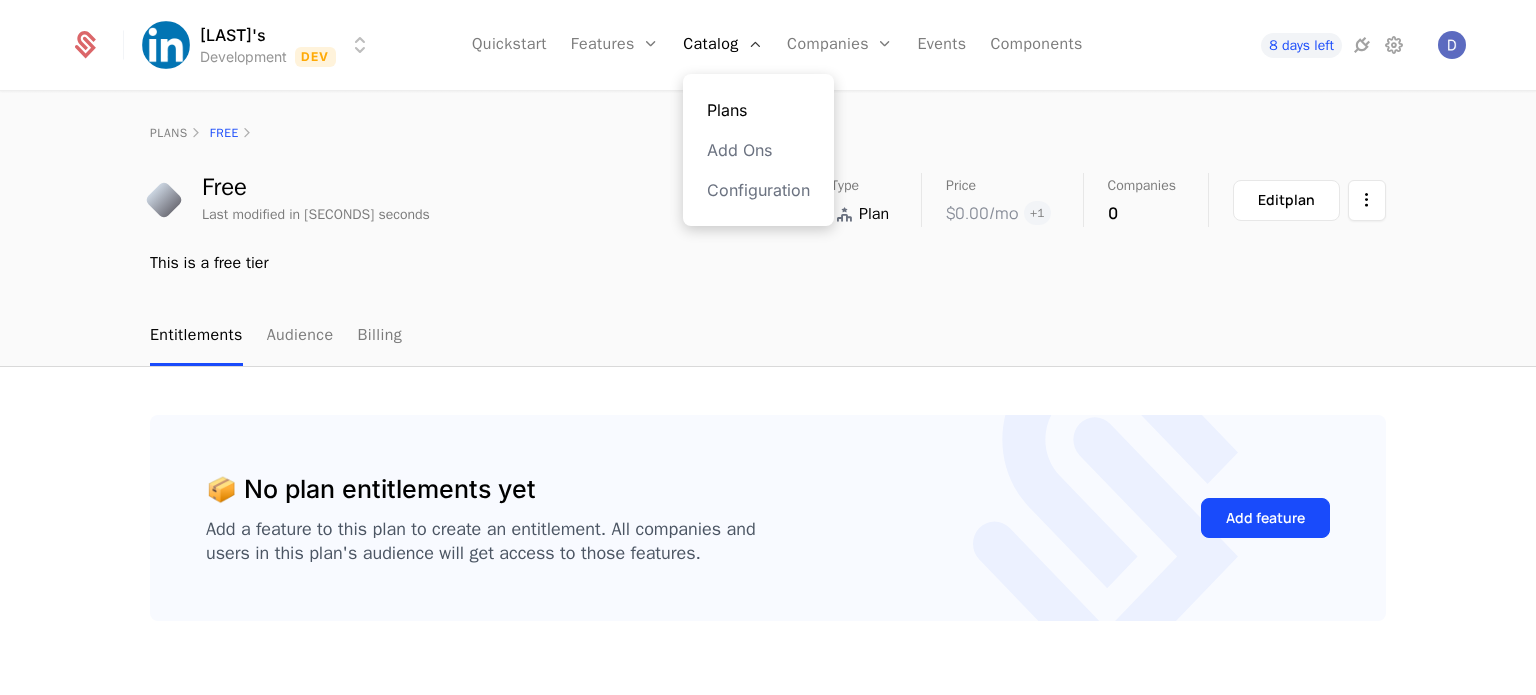 click on "Plans" at bounding box center (758, 110) 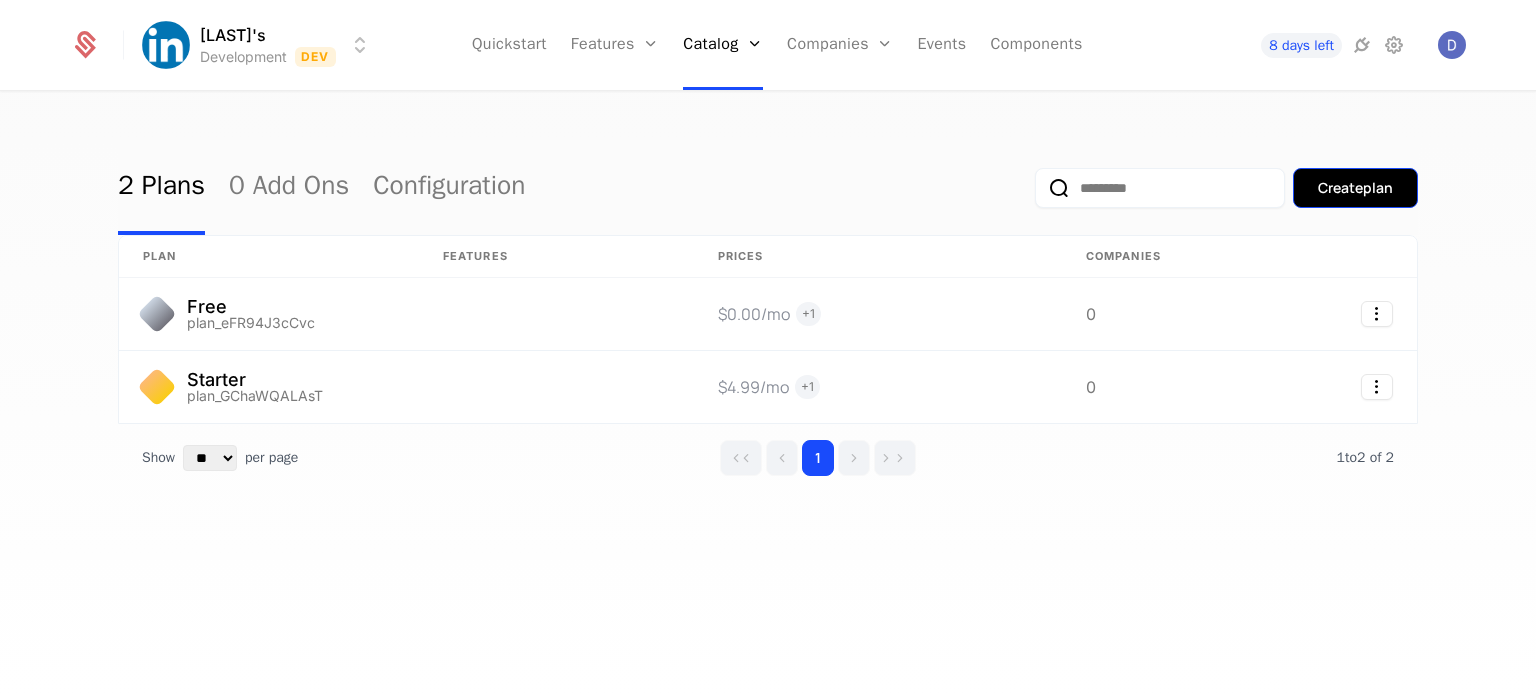 click on "Create  plan" at bounding box center (1355, 188) 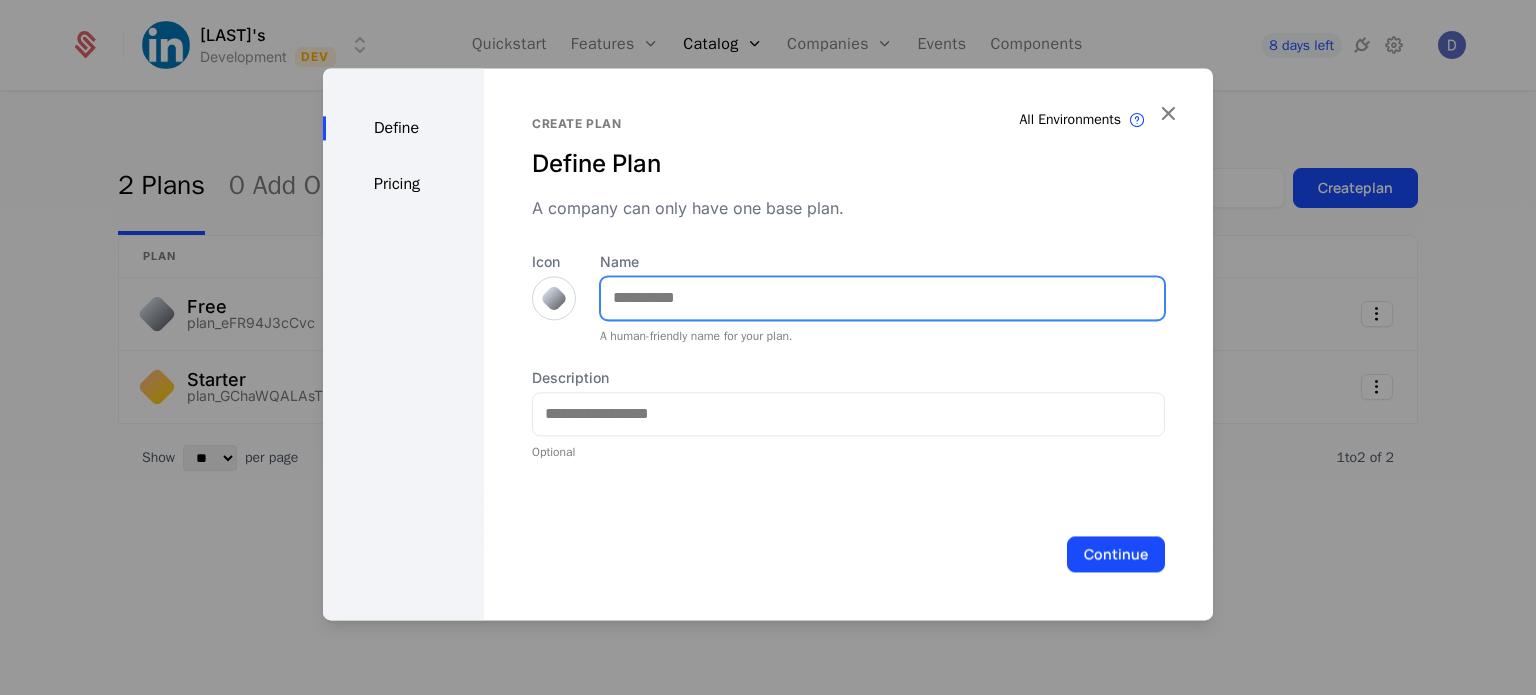 click on "Name" at bounding box center [882, 298] 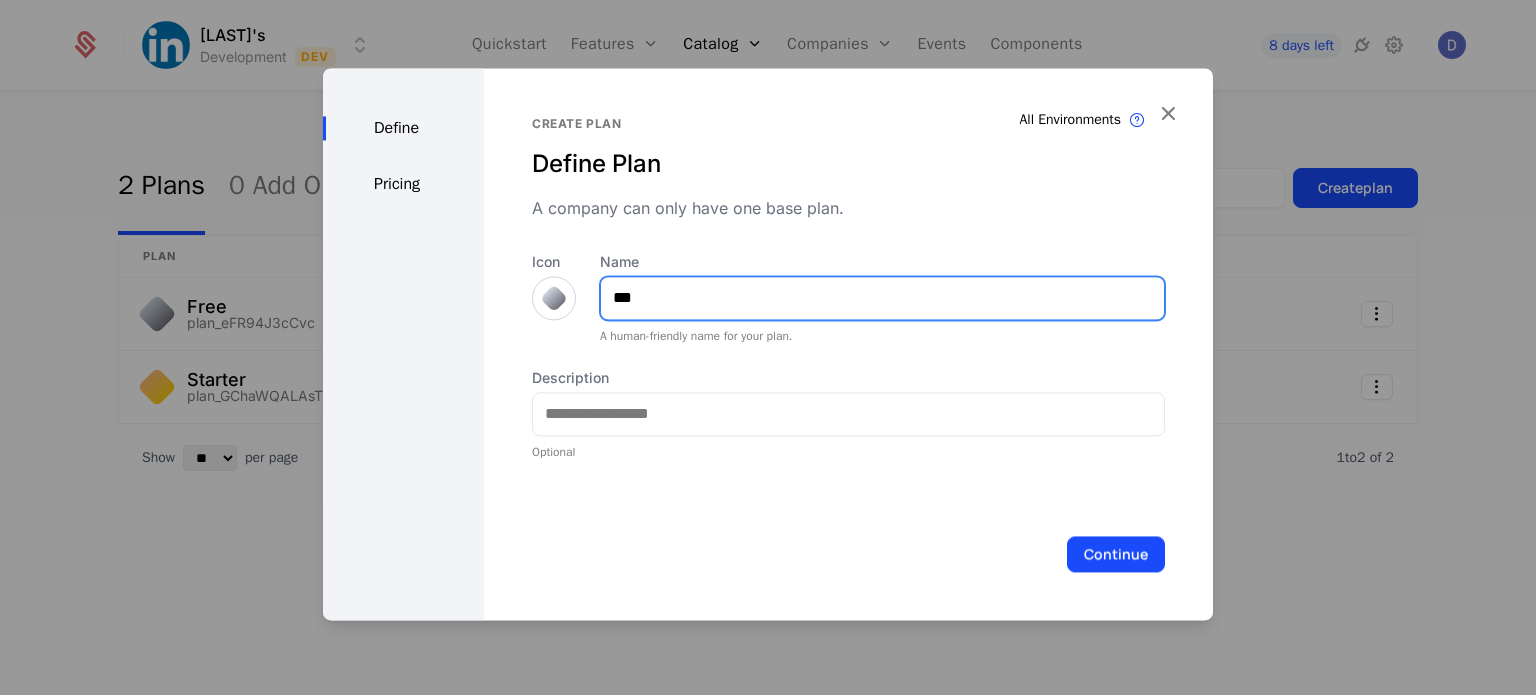 type on "***" 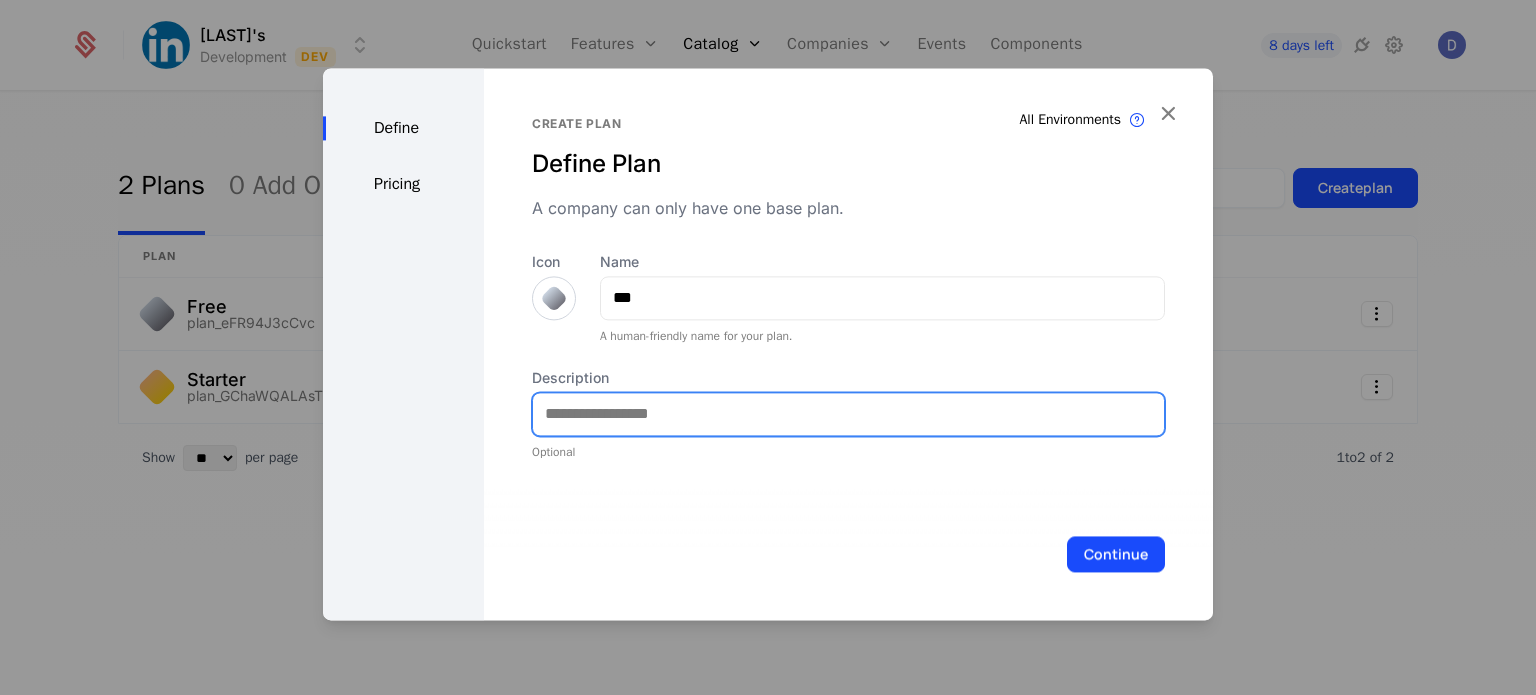 click on "Description" at bounding box center [848, 414] 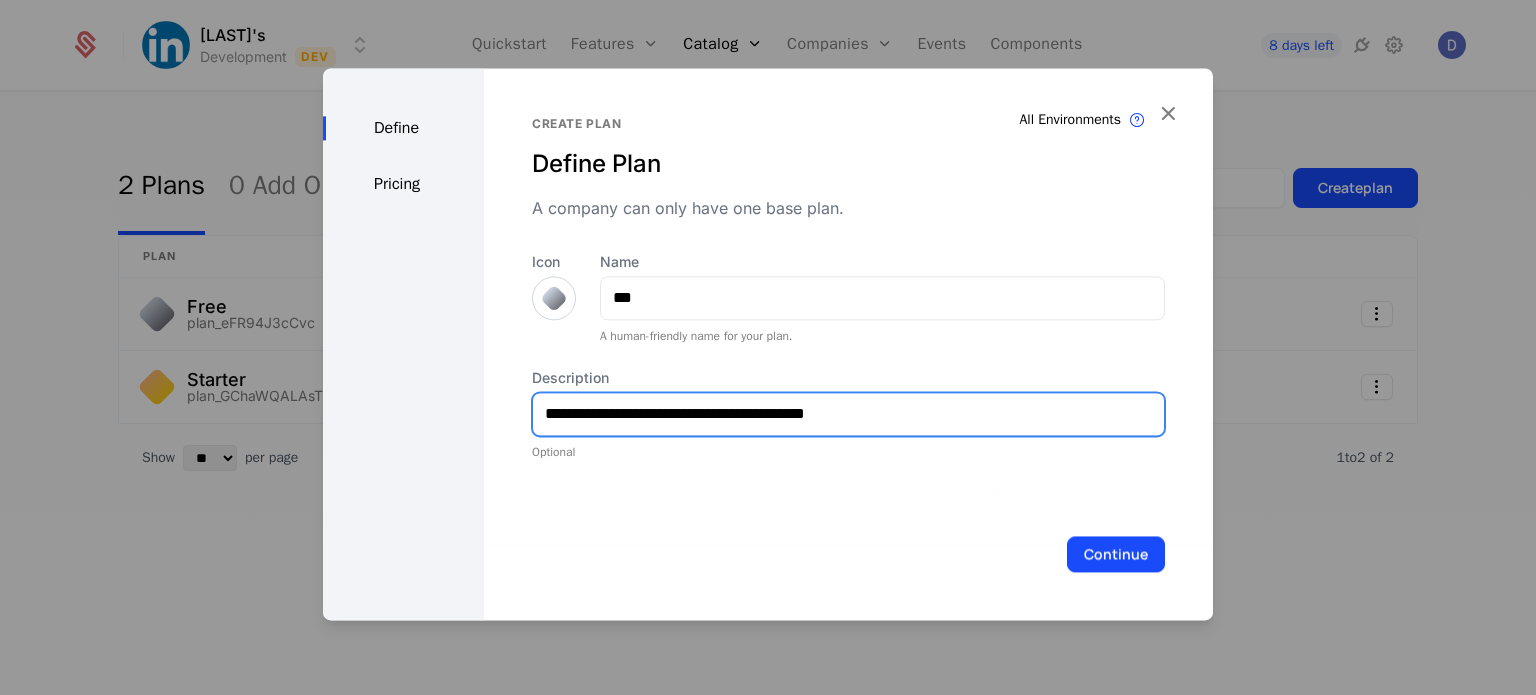 type on "**********" 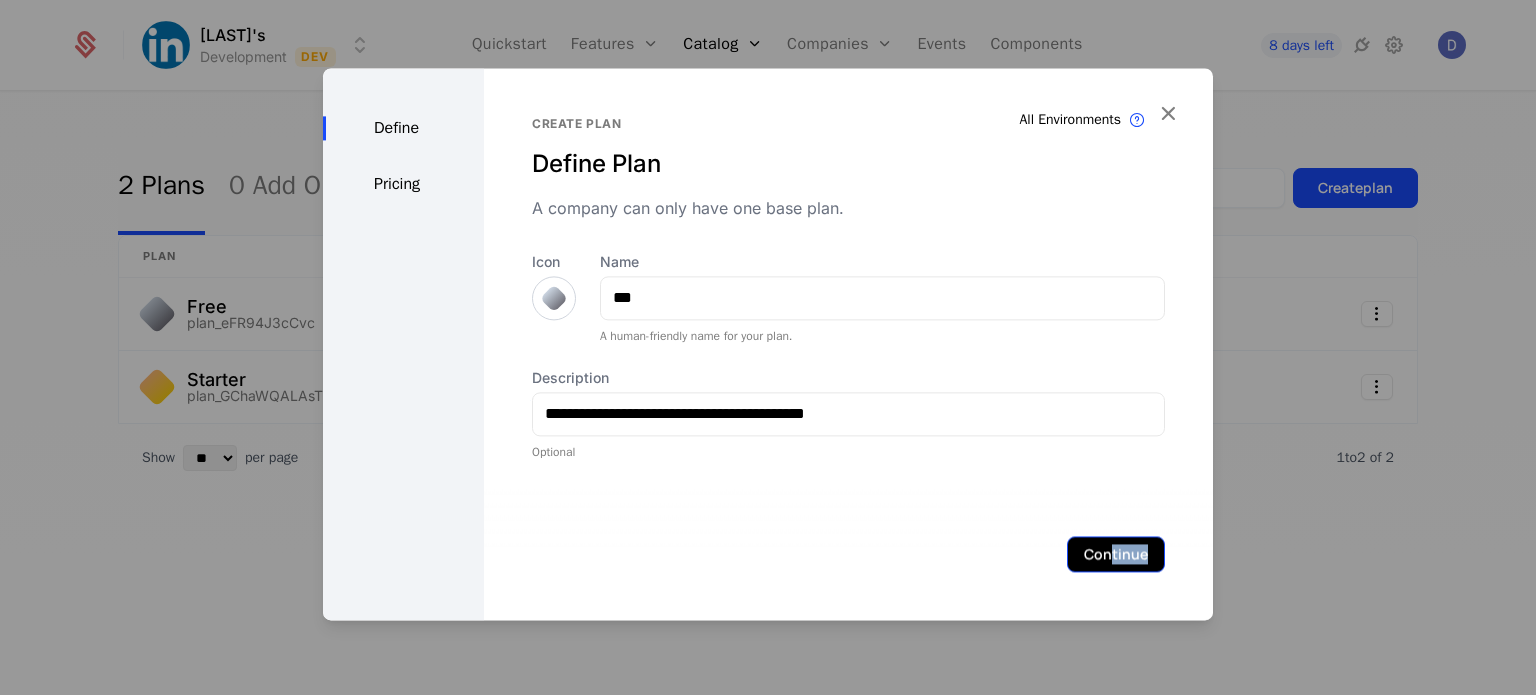 drag, startPoint x: 1155, startPoint y: 551, endPoint x: 1091, endPoint y: 558, distance: 64.381676 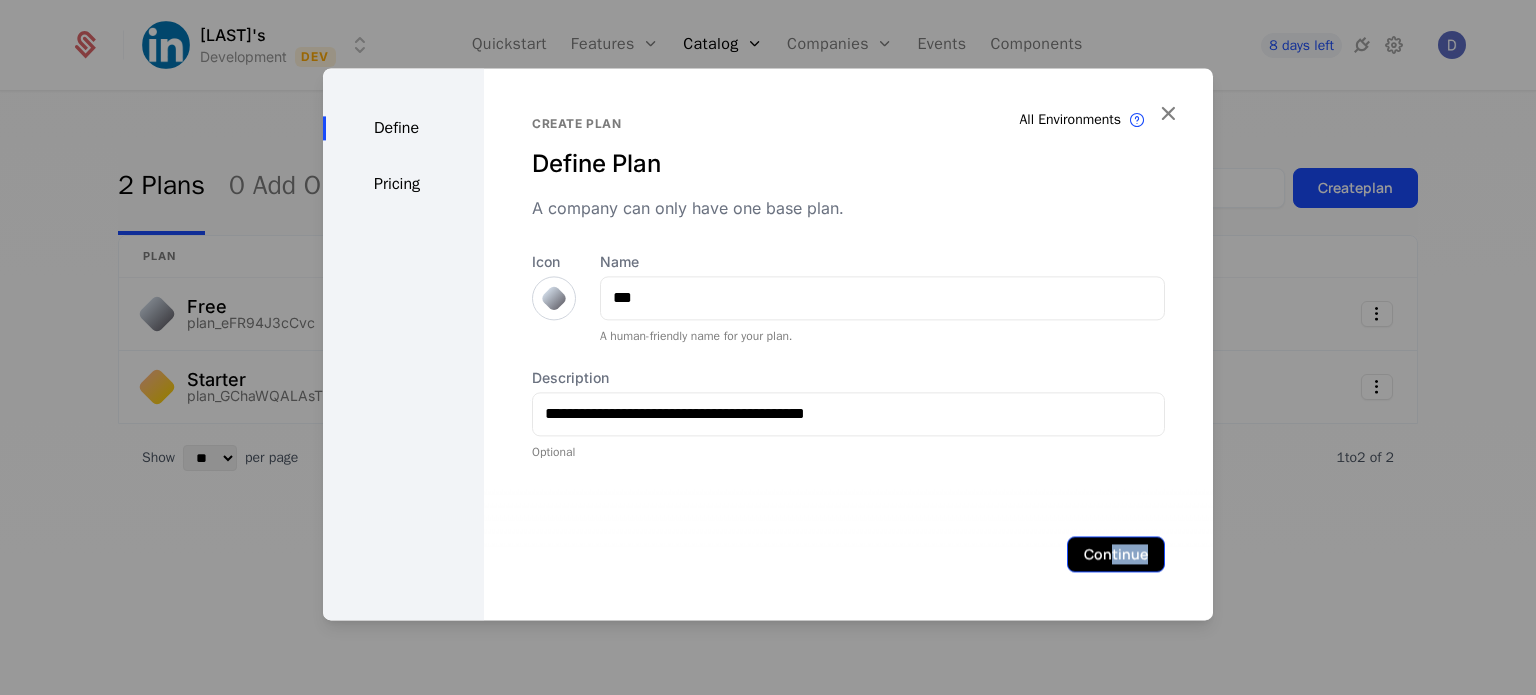 click on "Continue" at bounding box center (848, 554) 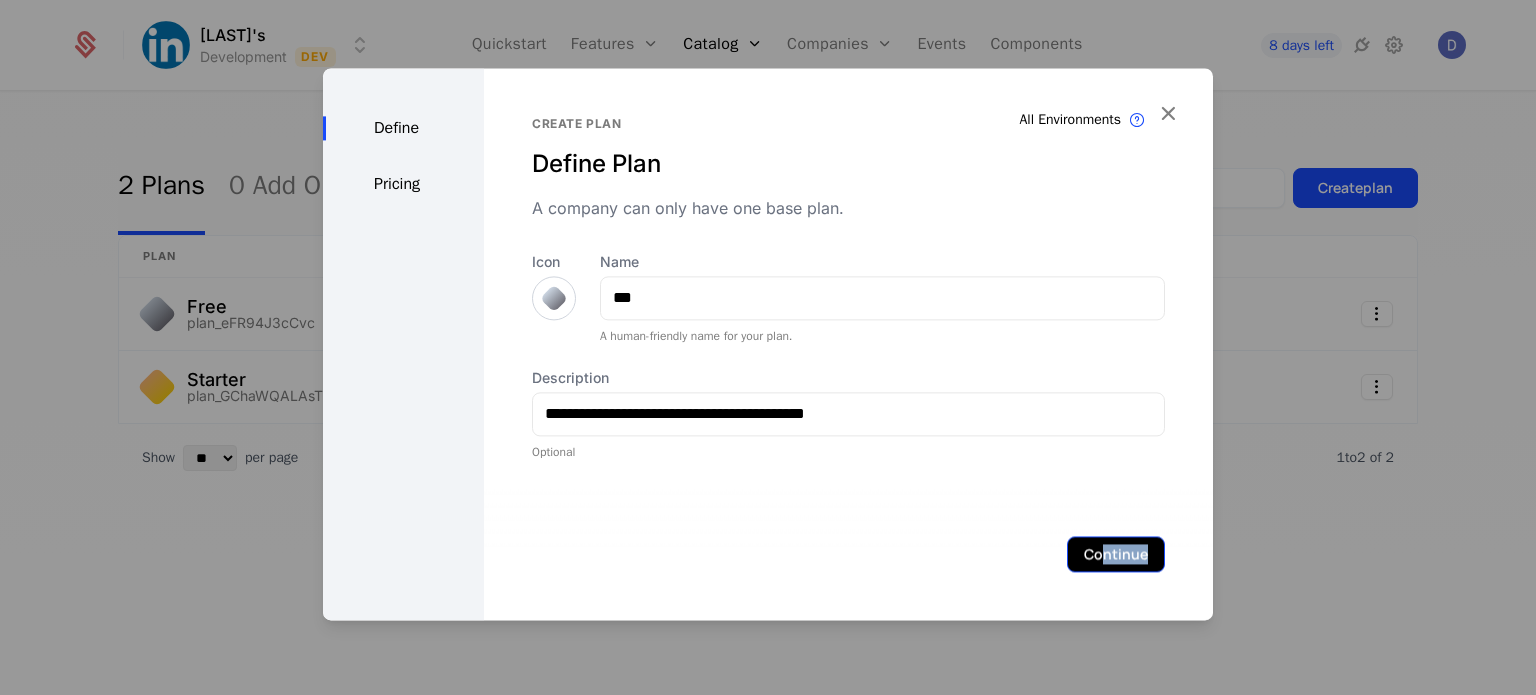 click on "Continue" at bounding box center (1116, 554) 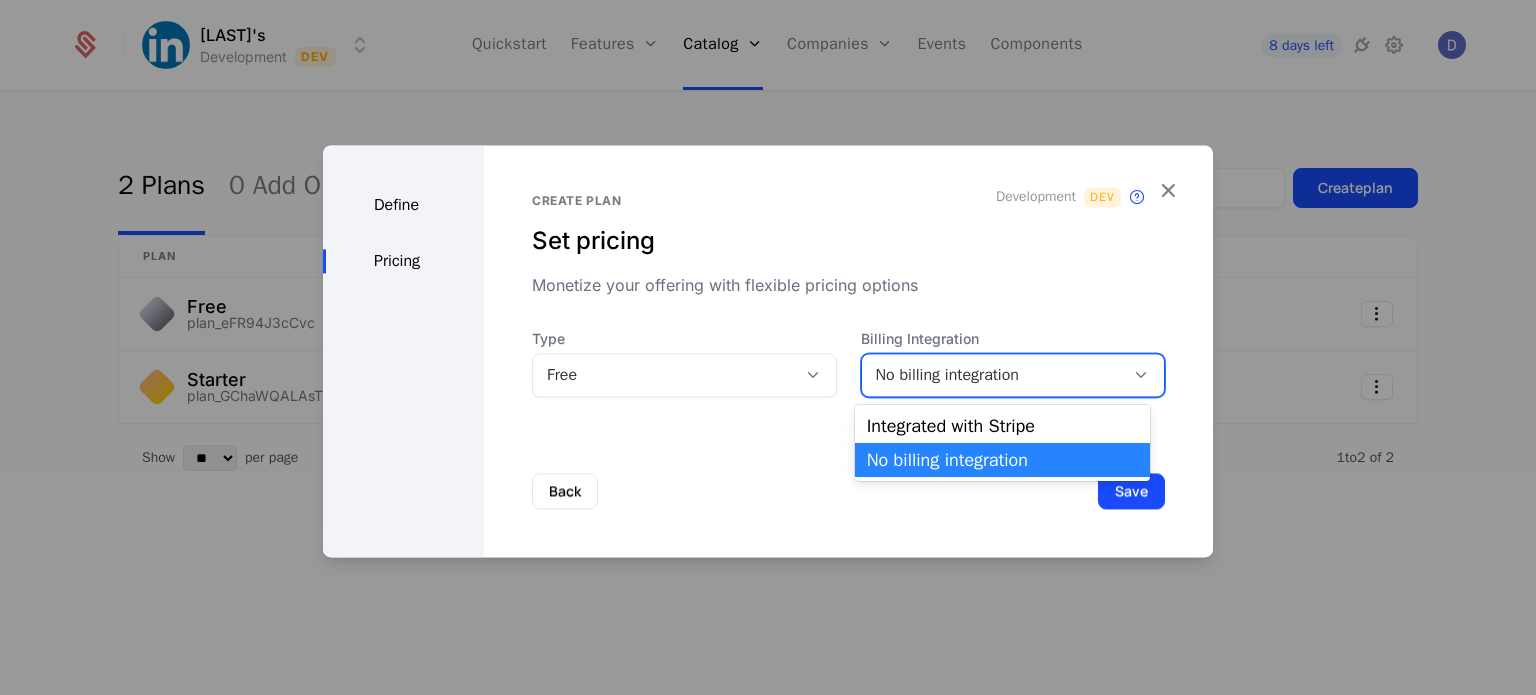 click on "No billing integration" at bounding box center [993, 375] 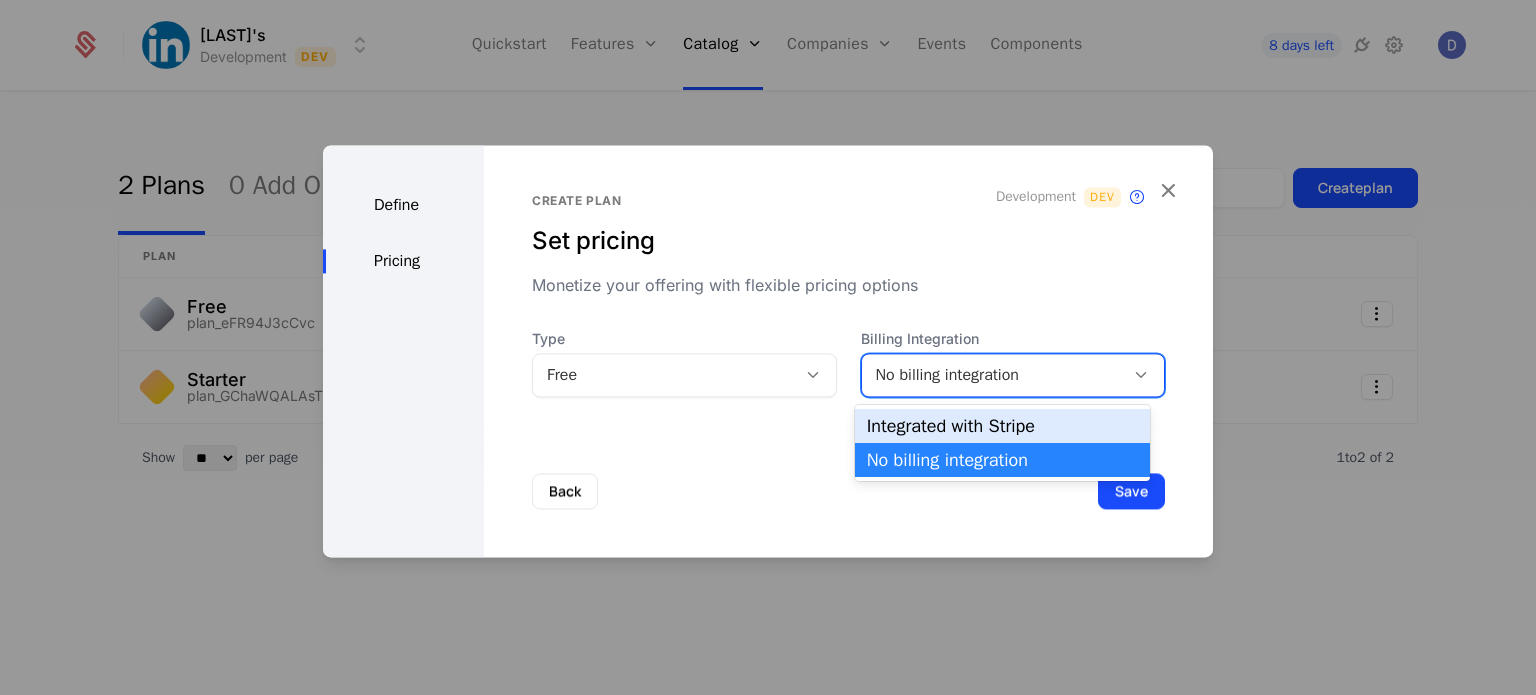 click on "Integrated with Stripe" at bounding box center (1002, 426) 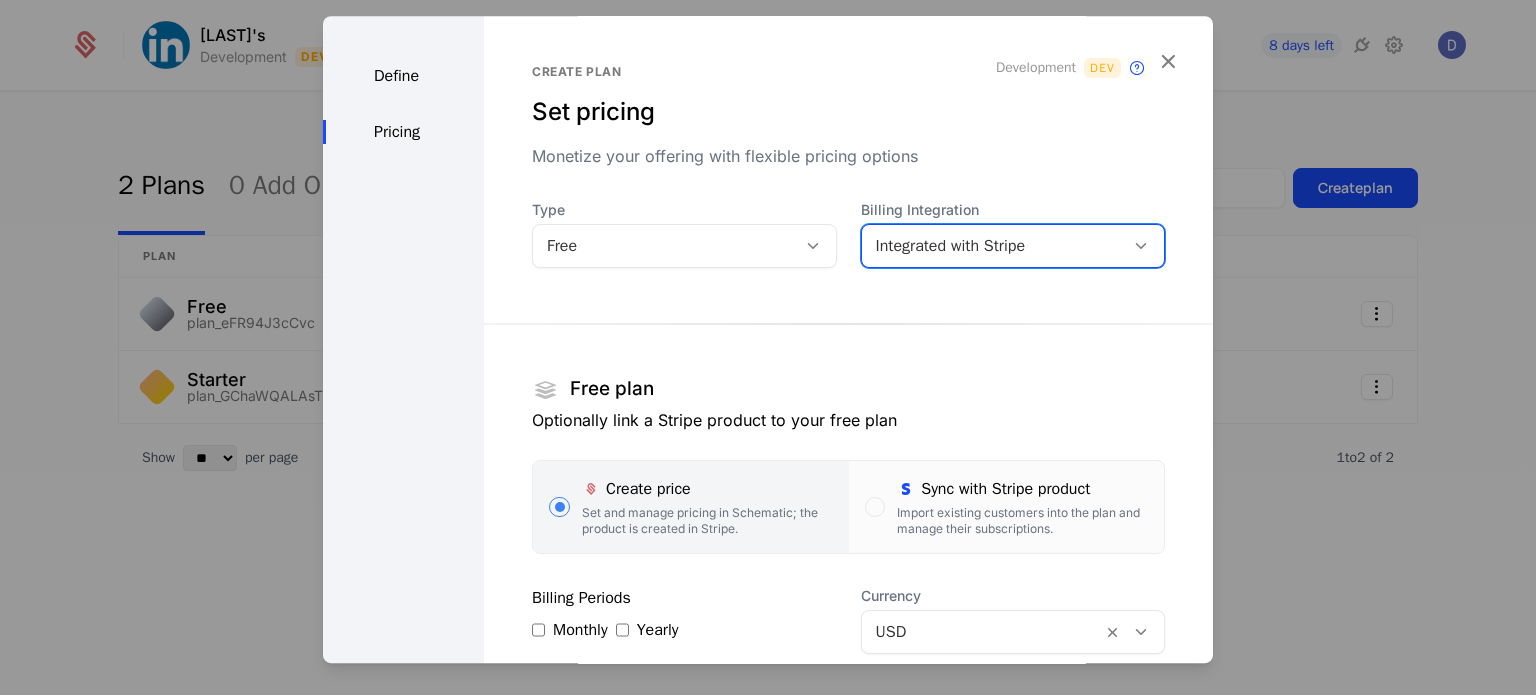 scroll, scrollTop: 92, scrollLeft: 0, axis: vertical 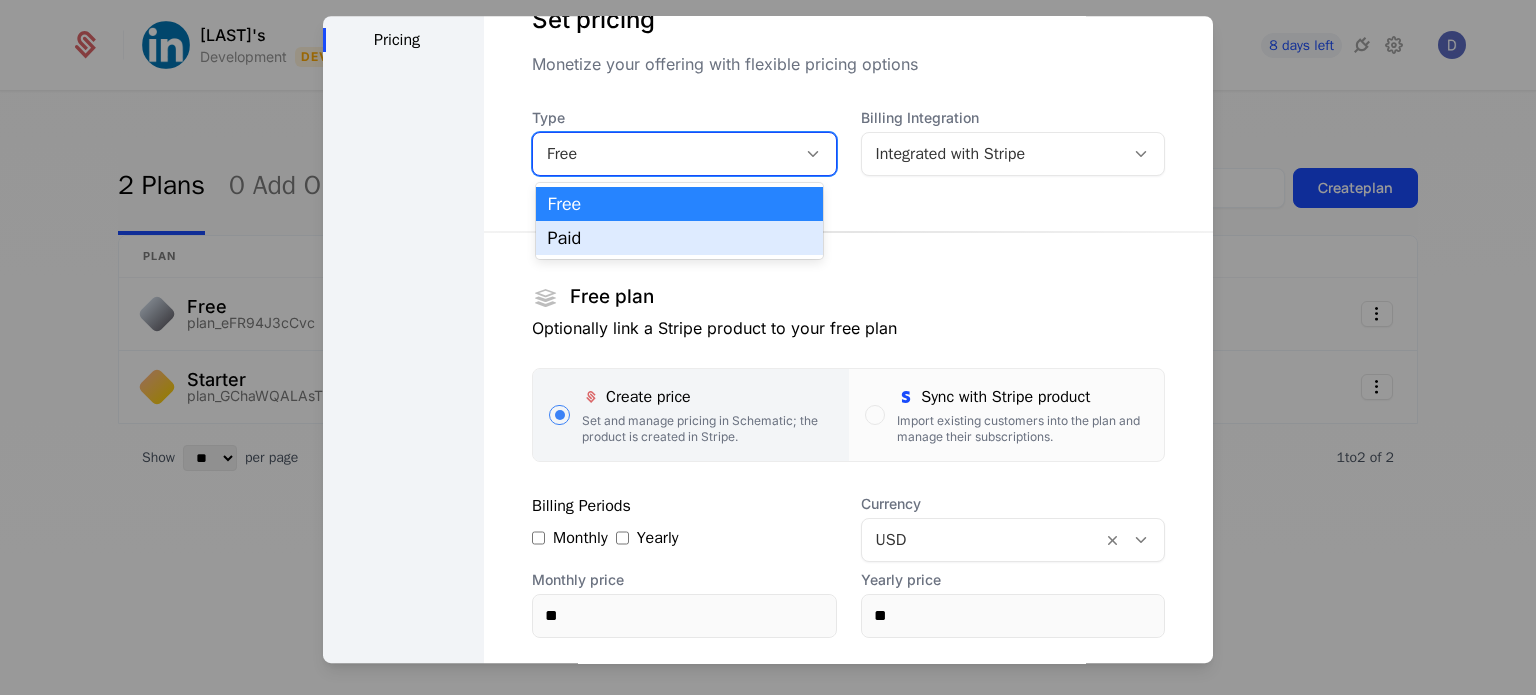 drag, startPoint x: 632, startPoint y: 149, endPoint x: 593, endPoint y: 230, distance: 89.89995 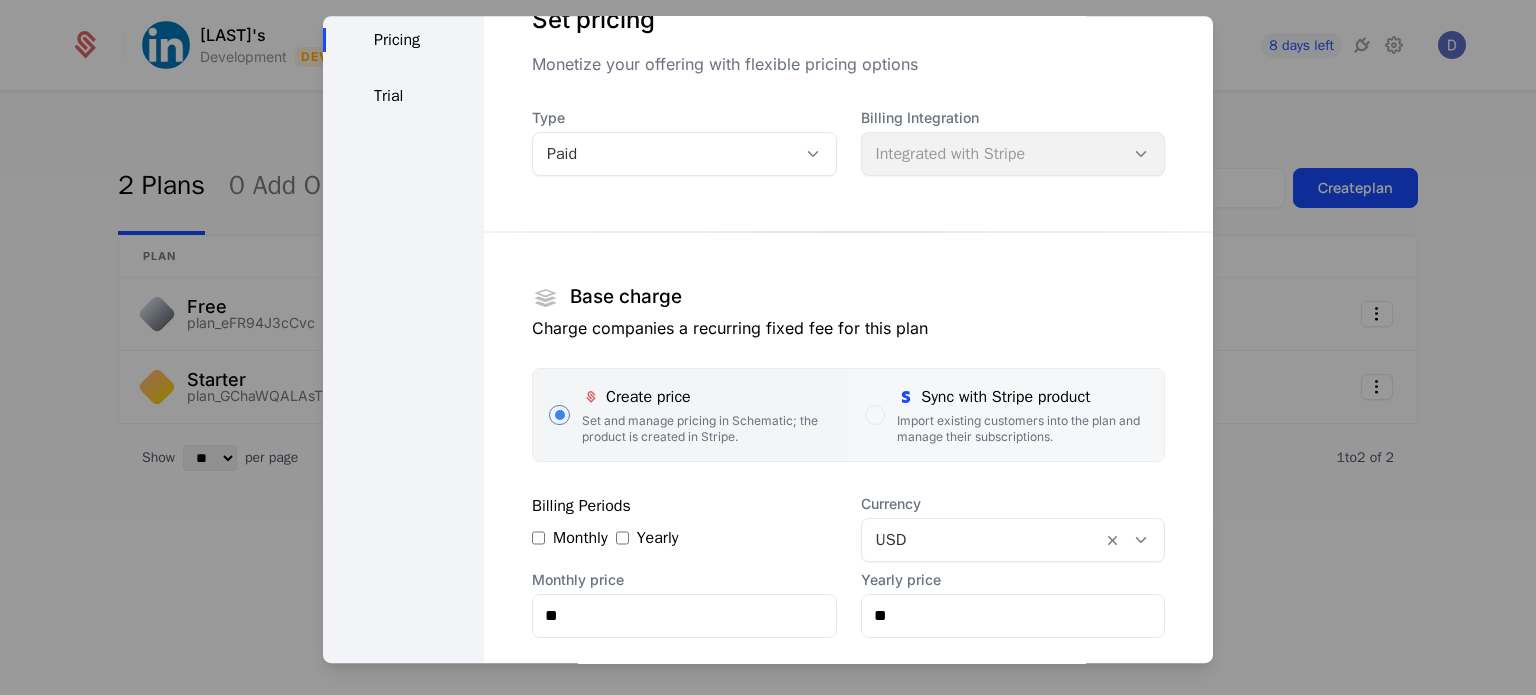 click on "Import existing customers into the plan and manage their subscriptions." at bounding box center [1022, 429] 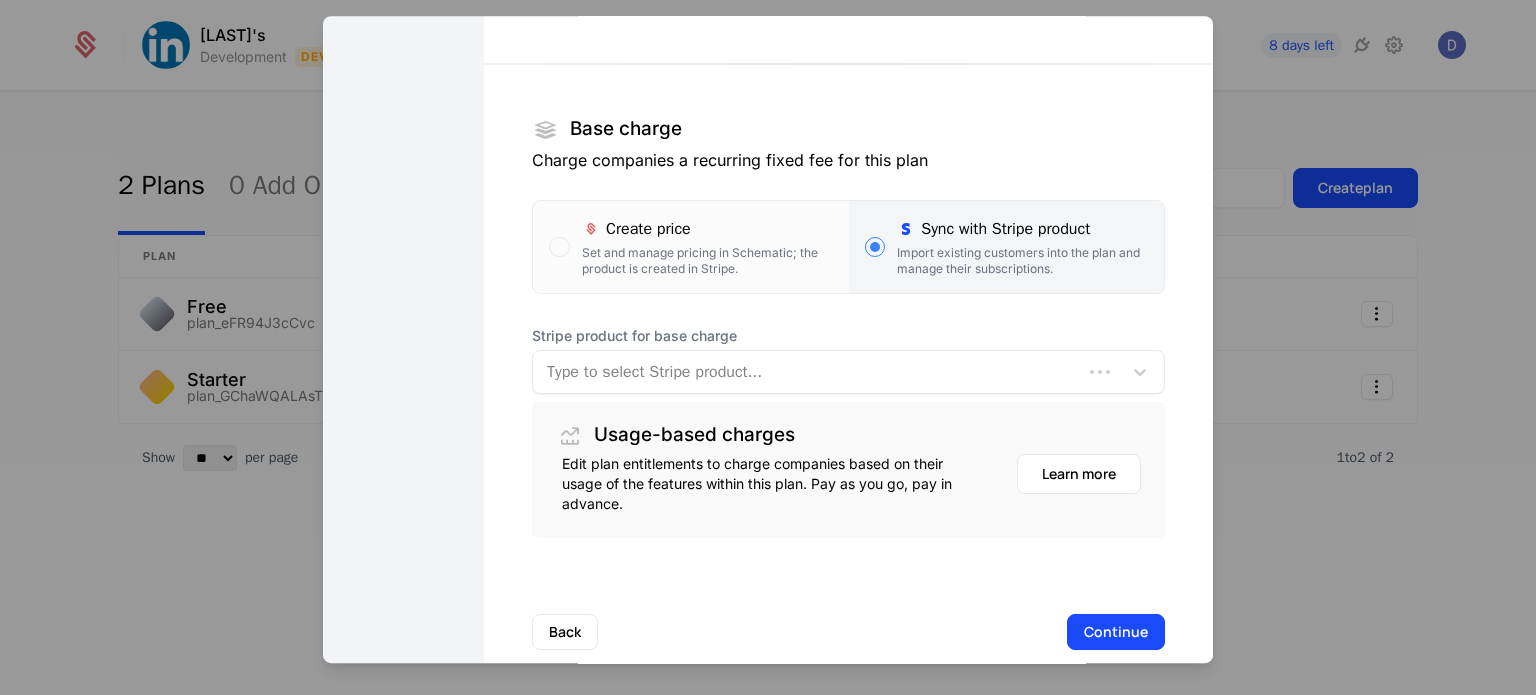 scroll, scrollTop: 260, scrollLeft: 0, axis: vertical 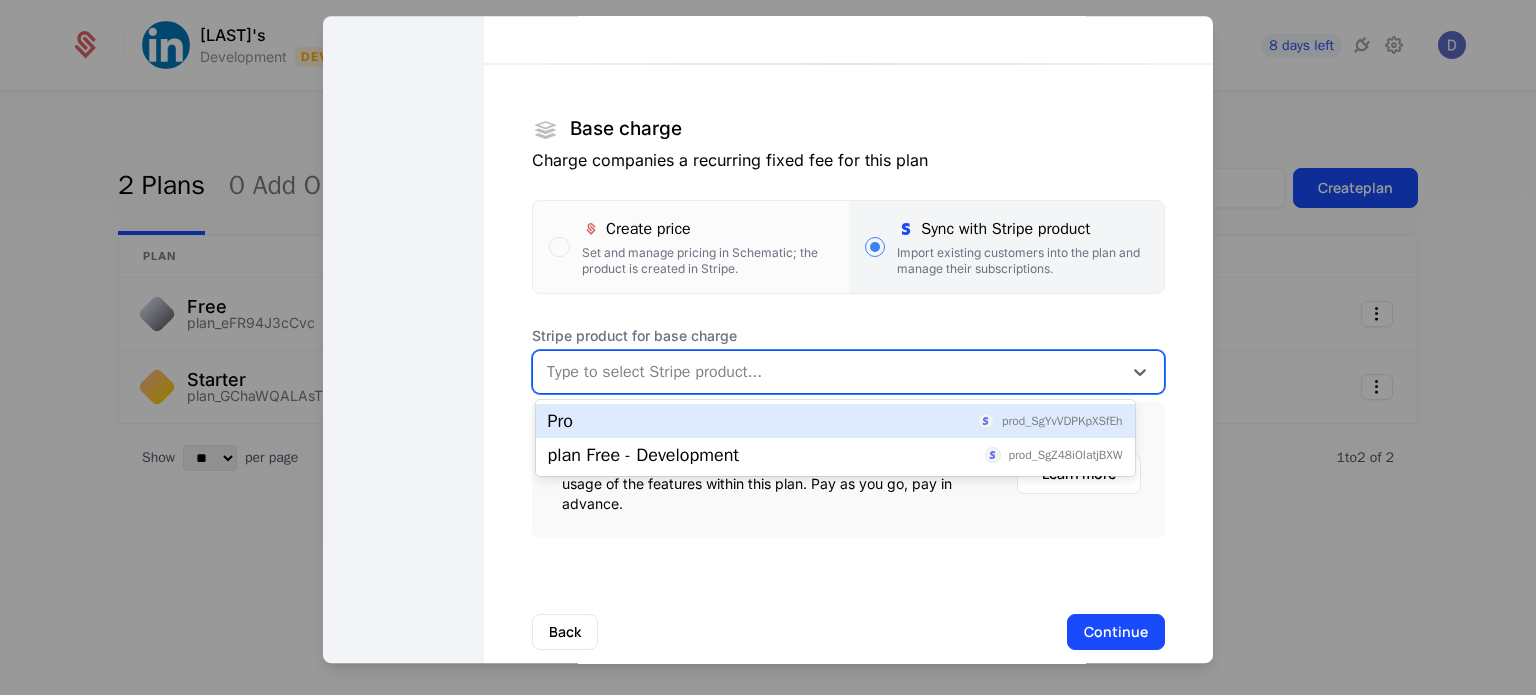 click at bounding box center (827, 372) 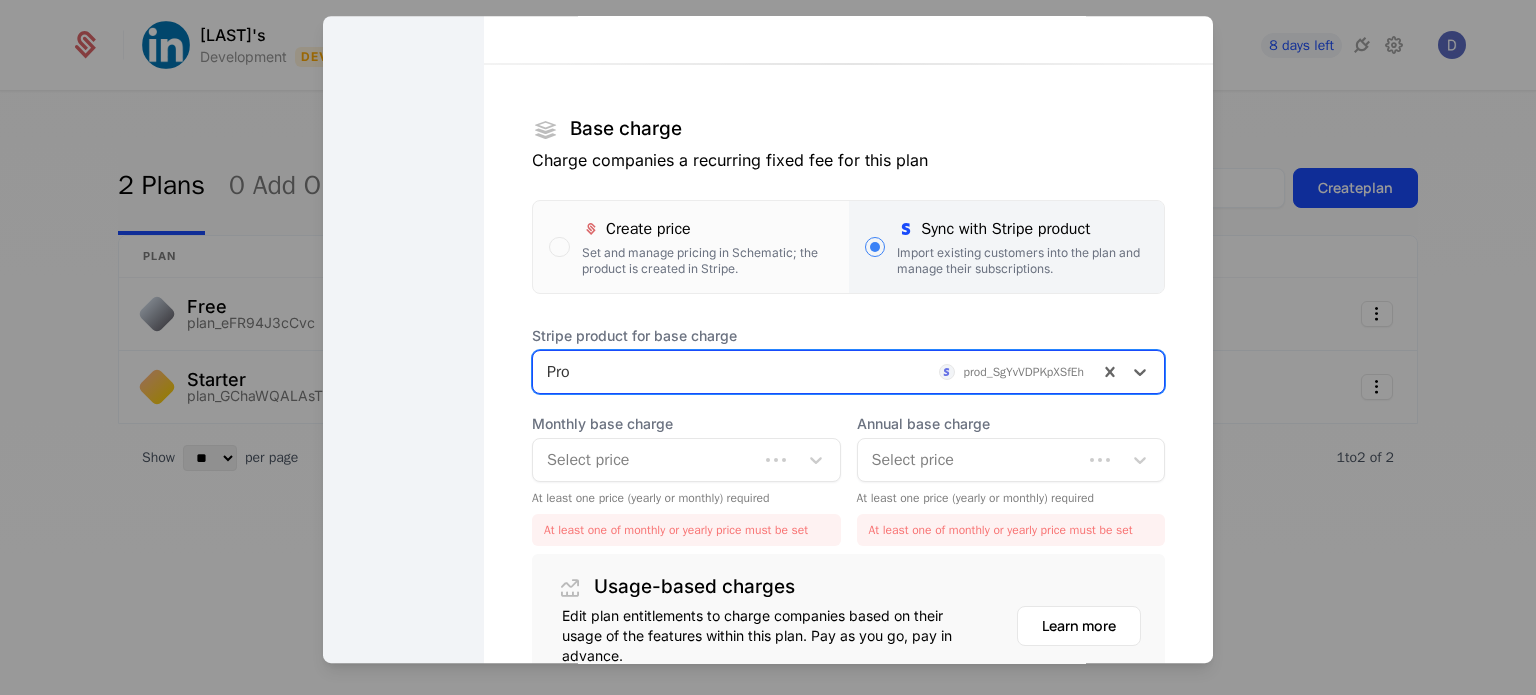 scroll, scrollTop: 279, scrollLeft: 0, axis: vertical 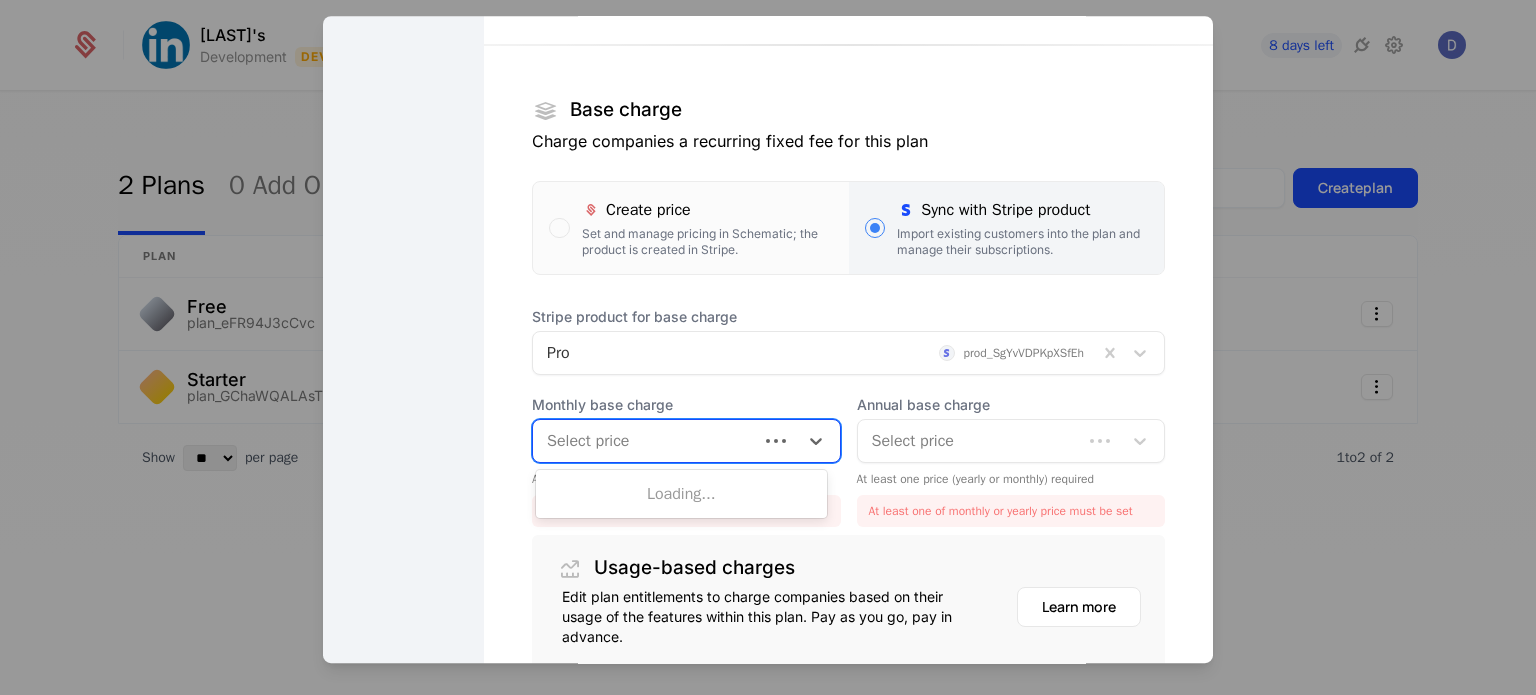 click at bounding box center [645, 441] 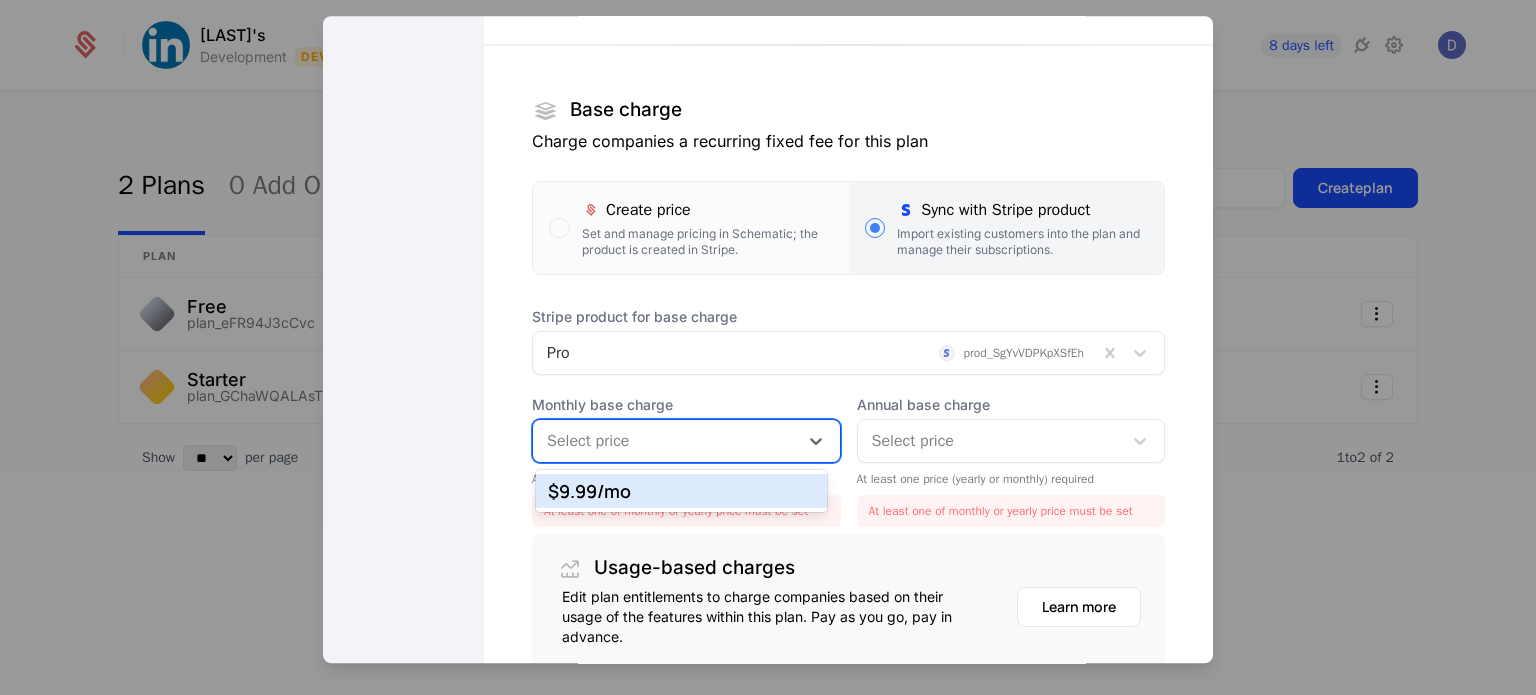 click on "$9.99 /mo" at bounding box center [682, 491] 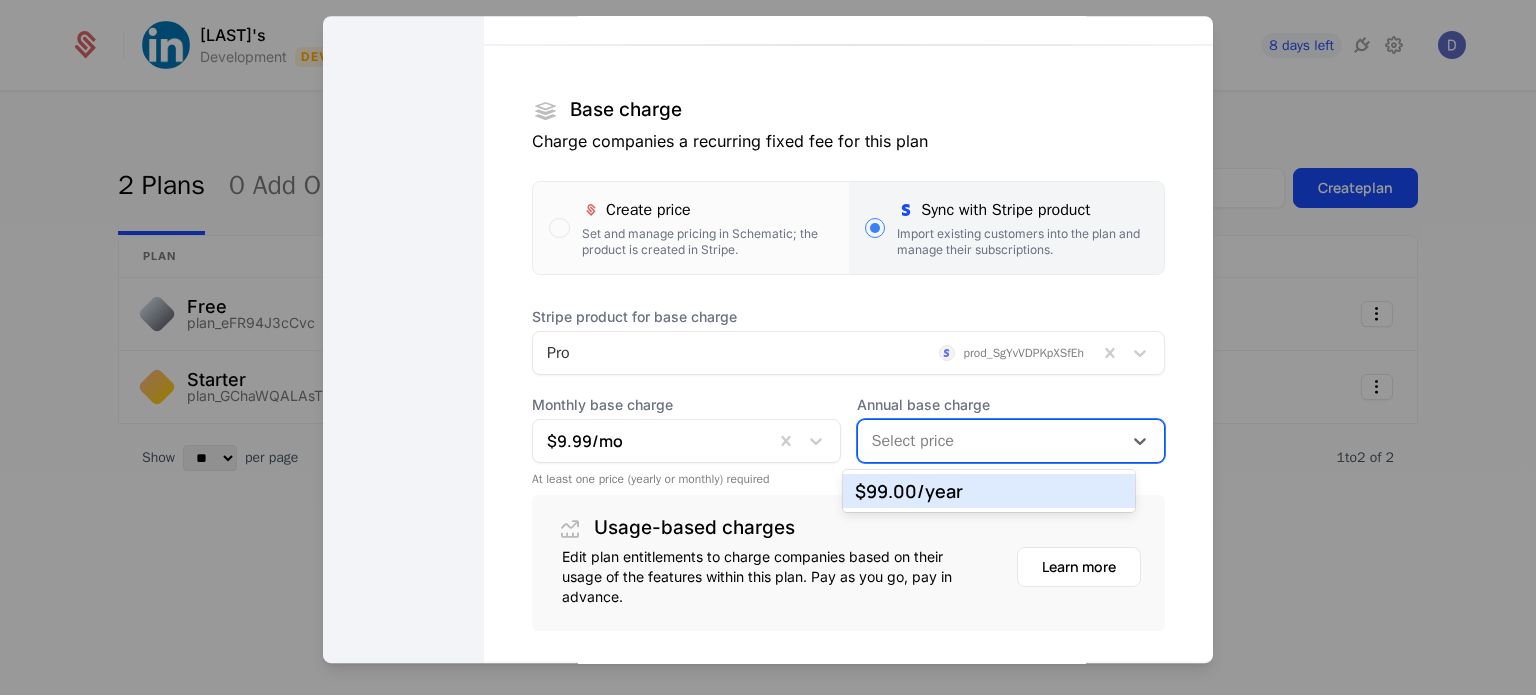 click at bounding box center [990, 441] 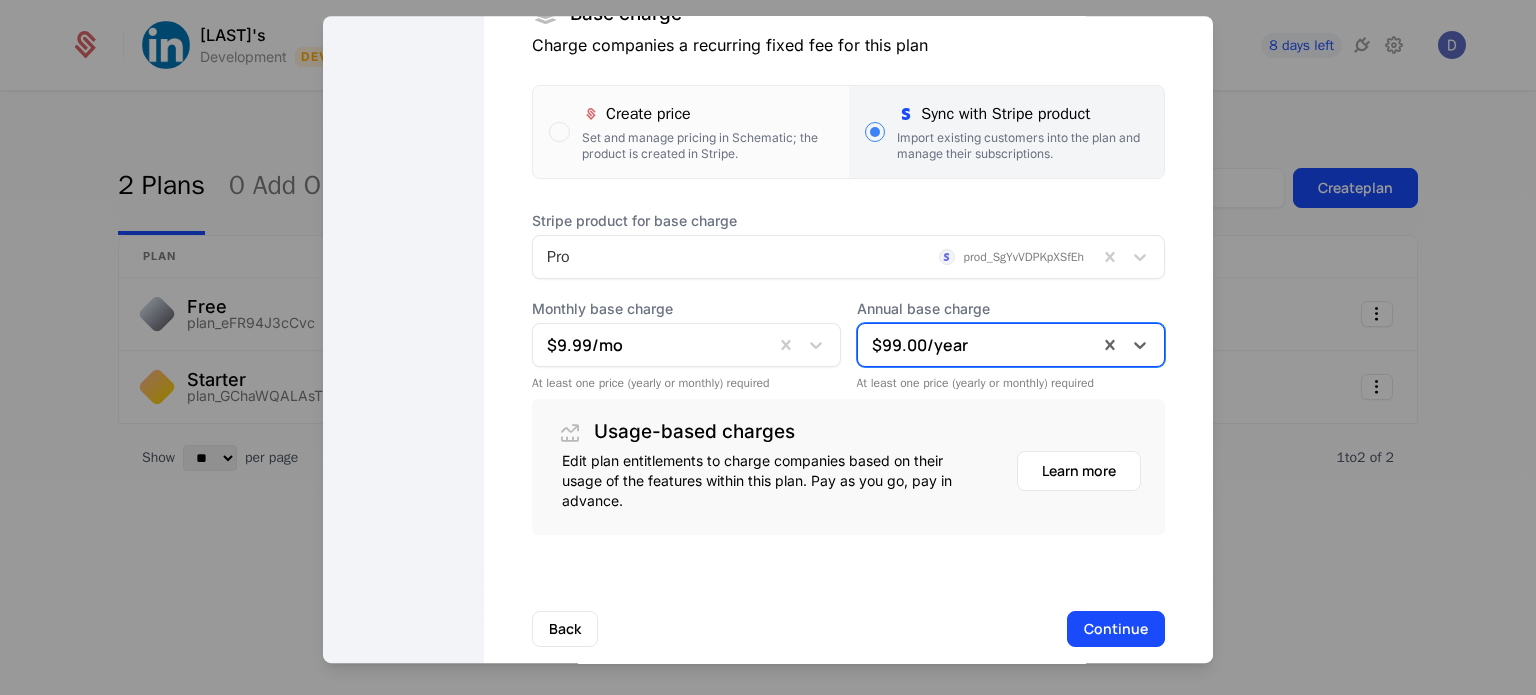 scroll, scrollTop: 406, scrollLeft: 0, axis: vertical 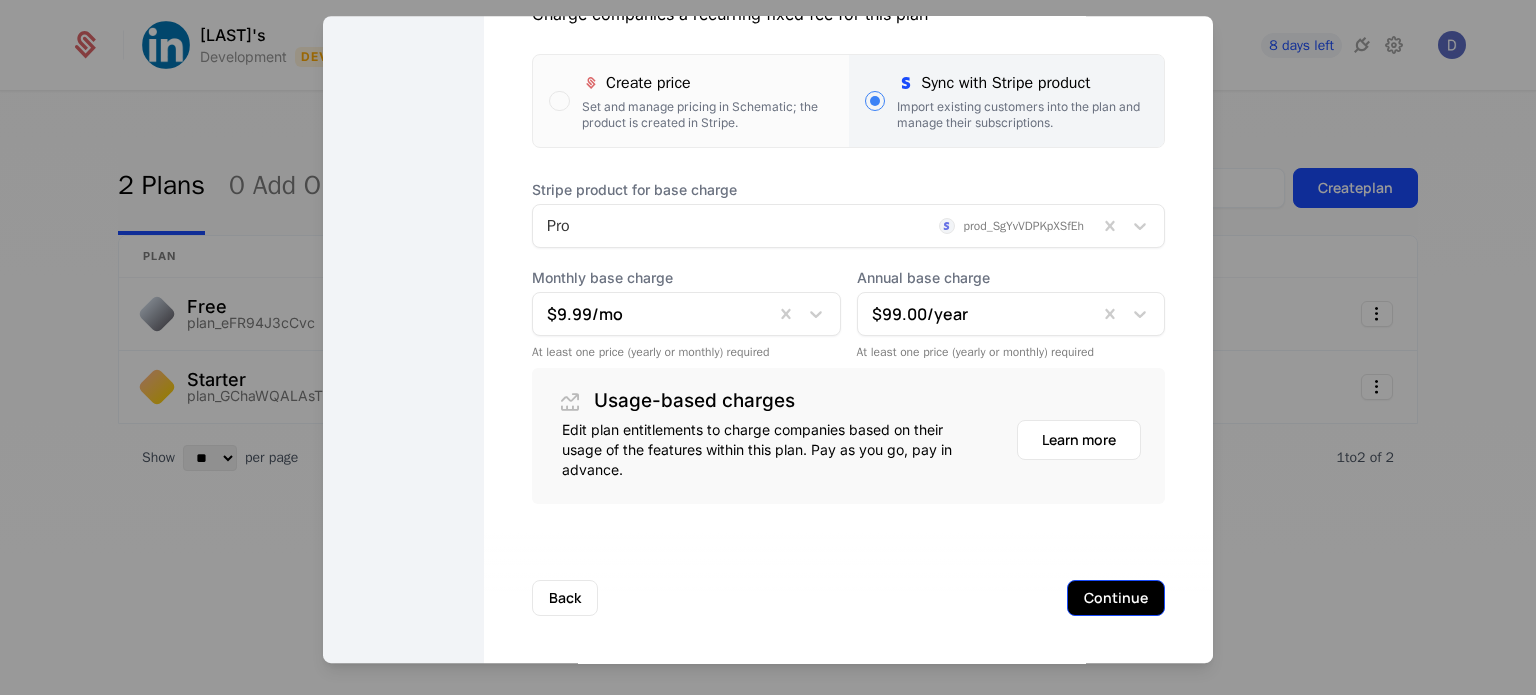 click on "Continue" at bounding box center (1116, 598) 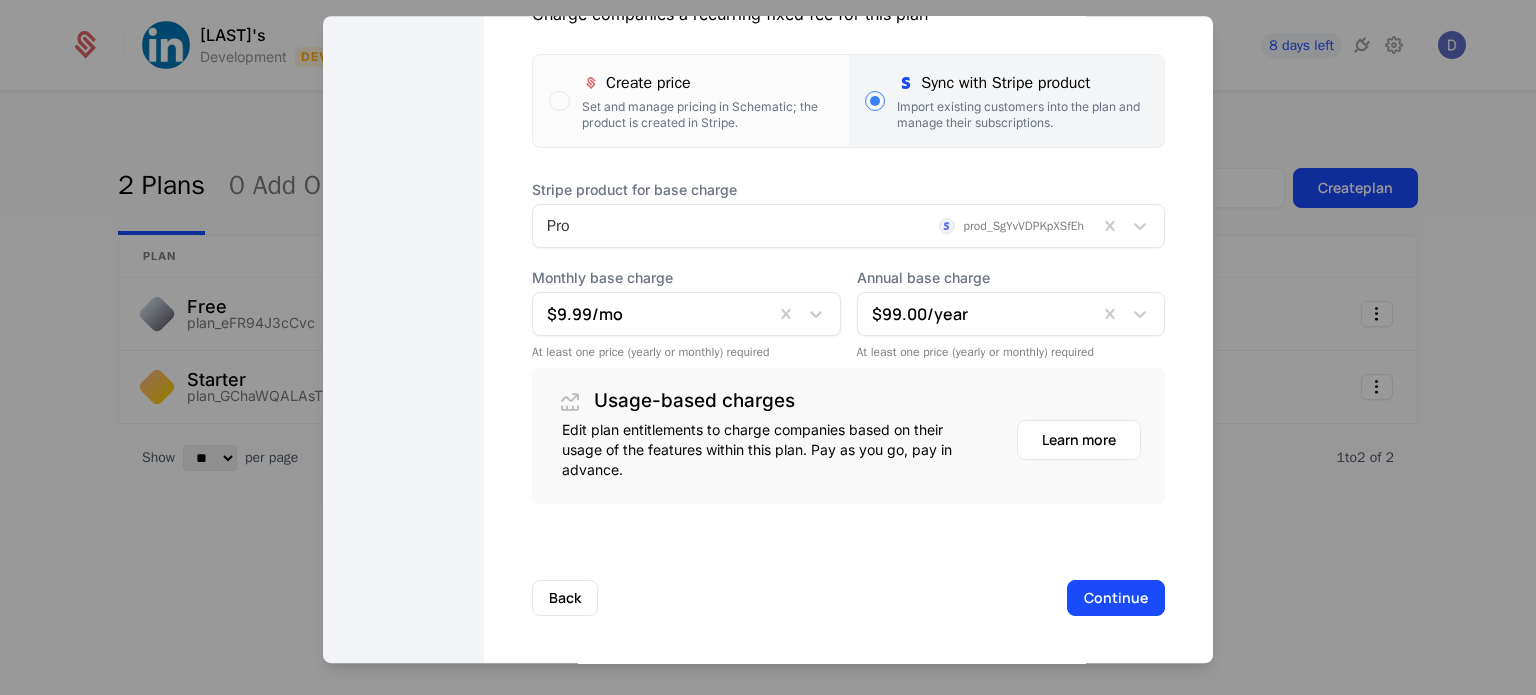 scroll, scrollTop: 0, scrollLeft: 0, axis: both 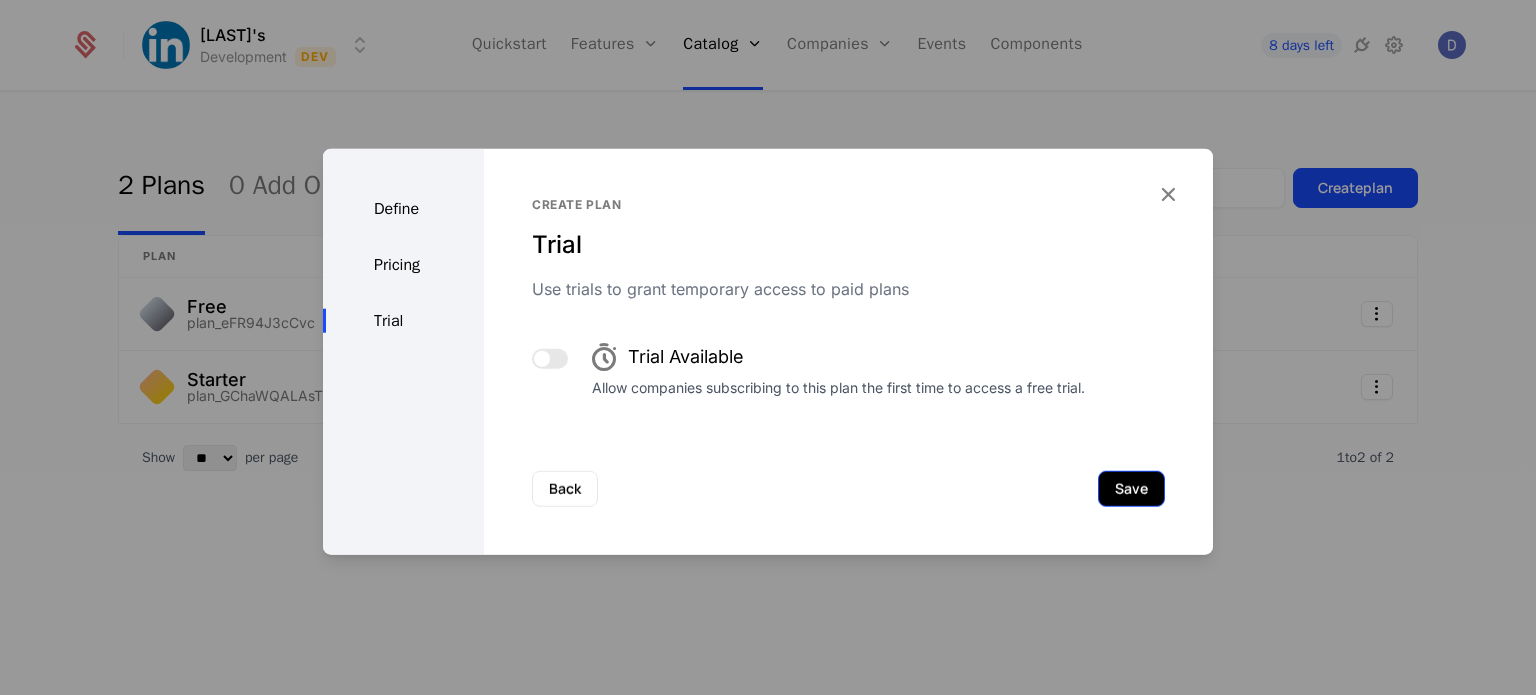 drag, startPoint x: 1148, startPoint y: 495, endPoint x: 1138, endPoint y: 479, distance: 18.867962 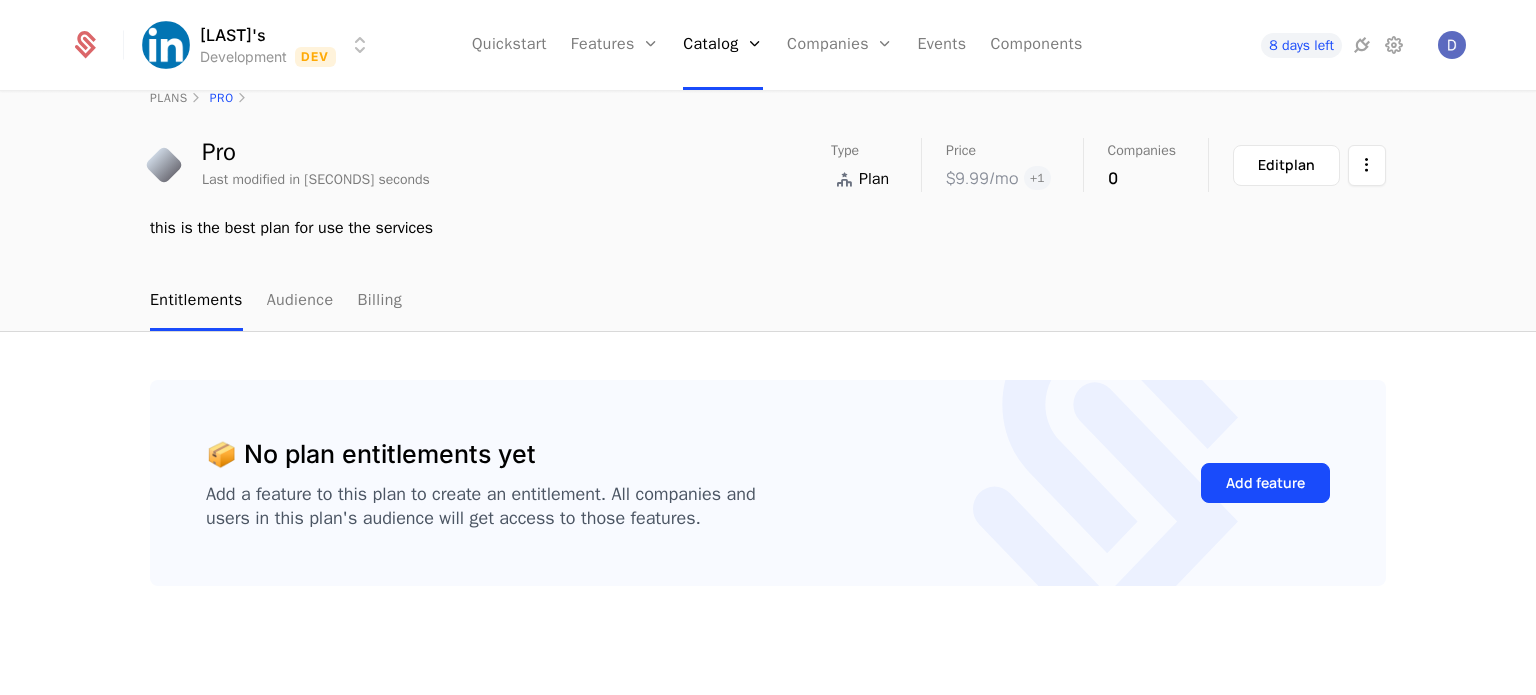 scroll, scrollTop: 0, scrollLeft: 0, axis: both 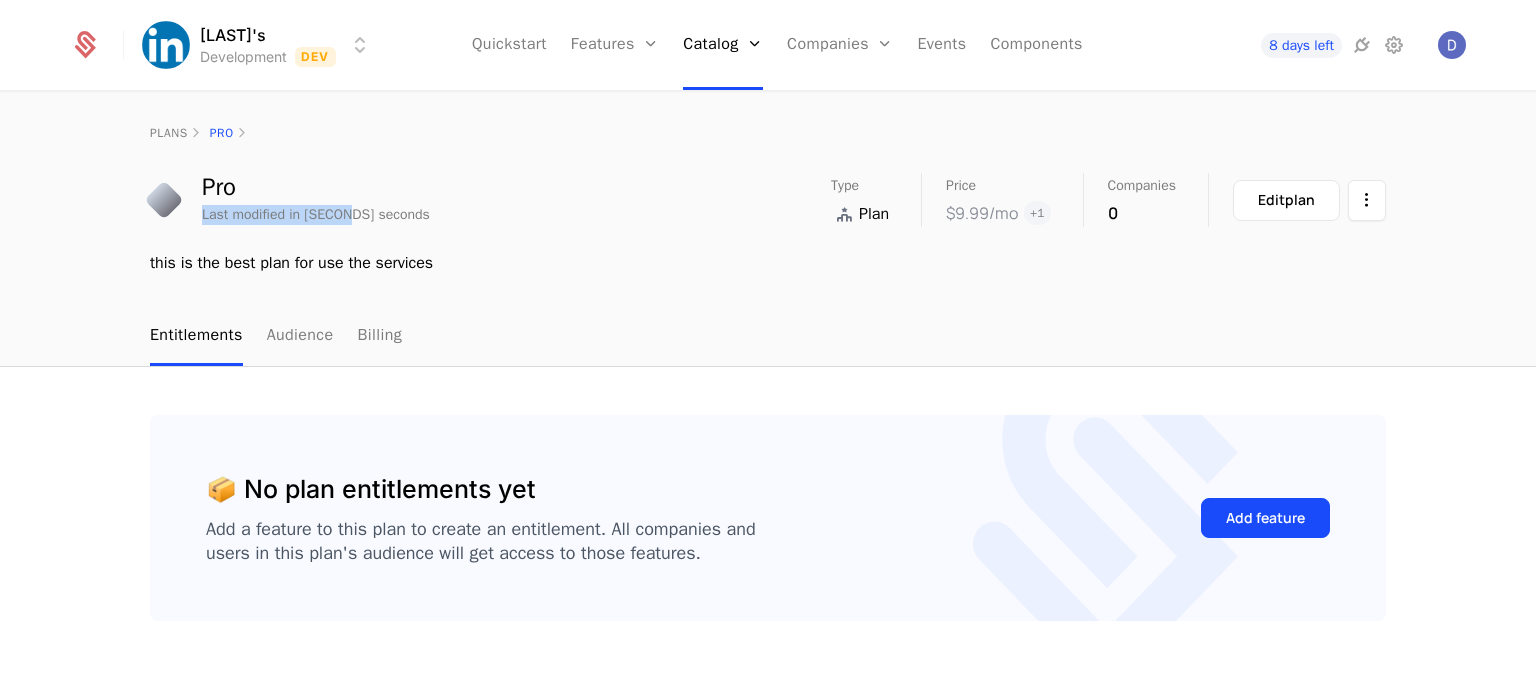 drag, startPoint x: 395, startPoint y: 199, endPoint x: 421, endPoint y: 200, distance: 26.019224 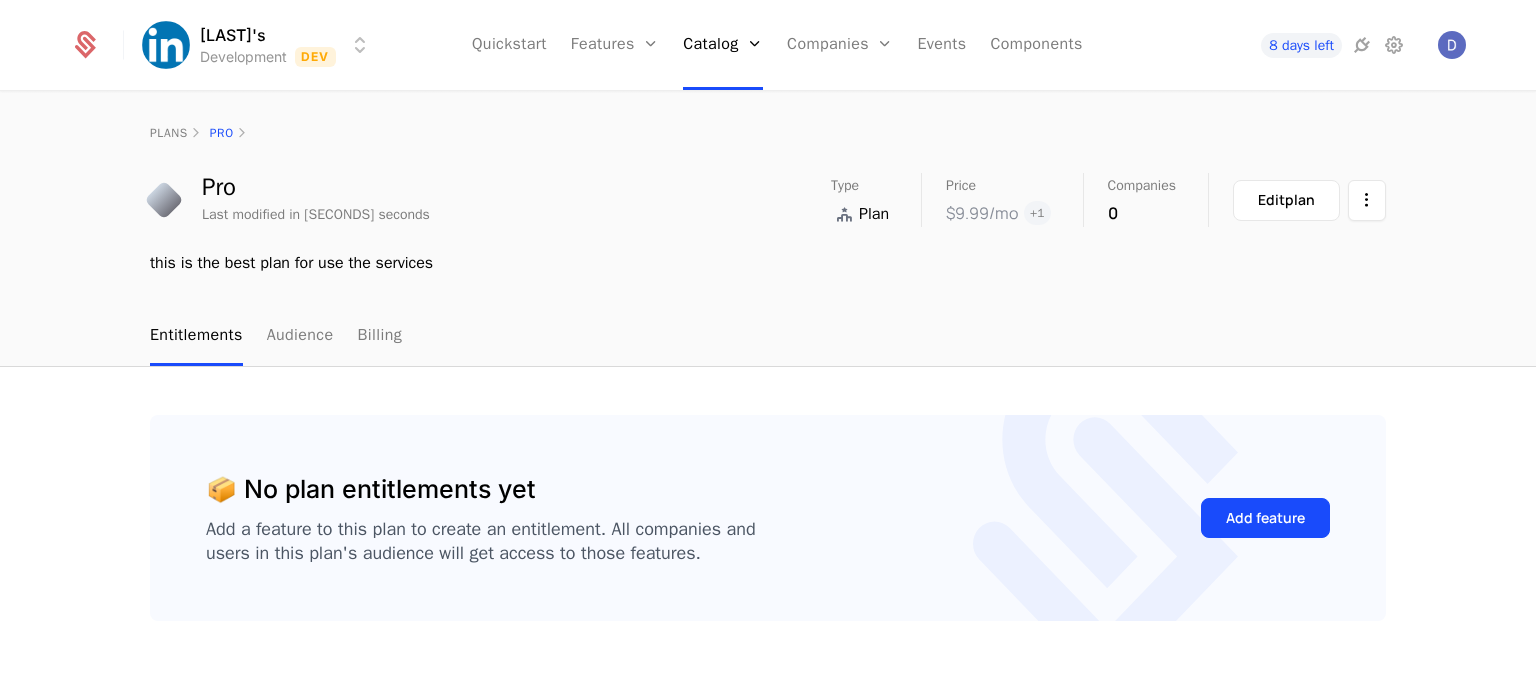 click on "Pro Last modified in 595 seconds Type Plan Price $9.99 /mo + 1 Companies 0 Edit  plan" at bounding box center [768, 200] 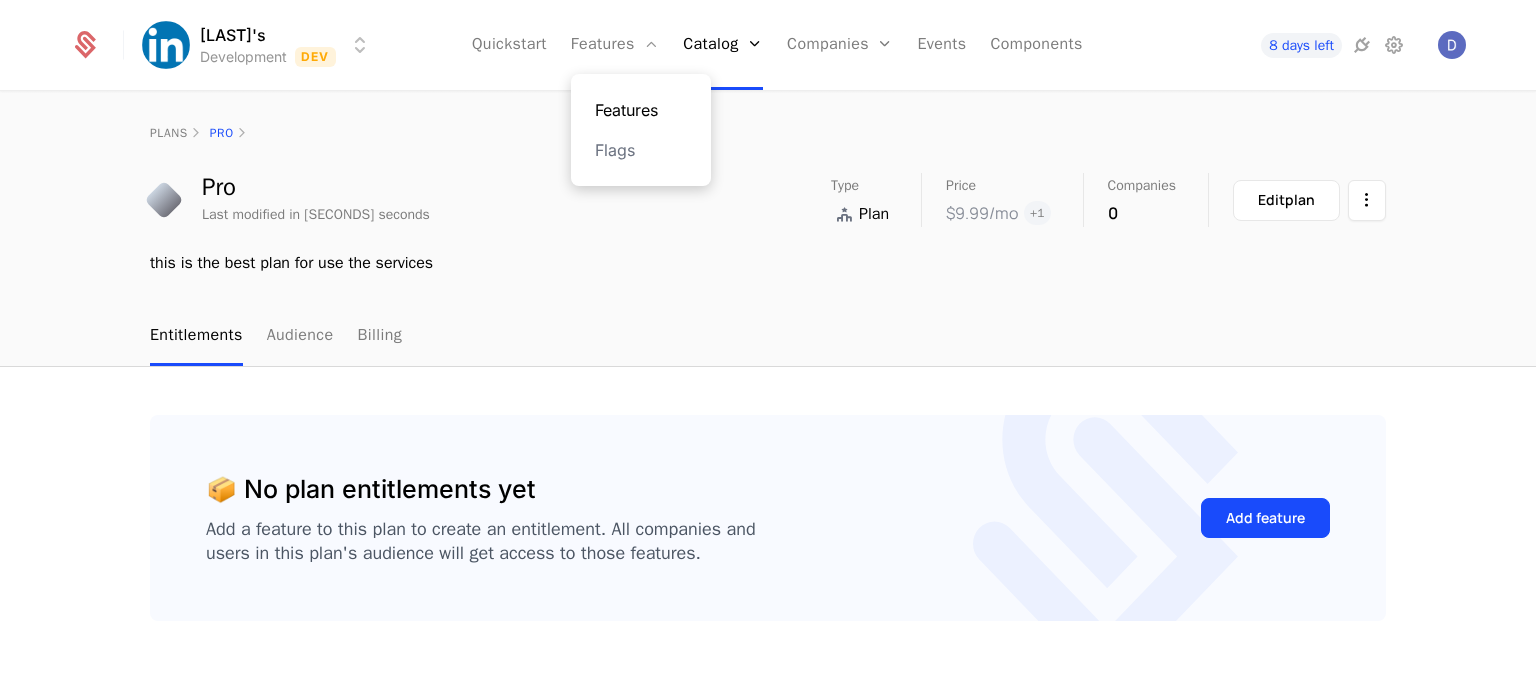 click on "Features" at bounding box center [641, 110] 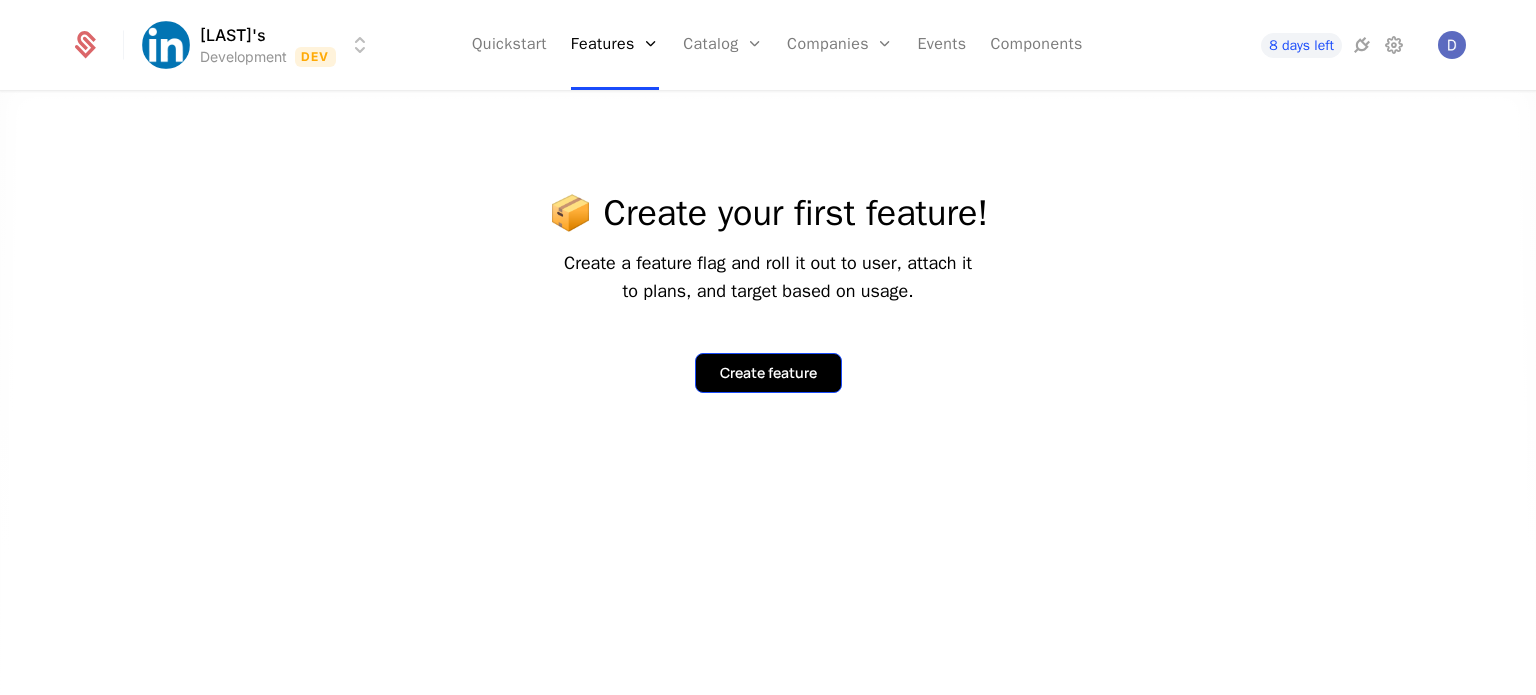 click on "Create feature" at bounding box center [768, 373] 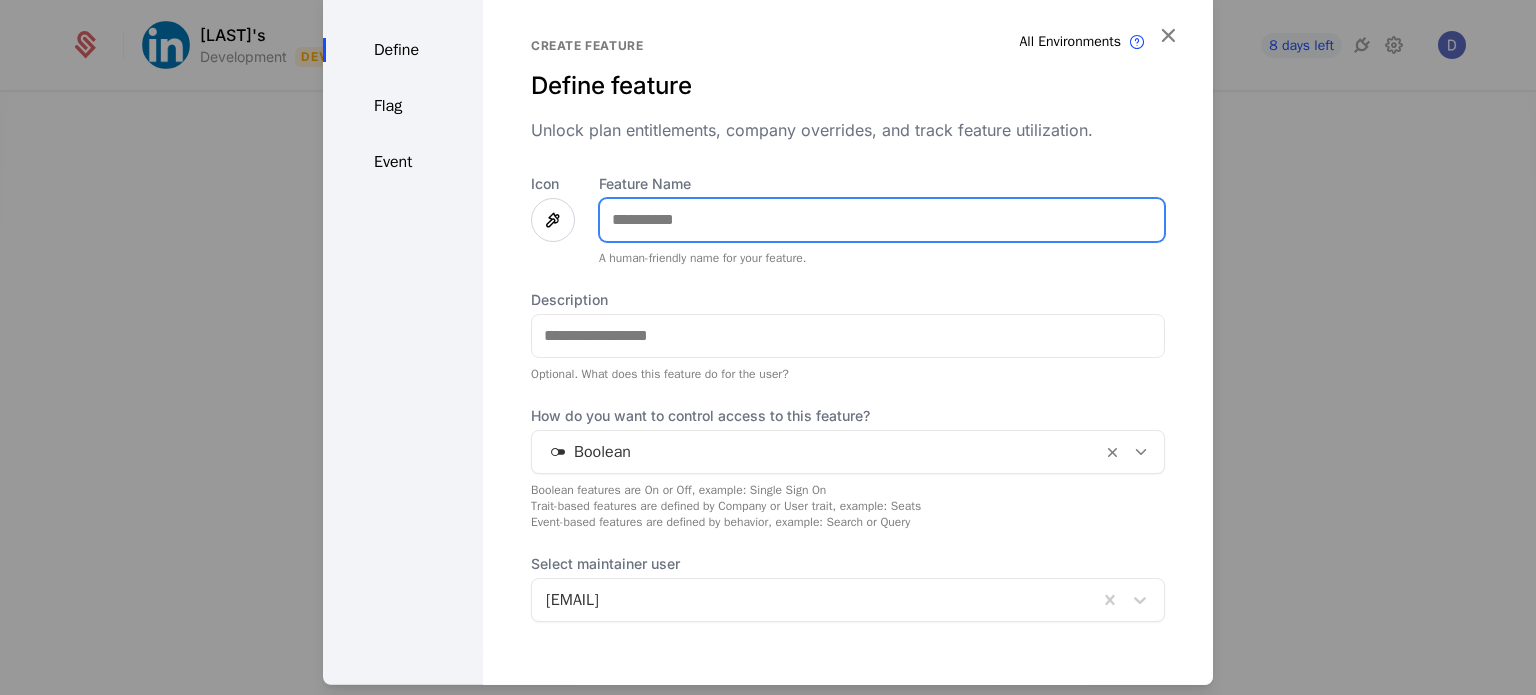 click on "Feature Name" at bounding box center (882, 219) 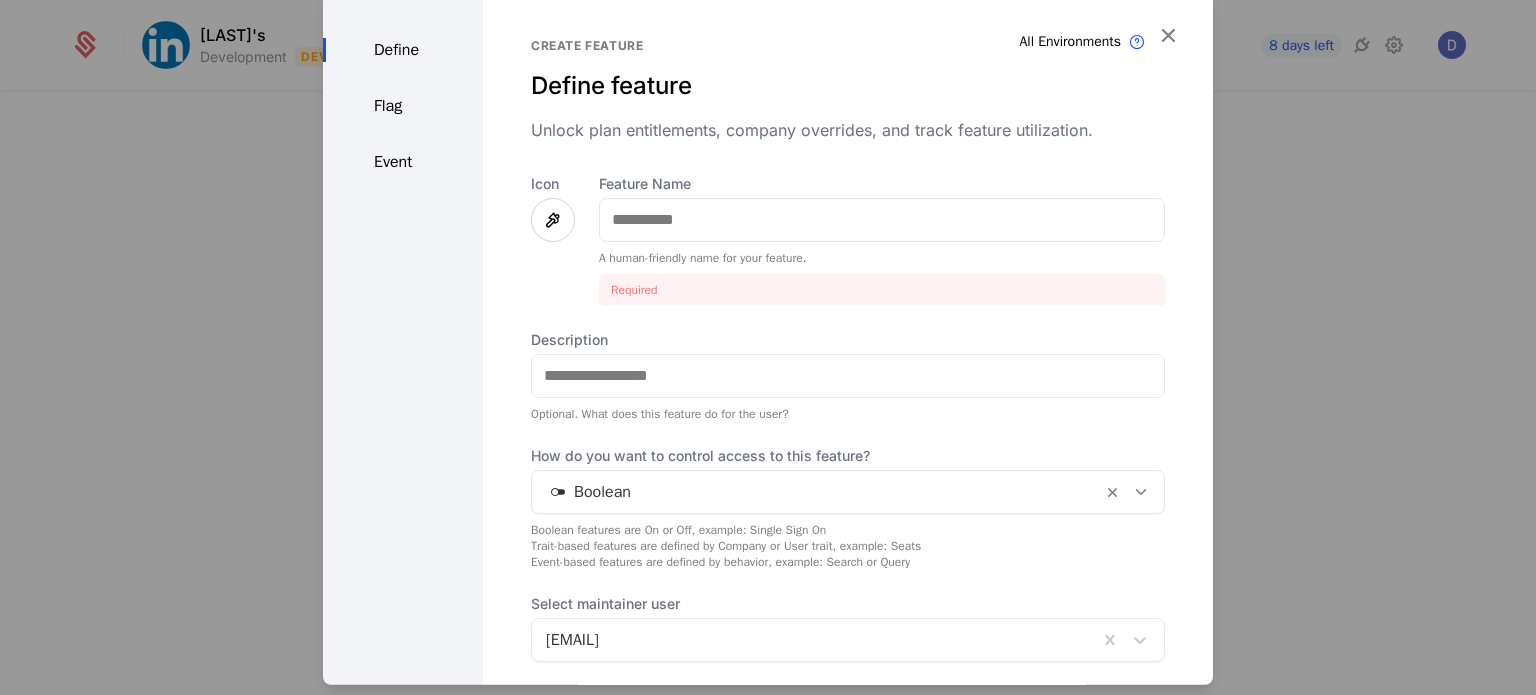 click at bounding box center [553, 219] 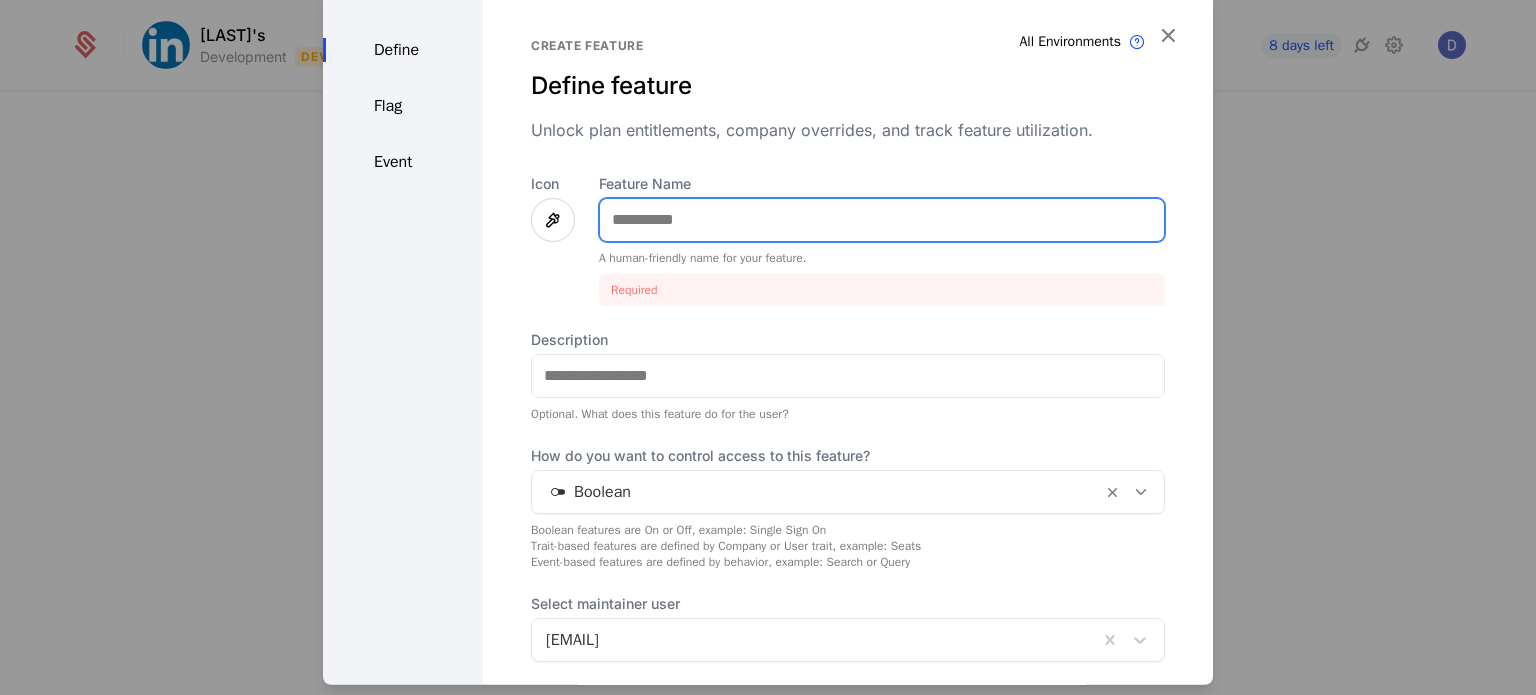 click on "Feature Name" at bounding box center [882, 219] 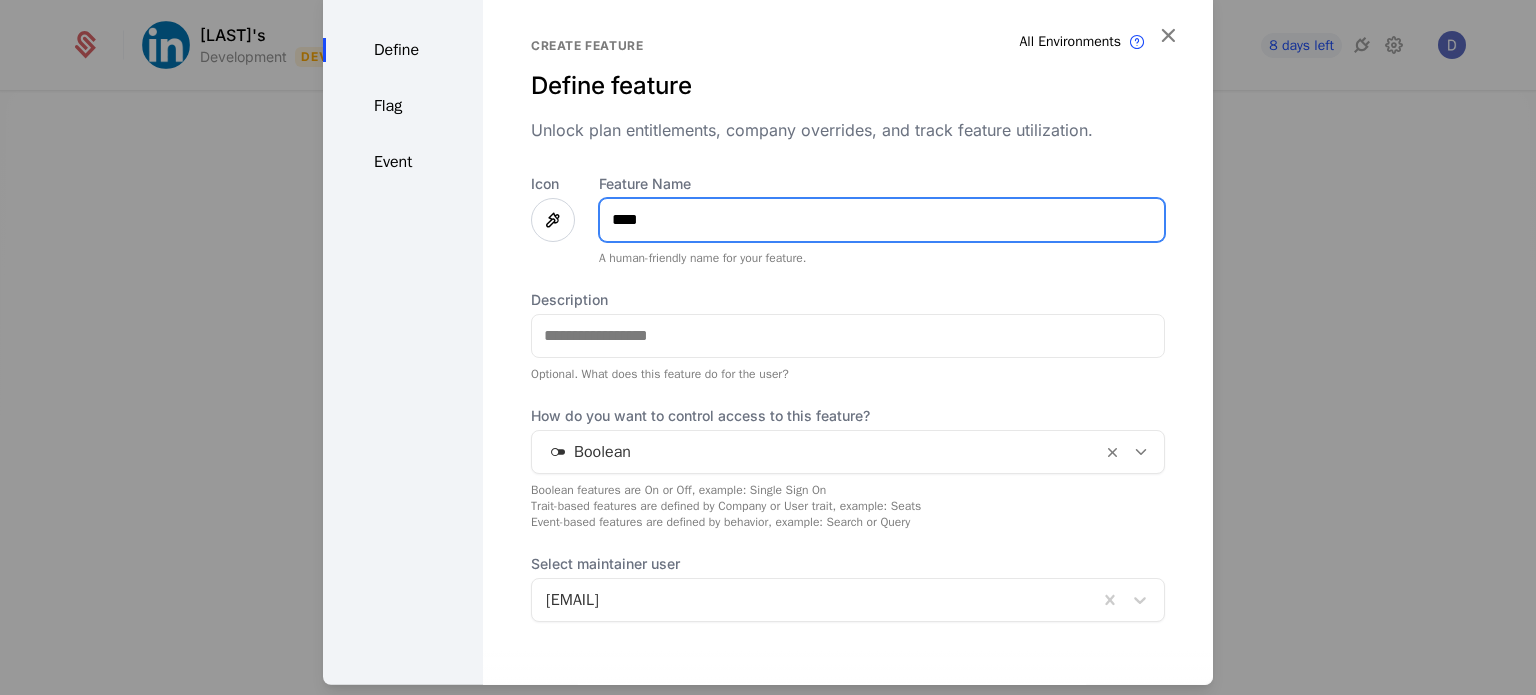 type on "****" 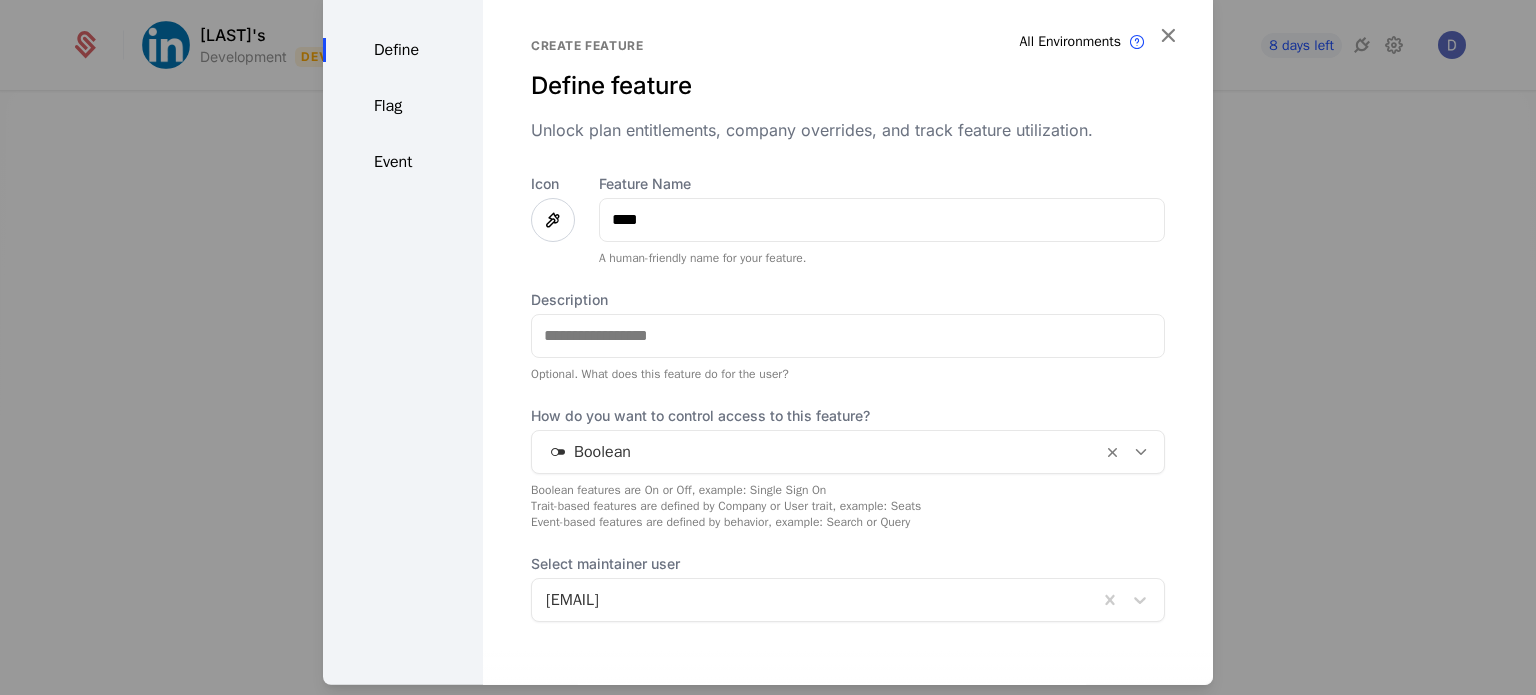 click at bounding box center [553, 219] 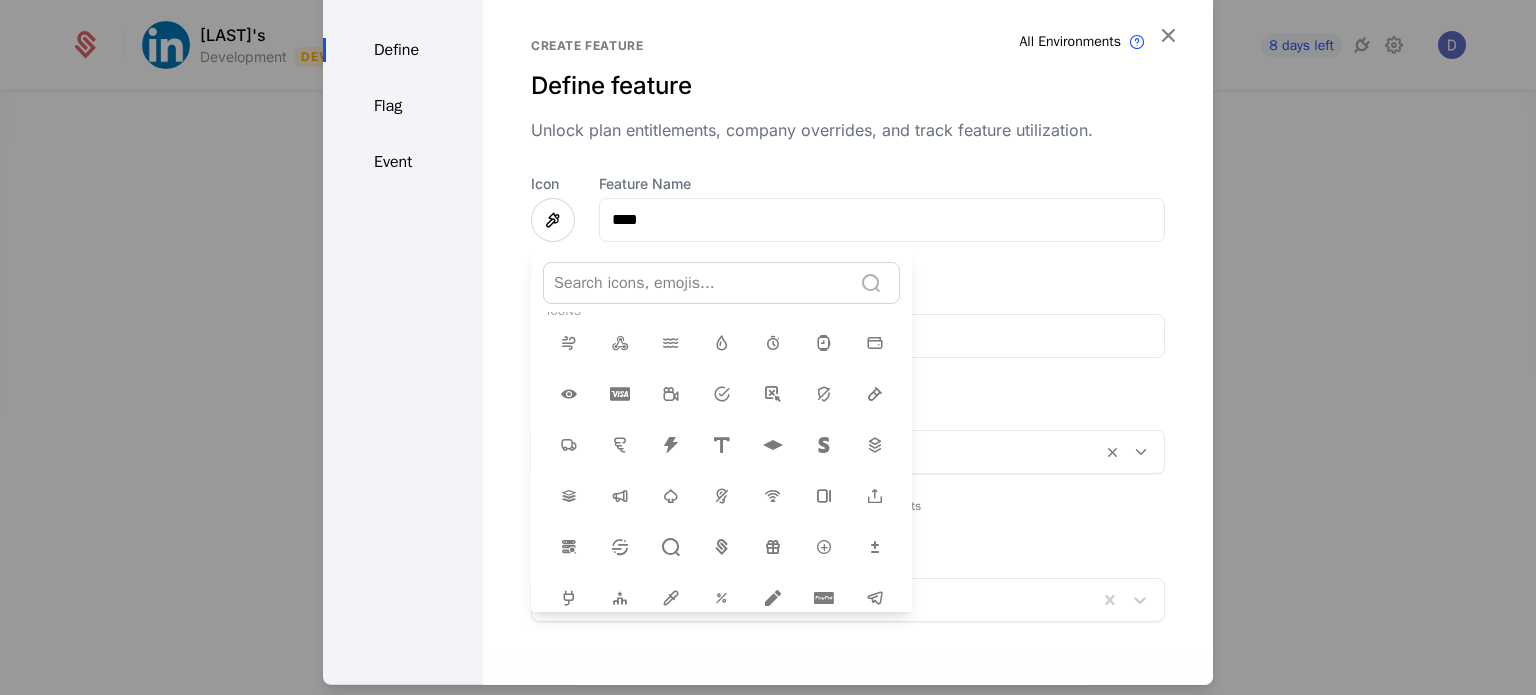 scroll, scrollTop: 26, scrollLeft: 0, axis: vertical 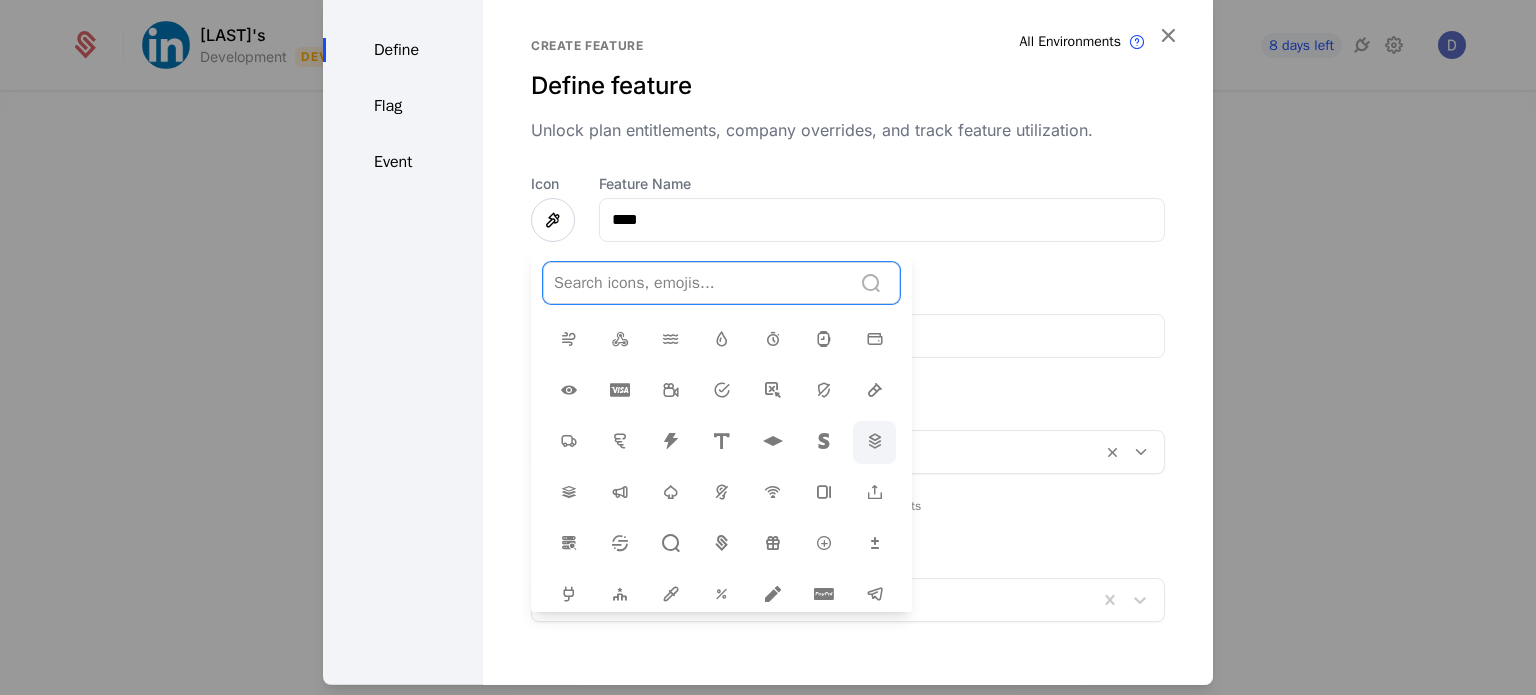 click at bounding box center (874, 441) 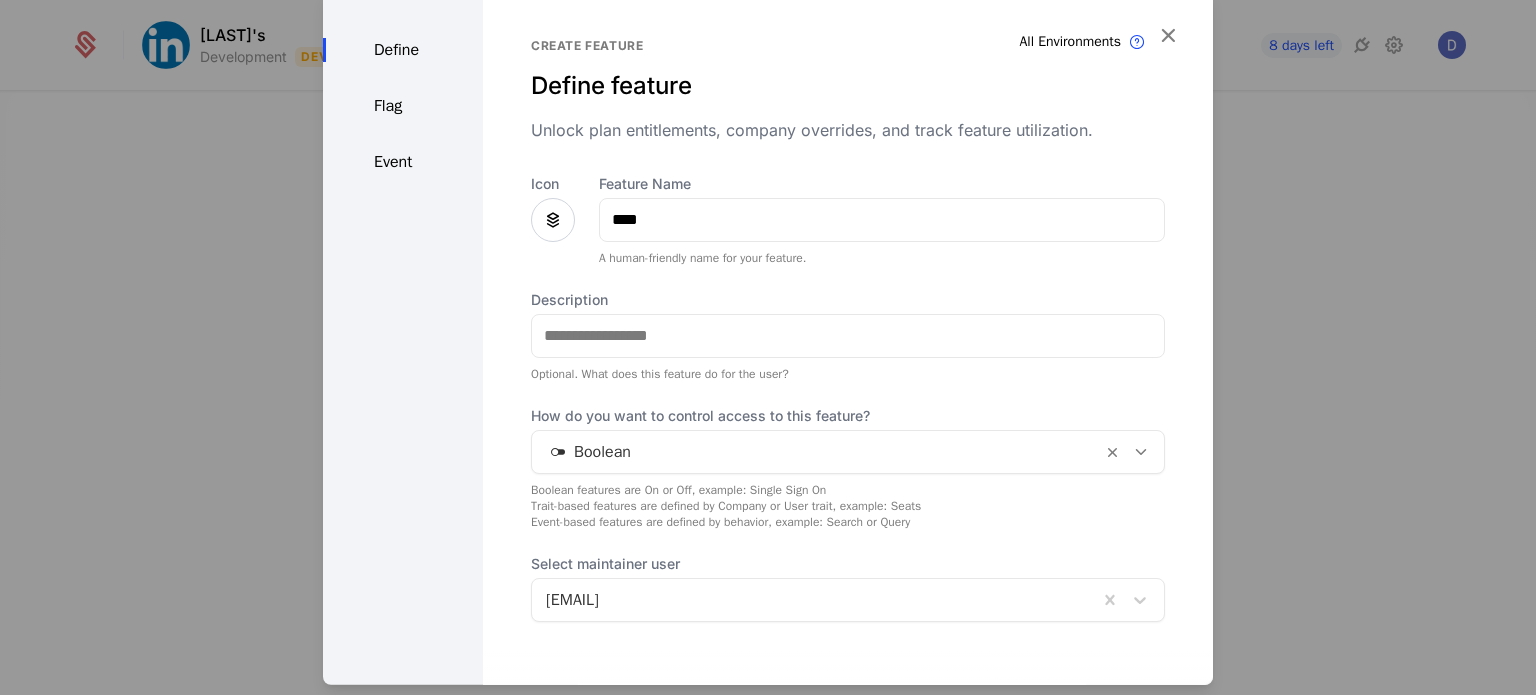scroll, scrollTop: 36, scrollLeft: 0, axis: vertical 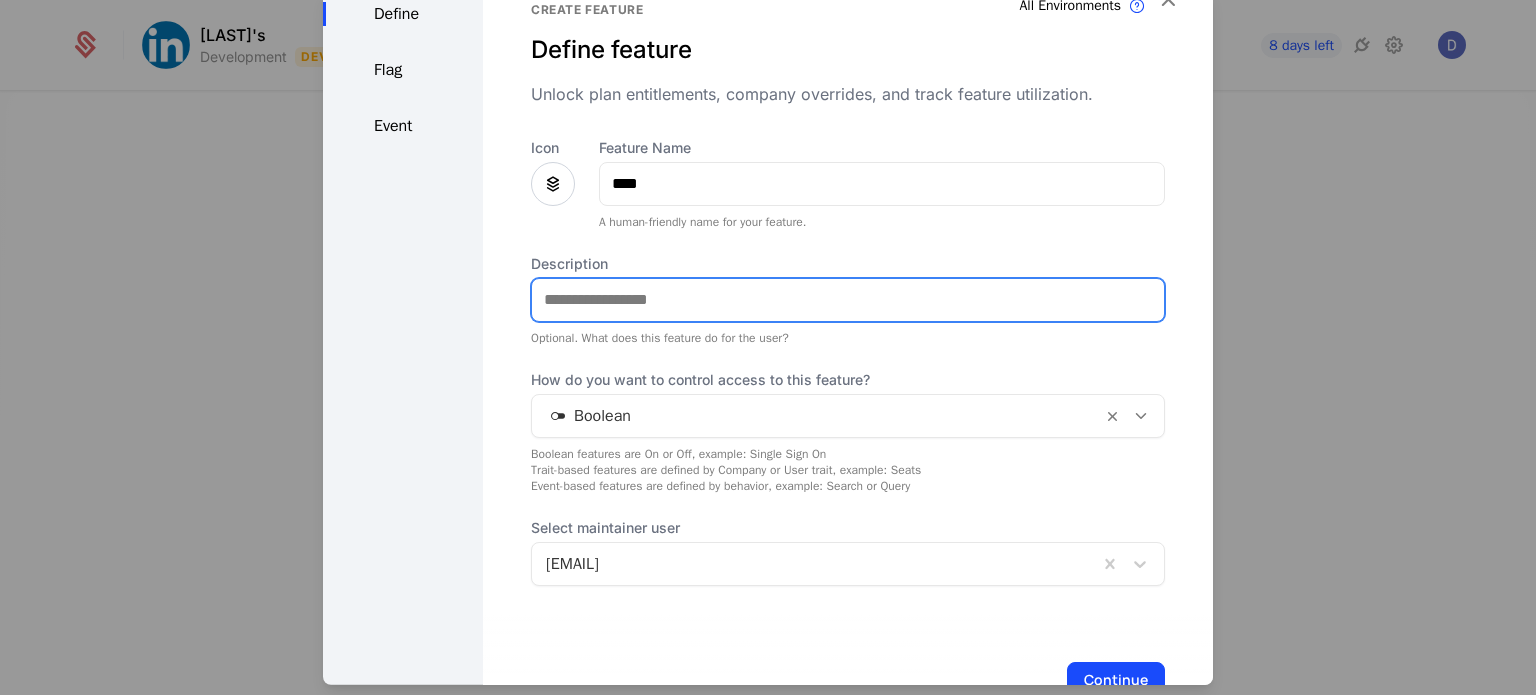 click on "Description" at bounding box center [848, 299] 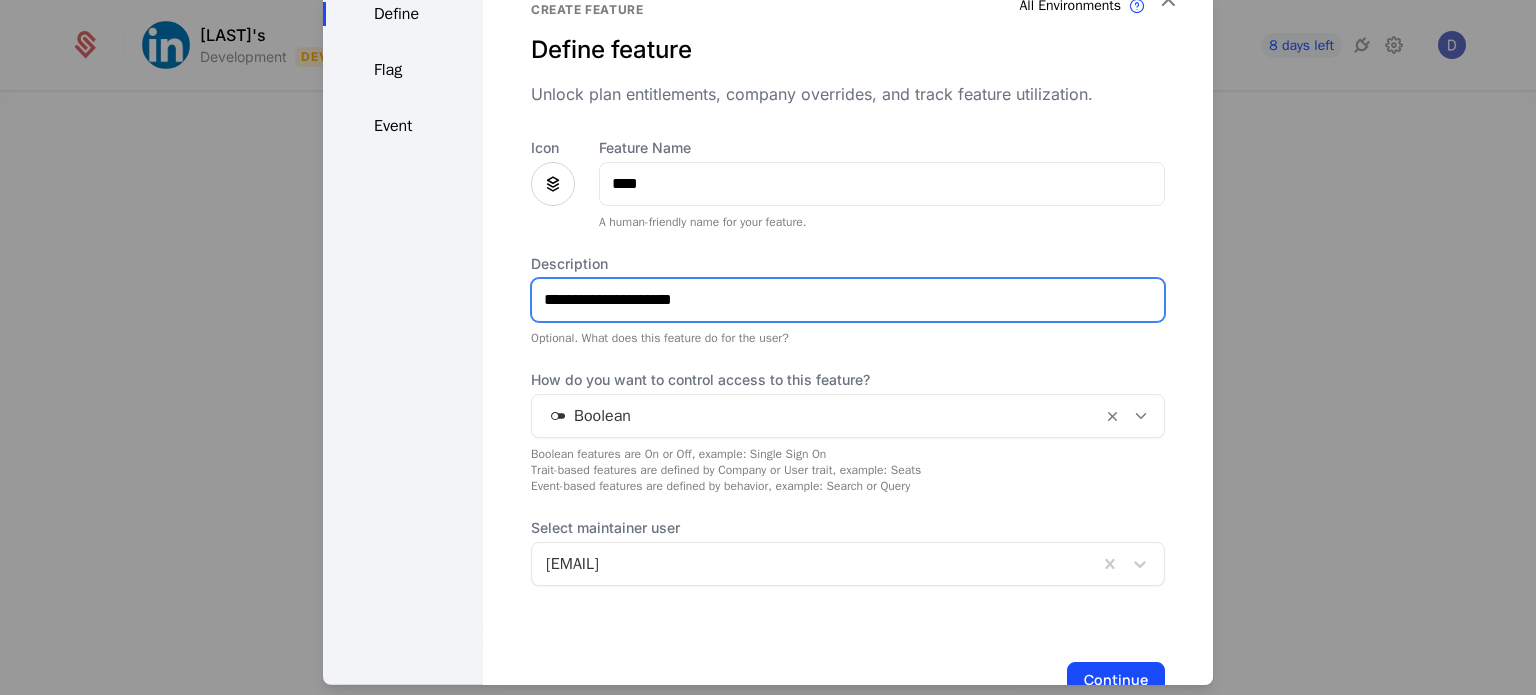 scroll, scrollTop: 96, scrollLeft: 0, axis: vertical 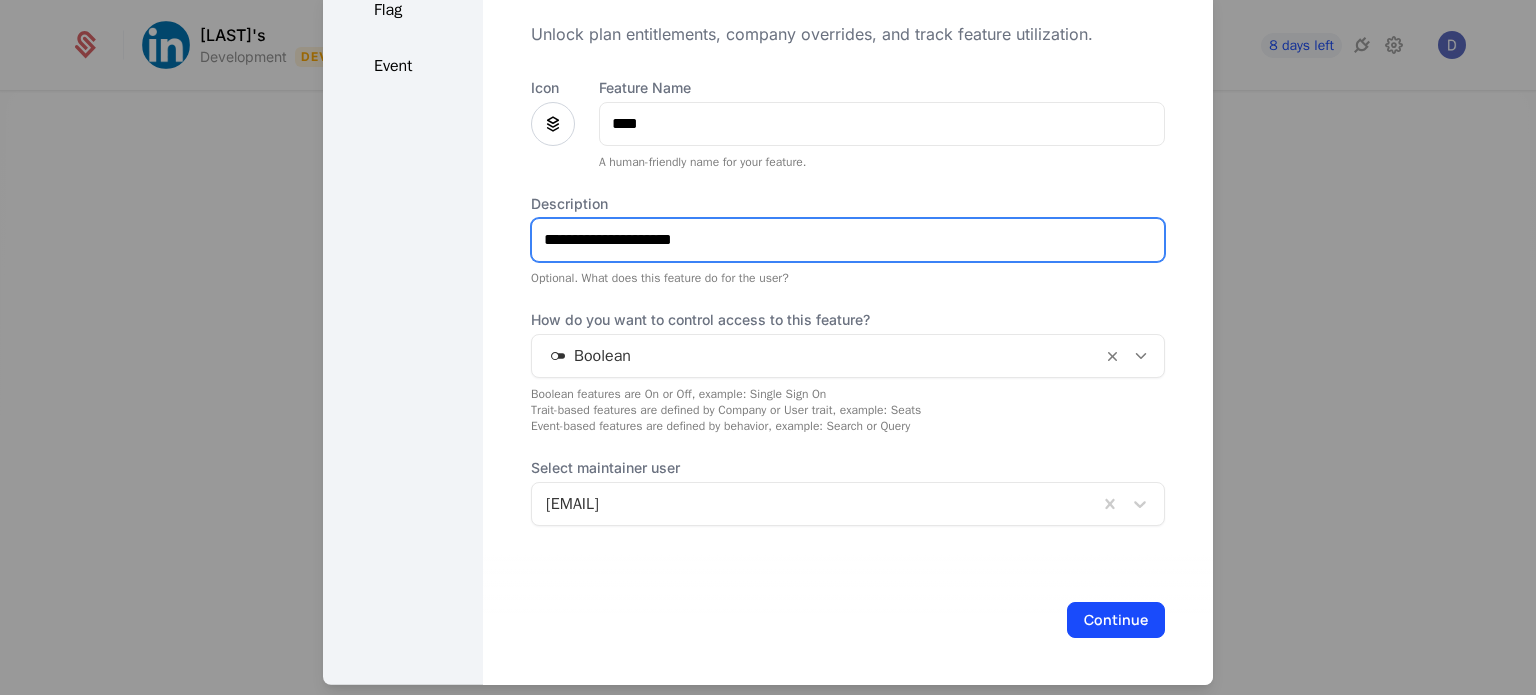 type on "**********" 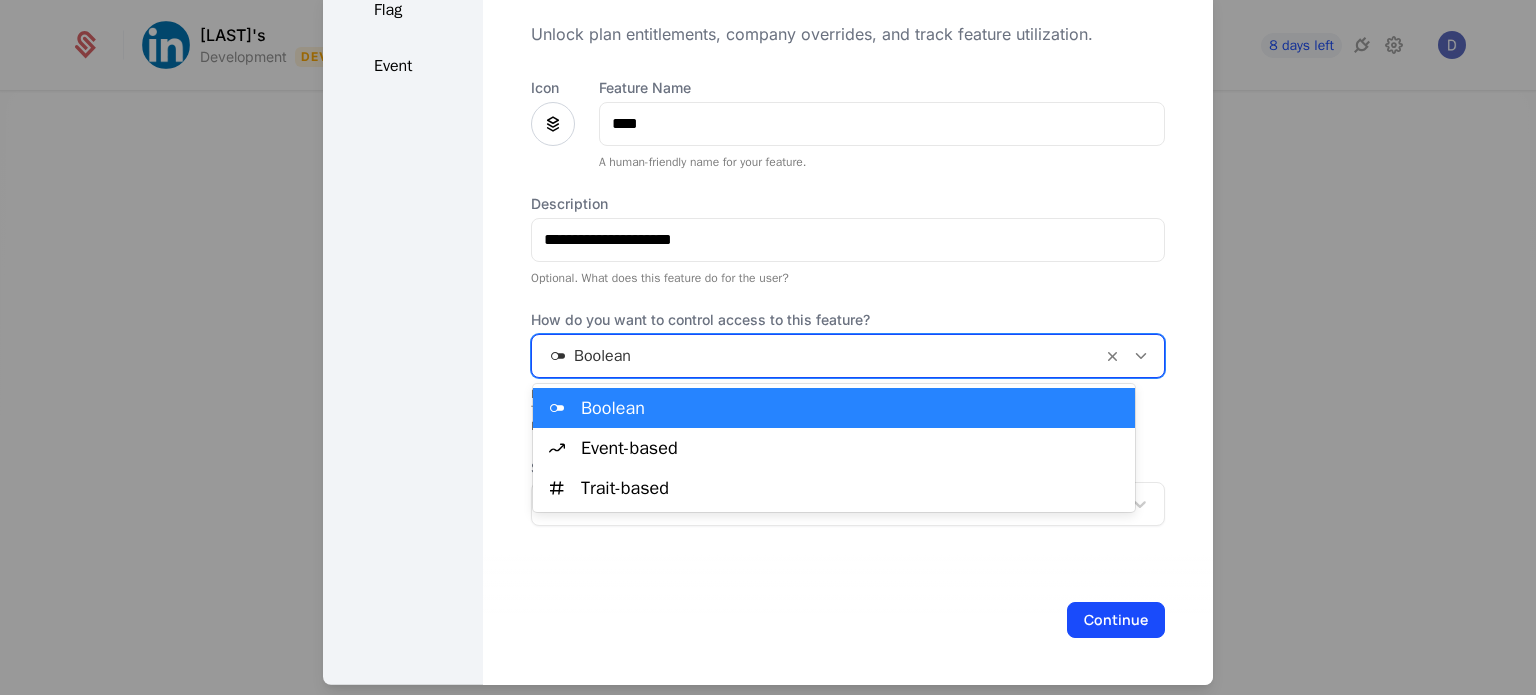click at bounding box center [1141, 355] 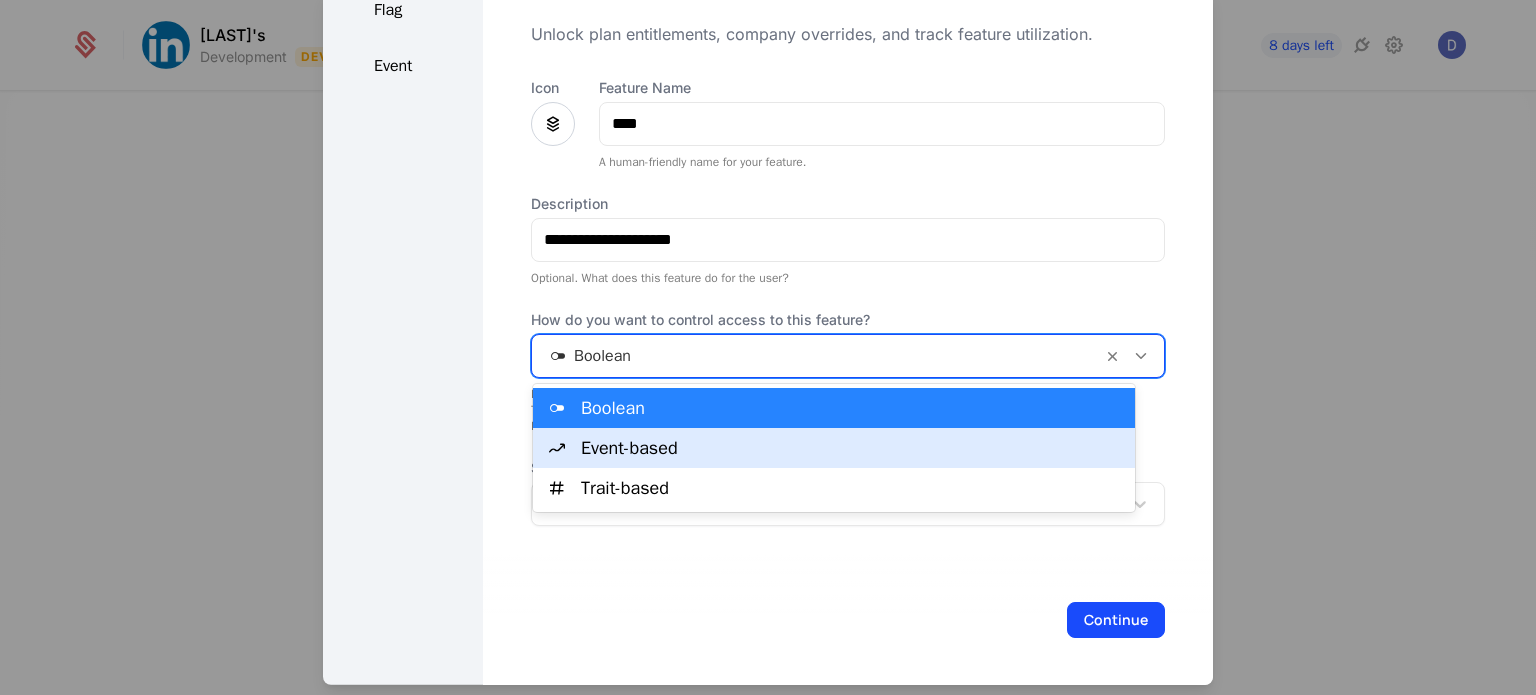 click on "Event-based" at bounding box center [852, 448] 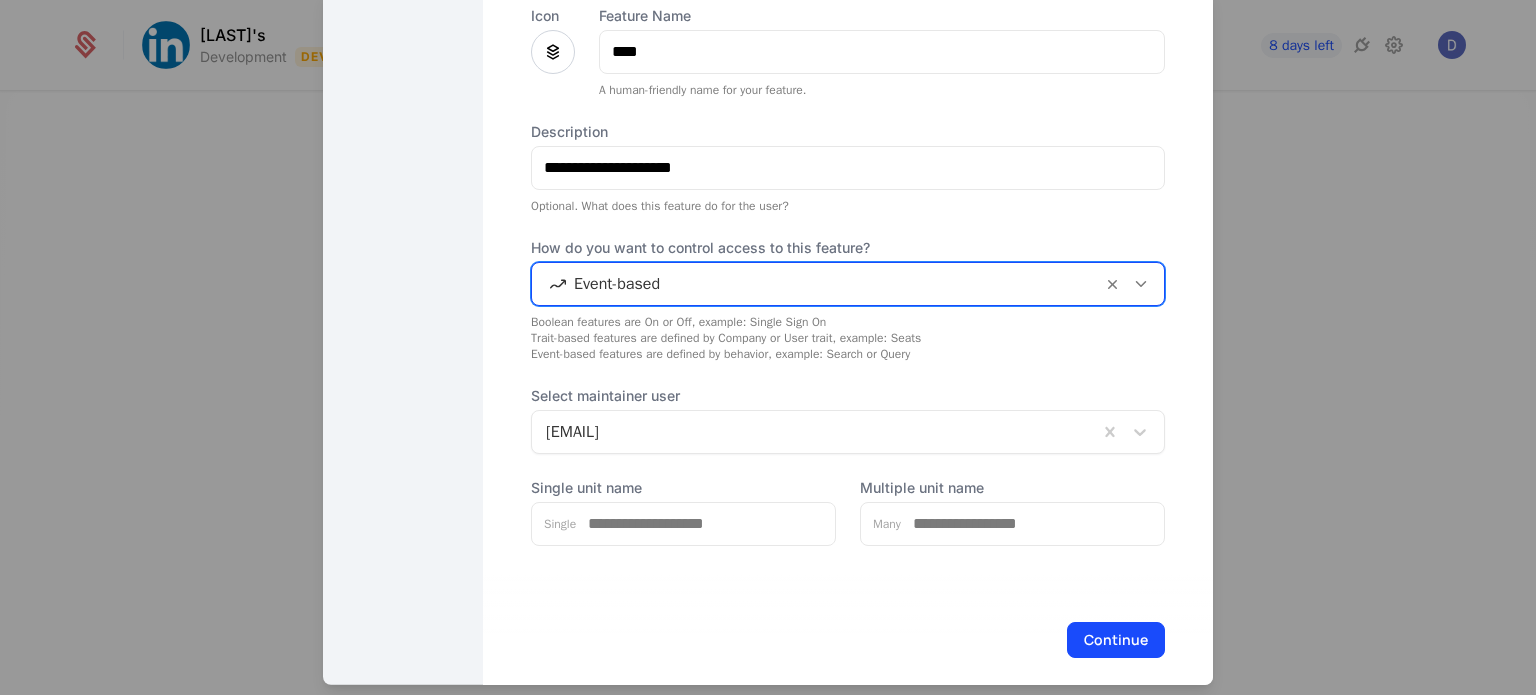 scroll, scrollTop: 188, scrollLeft: 0, axis: vertical 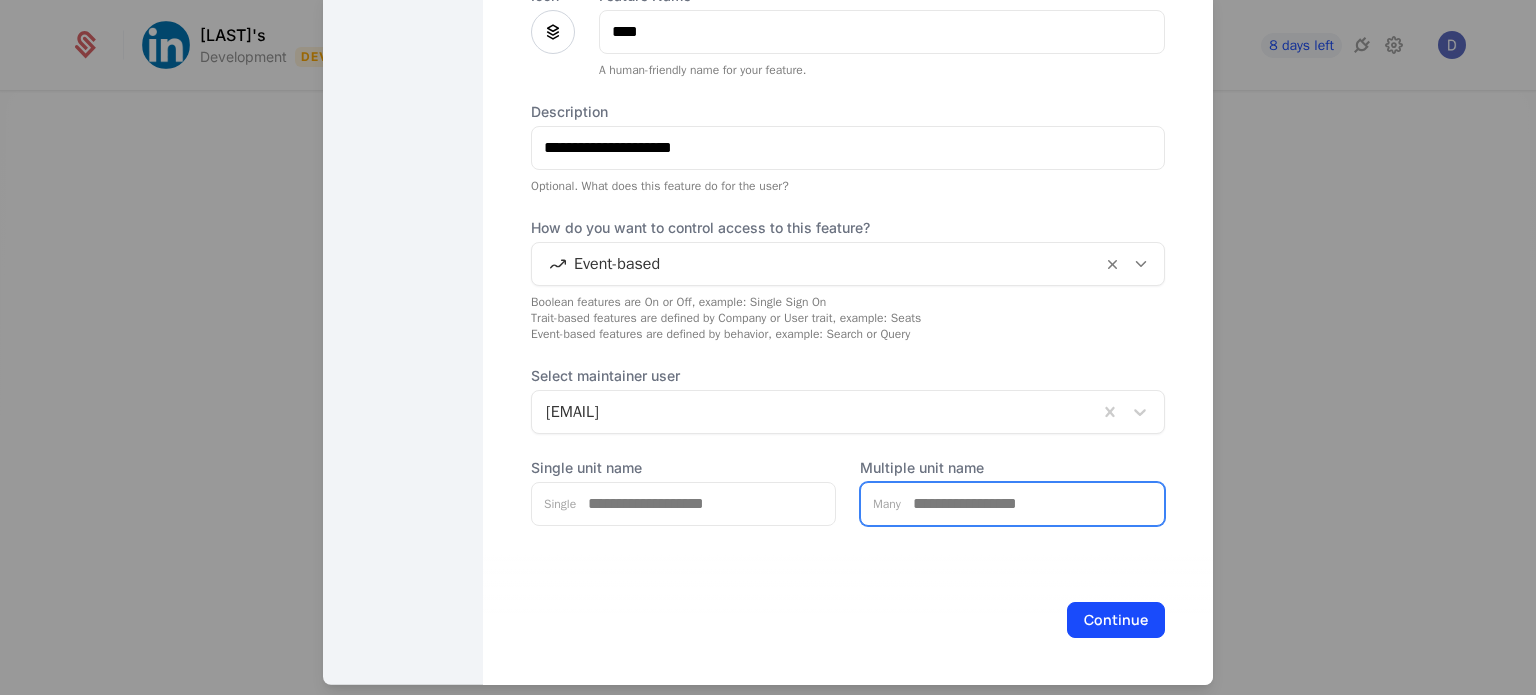 click on "Multiple unit name" at bounding box center [1032, 503] 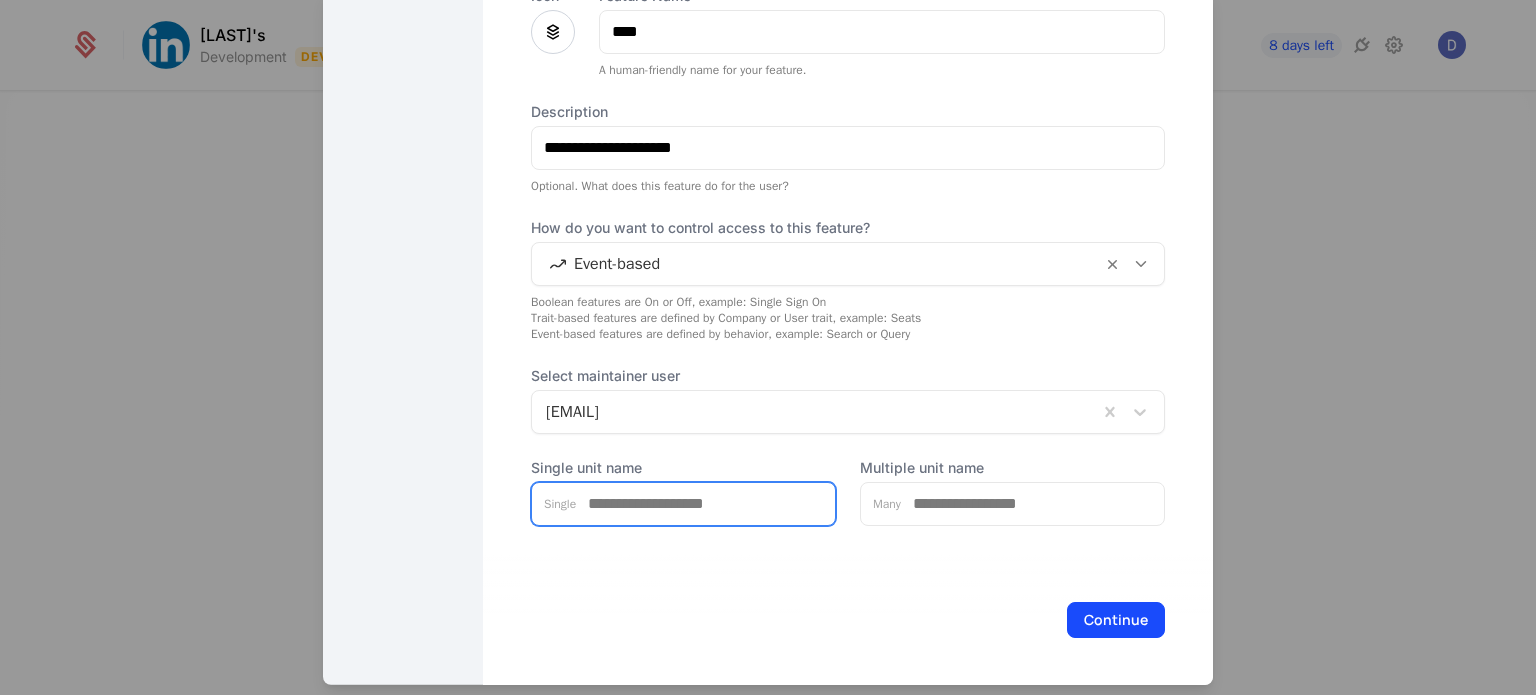 click on "Single unit name" at bounding box center [705, 503] 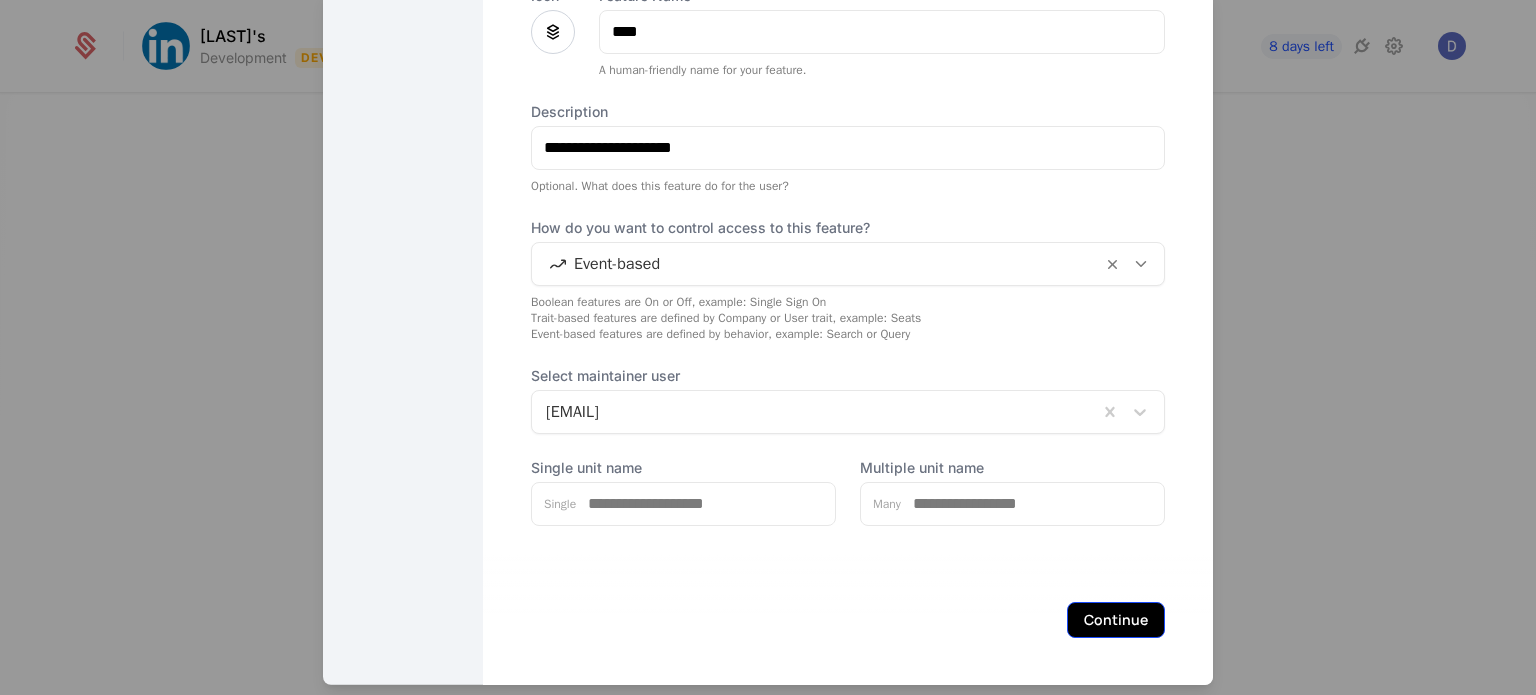 click on "Continue" at bounding box center (1116, 619) 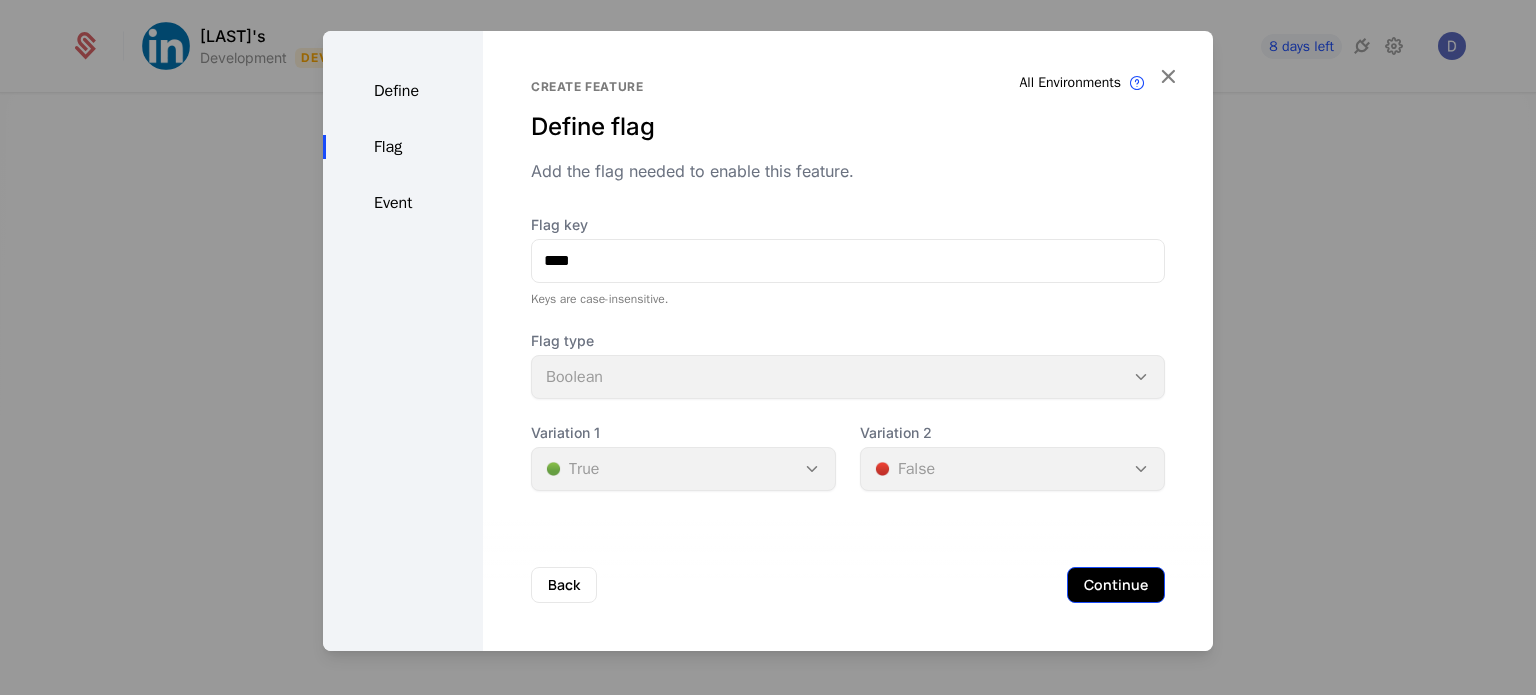 scroll, scrollTop: 0, scrollLeft: 0, axis: both 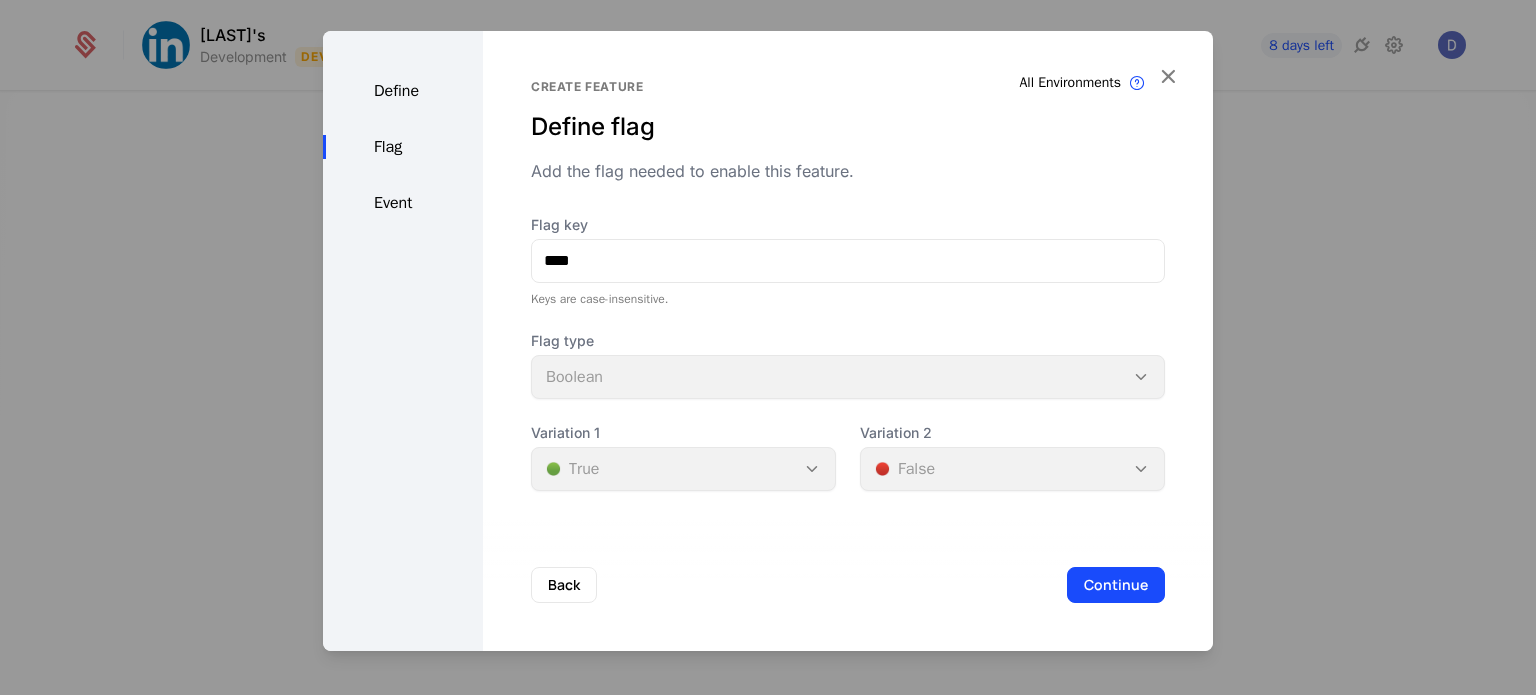 click on "Flag type Boolean" at bounding box center (848, 365) 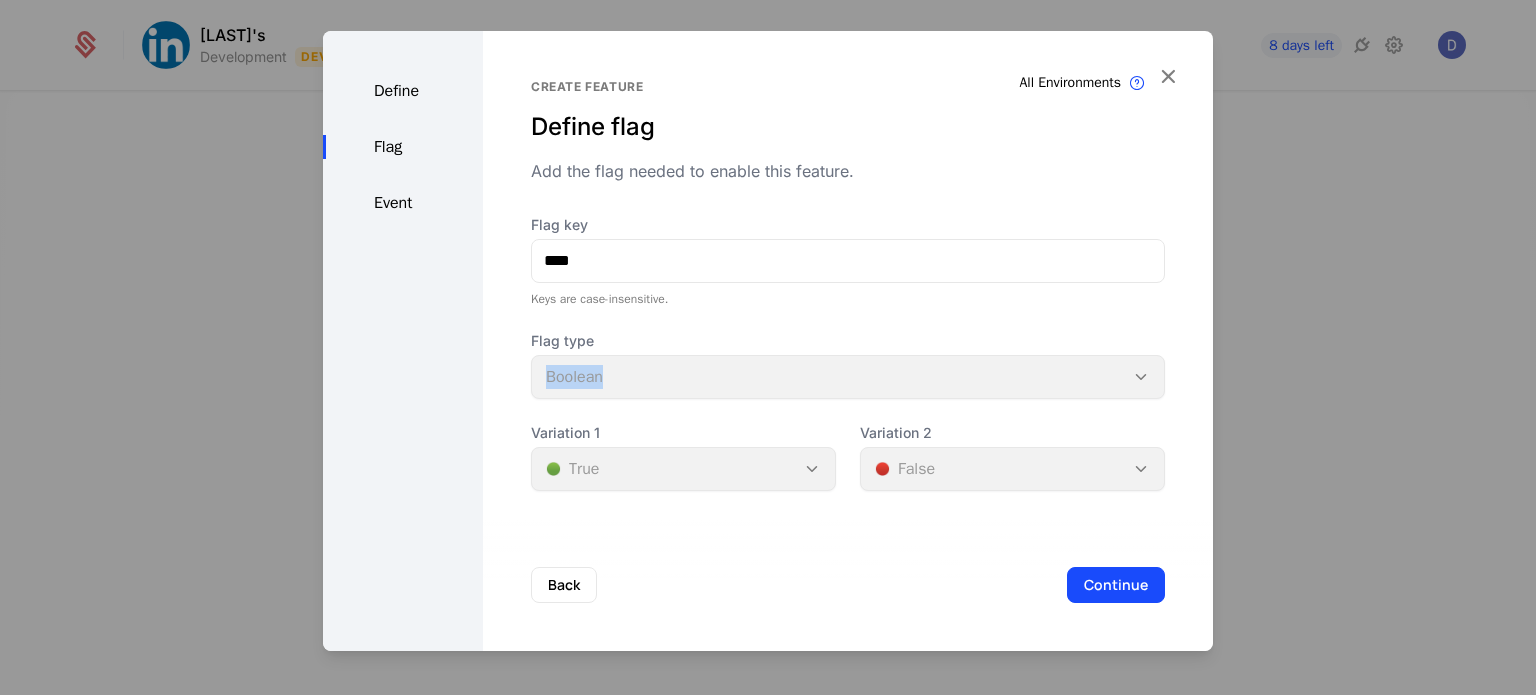 drag, startPoint x: 730, startPoint y: 371, endPoint x: 875, endPoint y: 387, distance: 145.88008 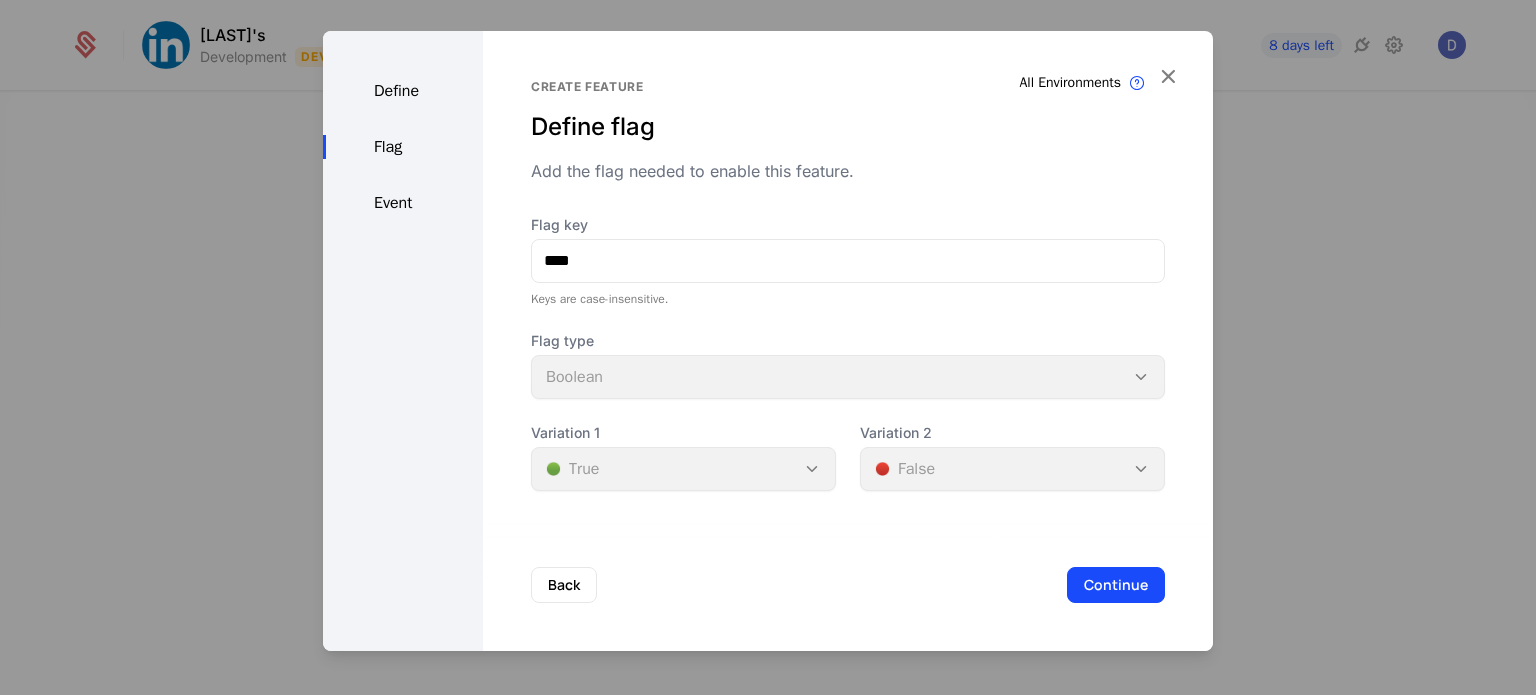 click on "Flag type Boolean" at bounding box center (848, 365) 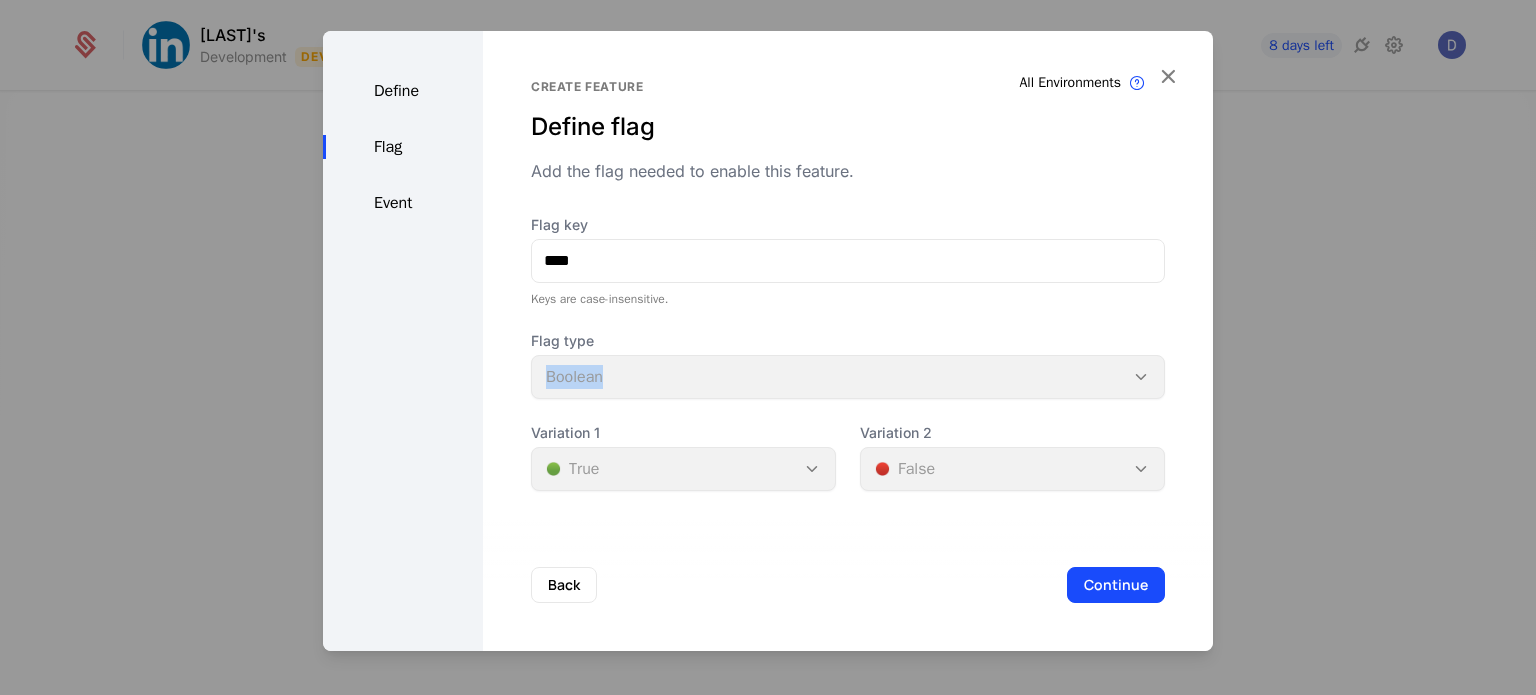 click on "Flag type Boolean" at bounding box center [848, 365] 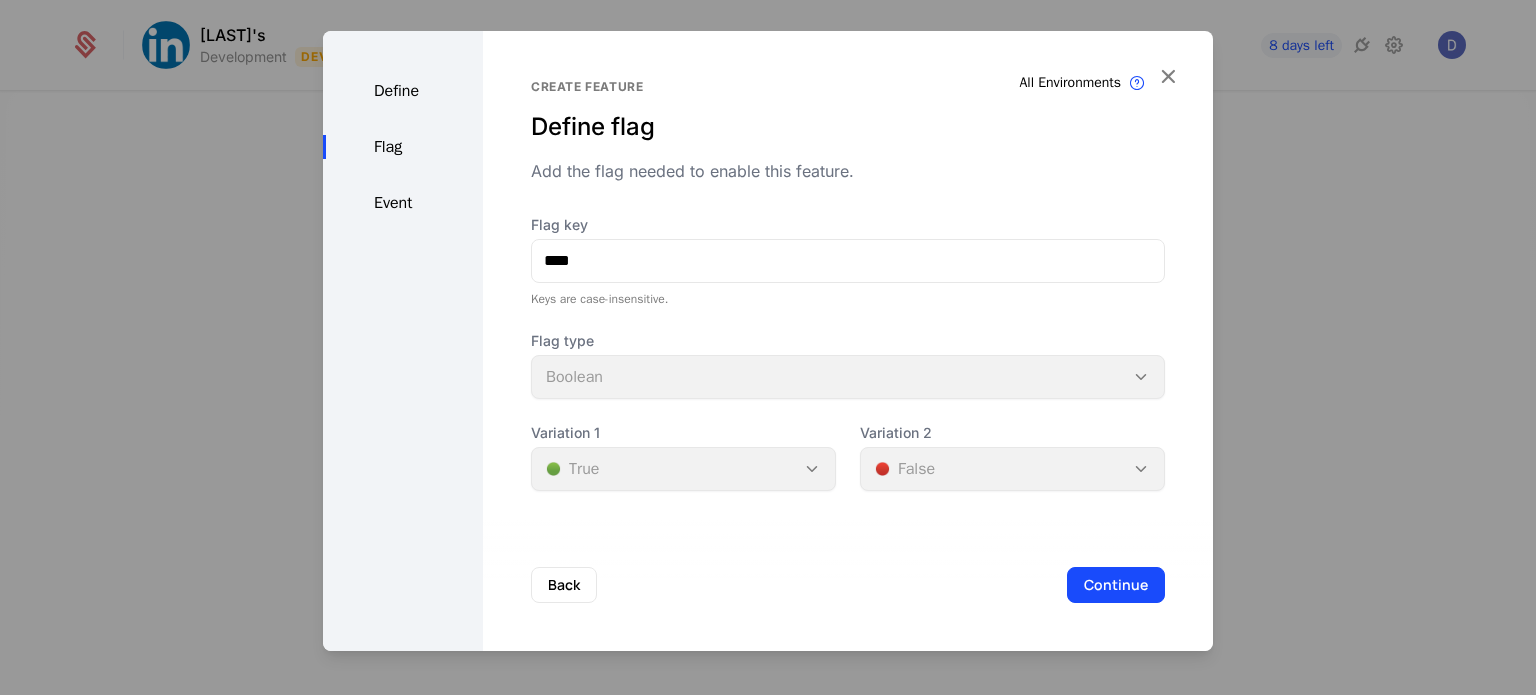 click on "Define" at bounding box center (403, 91) 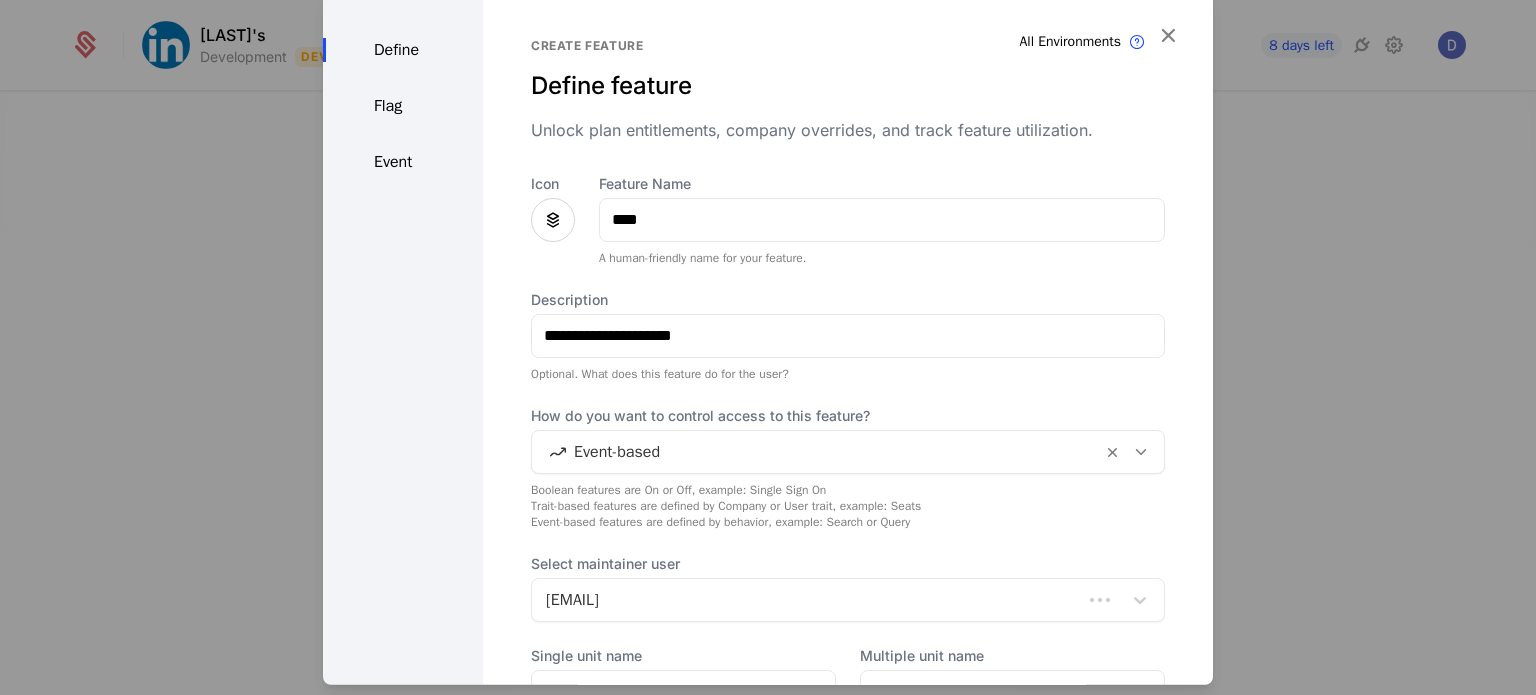 scroll, scrollTop: 188, scrollLeft: 0, axis: vertical 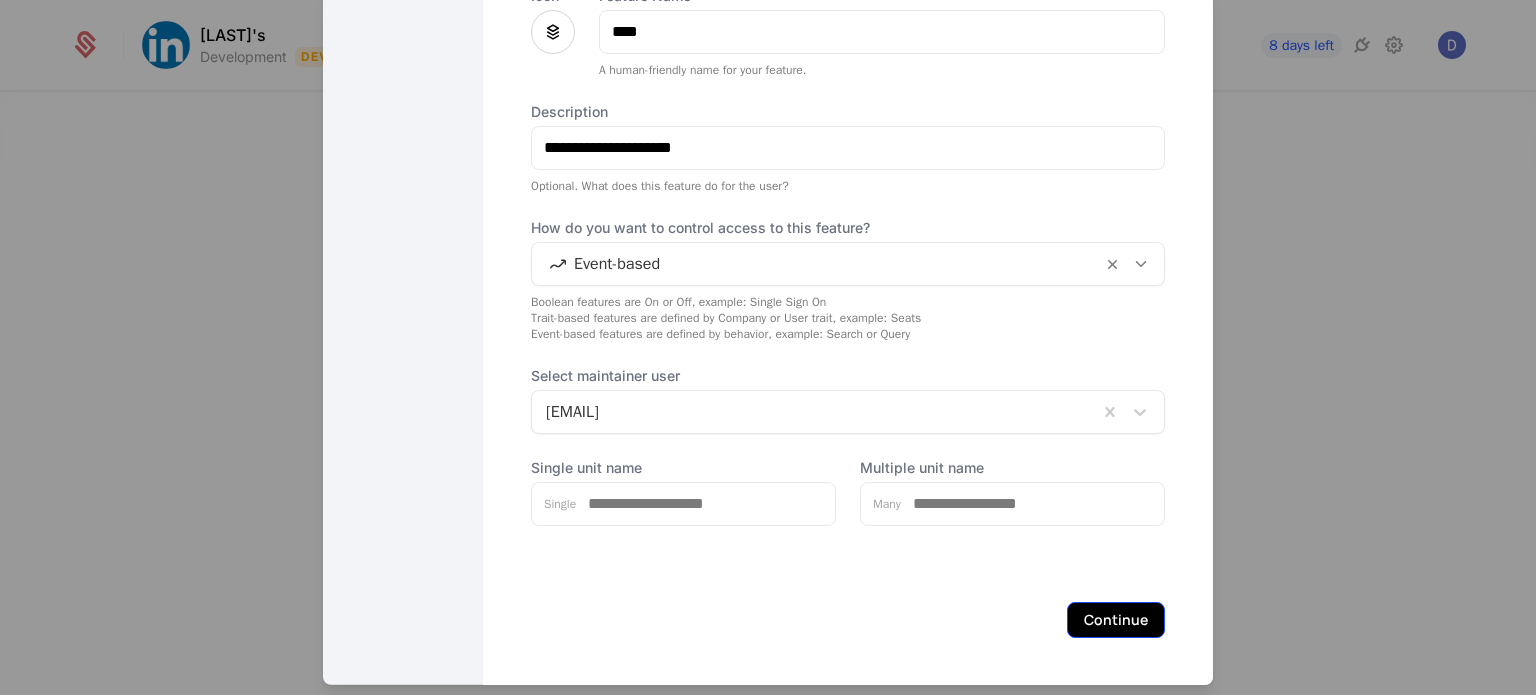 click on "Continue" at bounding box center (1116, 619) 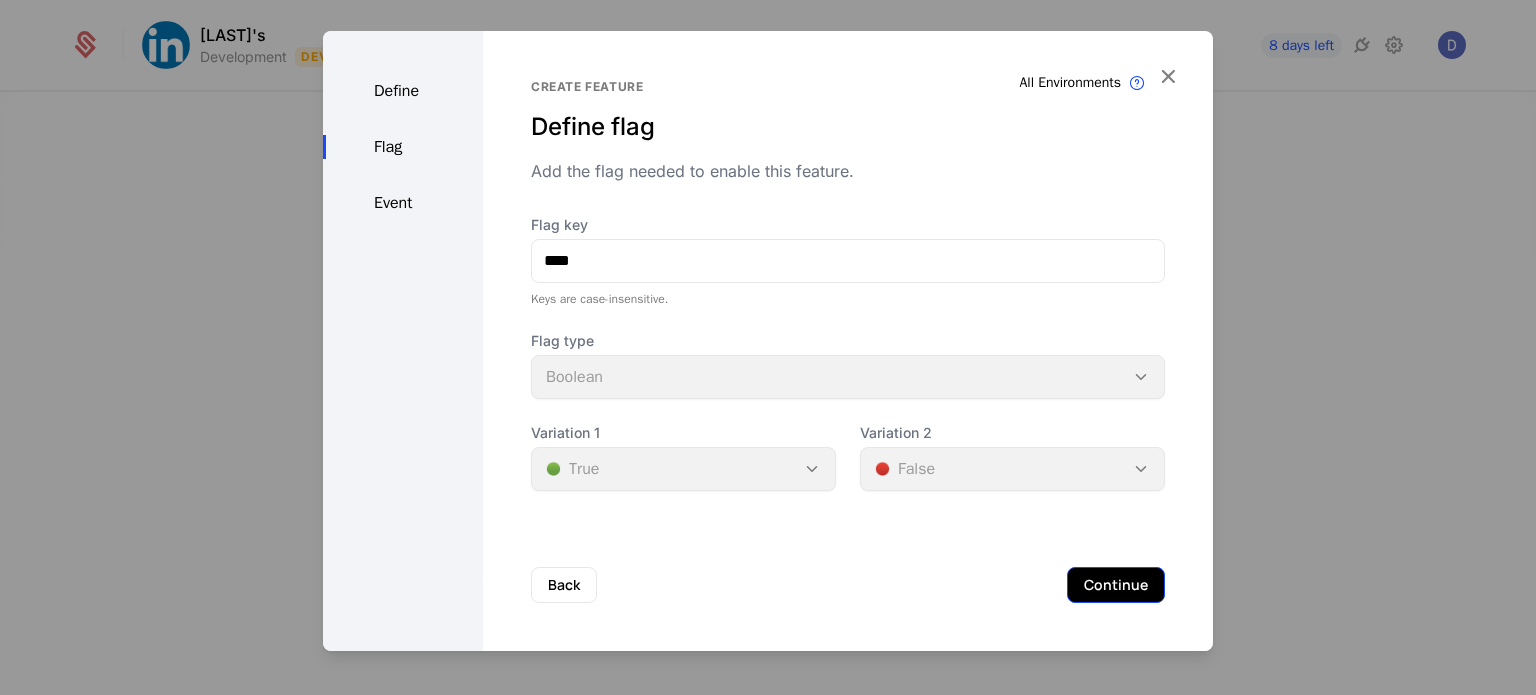 scroll, scrollTop: 0, scrollLeft: 0, axis: both 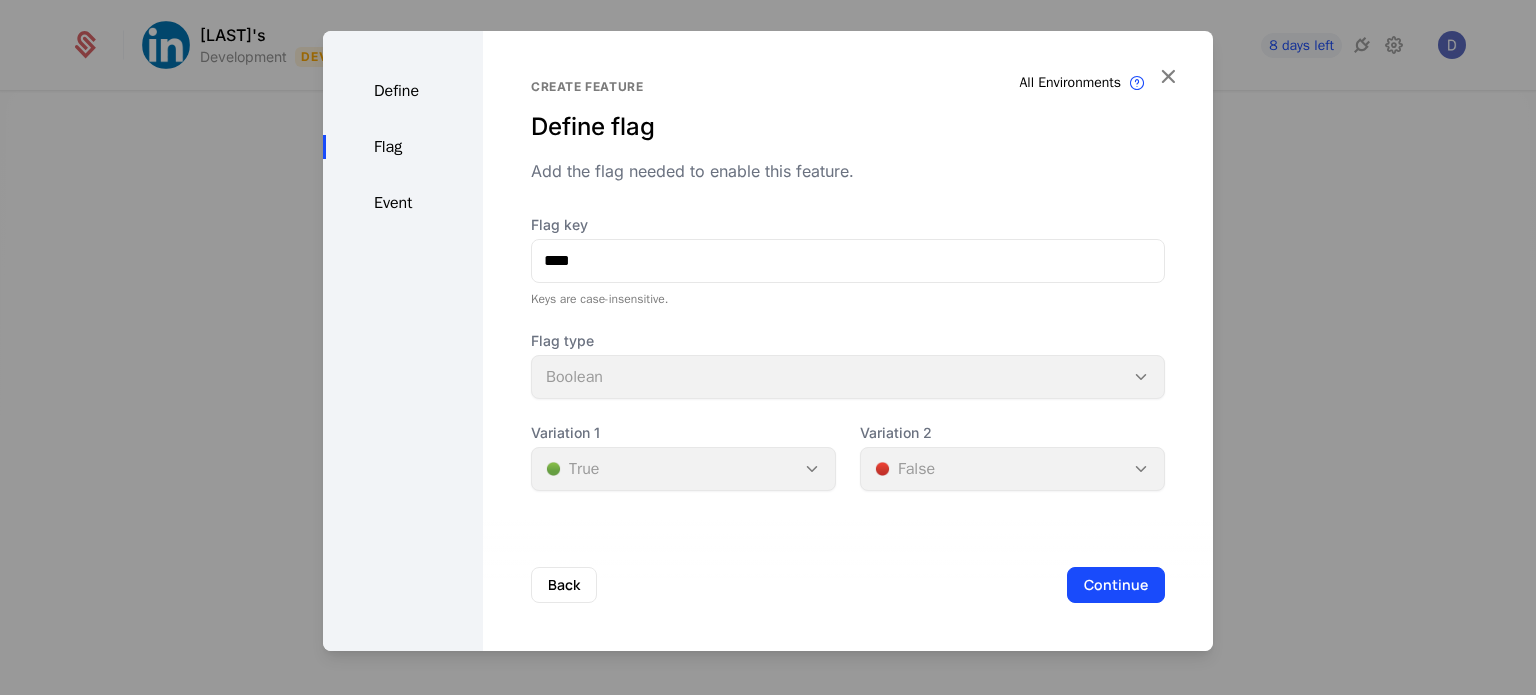 click on "Variation 2 🔴   False" at bounding box center [1012, 457] 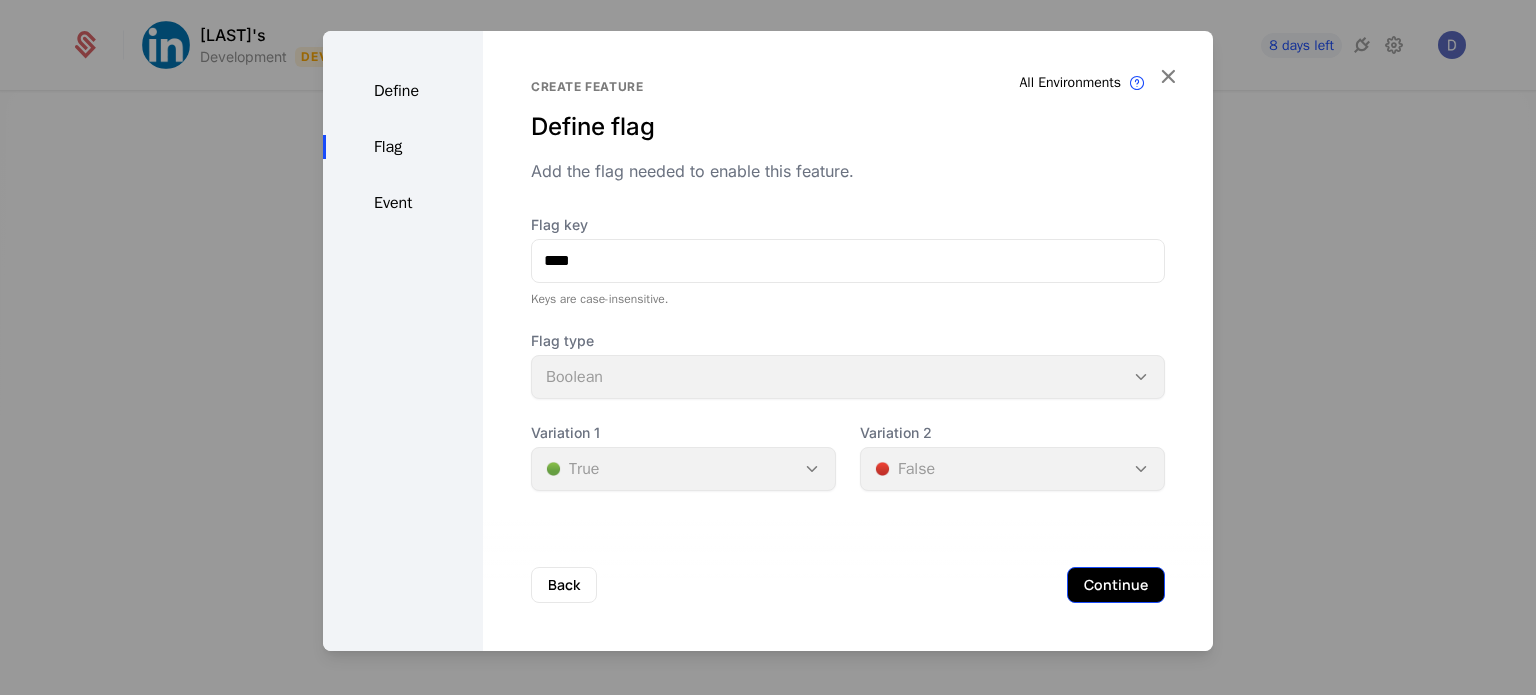 click on "Continue" at bounding box center [1116, 585] 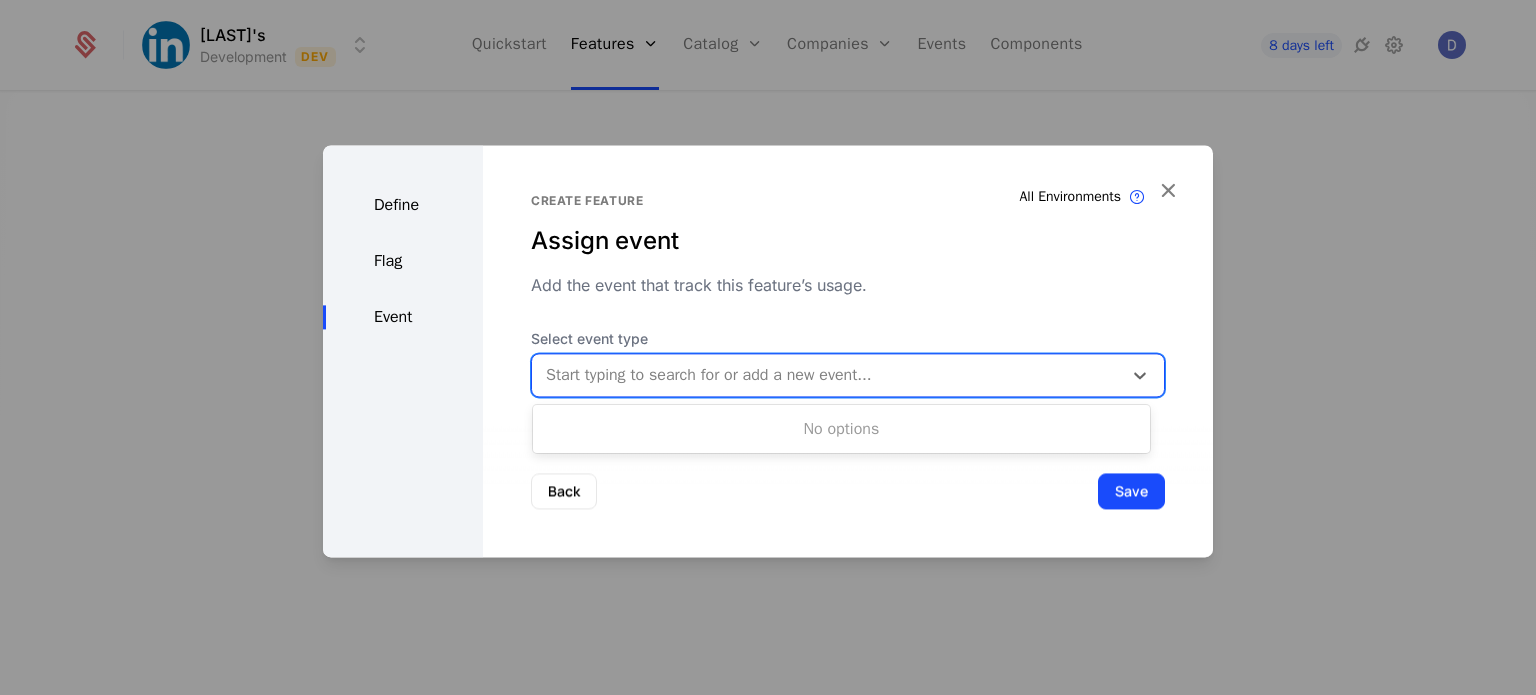 click at bounding box center [827, 375] 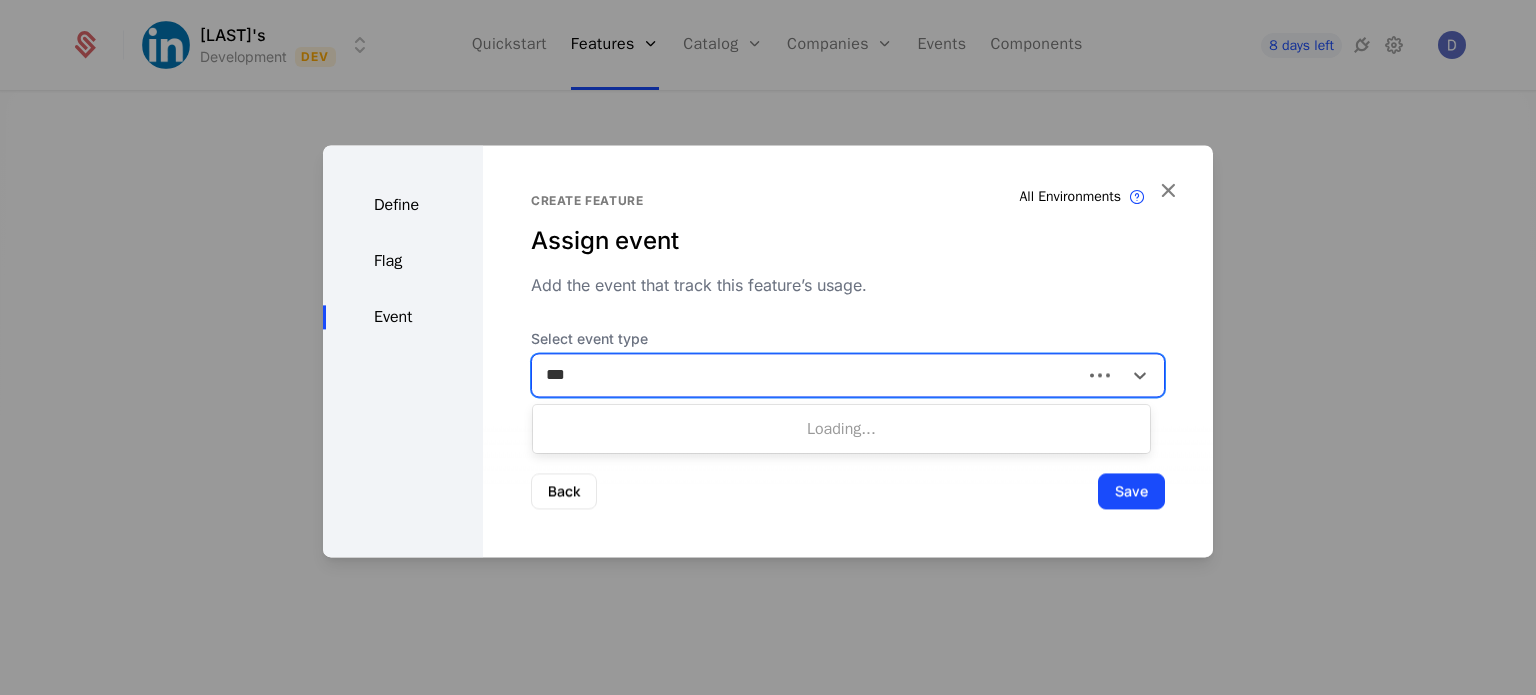 type on "****" 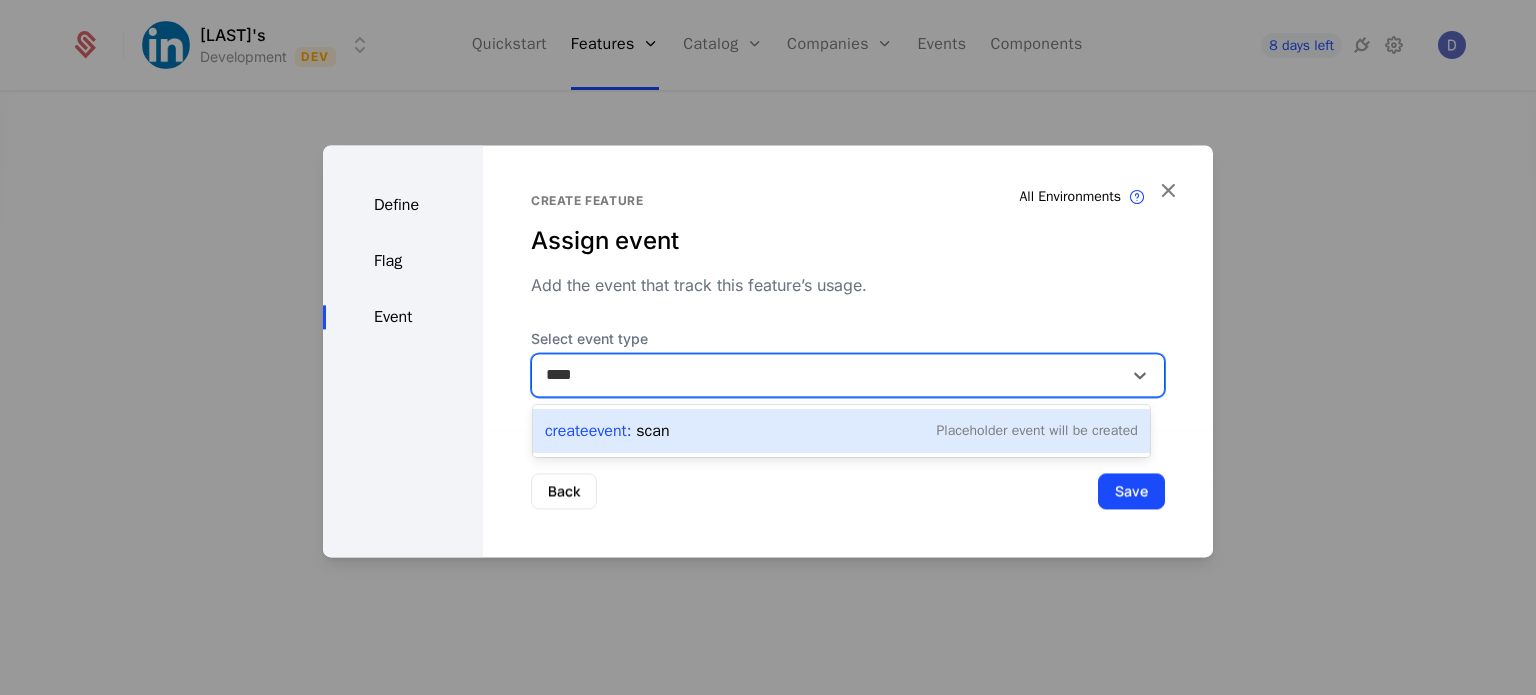 click on "Create  Event :   scan Placeholder   Event   will be created" at bounding box center (841, 431) 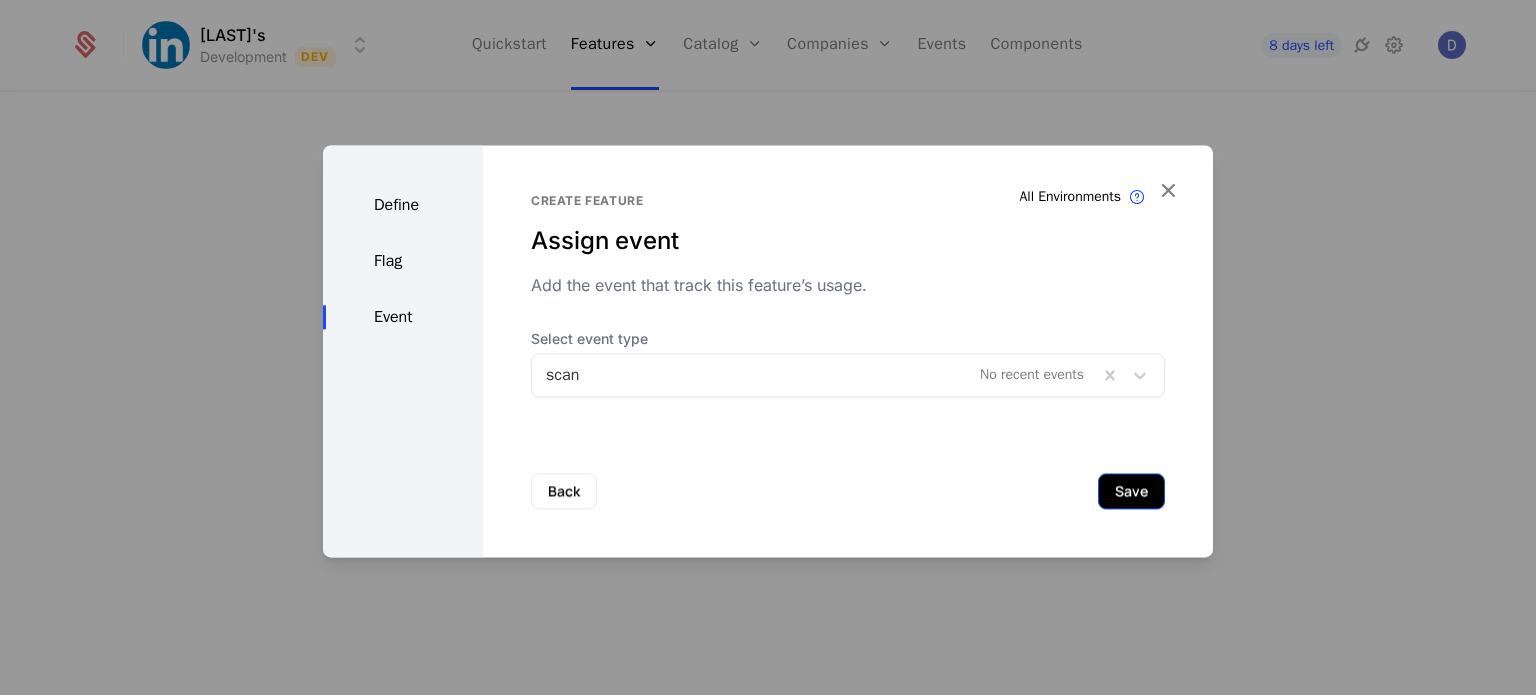 click on "Save" at bounding box center (1131, 491) 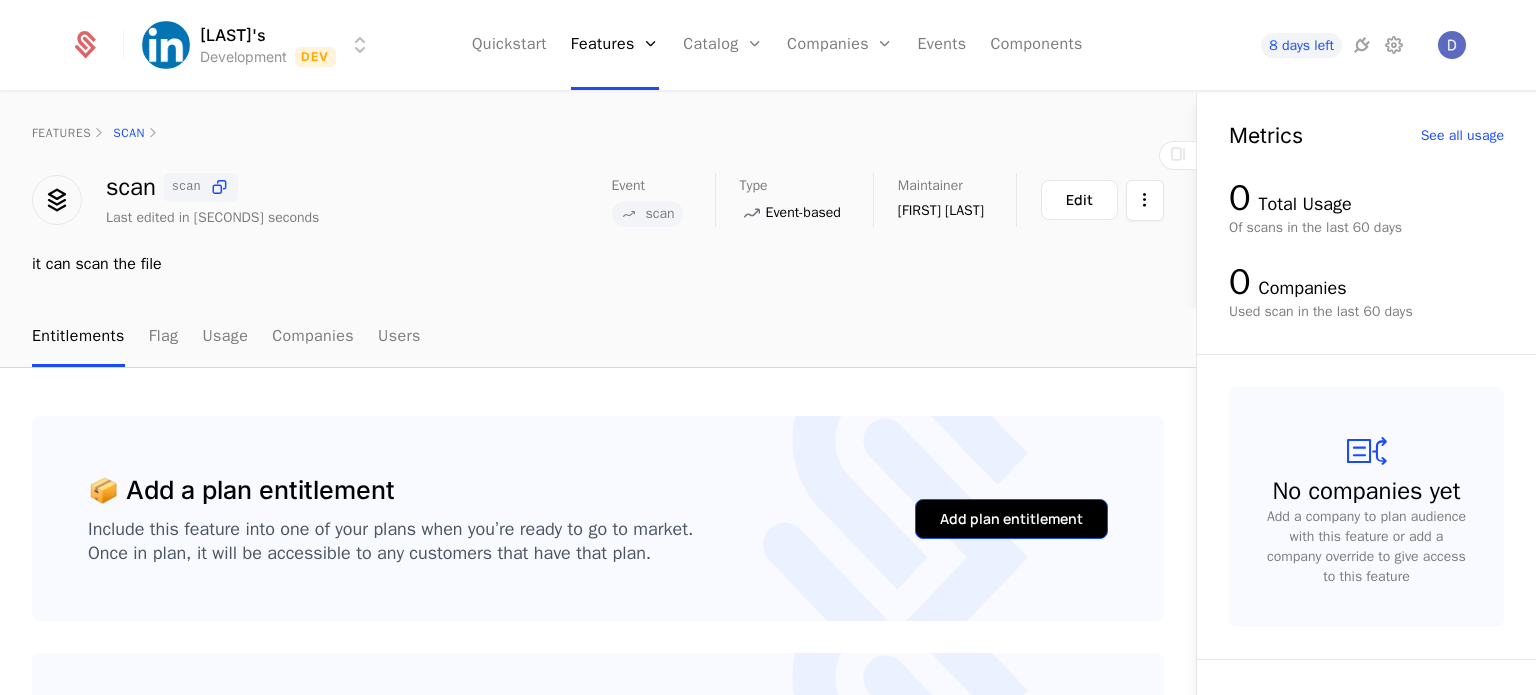 click on "Add plan entitlement" at bounding box center [1011, 519] 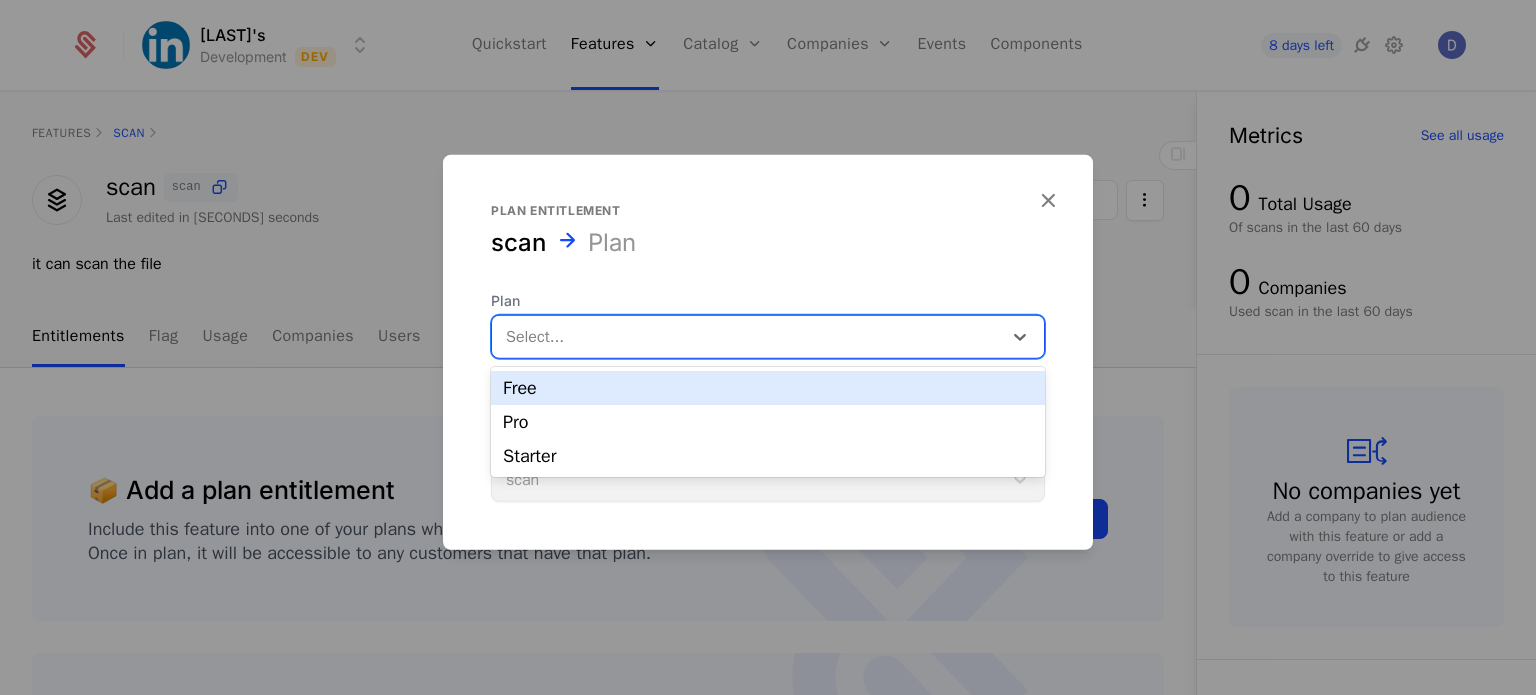 click on "Select..." at bounding box center [747, 336] 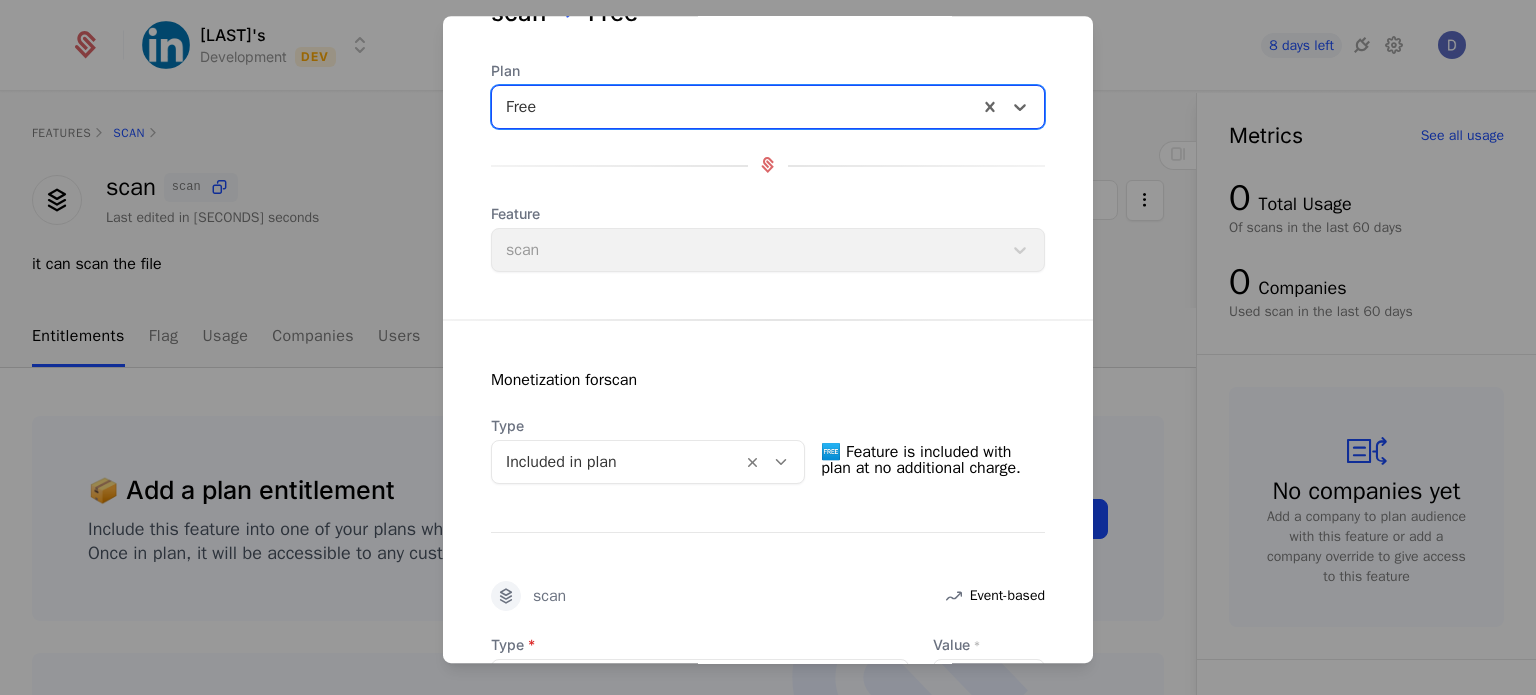 scroll, scrollTop: 219, scrollLeft: 0, axis: vertical 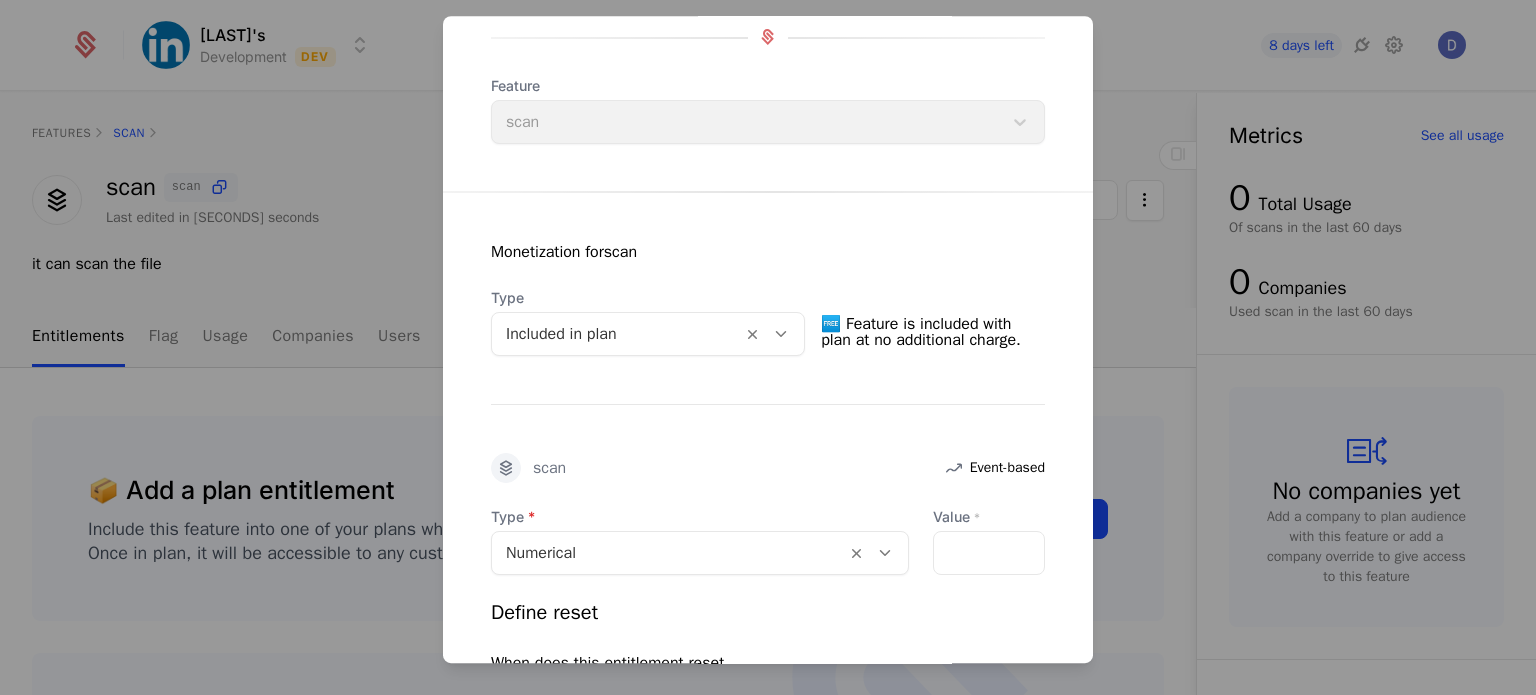 click at bounding box center [781, 334] 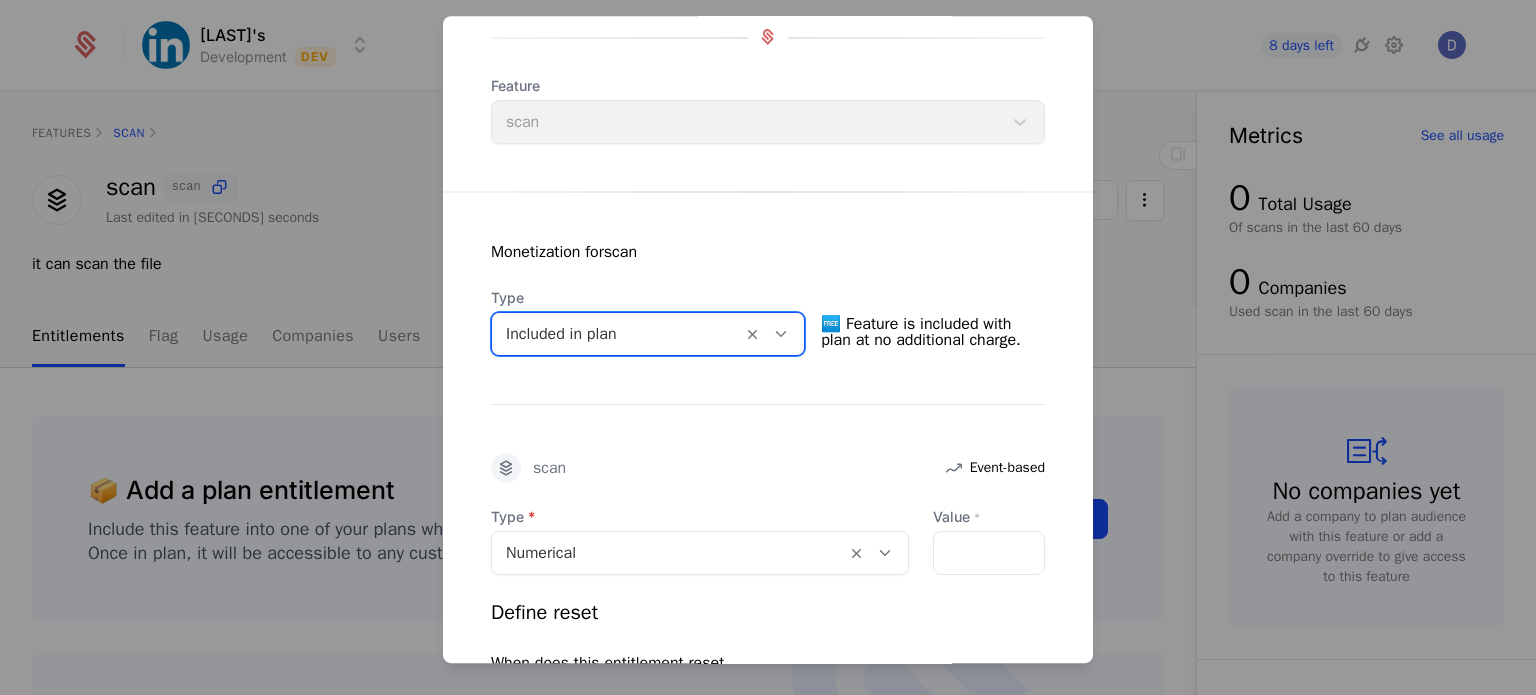 click at bounding box center [781, 334] 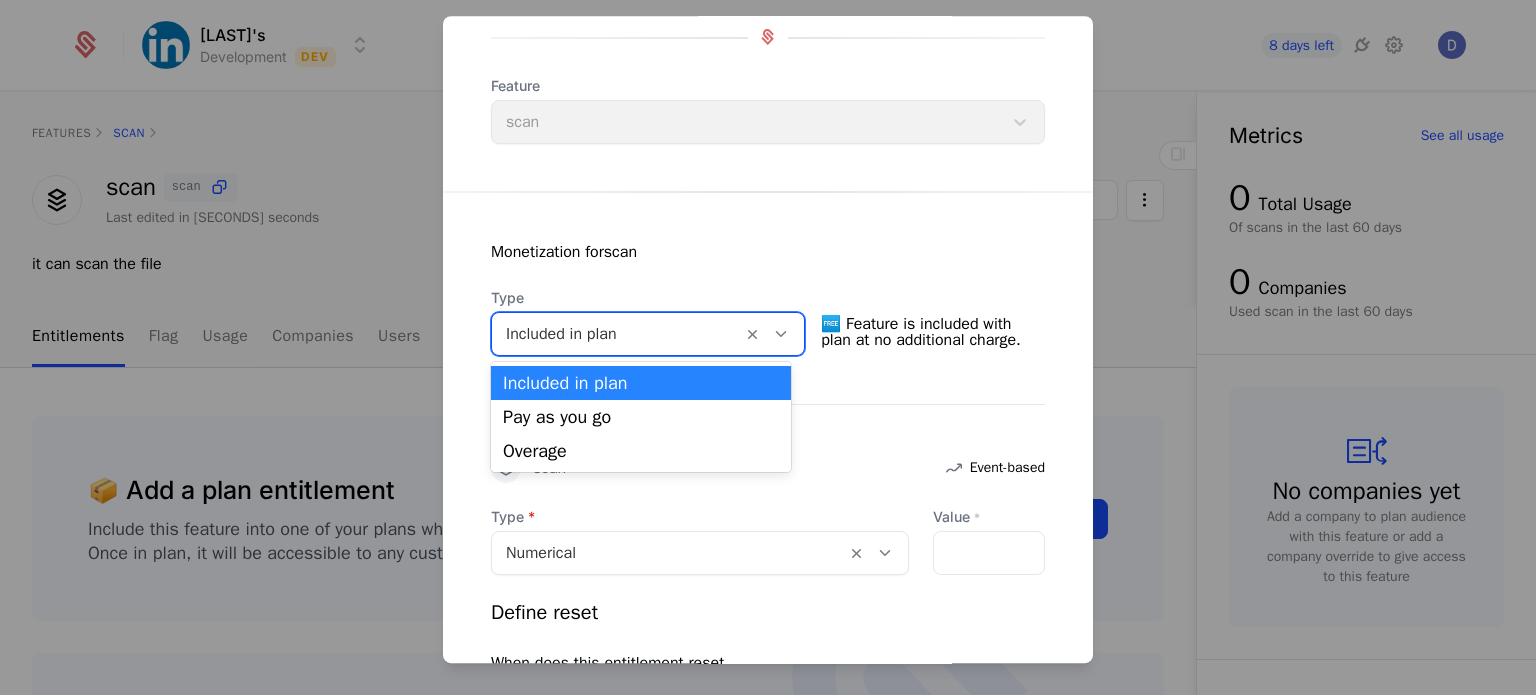 click at bounding box center (781, 334) 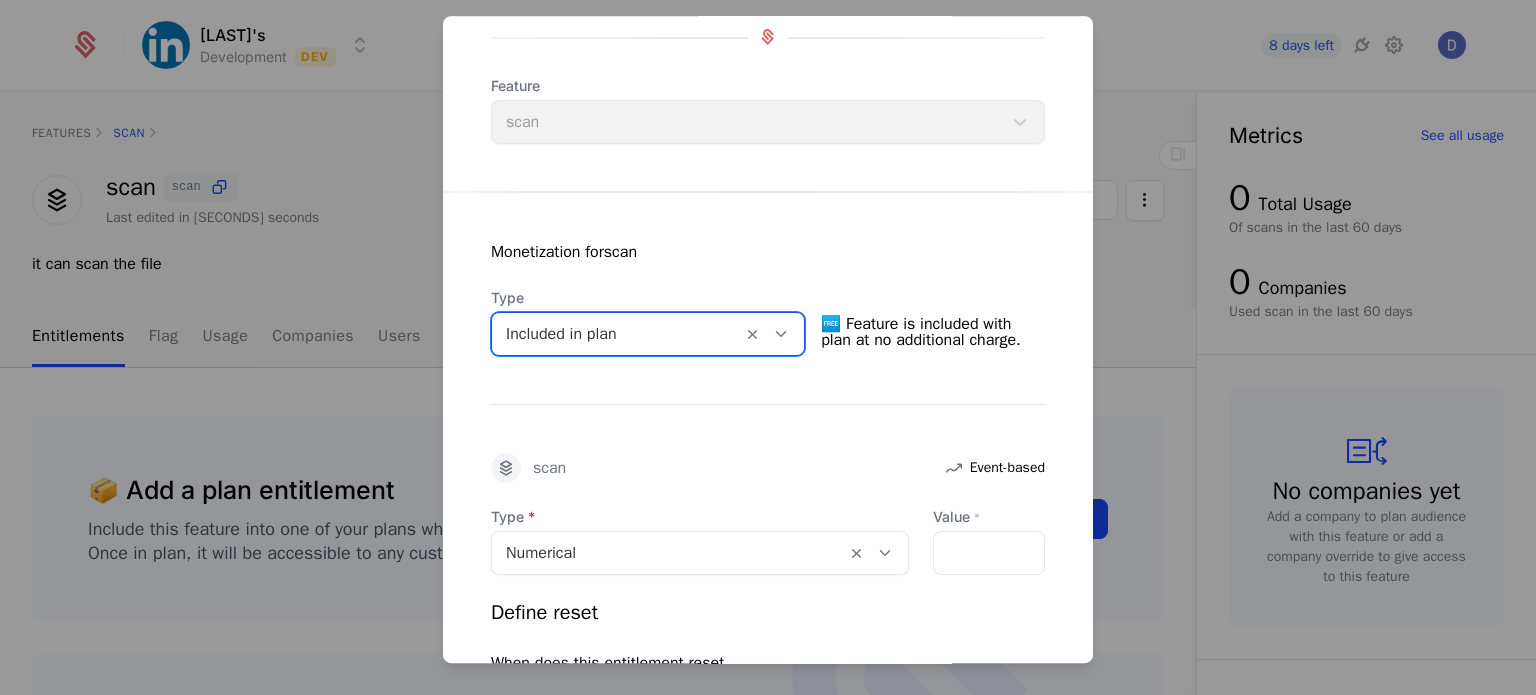 click at bounding box center (781, 334) 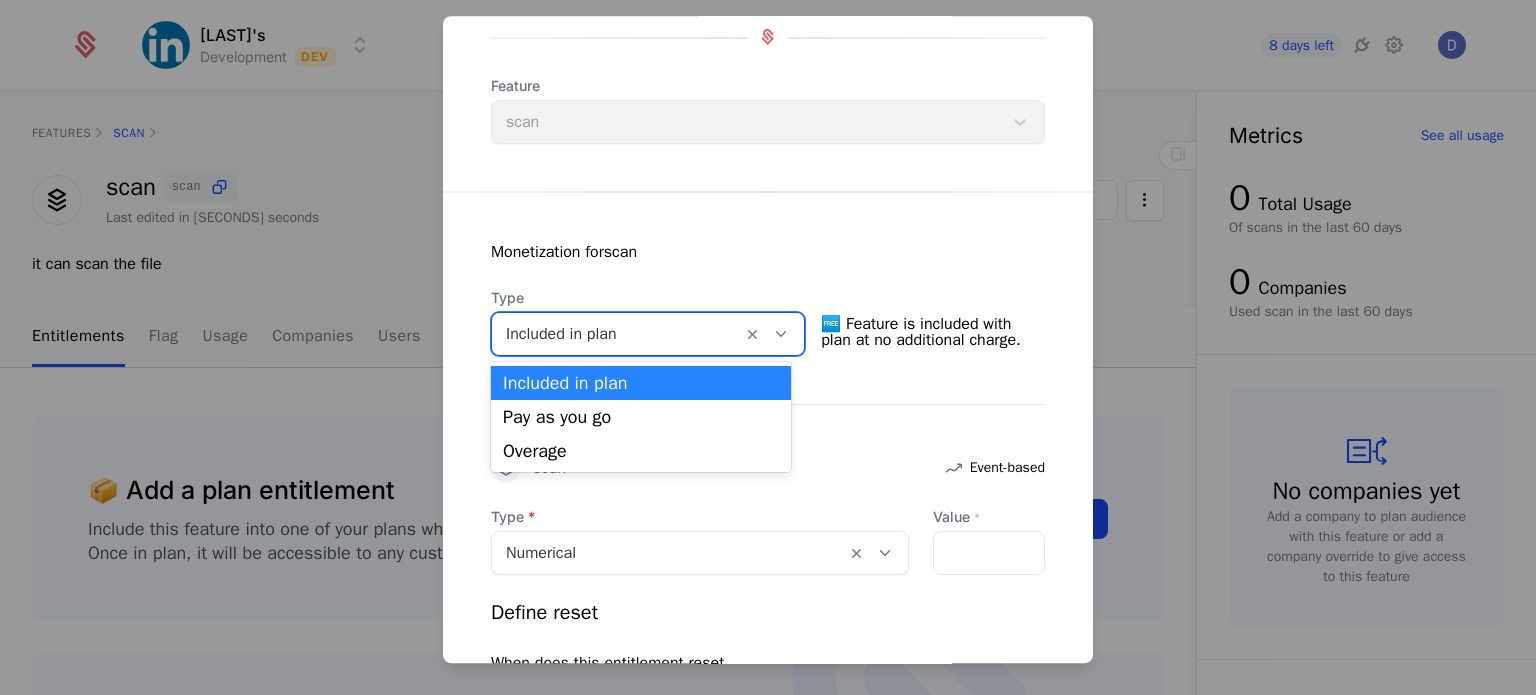 click at bounding box center (781, 334) 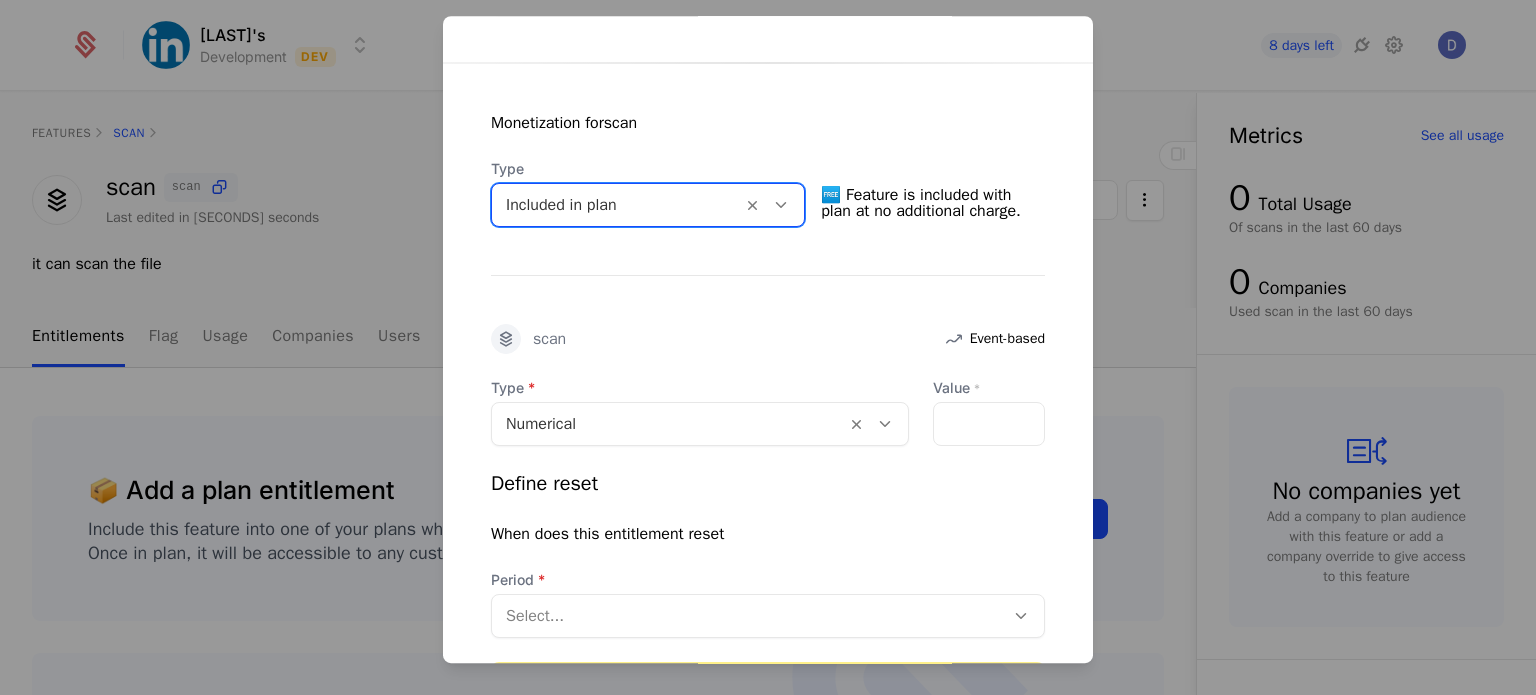 scroll, scrollTop: 351, scrollLeft: 0, axis: vertical 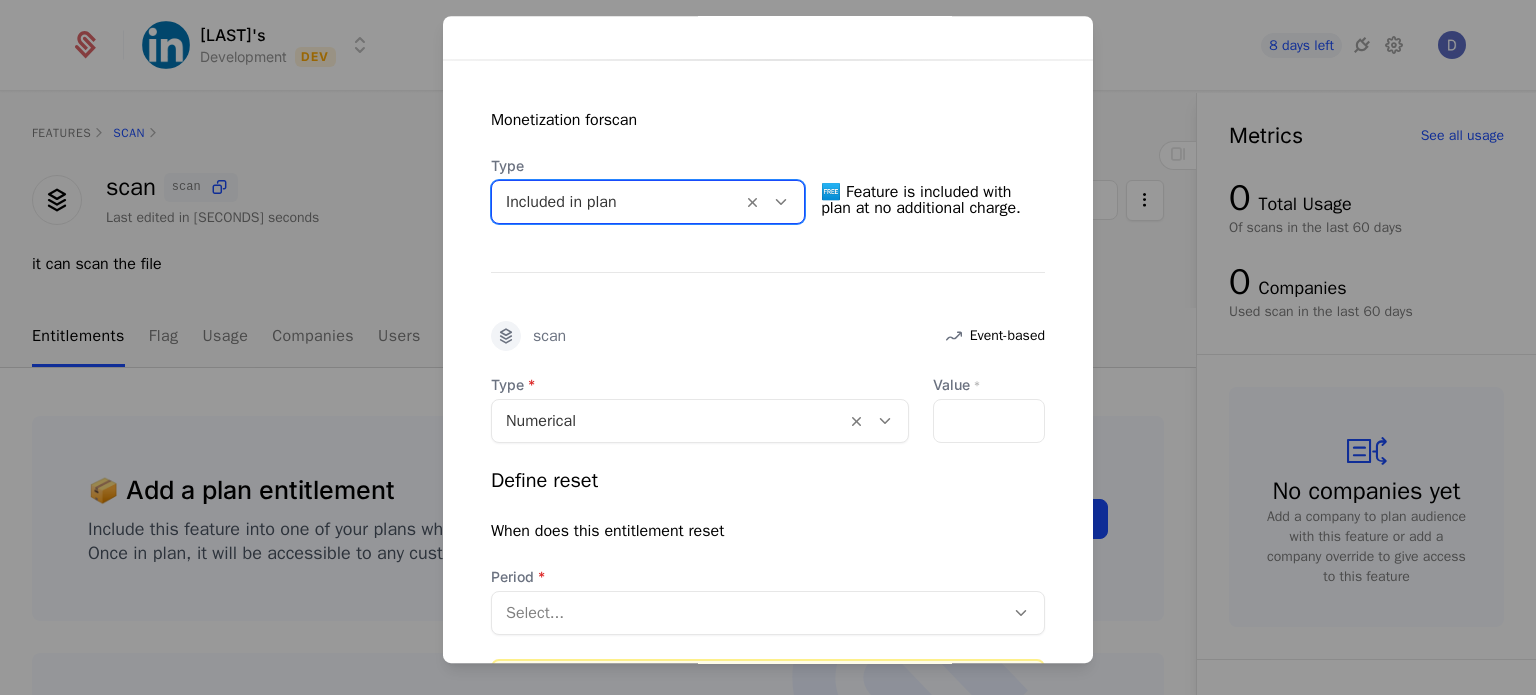 click at bounding box center [885, 421] 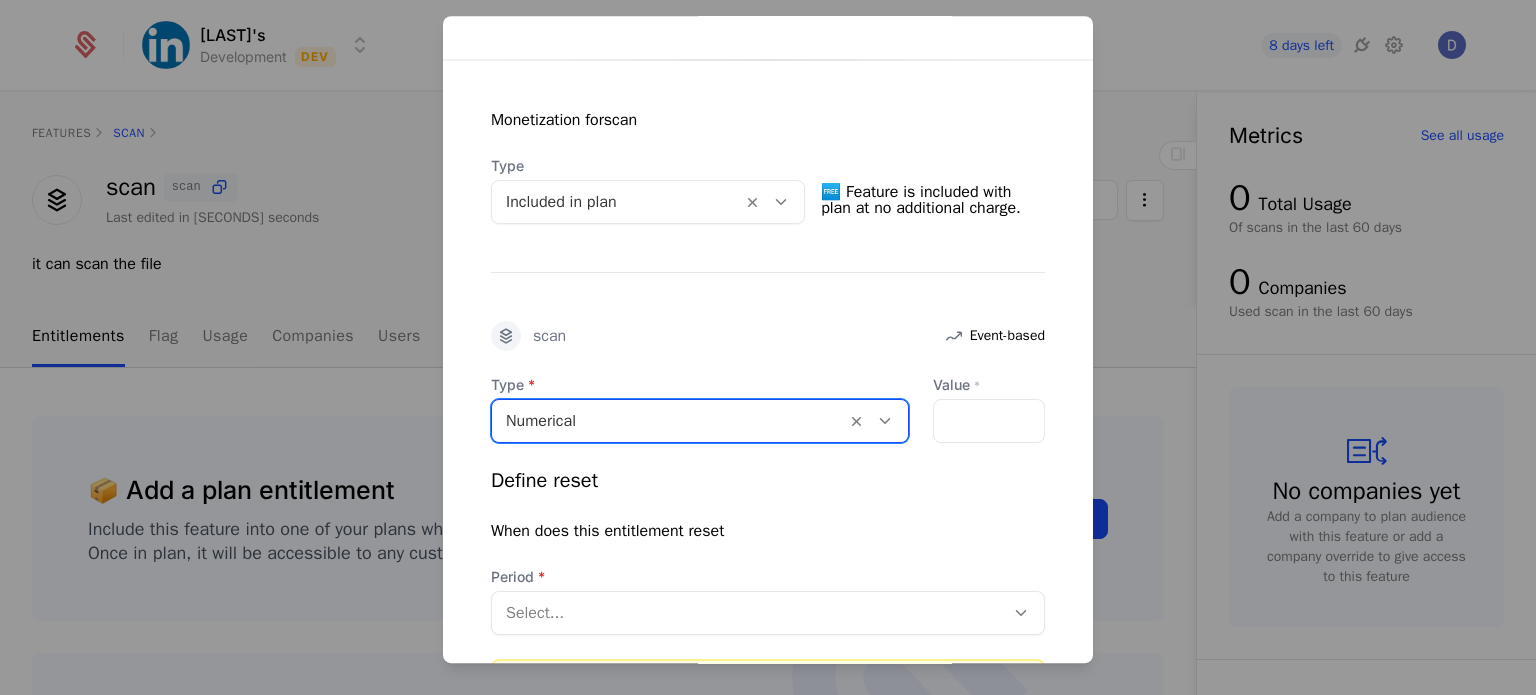 click at bounding box center [885, 421] 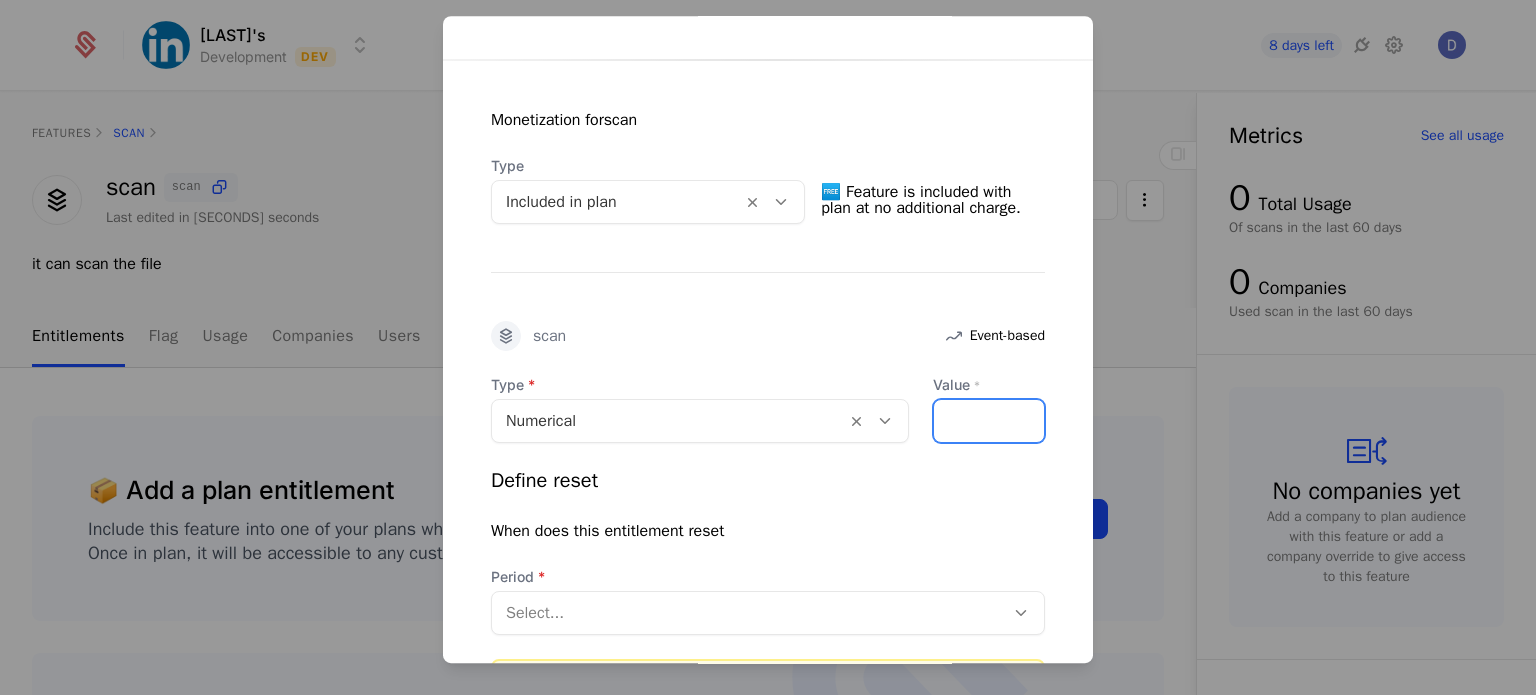 click on "Value *" at bounding box center [989, 421] 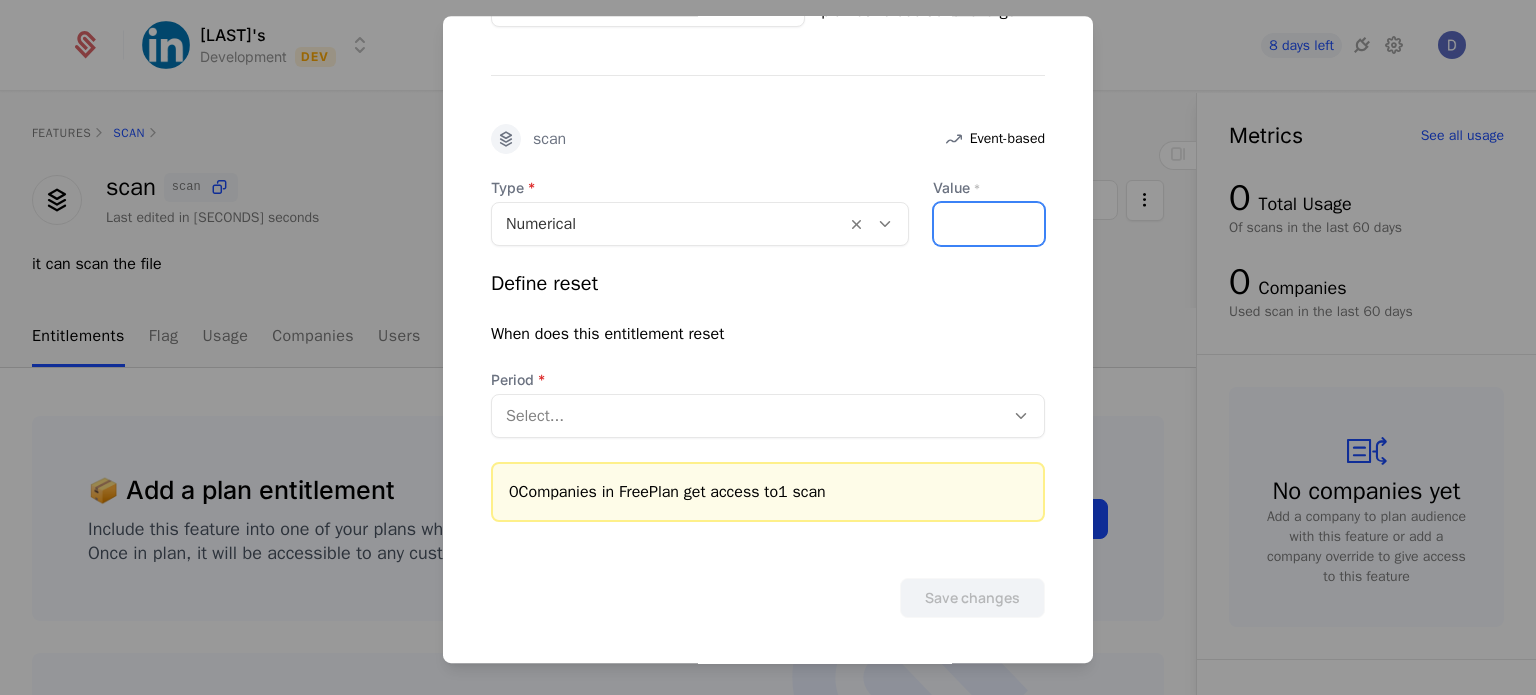 type on "*" 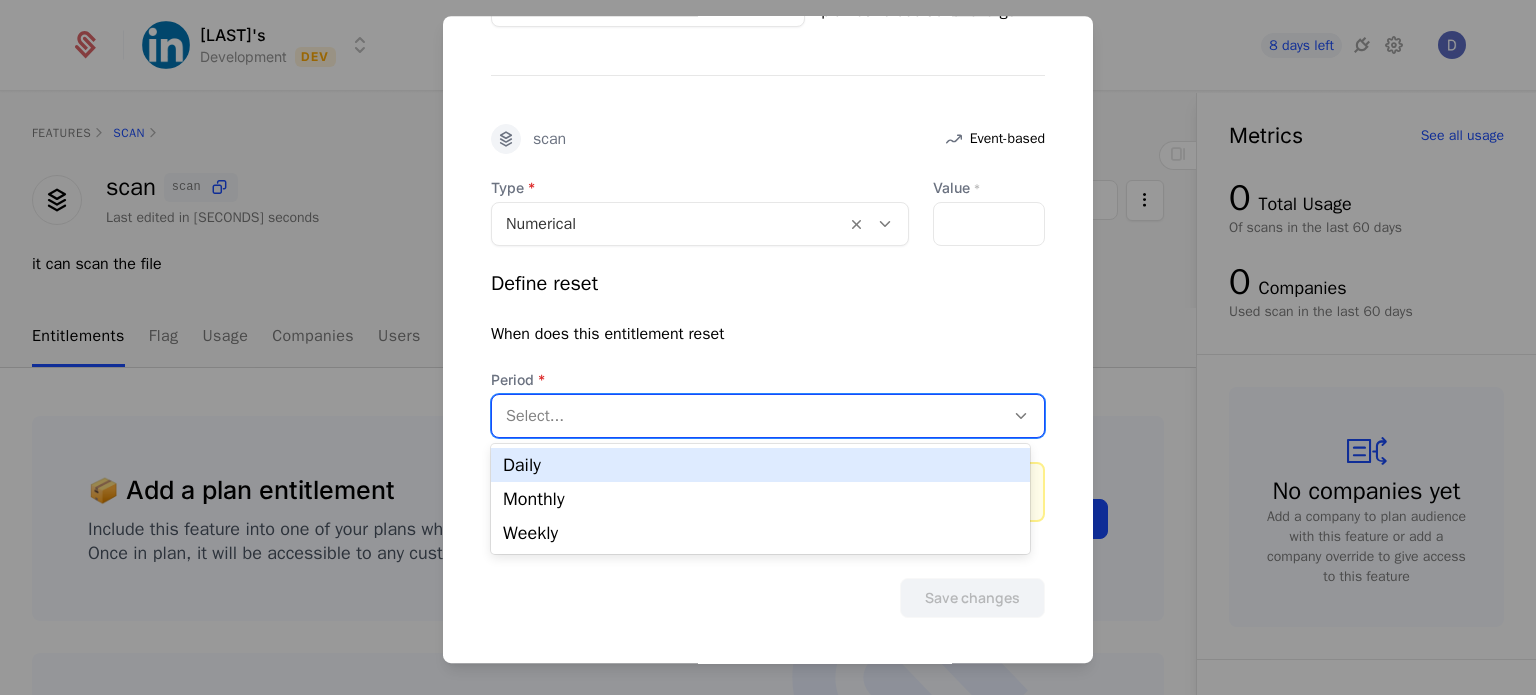 click at bounding box center (748, 416) 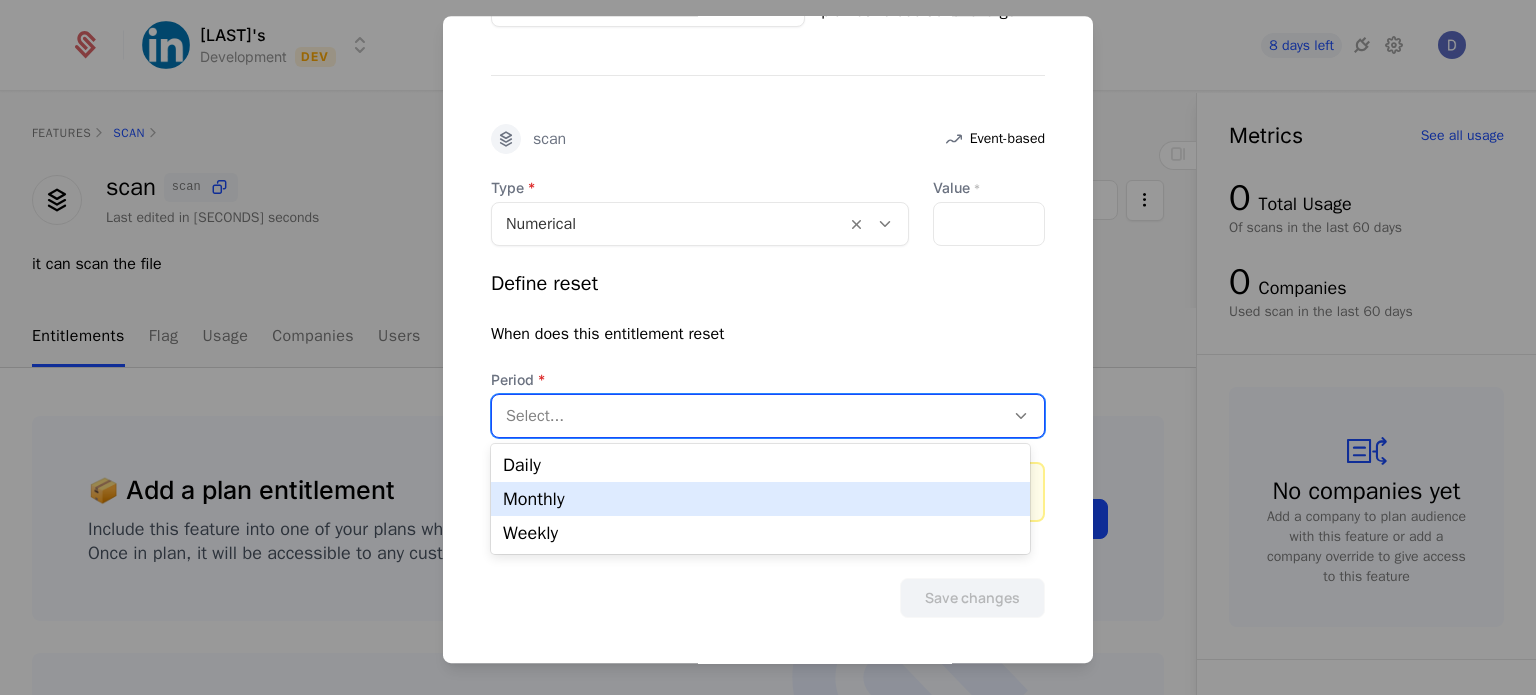 click on "Monthly" at bounding box center [760, 499] 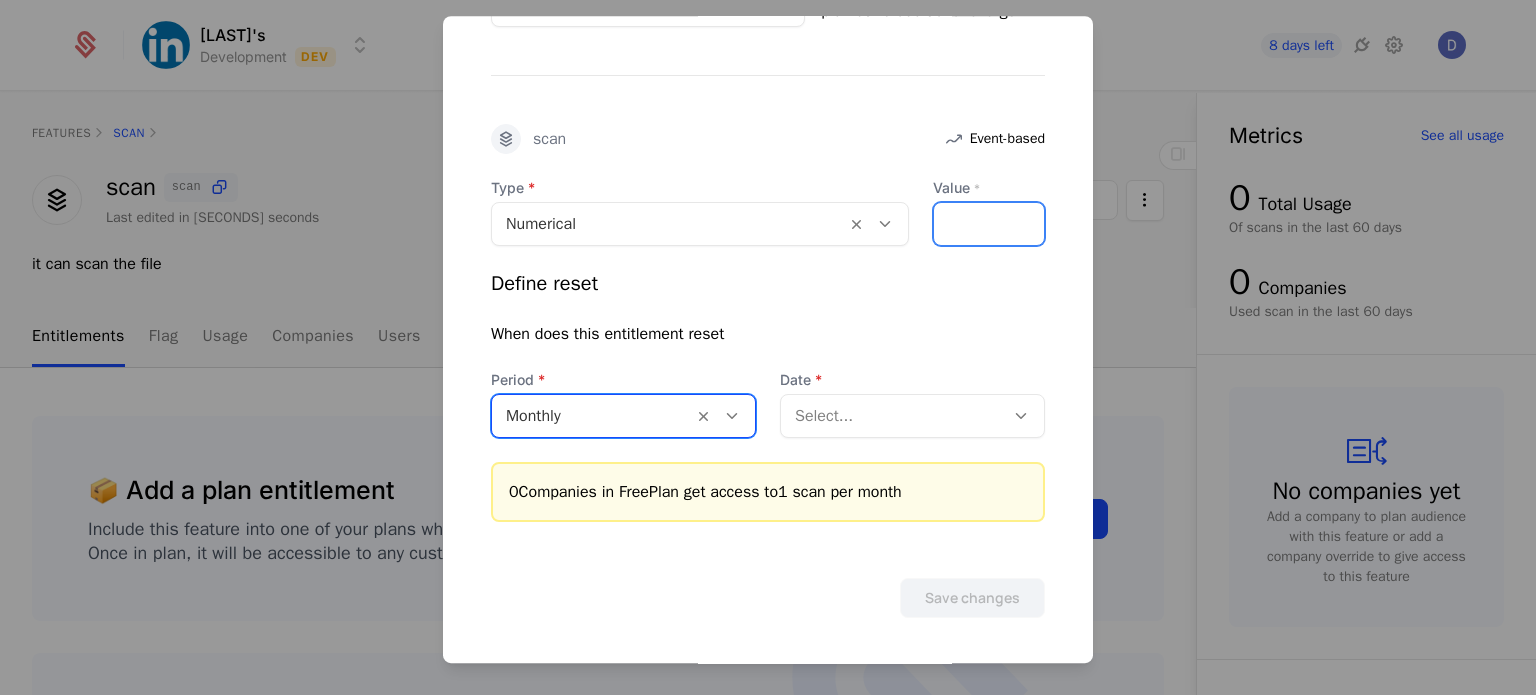 click on "*" at bounding box center [989, 224] 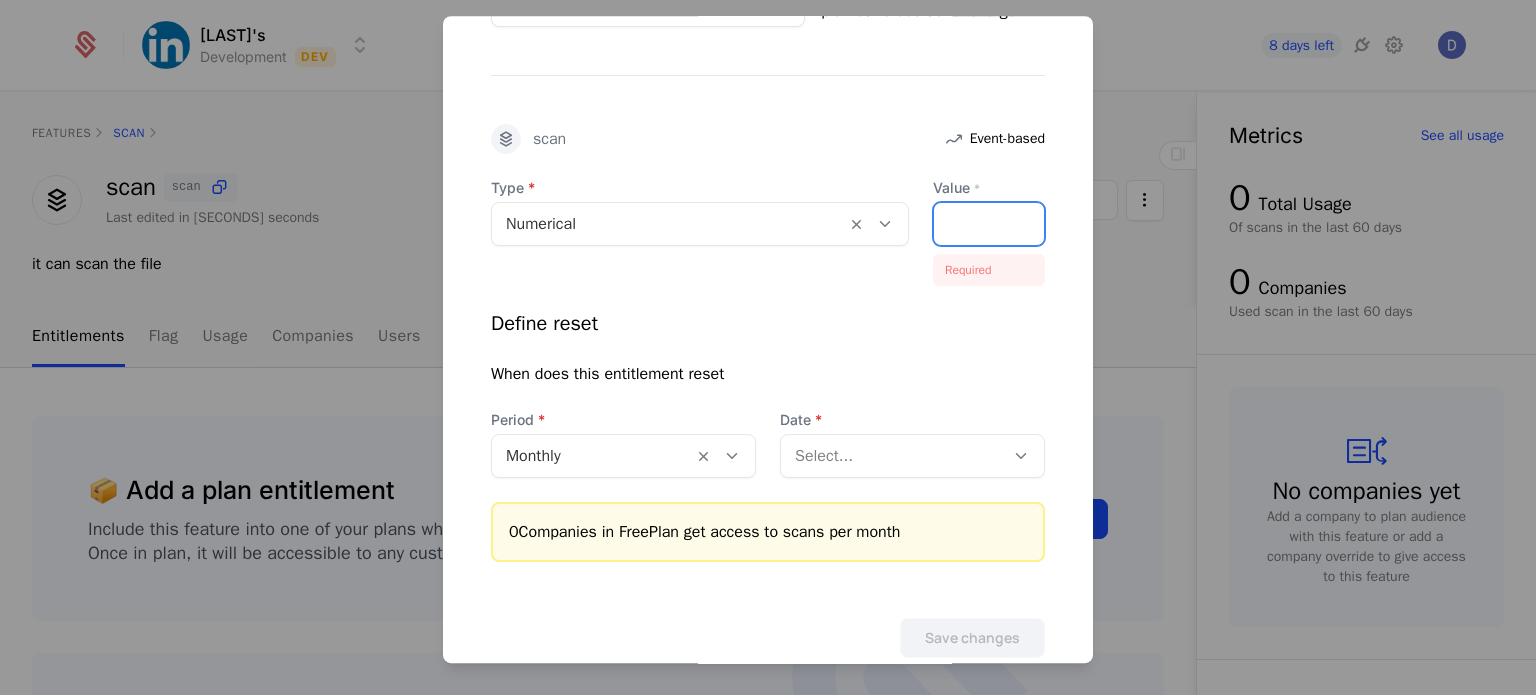 type on "*" 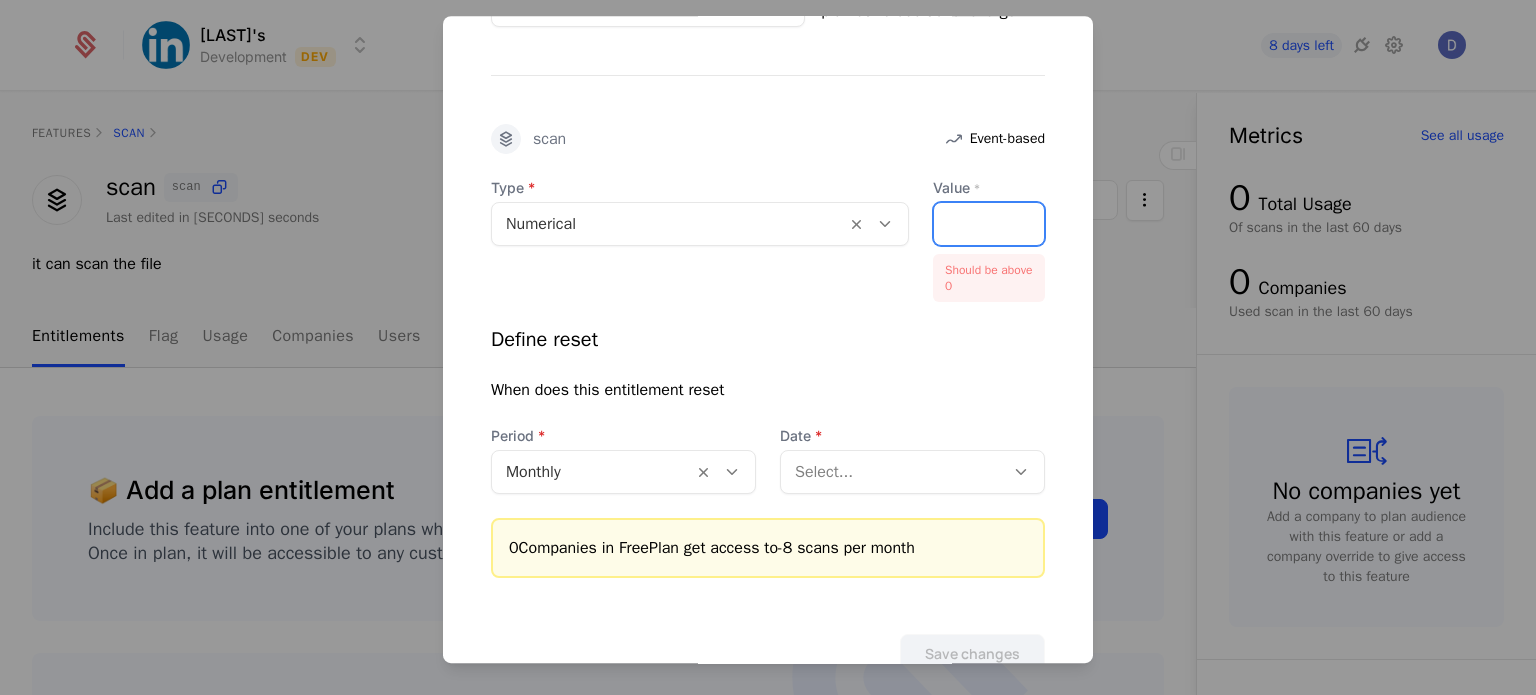type on "**" 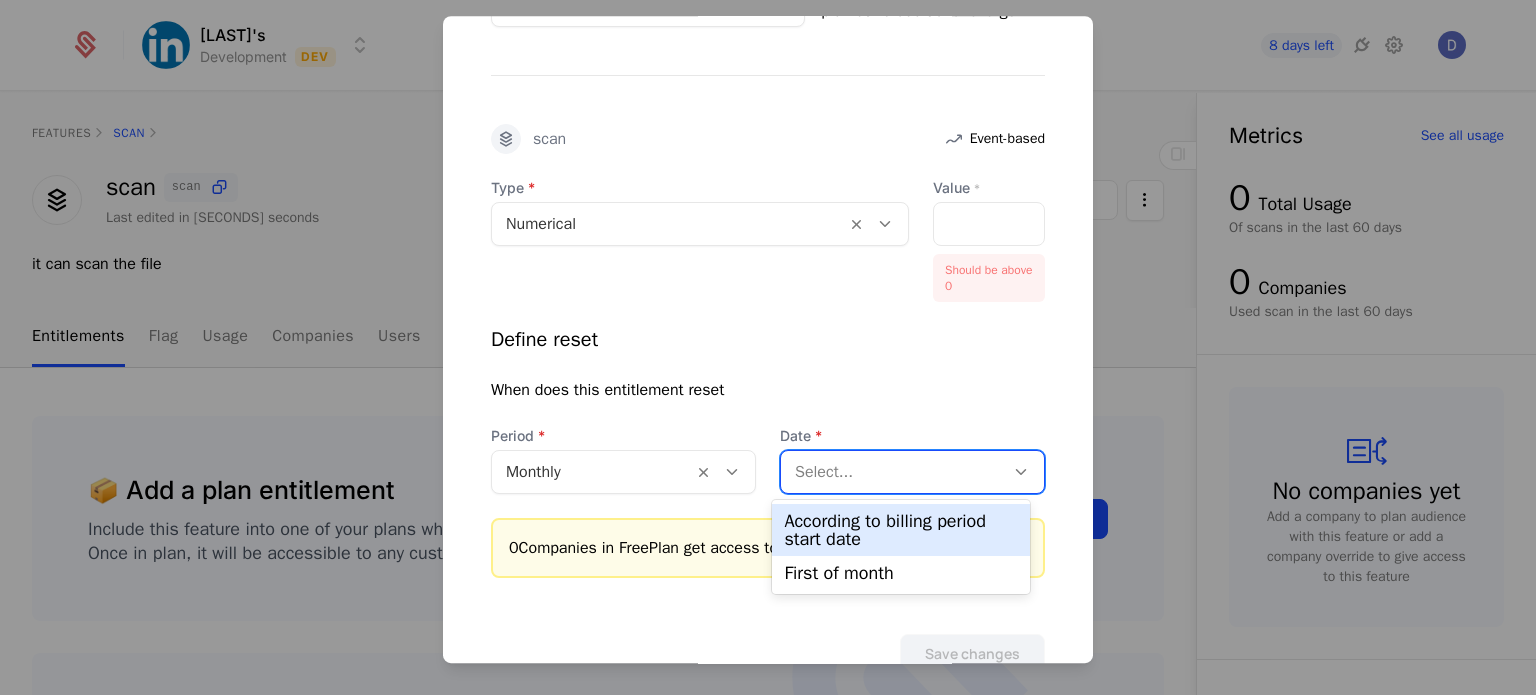 click at bounding box center (892, 472) 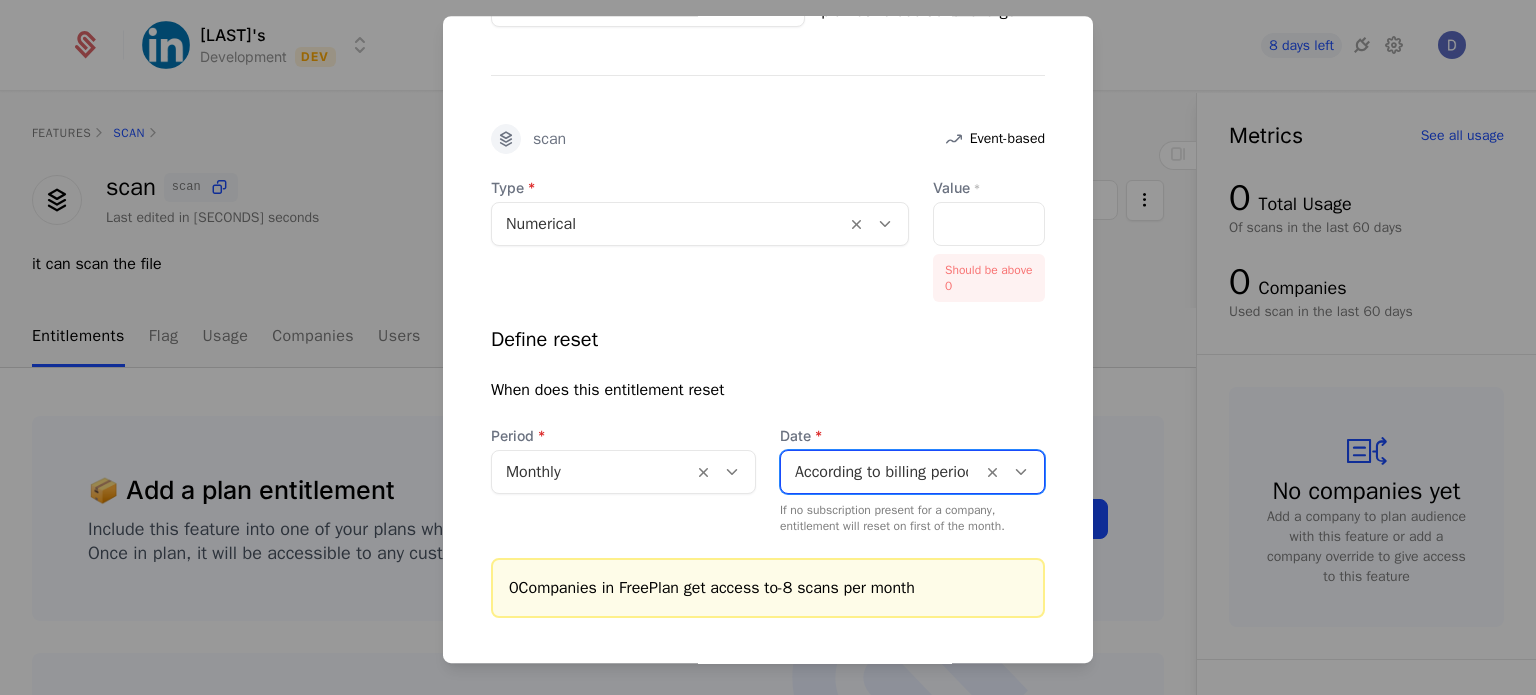scroll, scrollTop: 644, scrollLeft: 0, axis: vertical 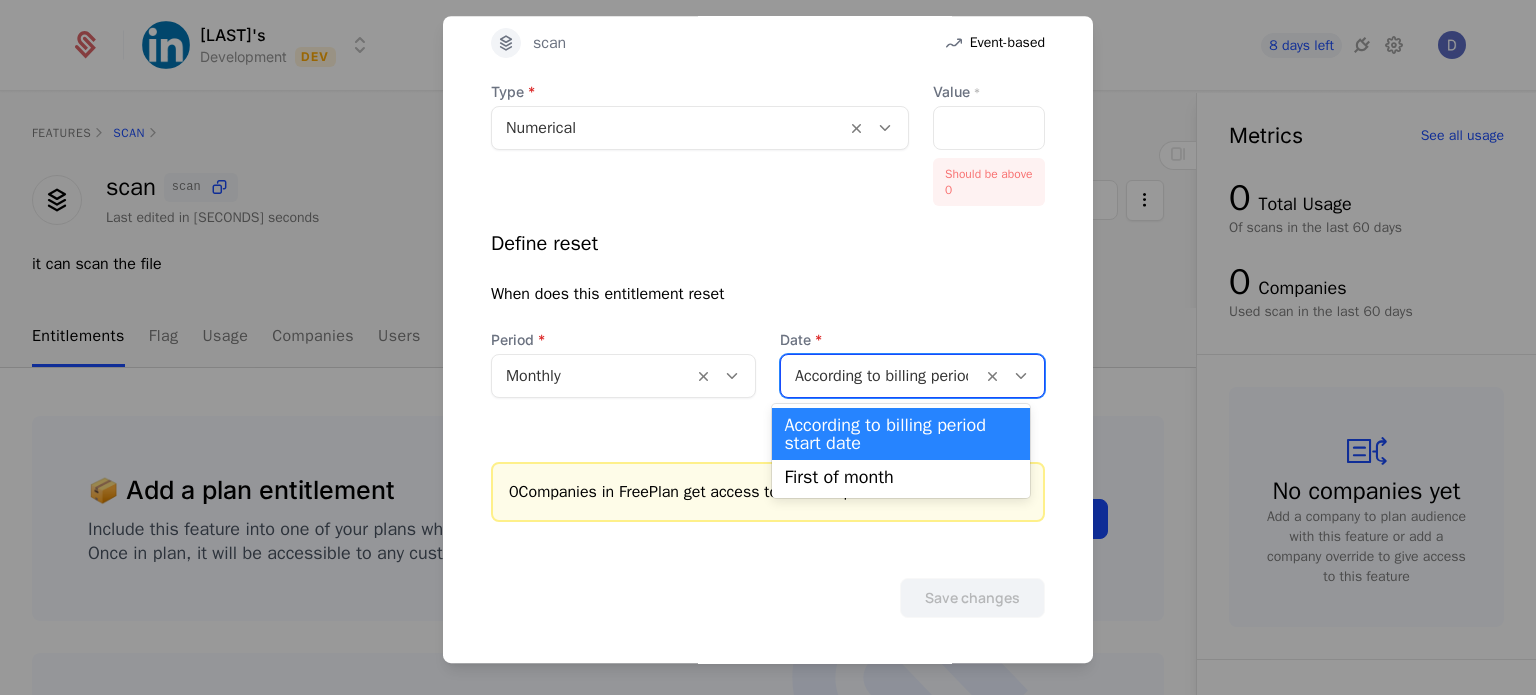 click at bounding box center [1021, 376] 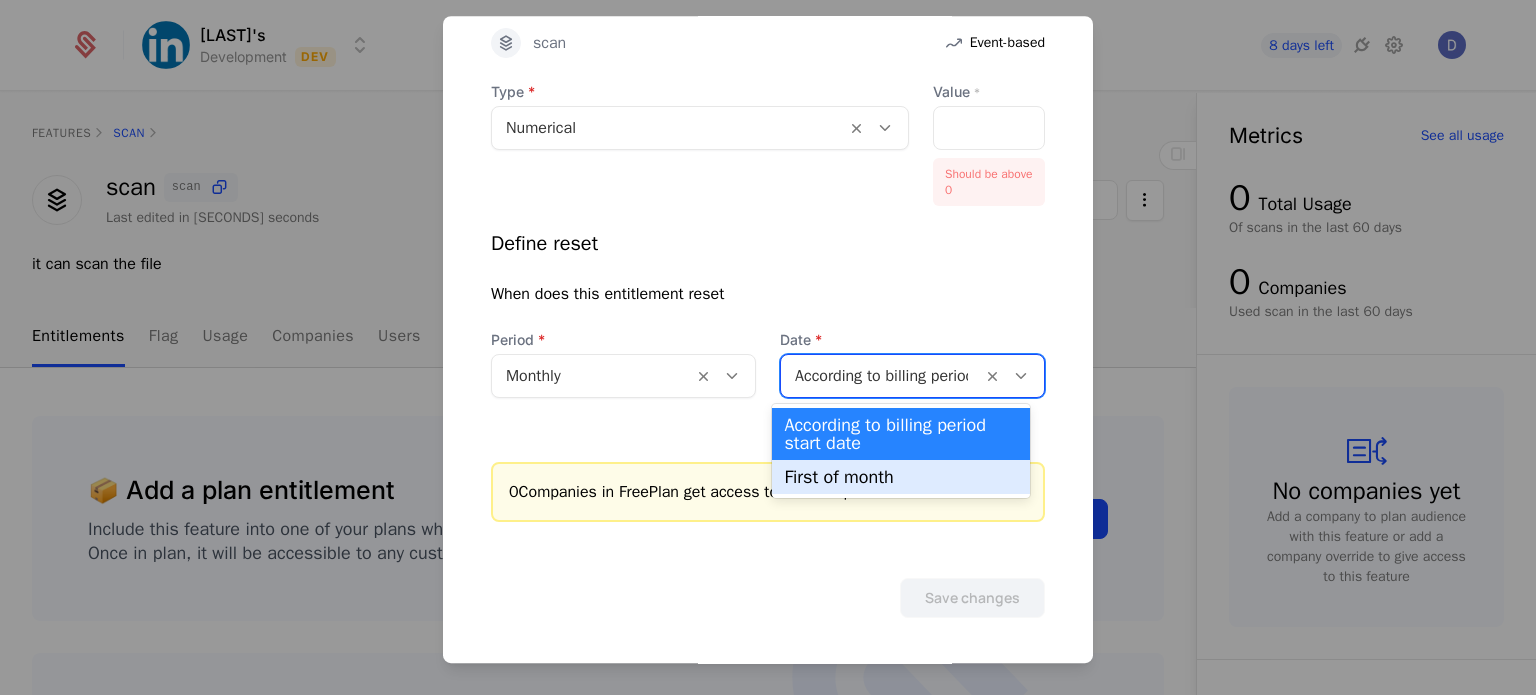 click on "First of month" at bounding box center (900, 477) 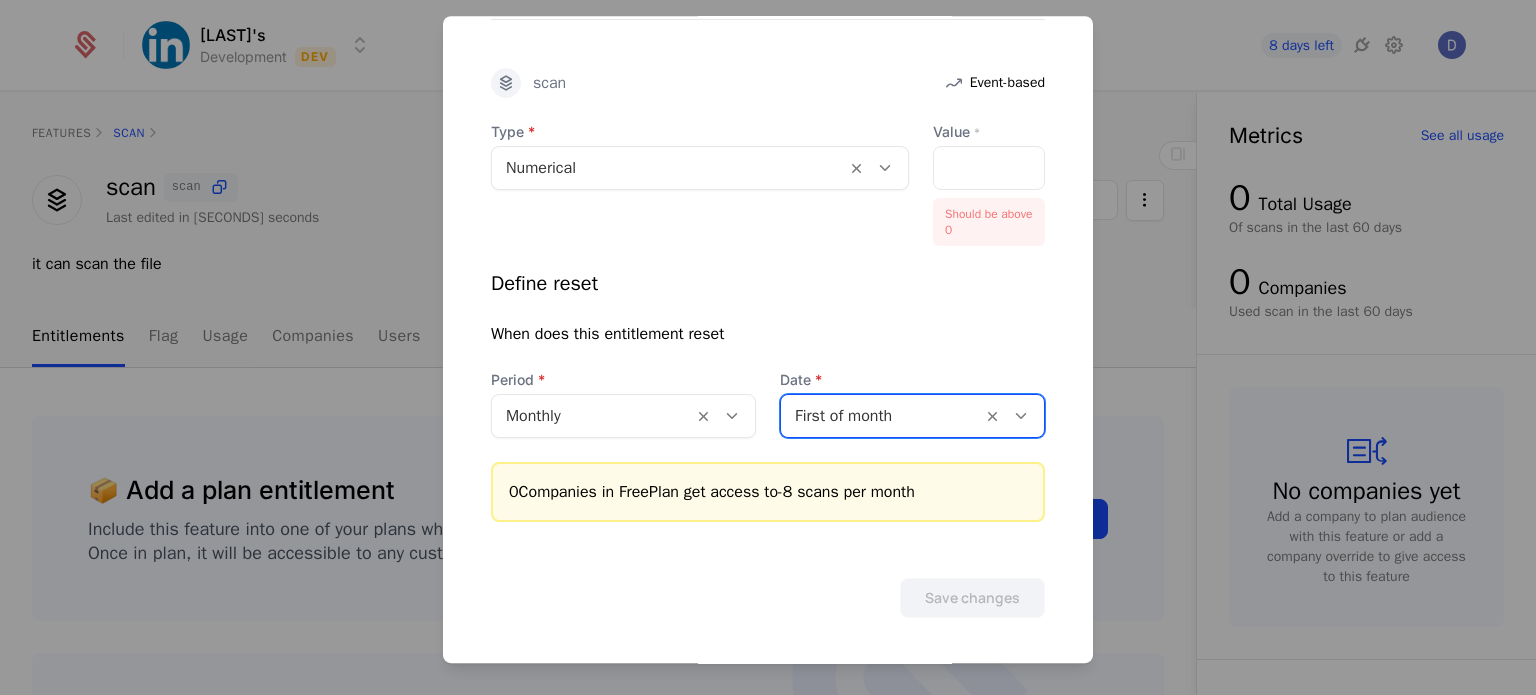 scroll, scrollTop: 575, scrollLeft: 0, axis: vertical 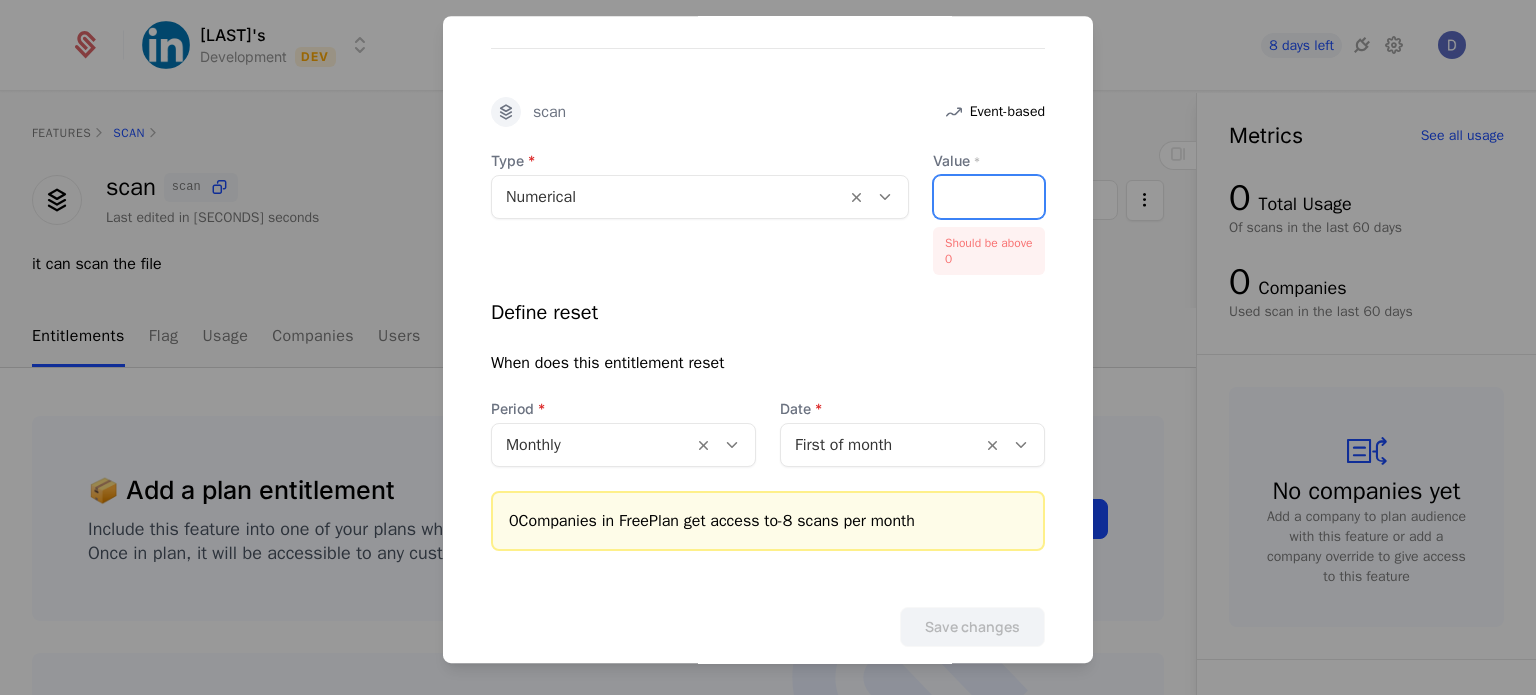 click on "**" at bounding box center [989, 197] 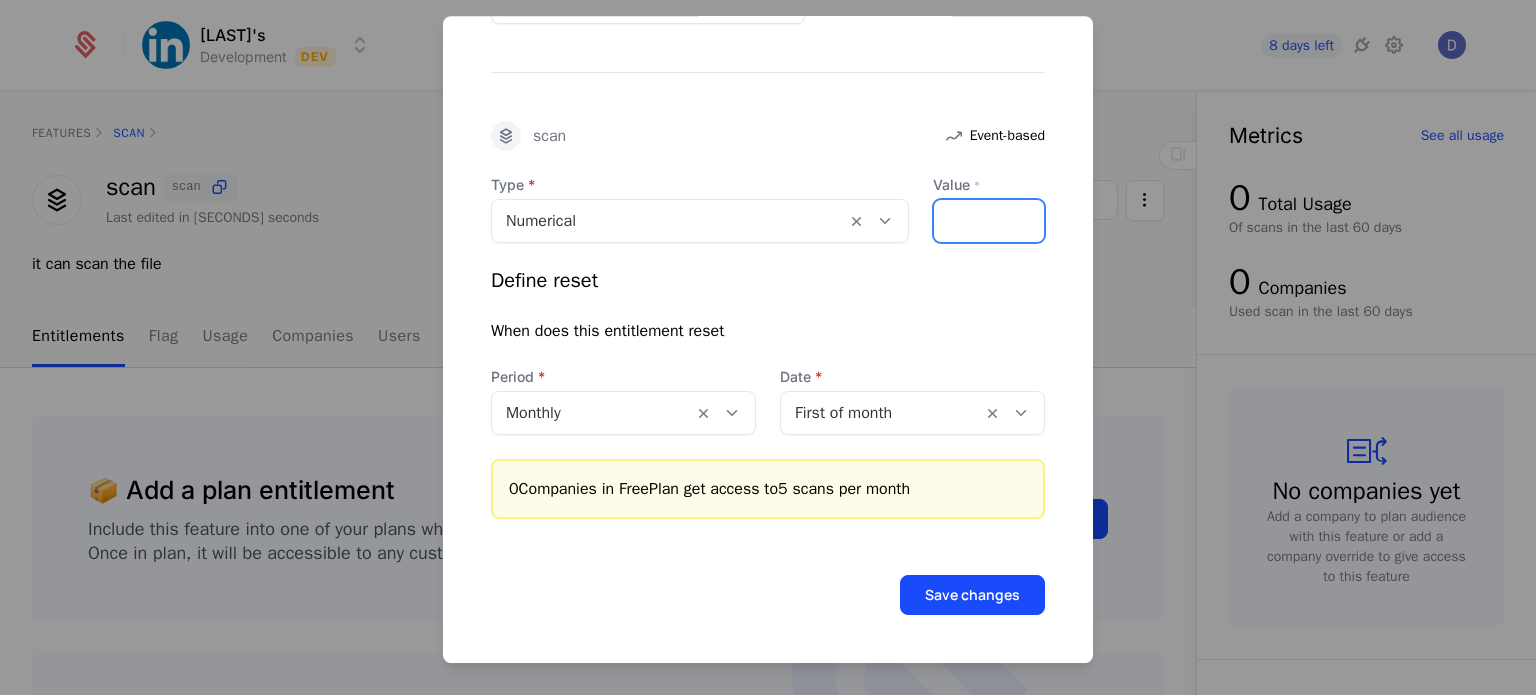 scroll, scrollTop: 548, scrollLeft: 0, axis: vertical 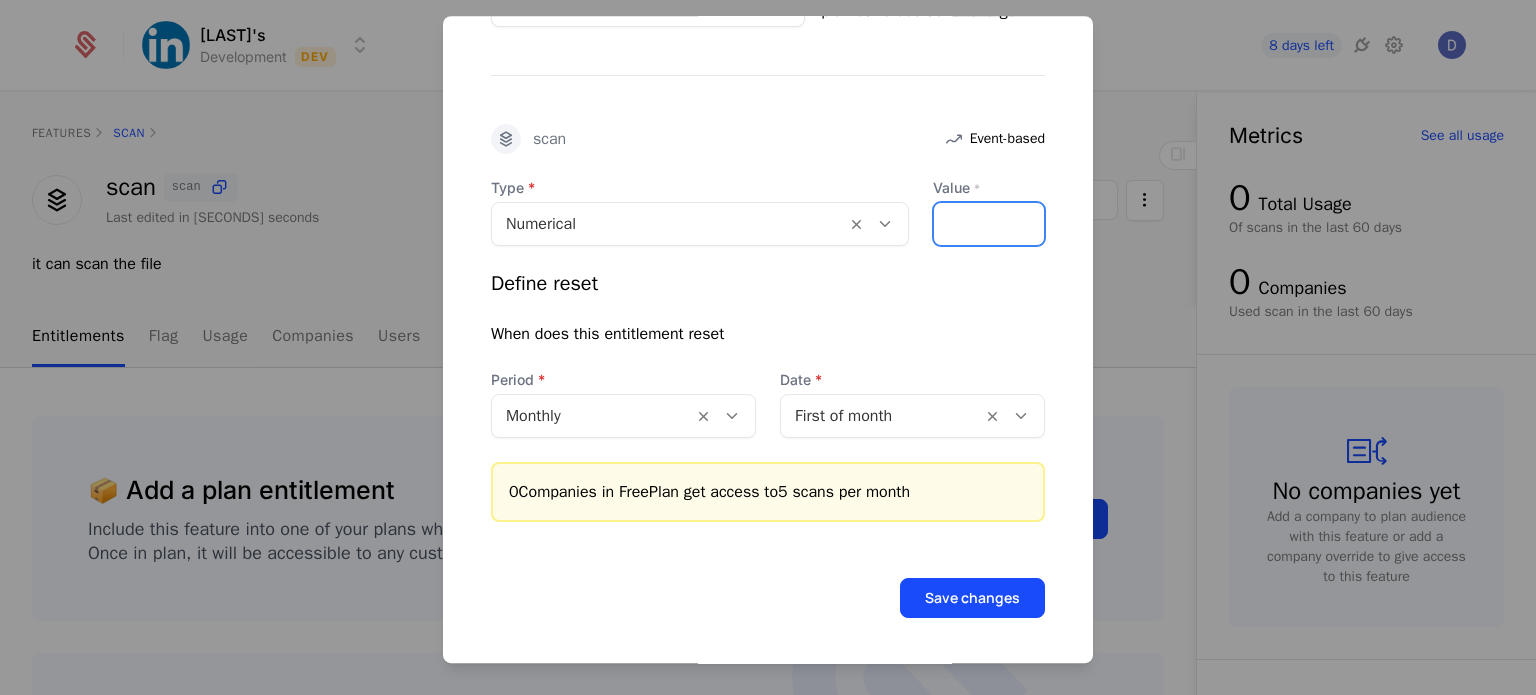 type on "*" 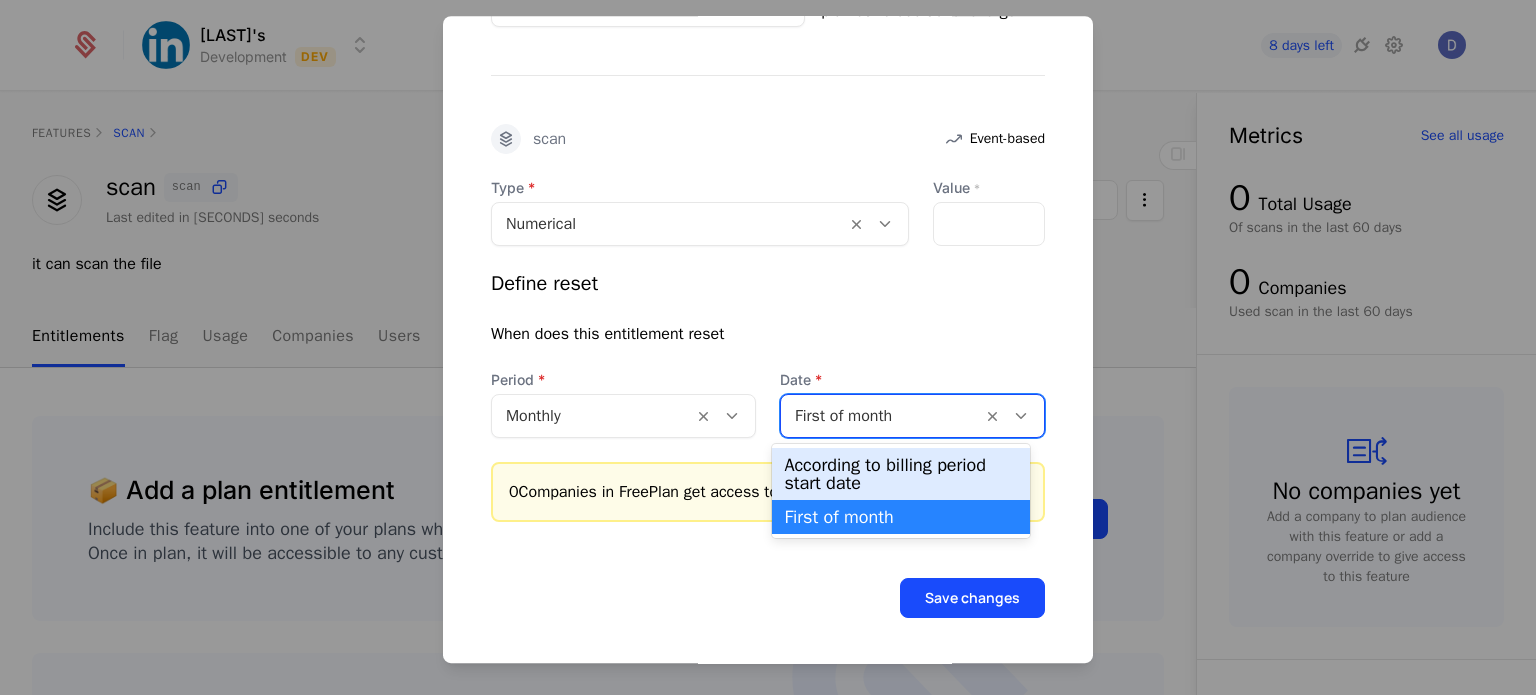 click at bounding box center (881, 416) 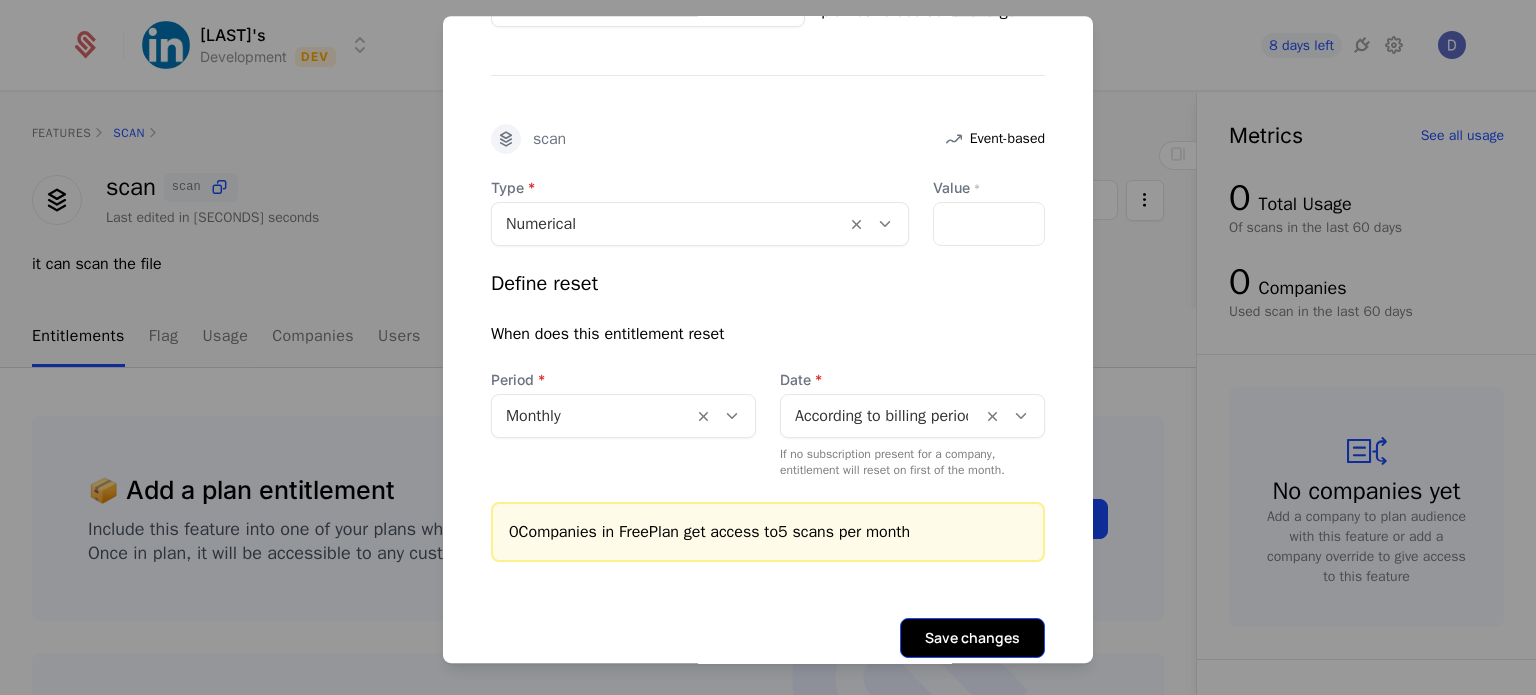click on "Save changes" at bounding box center (972, 638) 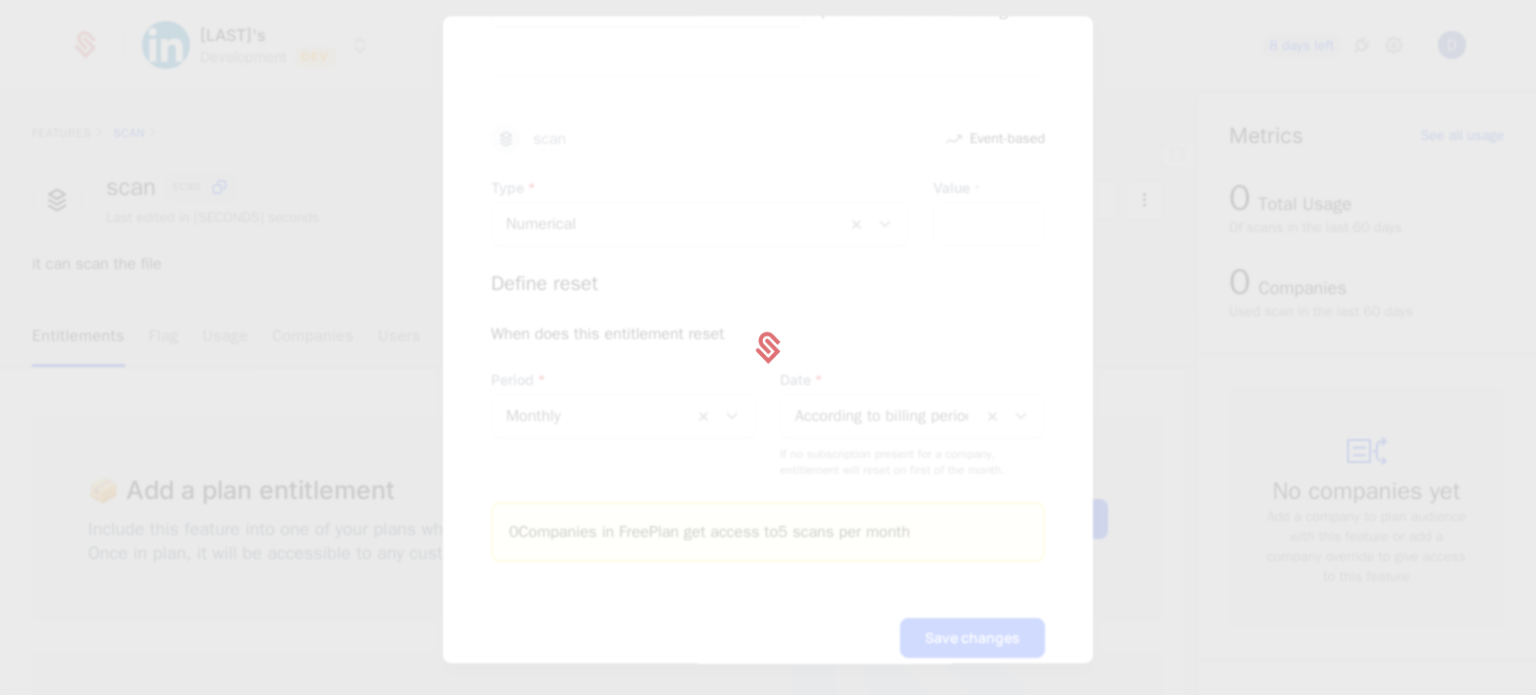 scroll, scrollTop: 0, scrollLeft: 0, axis: both 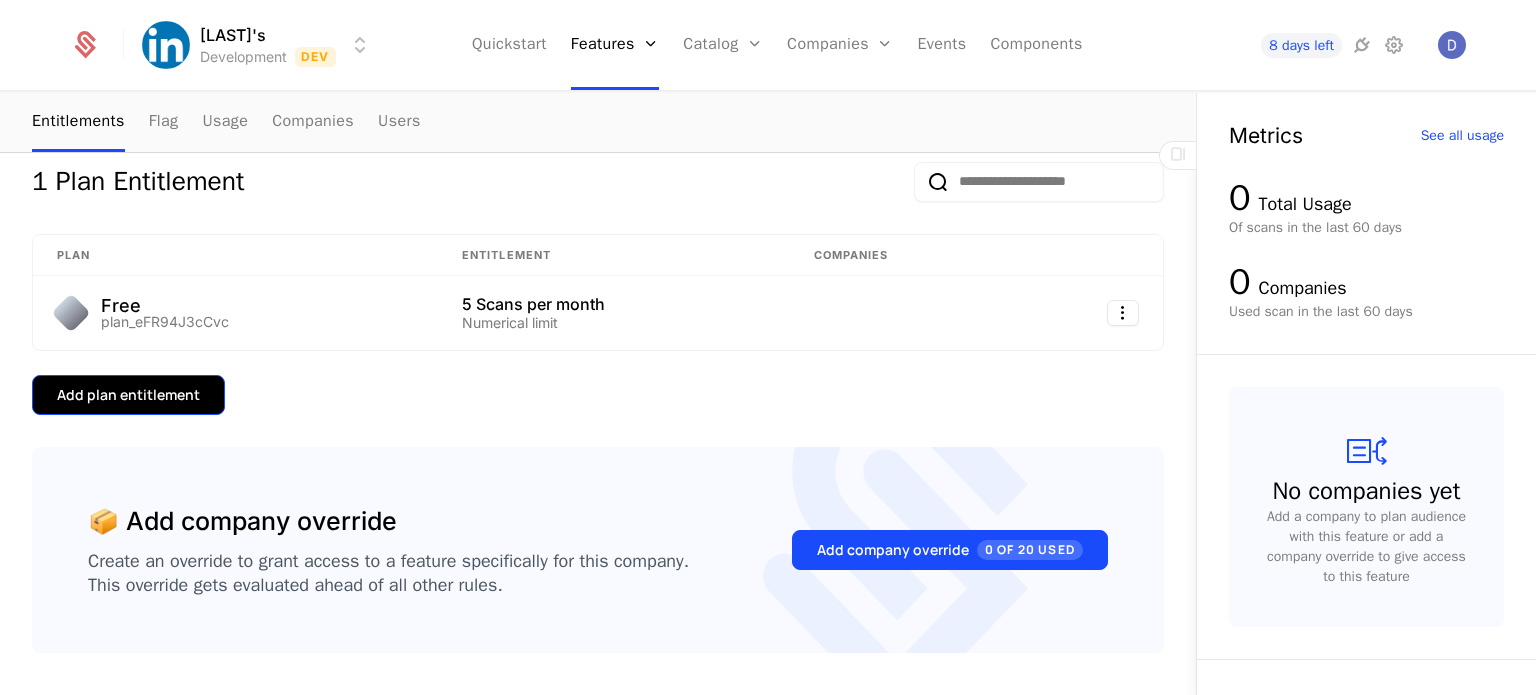 click on "Add plan entitlement" at bounding box center [128, 395] 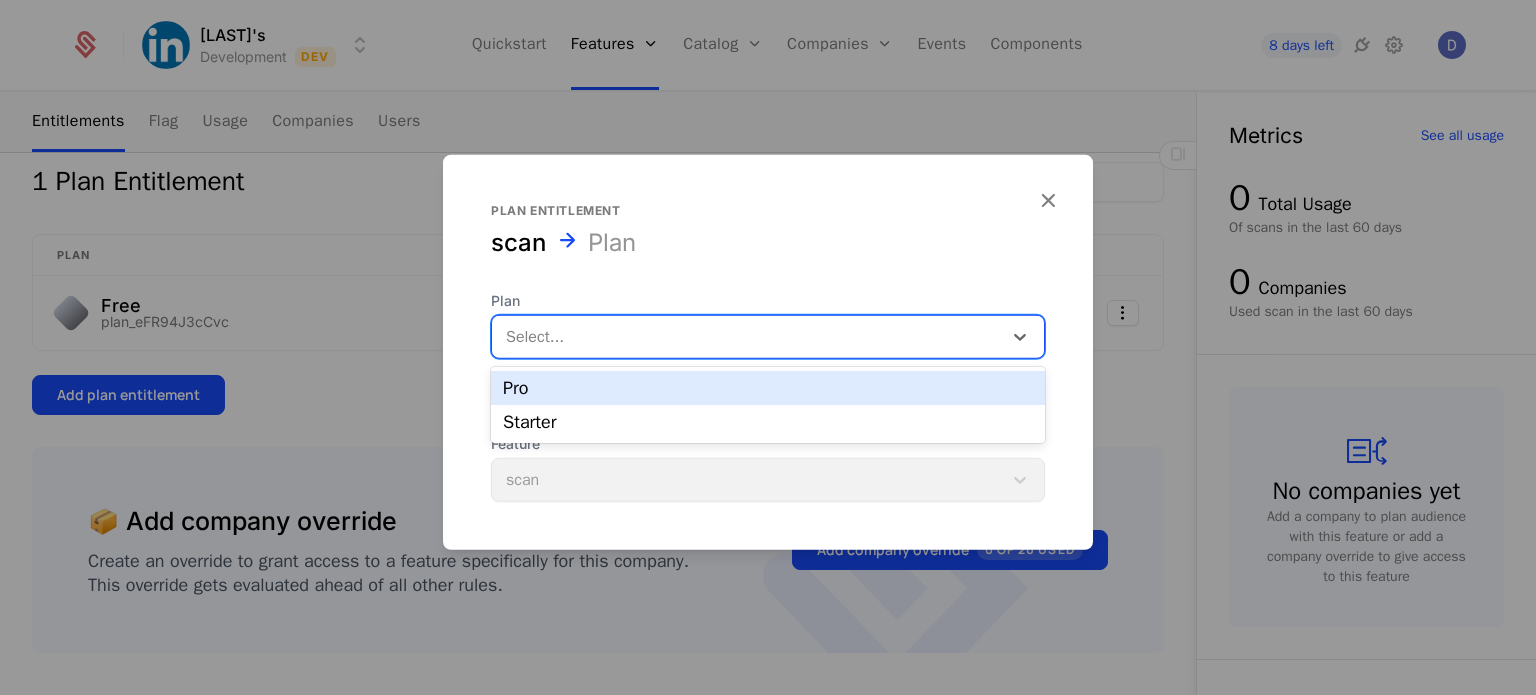 click on "Select..." at bounding box center [768, 336] 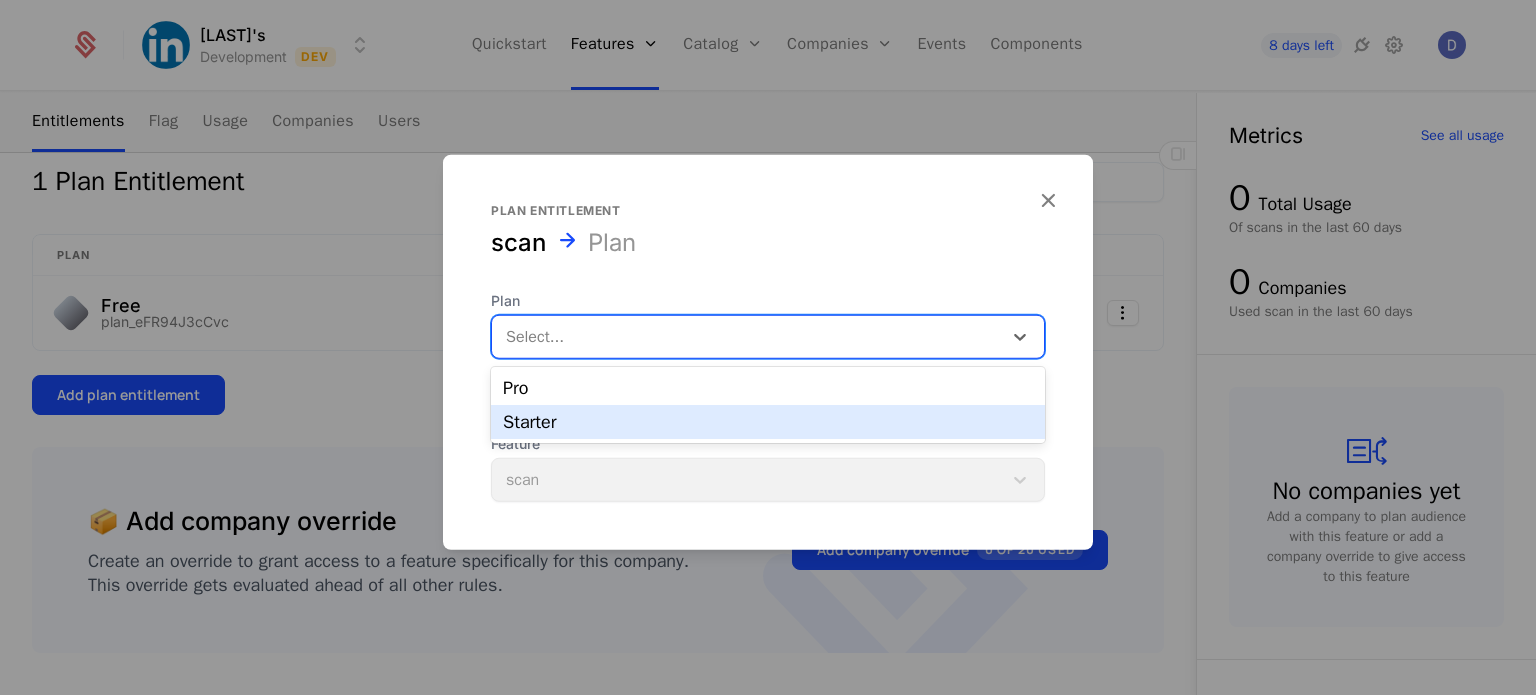 click on "Starter" at bounding box center (768, 422) 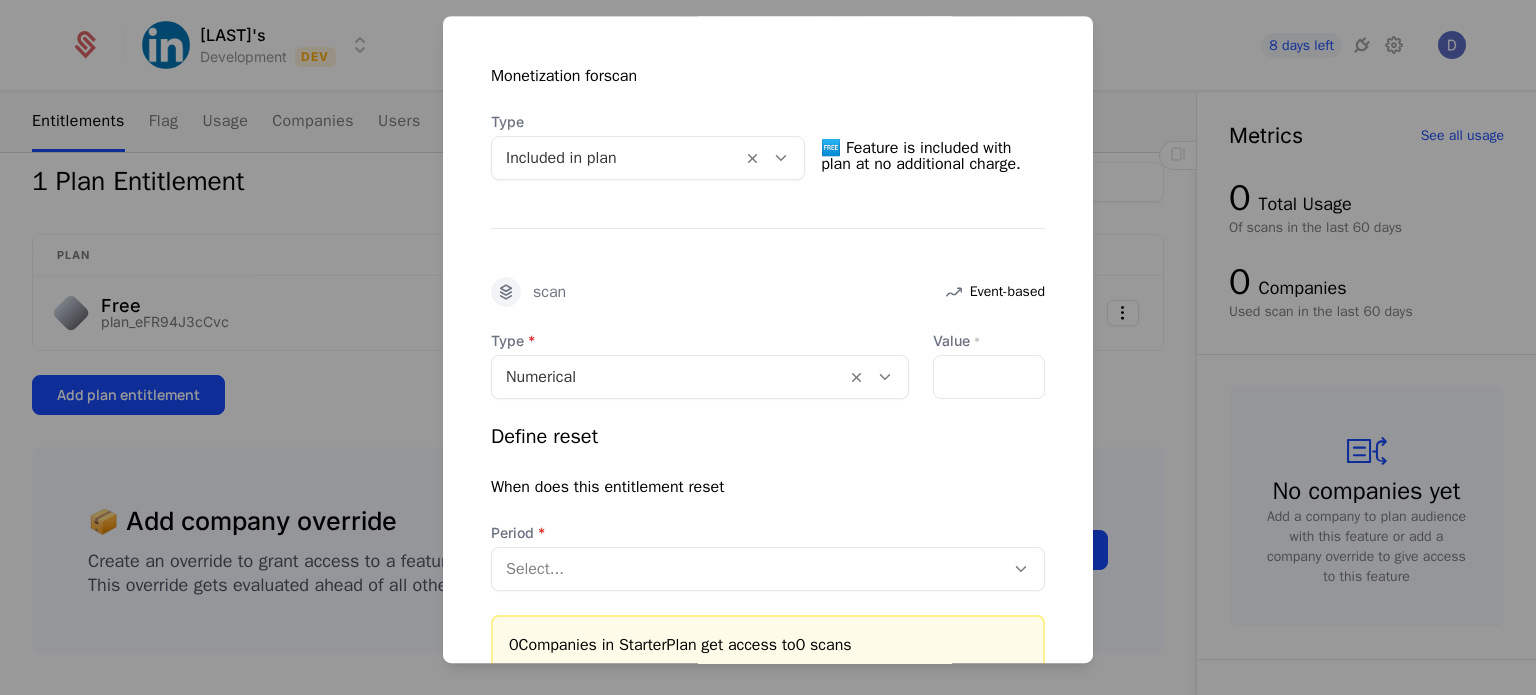 scroll, scrollTop: 403, scrollLeft: 0, axis: vertical 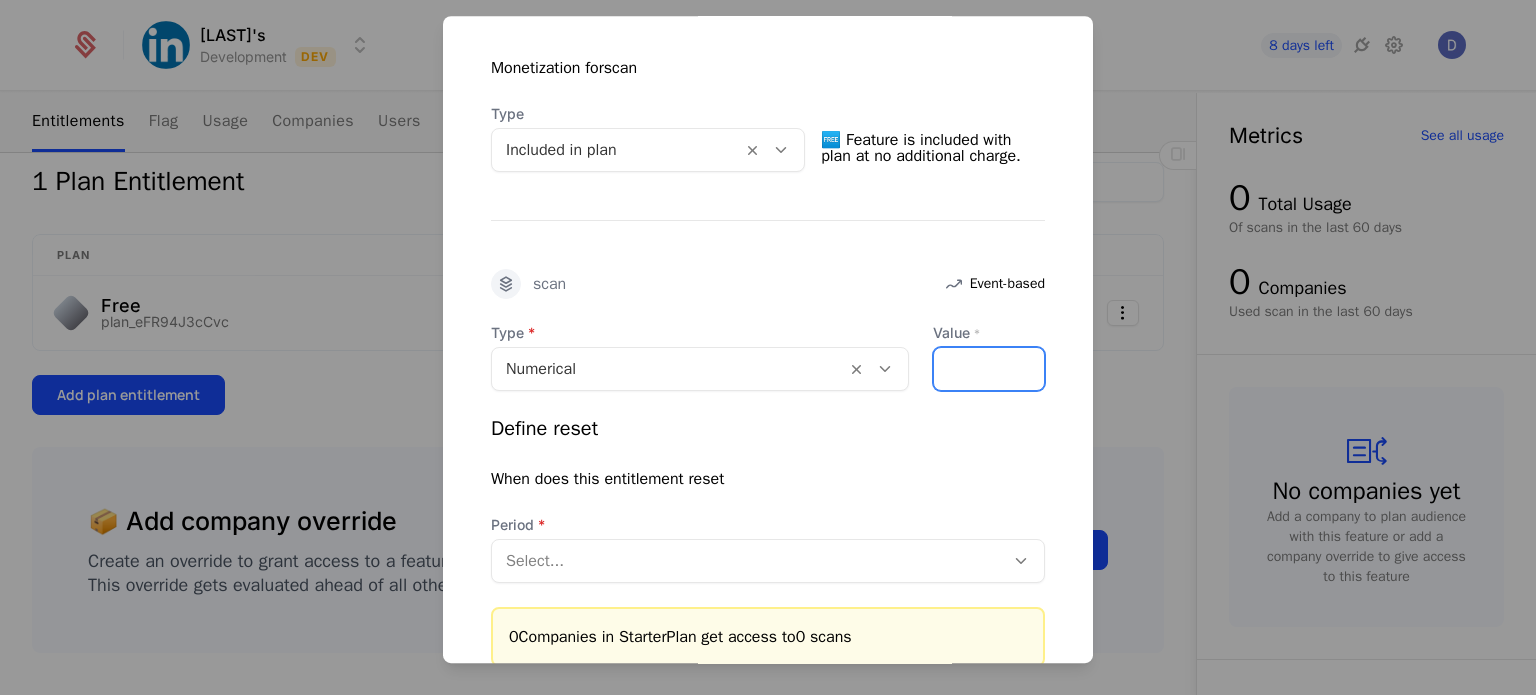 click on "Value *" at bounding box center [989, 369] 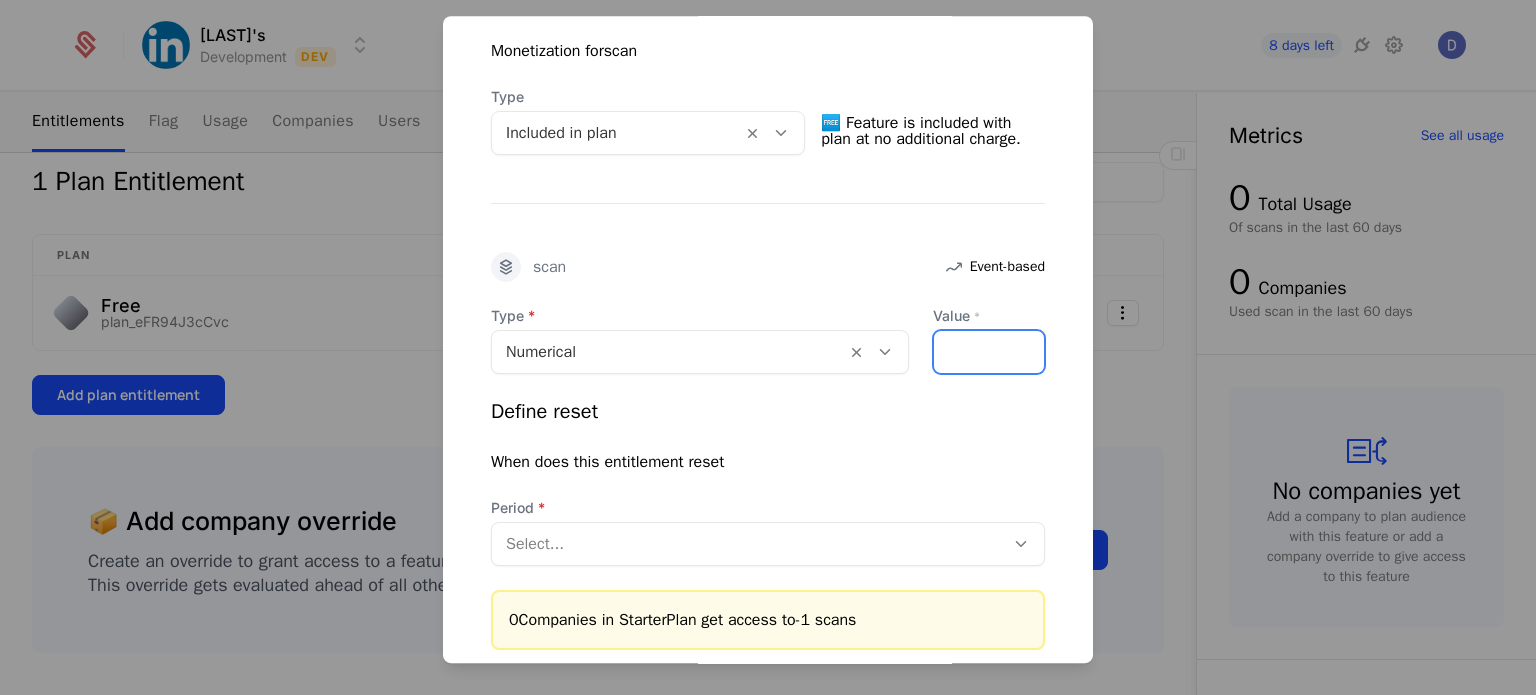 scroll, scrollTop: 514, scrollLeft: 0, axis: vertical 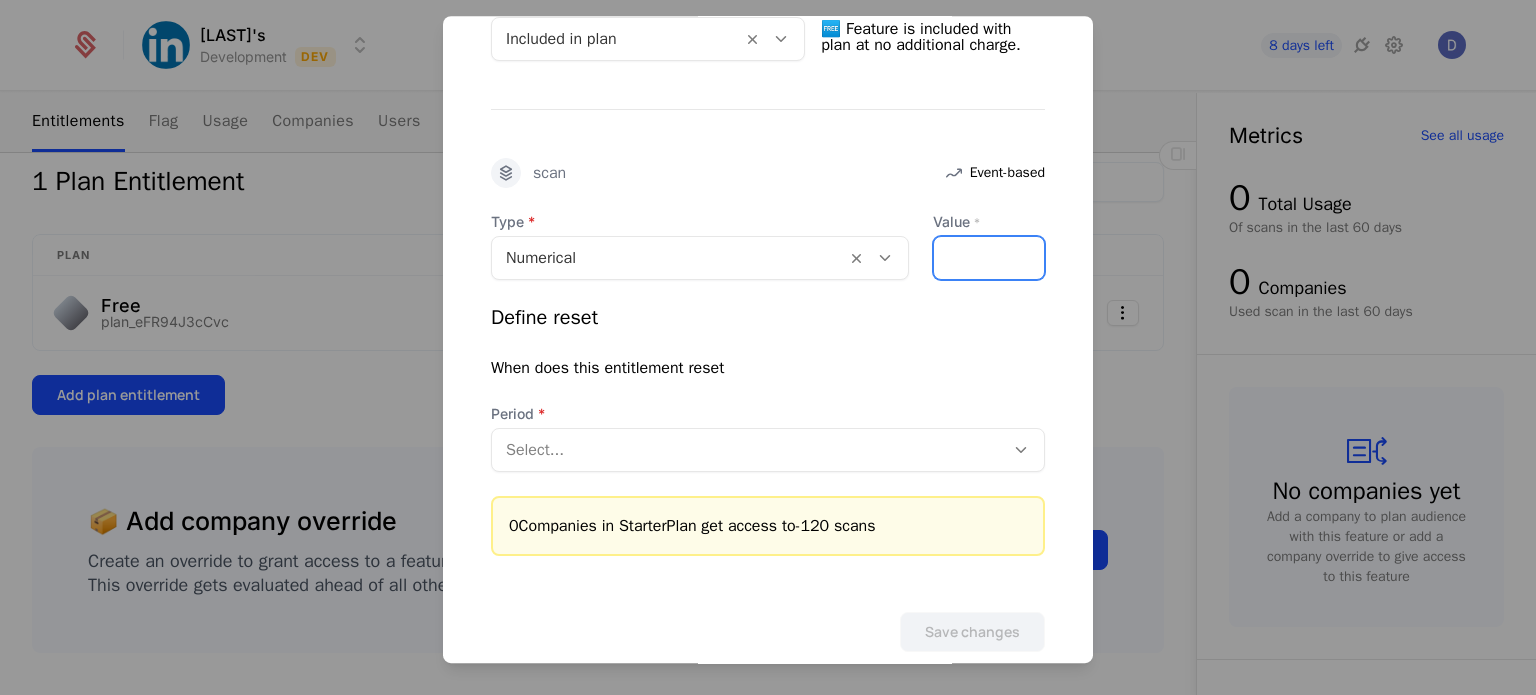 type on "**" 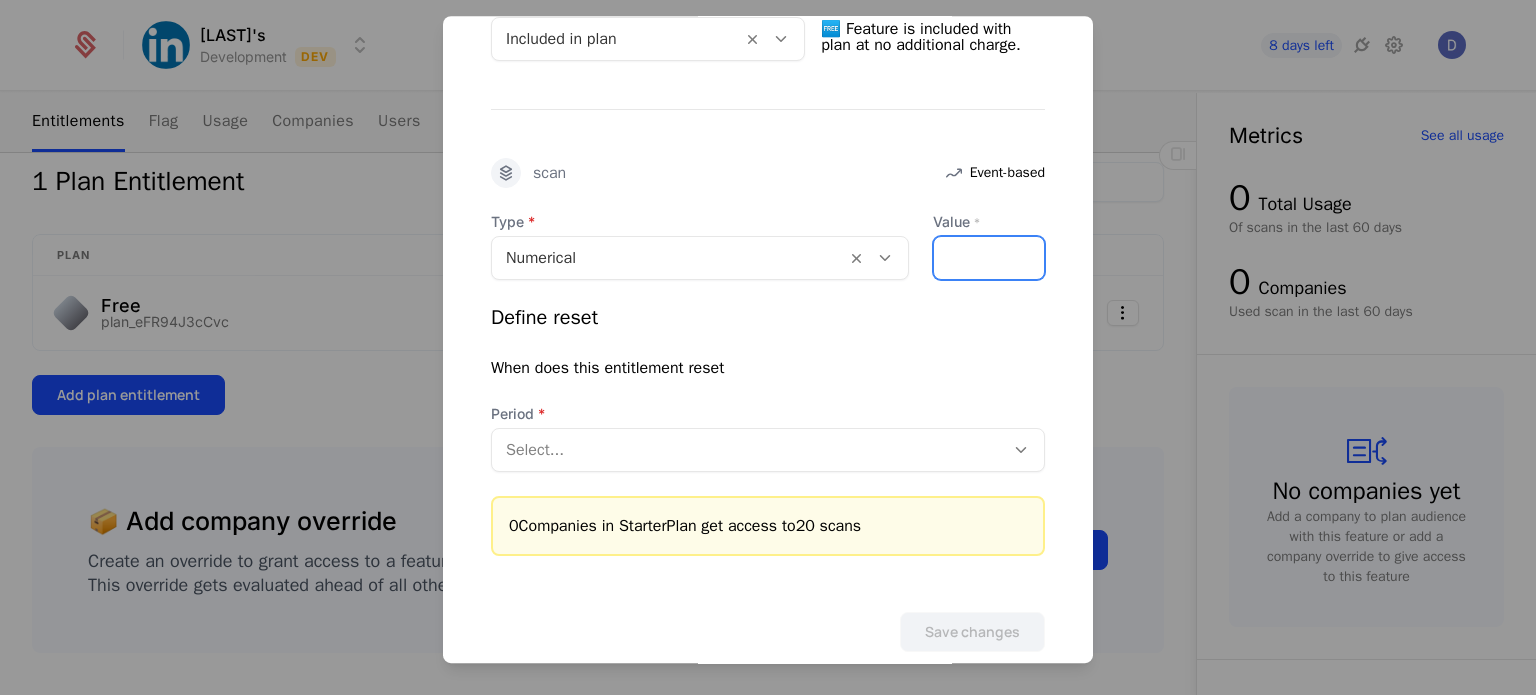 scroll, scrollTop: 548, scrollLeft: 0, axis: vertical 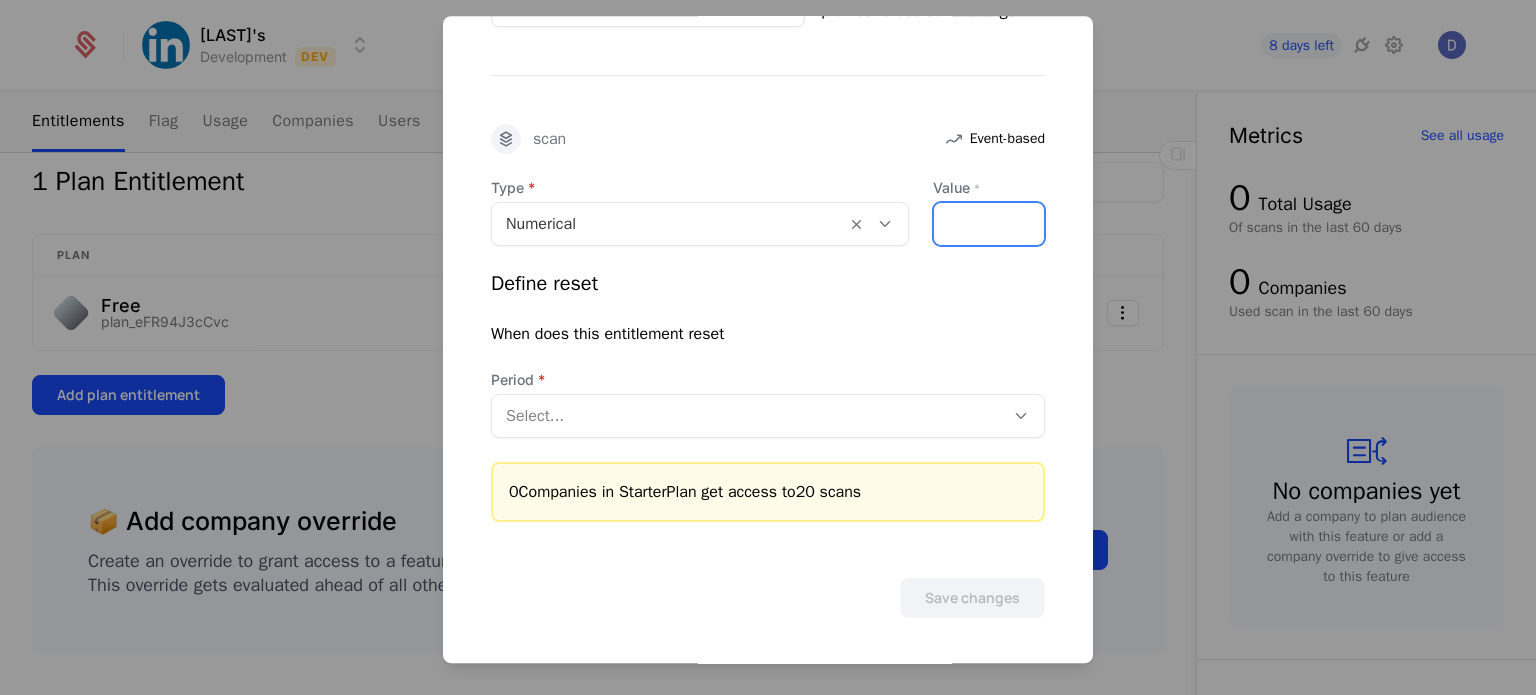 type on "**" 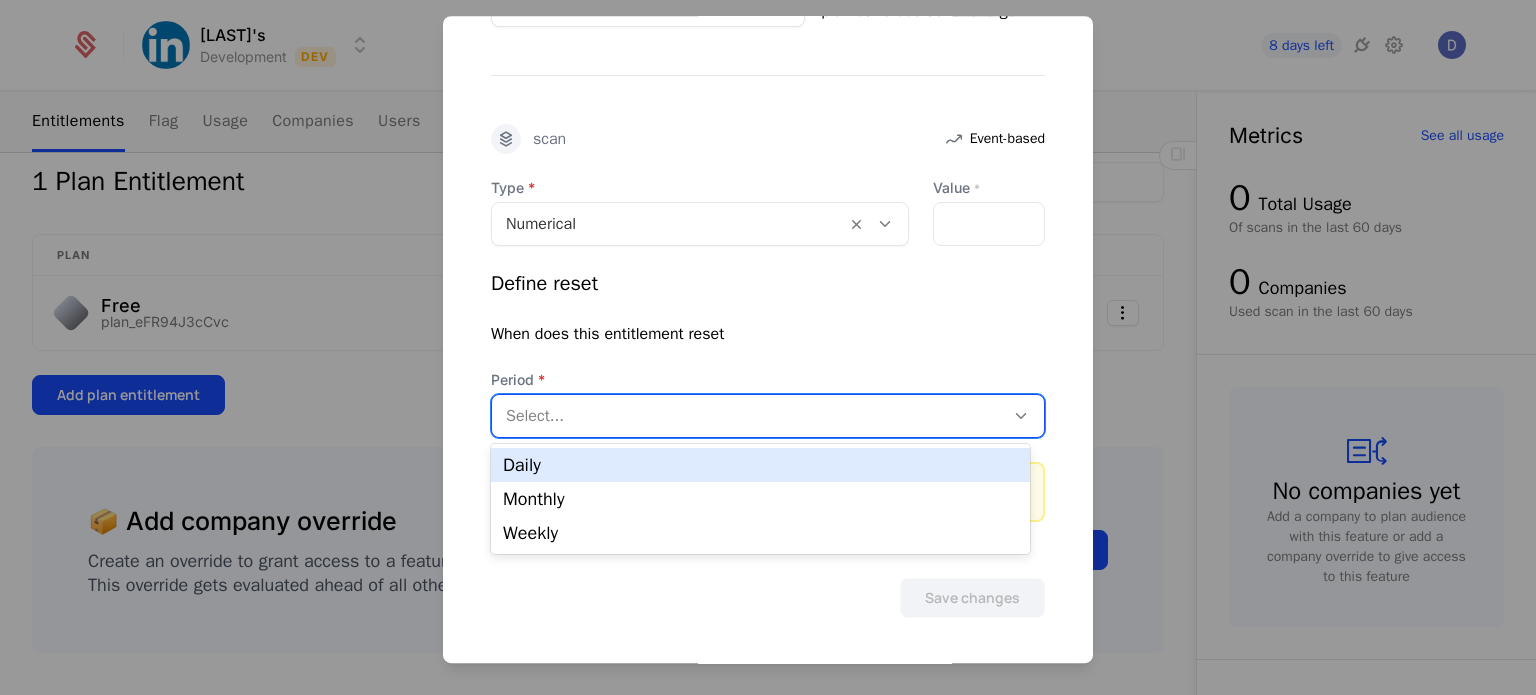 click at bounding box center (748, 416) 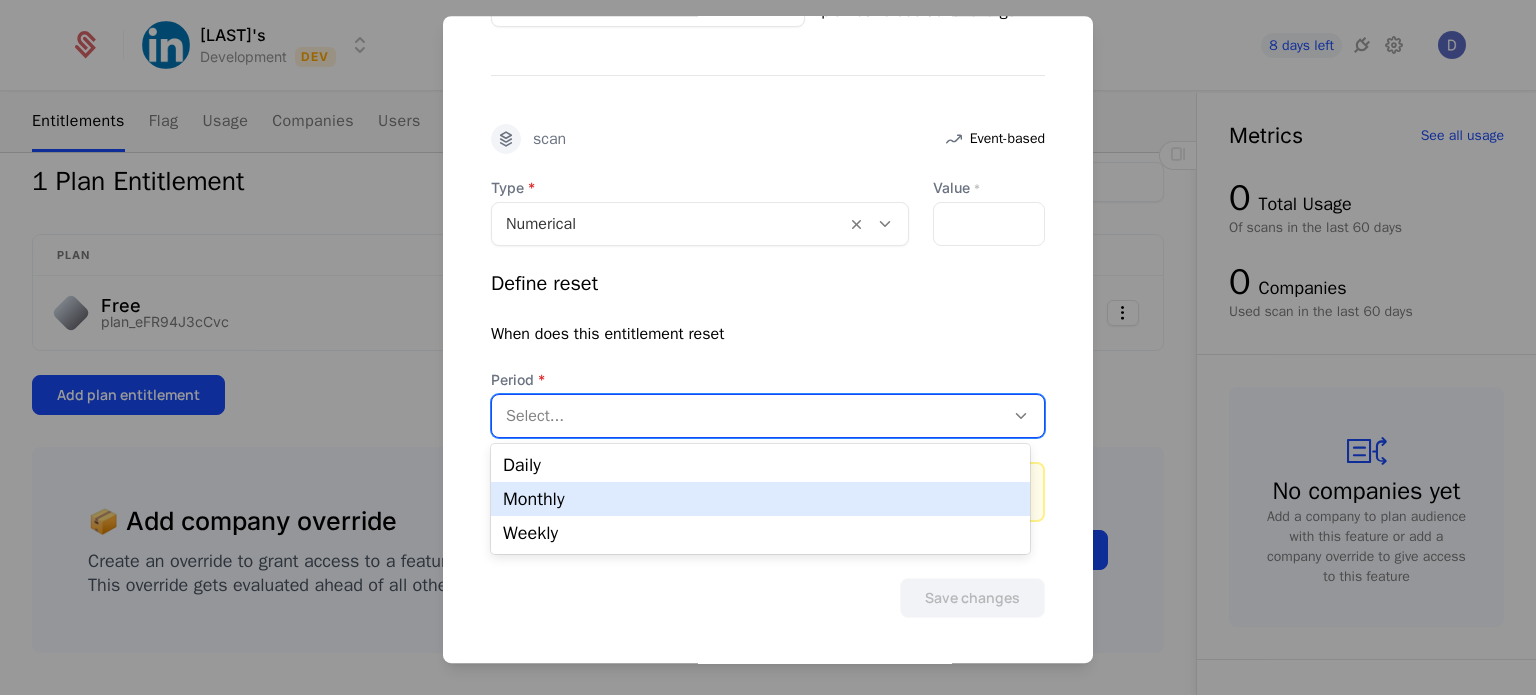 click on "Monthly" at bounding box center (760, 499) 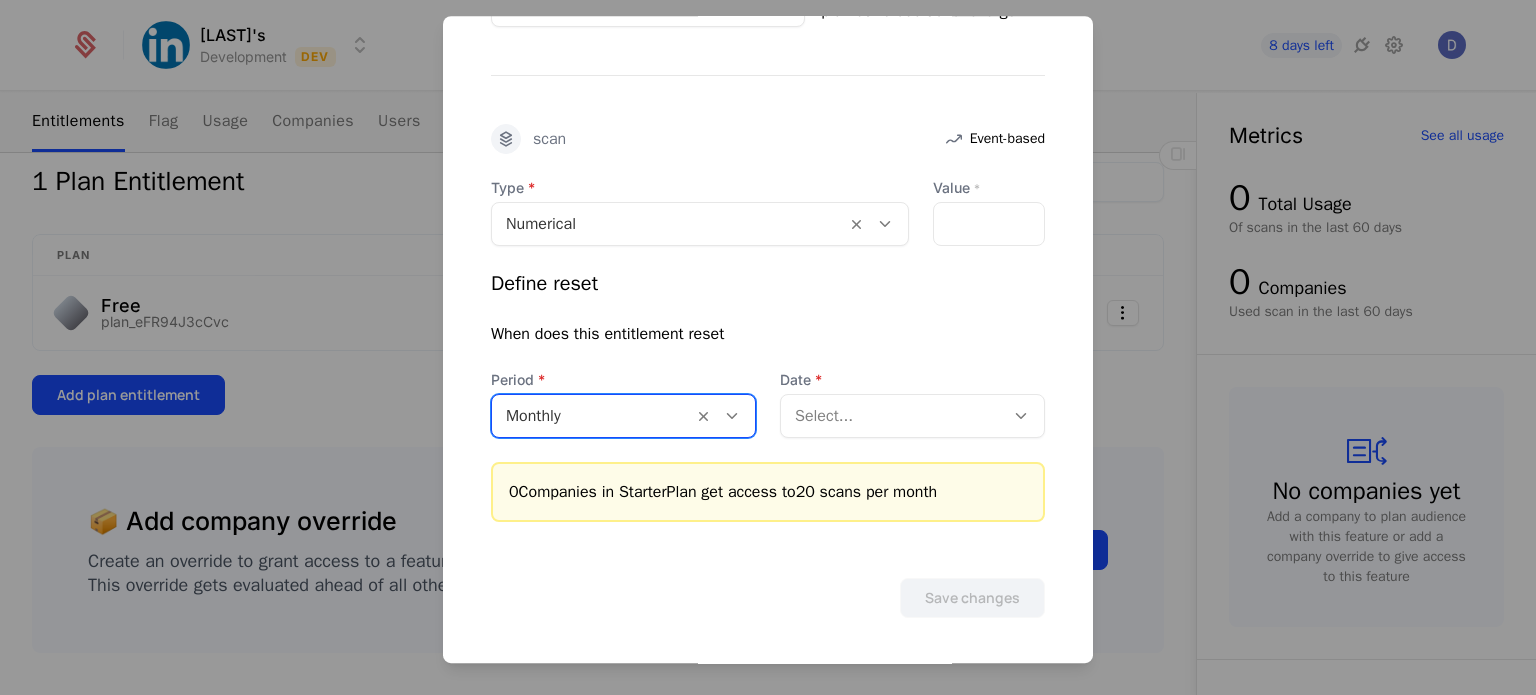 click at bounding box center (892, 416) 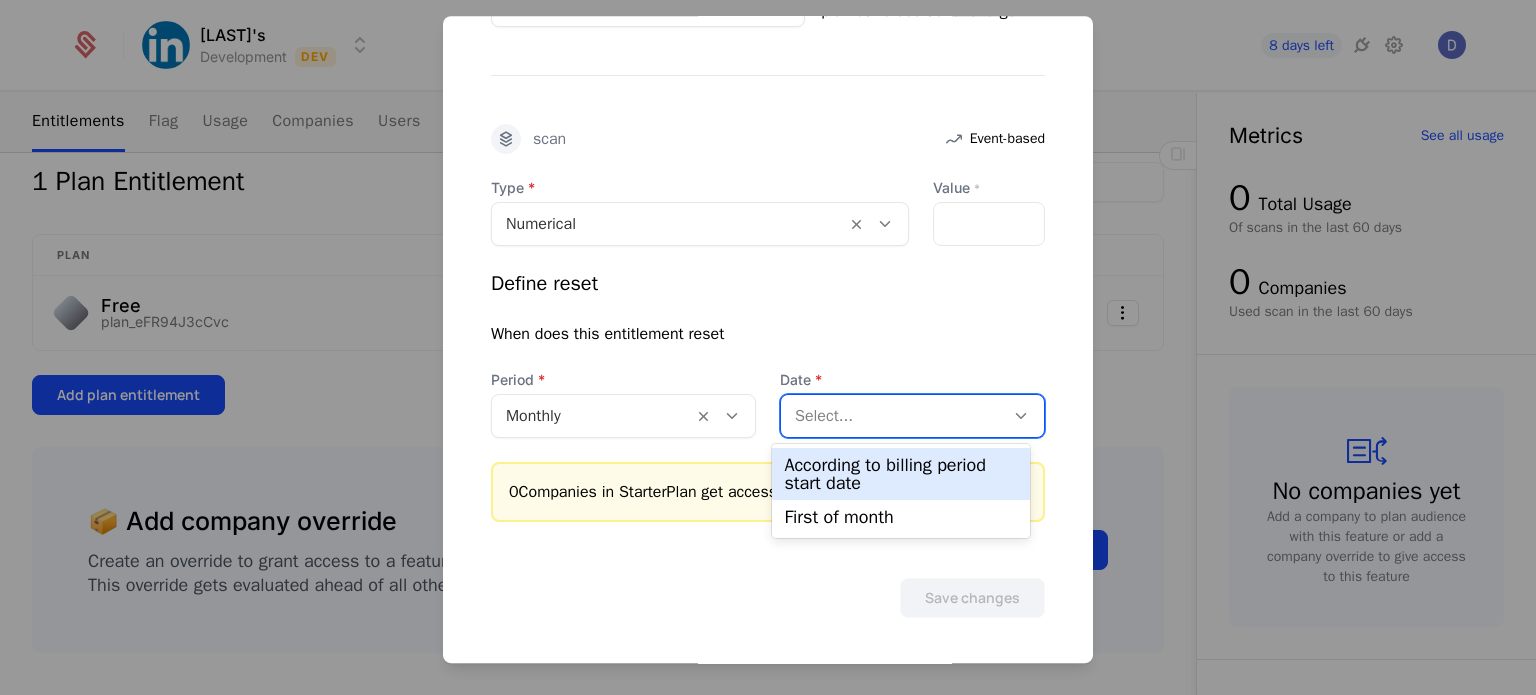 click on "According to billing period start date" at bounding box center (900, 474) 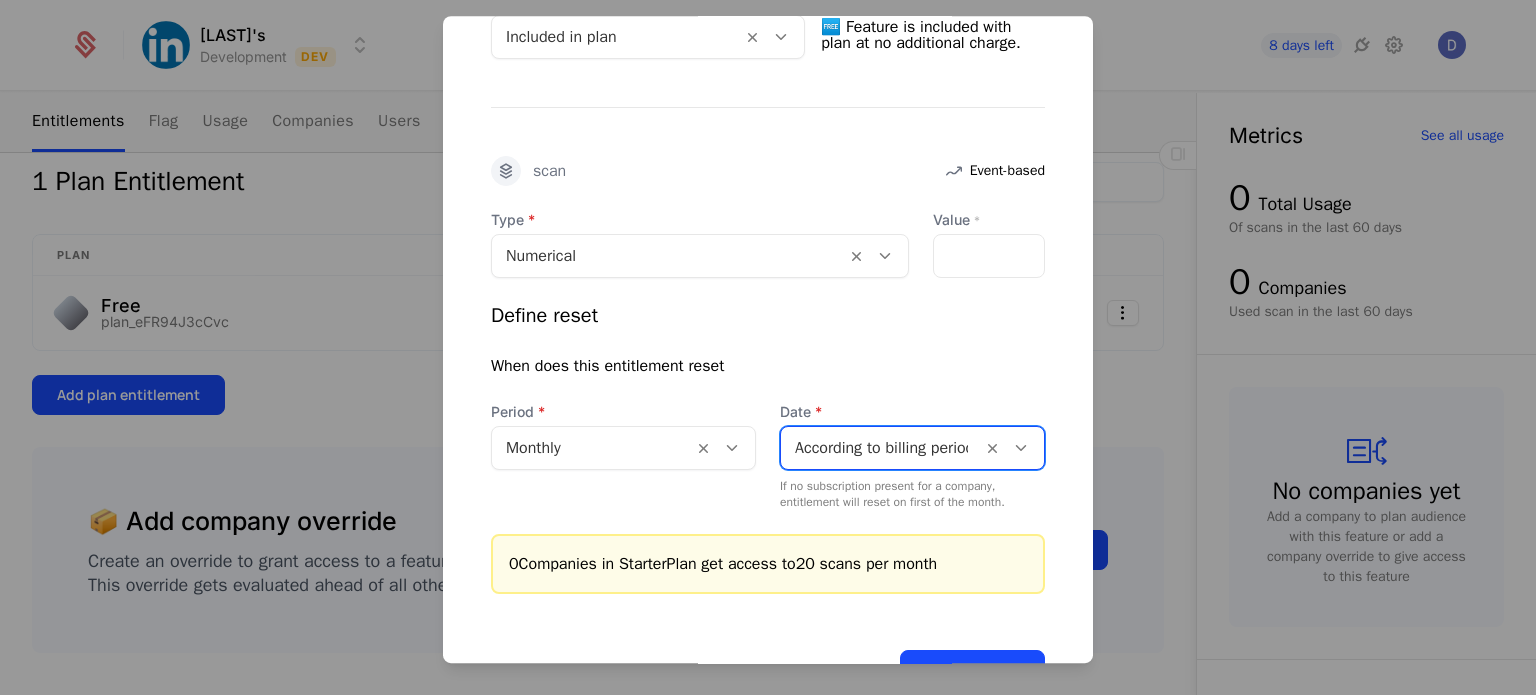 scroll, scrollTop: 588, scrollLeft: 0, axis: vertical 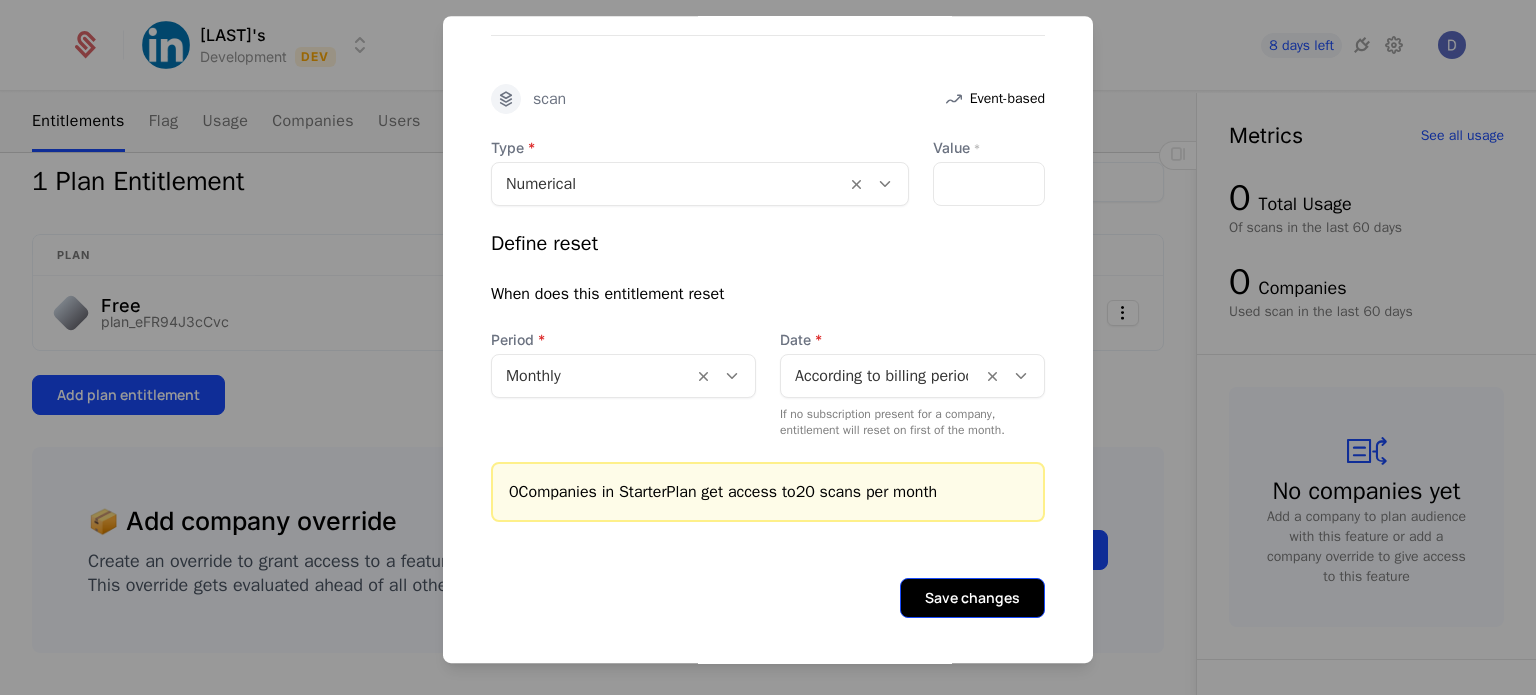 click on "Save changes" at bounding box center (972, 598) 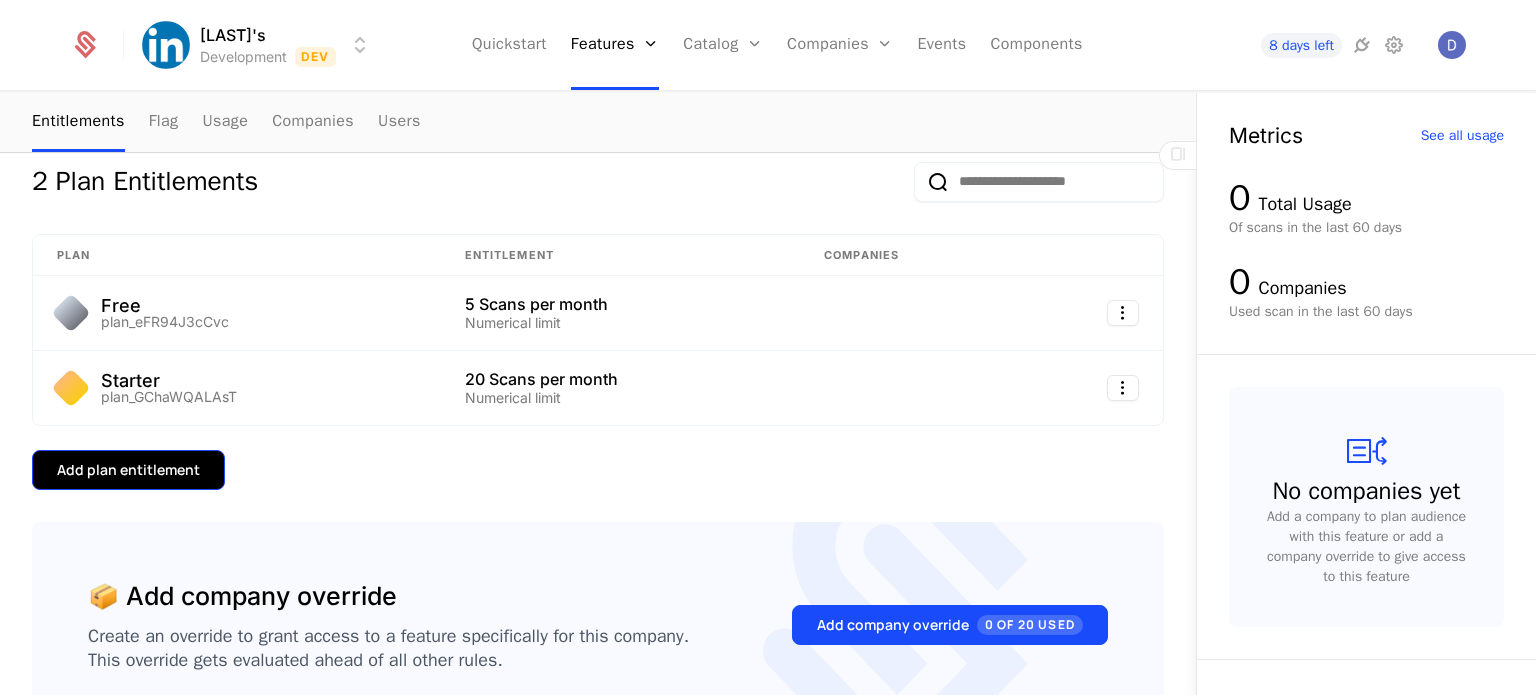 click on "Add plan entitlement" at bounding box center (128, 470) 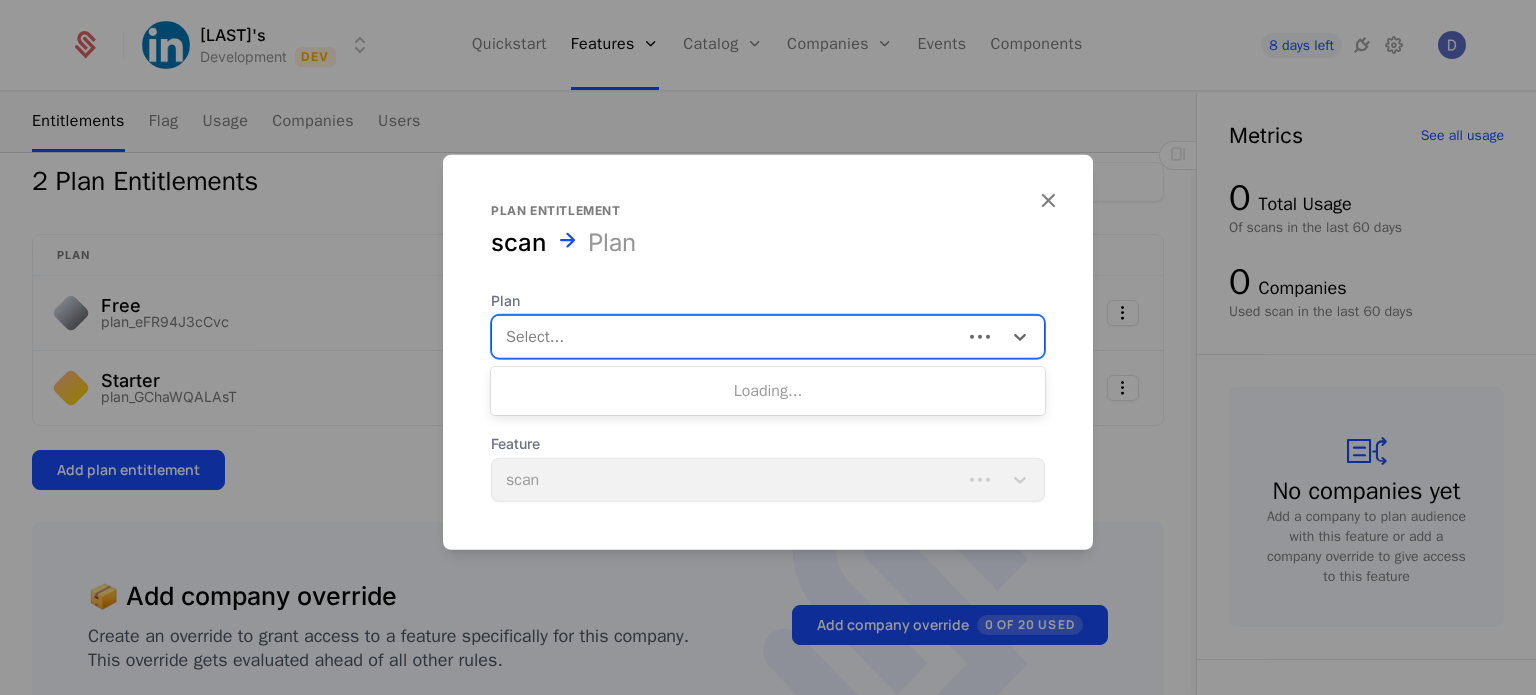 click at bounding box center [727, 336] 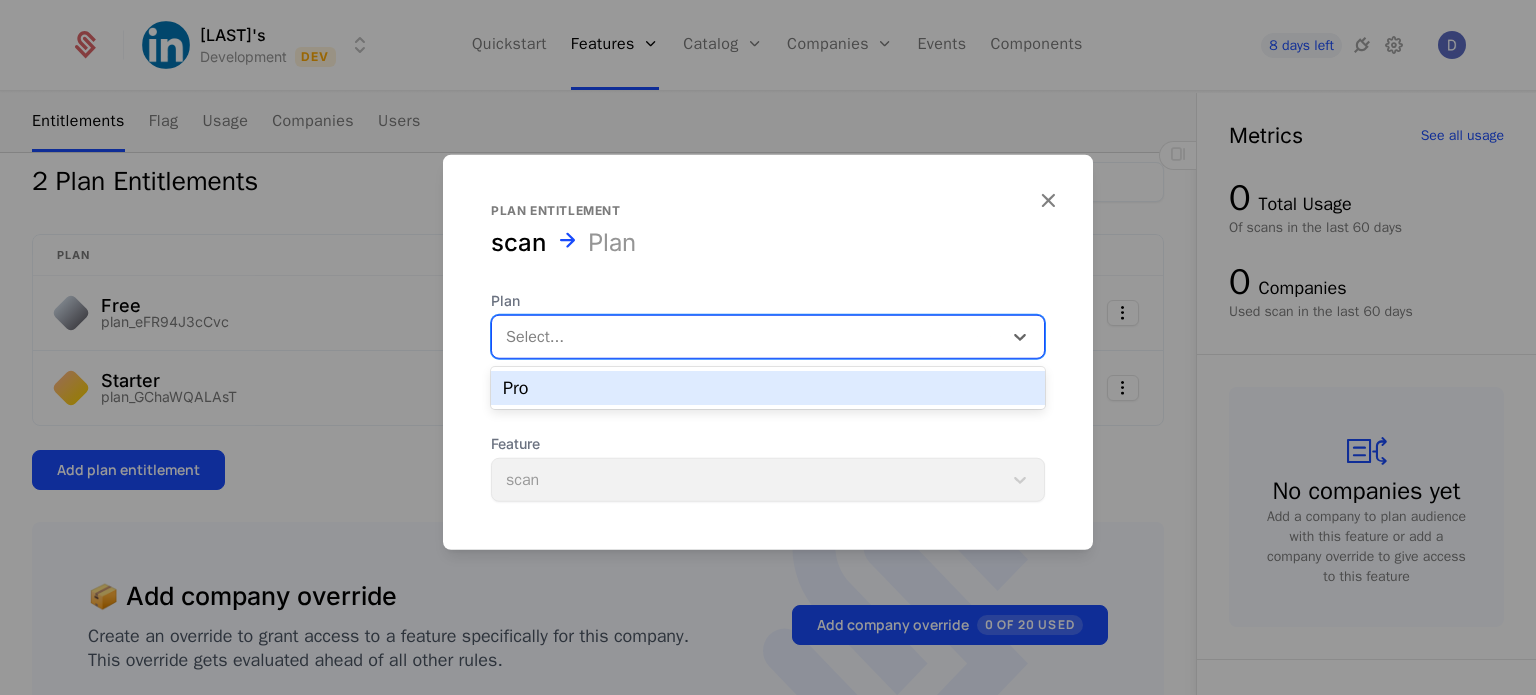 click on "Pro" at bounding box center (768, 388) 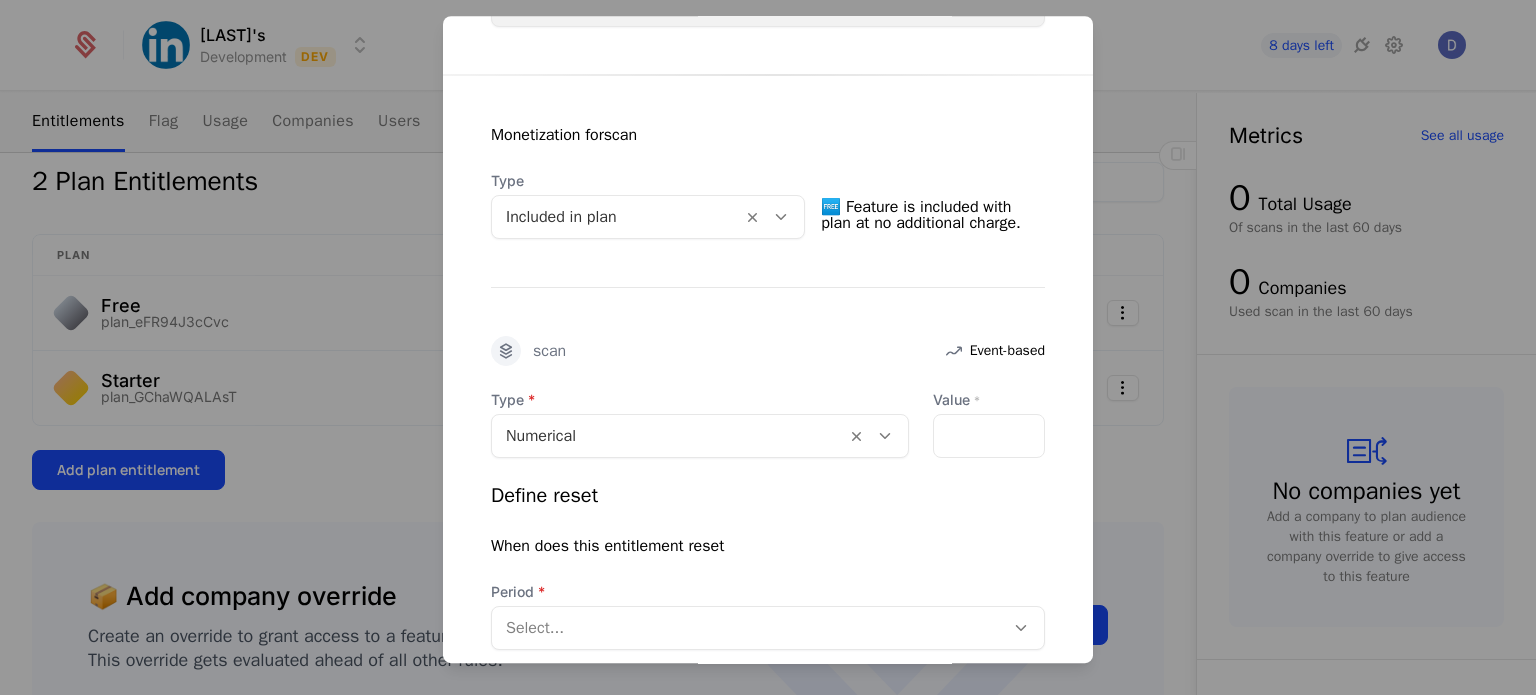 scroll, scrollTop: 340, scrollLeft: 0, axis: vertical 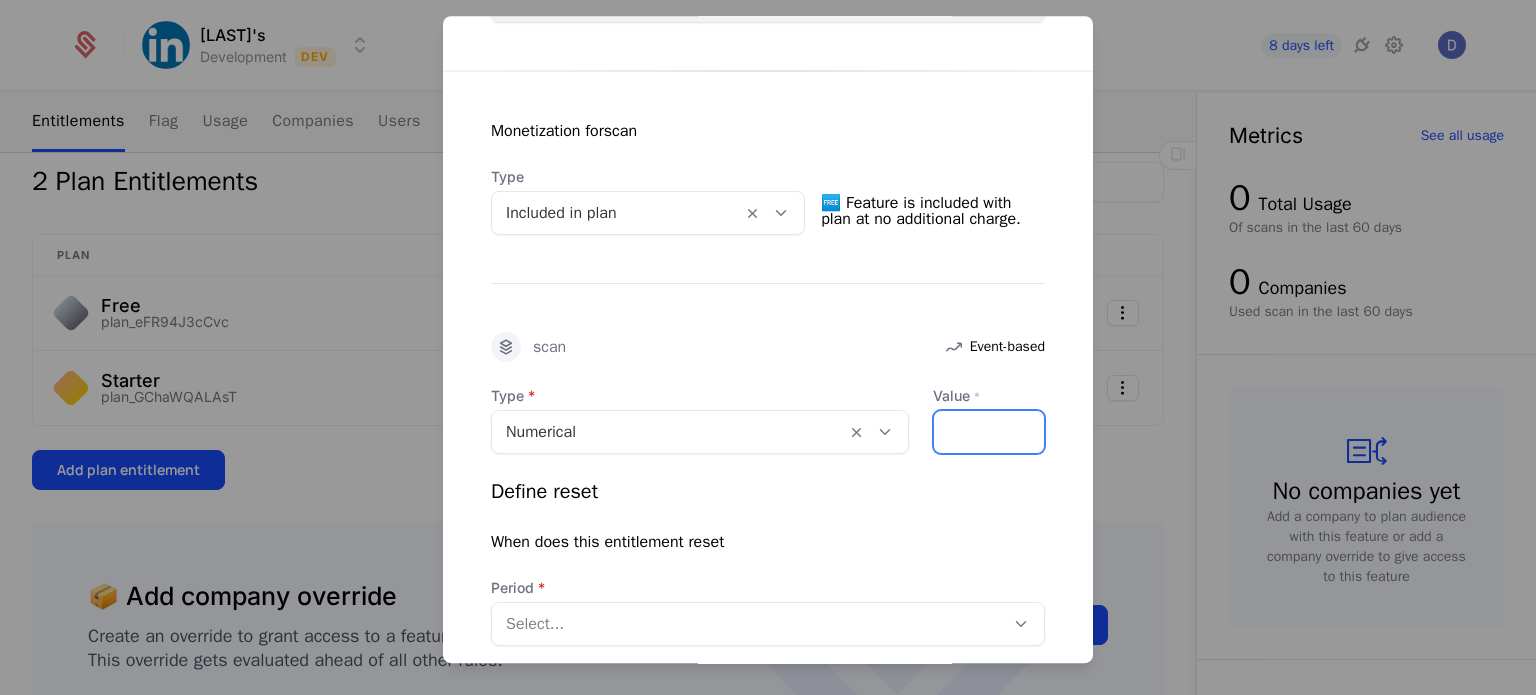 click on "Value *" at bounding box center [989, 432] 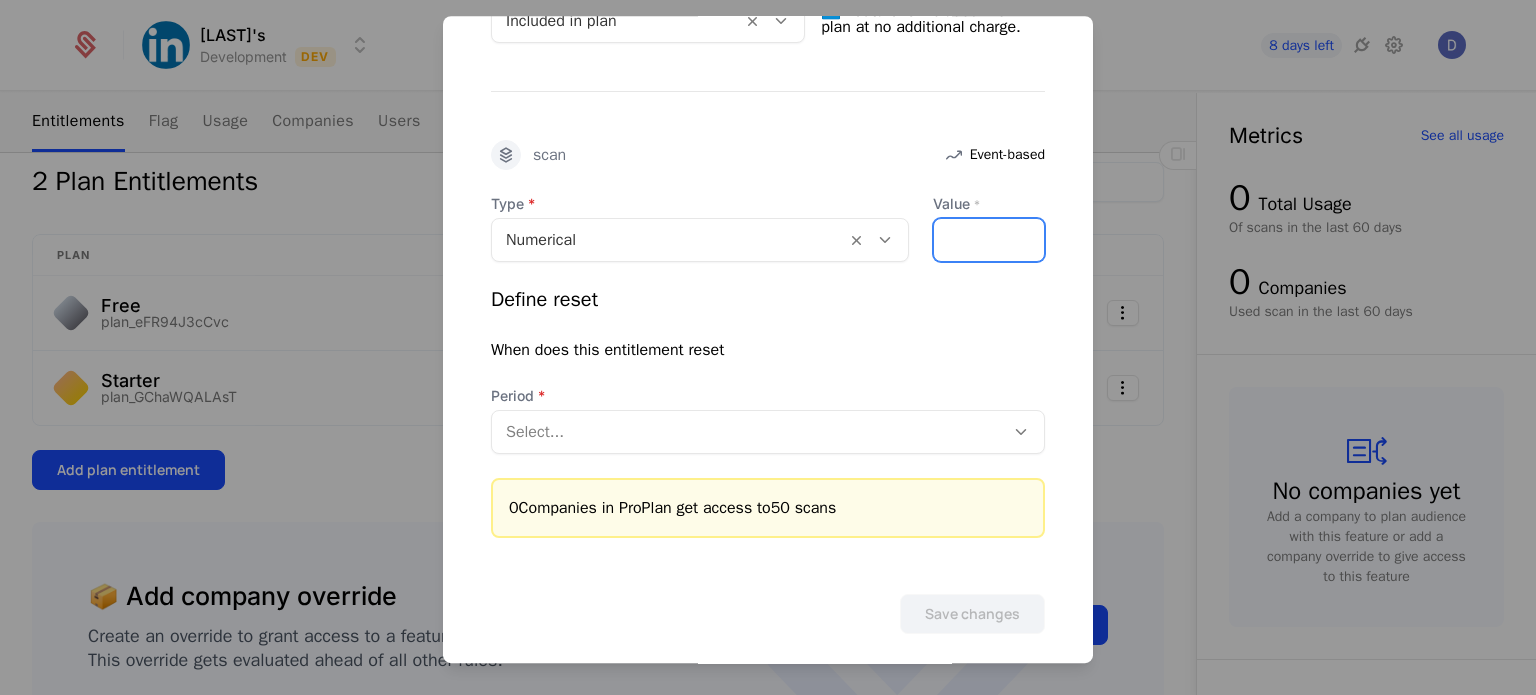 type on "**" 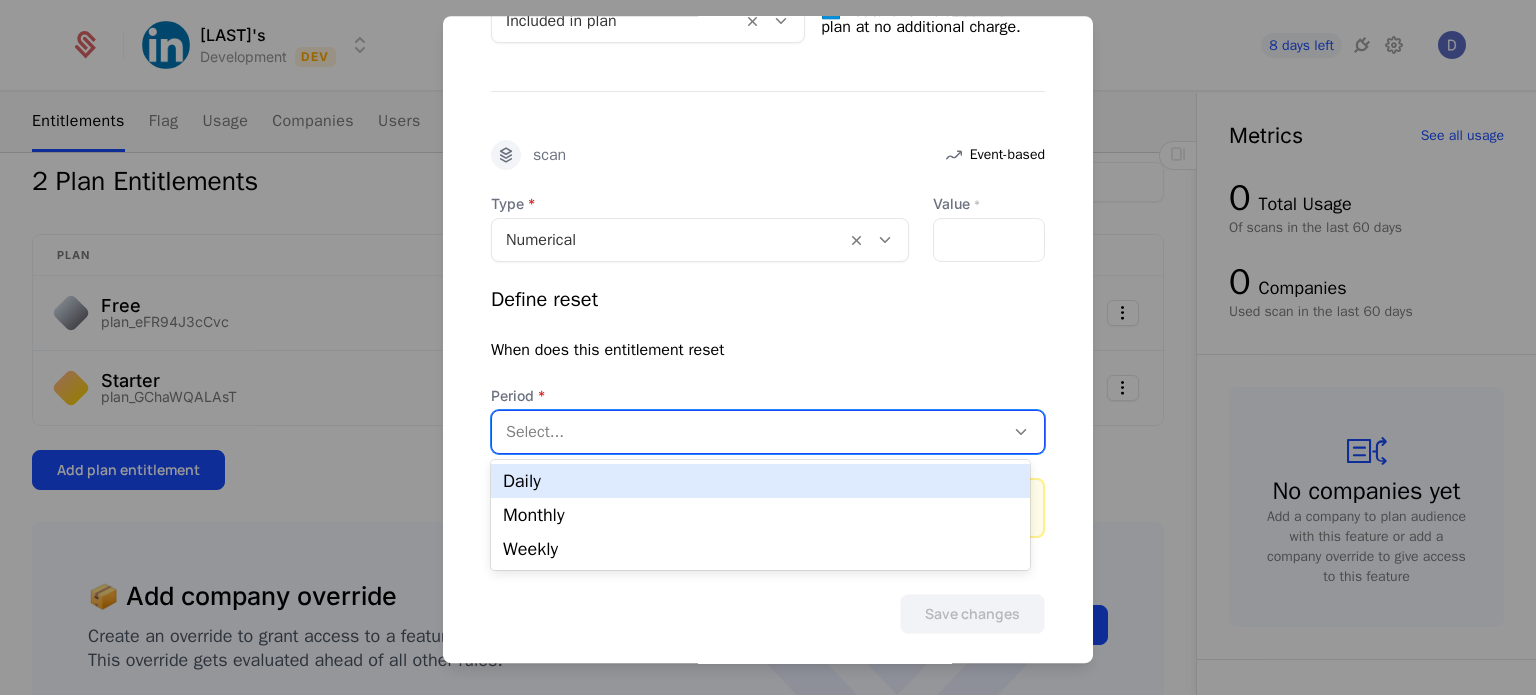 click at bounding box center [748, 432] 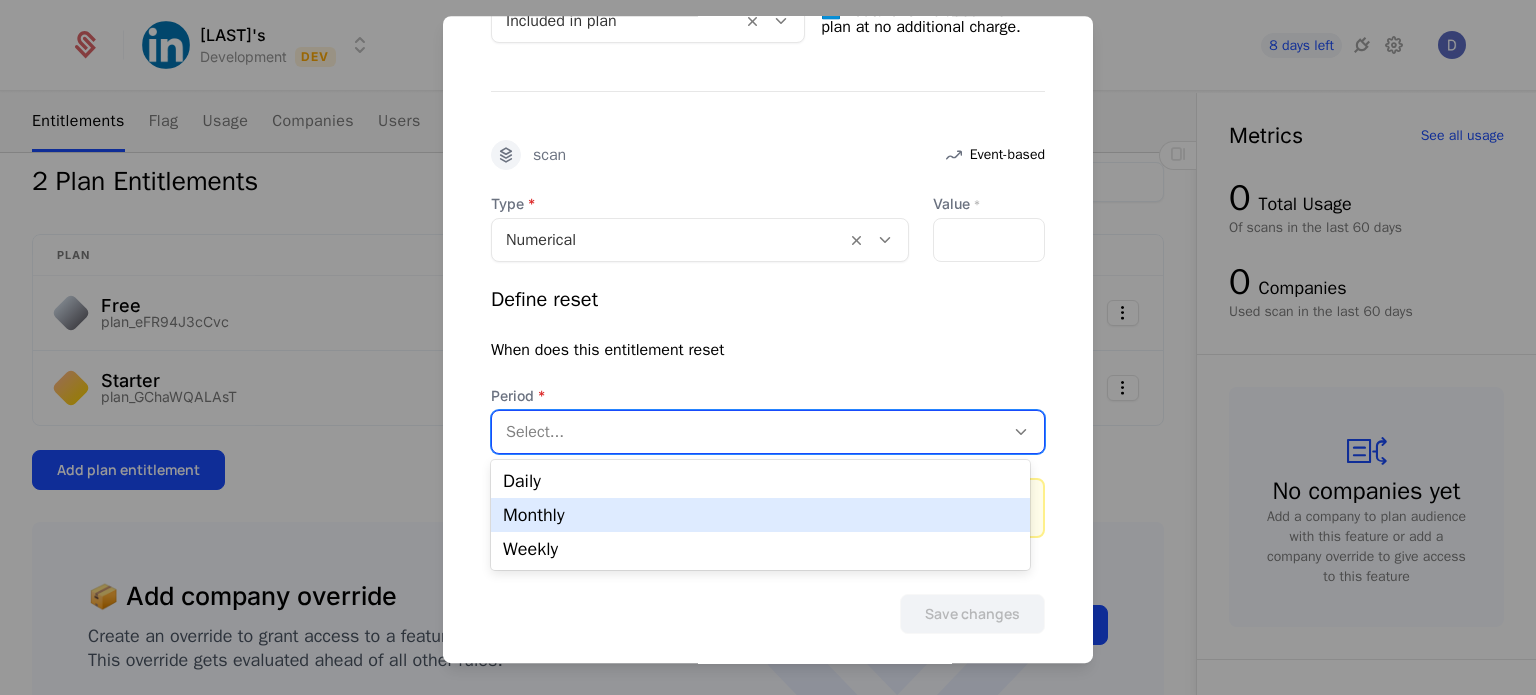 click on "Monthly" at bounding box center (760, 515) 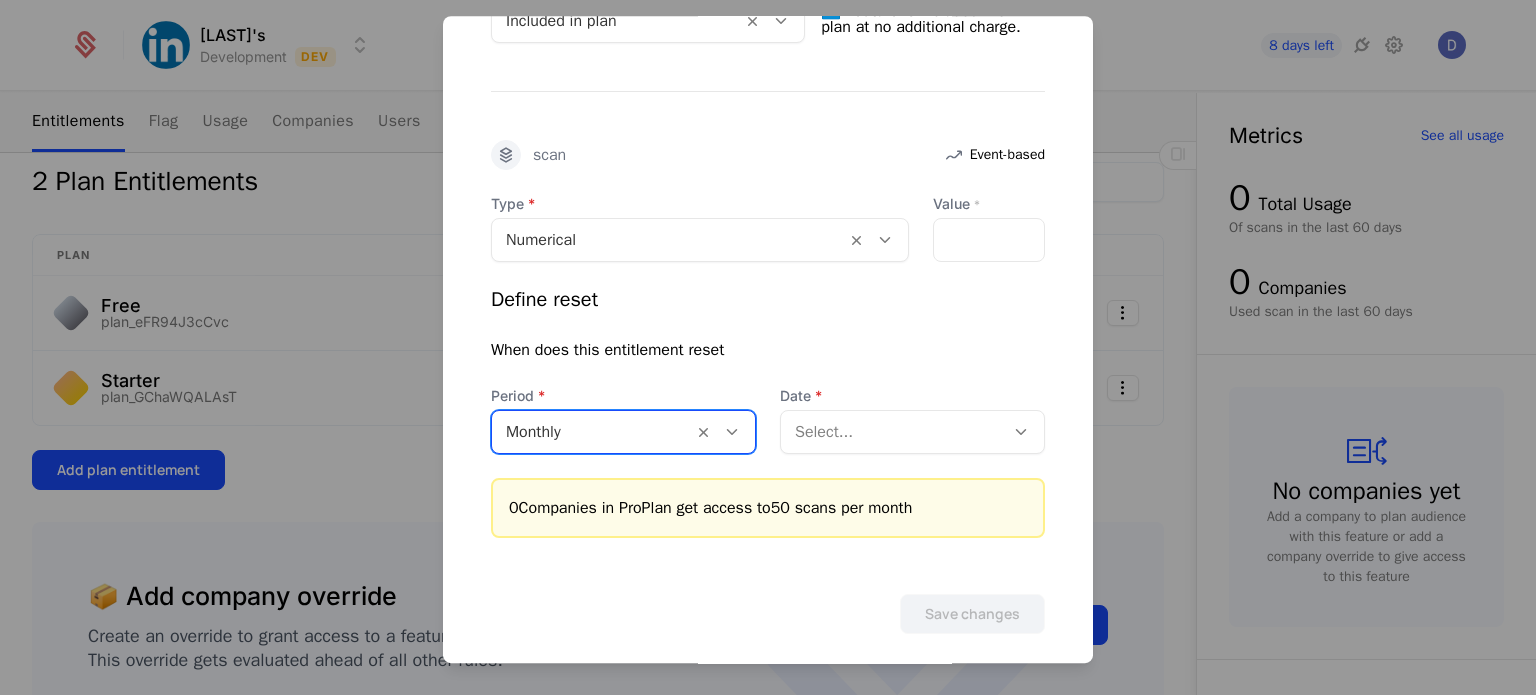 click at bounding box center (892, 432) 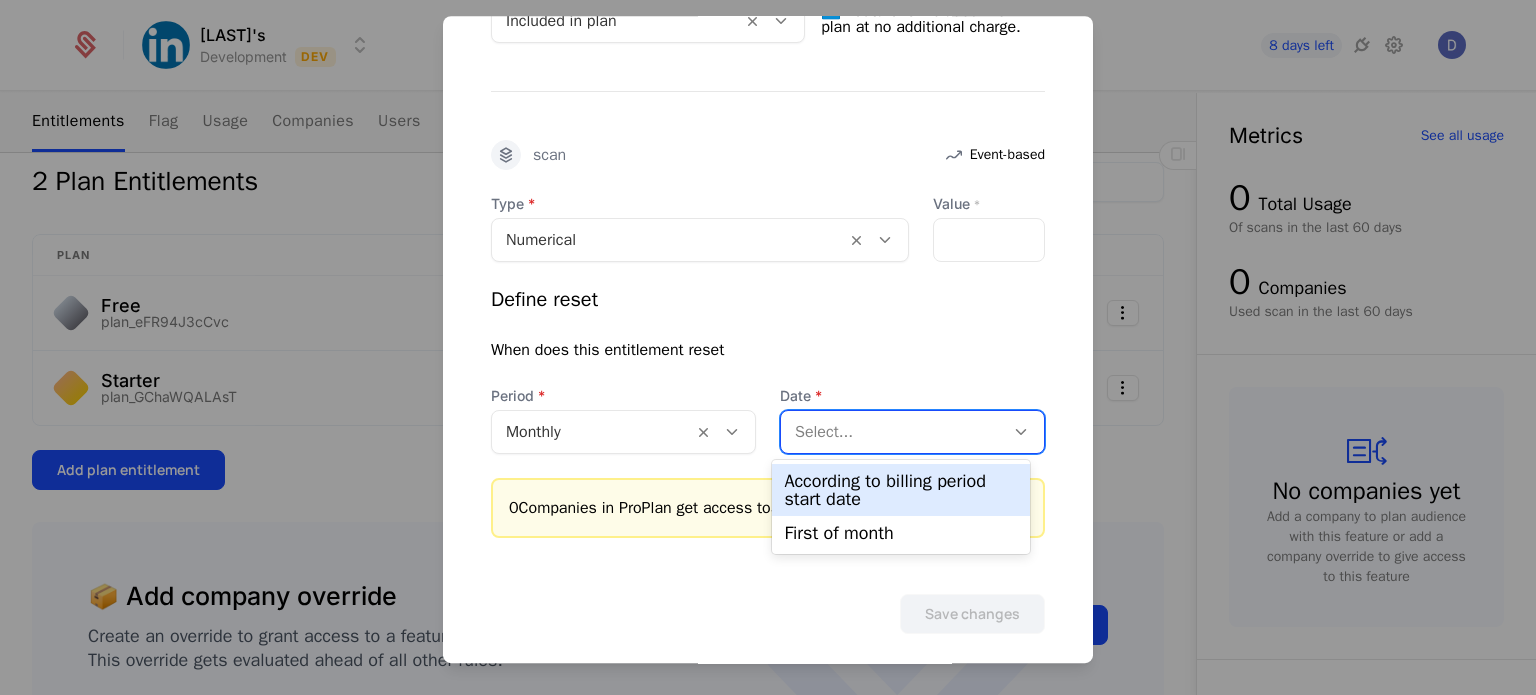 click on "According to billing period start date" at bounding box center [900, 490] 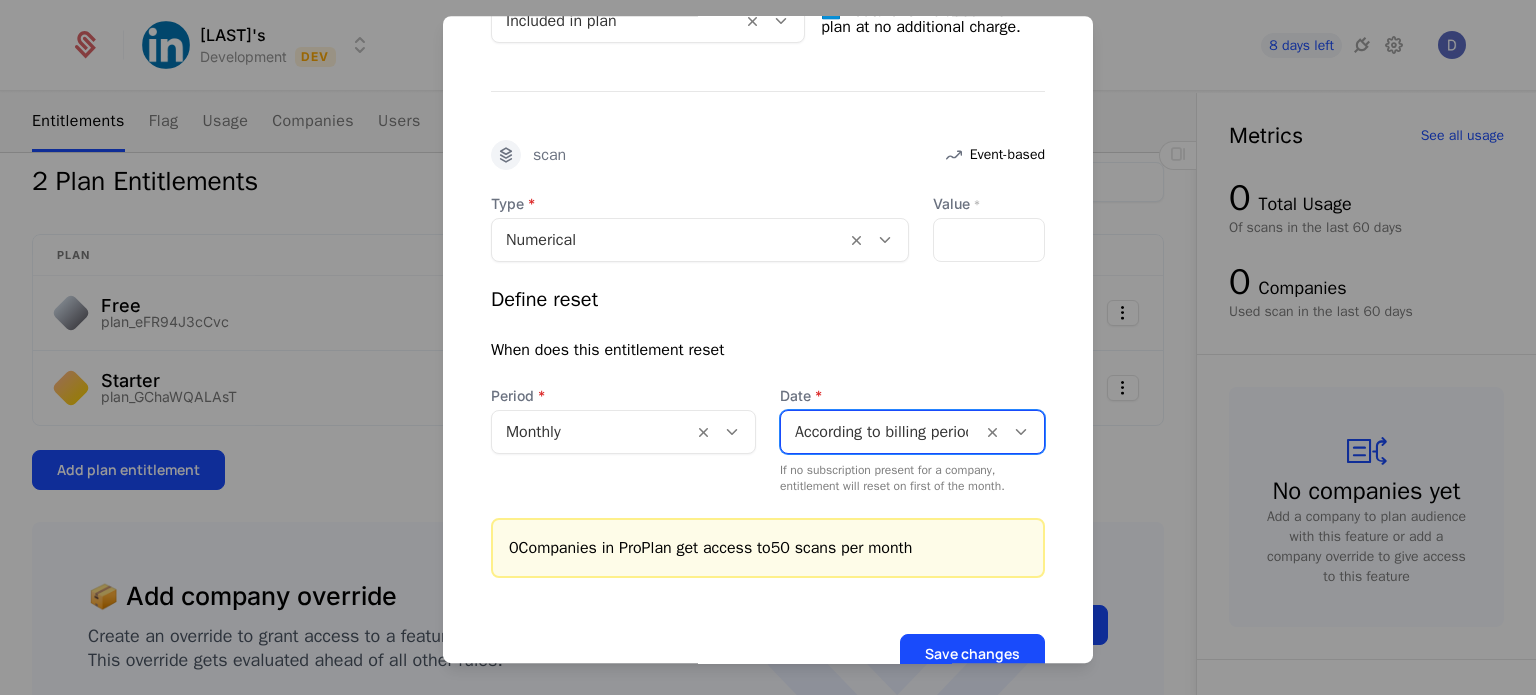 scroll, scrollTop: 588, scrollLeft: 0, axis: vertical 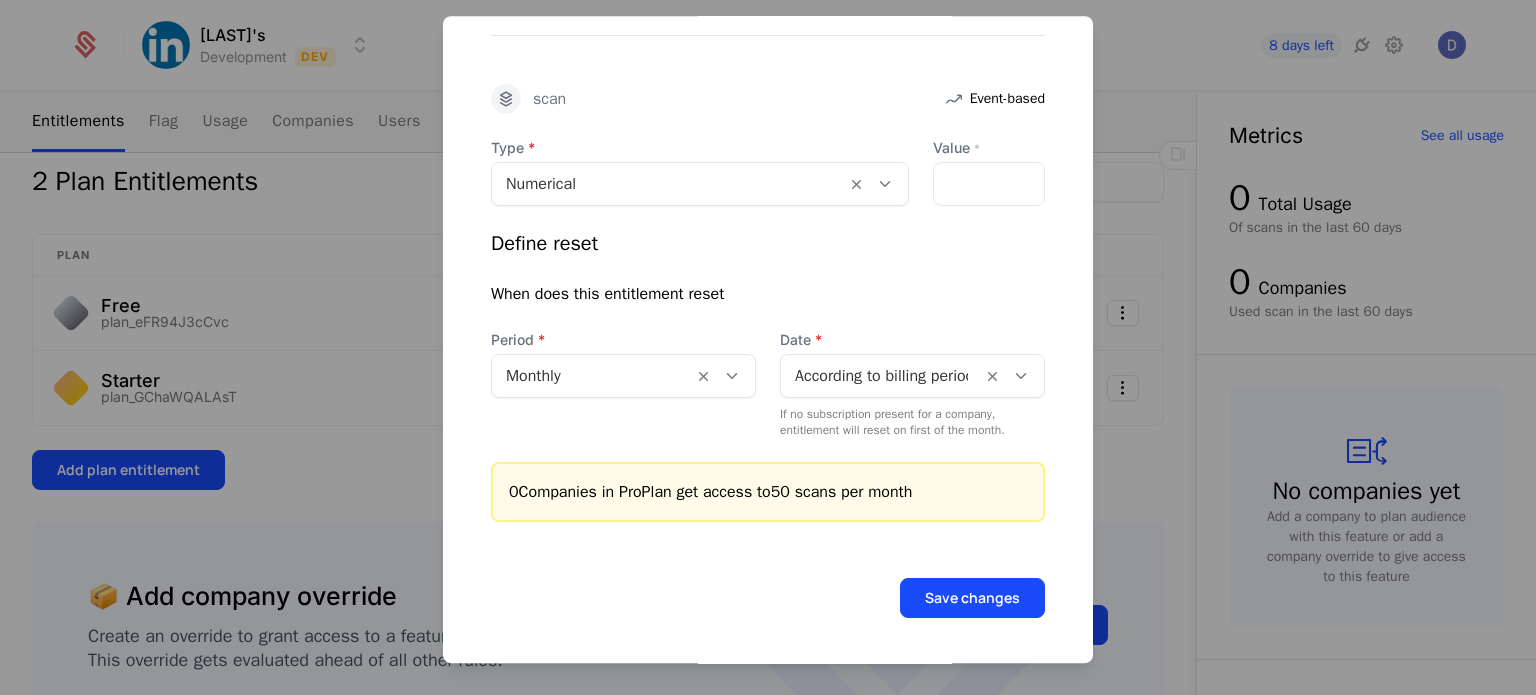 click on "Save changes" at bounding box center (972, 598) 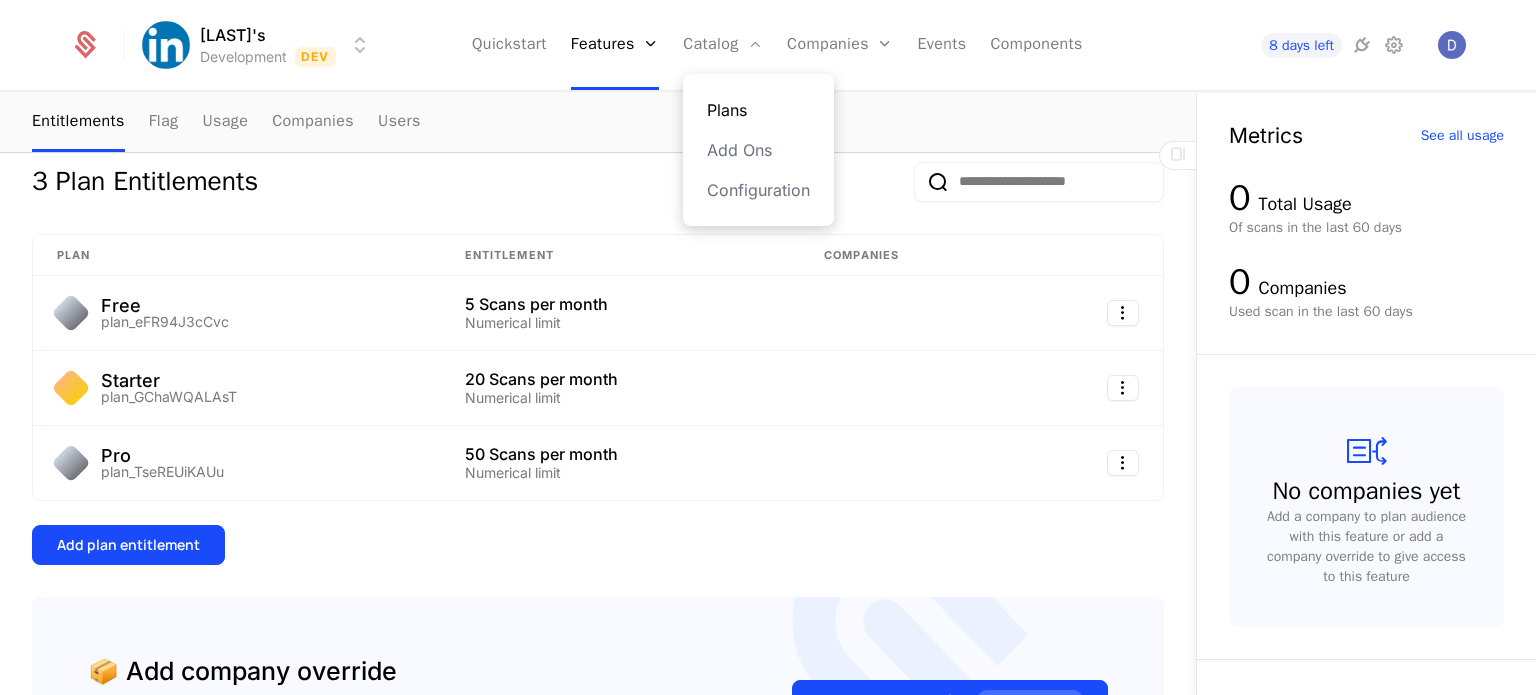 click on "Plans" at bounding box center (758, 110) 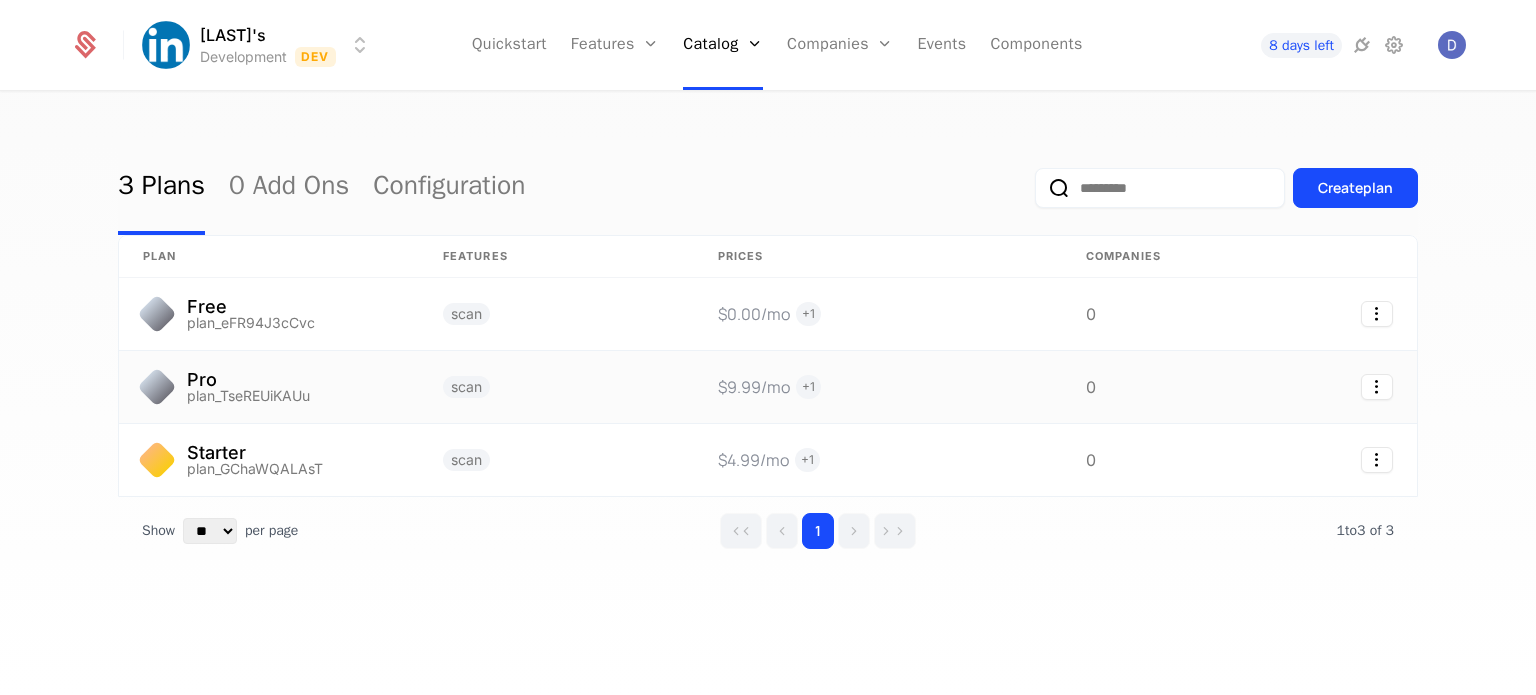 click at bounding box center [1319, 387] 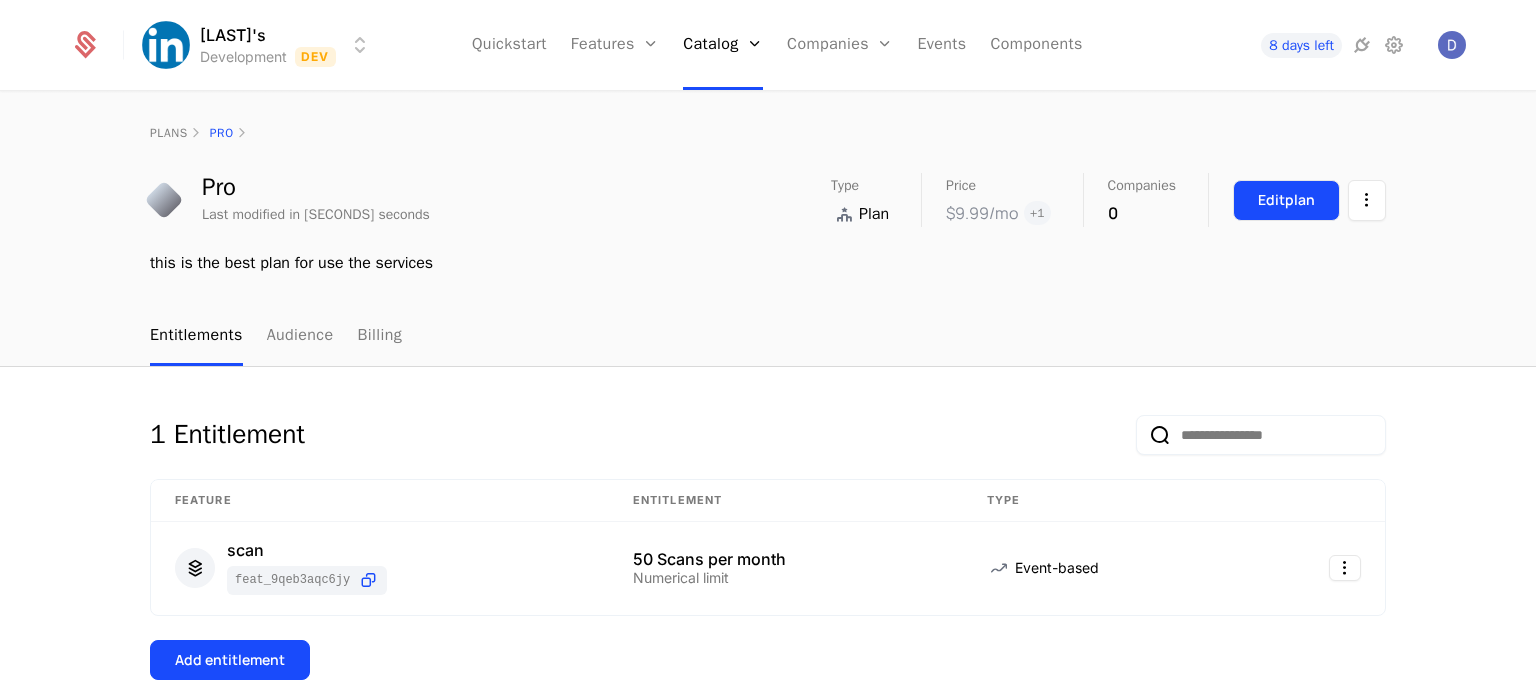 click on "Edit  plan" at bounding box center (1286, 200) 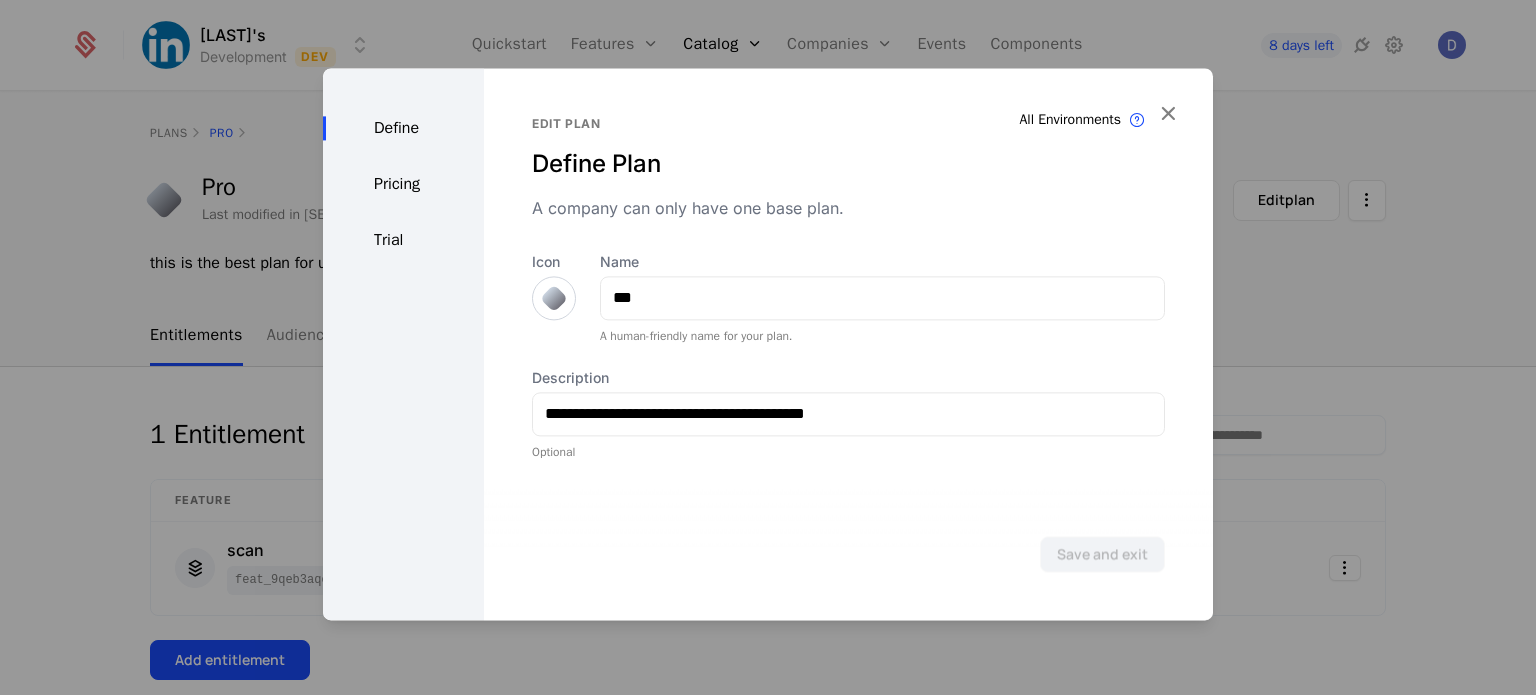 click at bounding box center [554, 298] 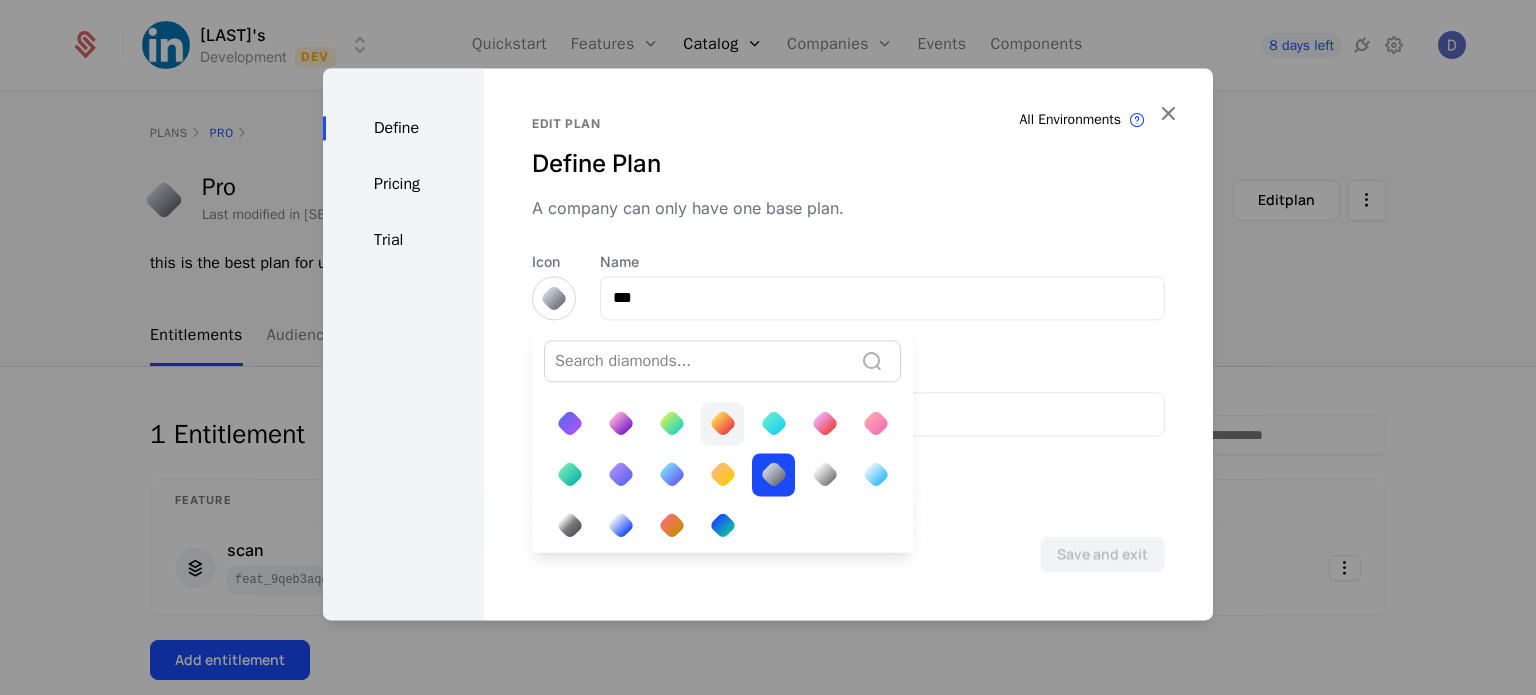 scroll, scrollTop: 0, scrollLeft: 0, axis: both 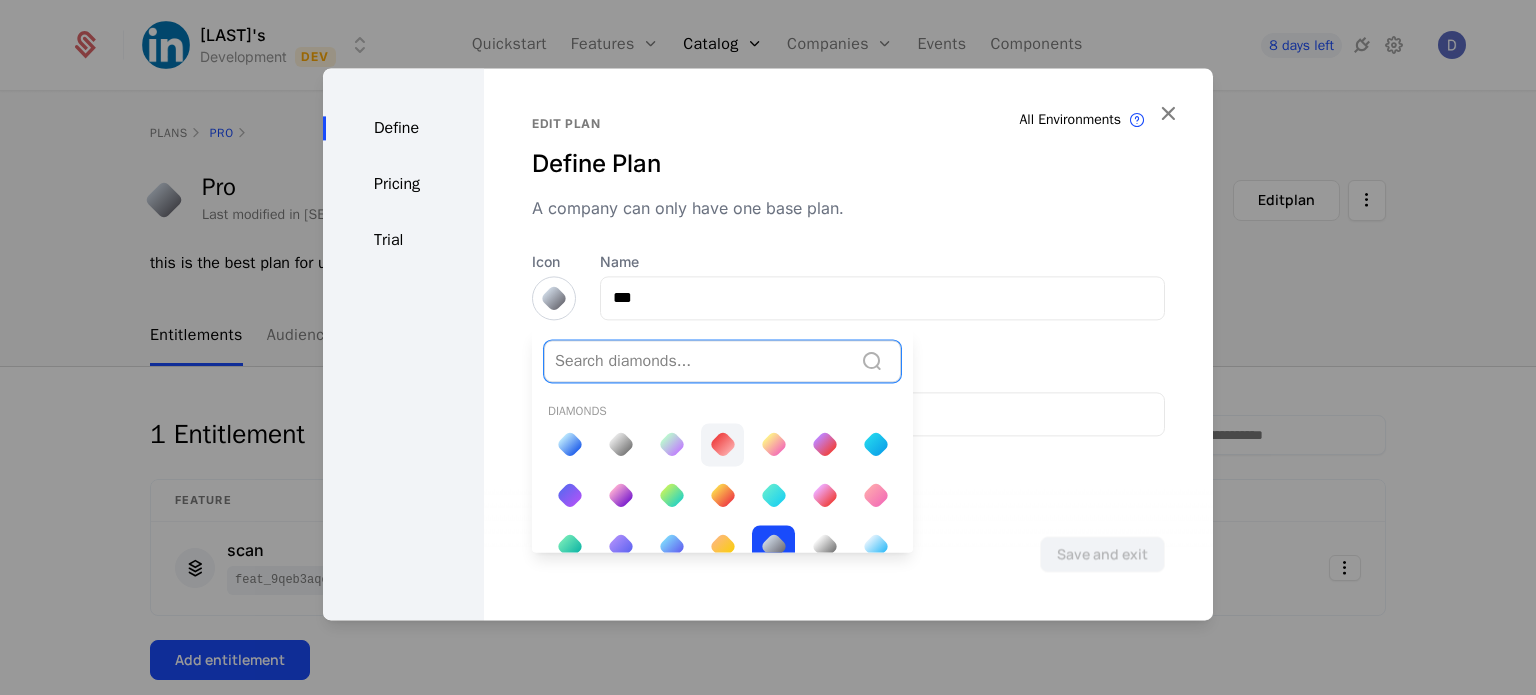 click at bounding box center (723, 444) 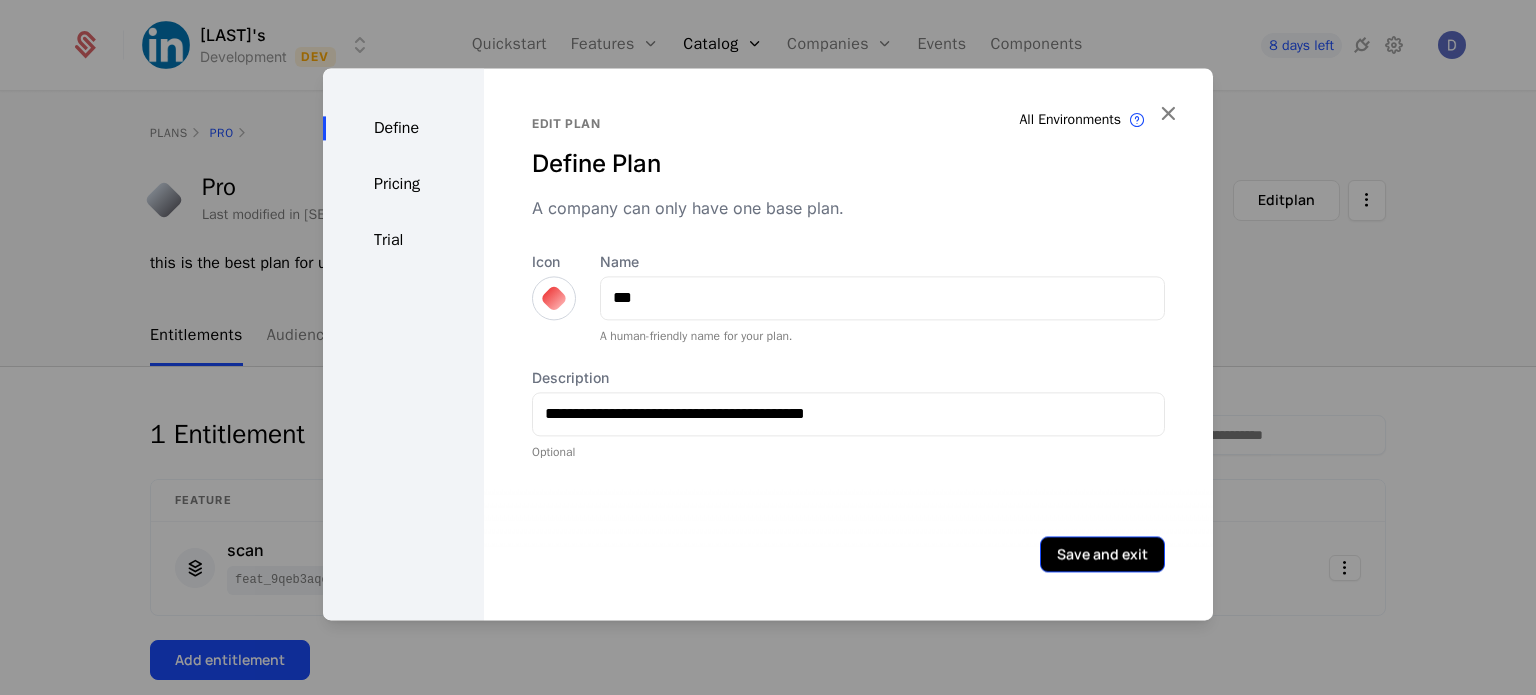 click on "Save and exit" at bounding box center [1102, 554] 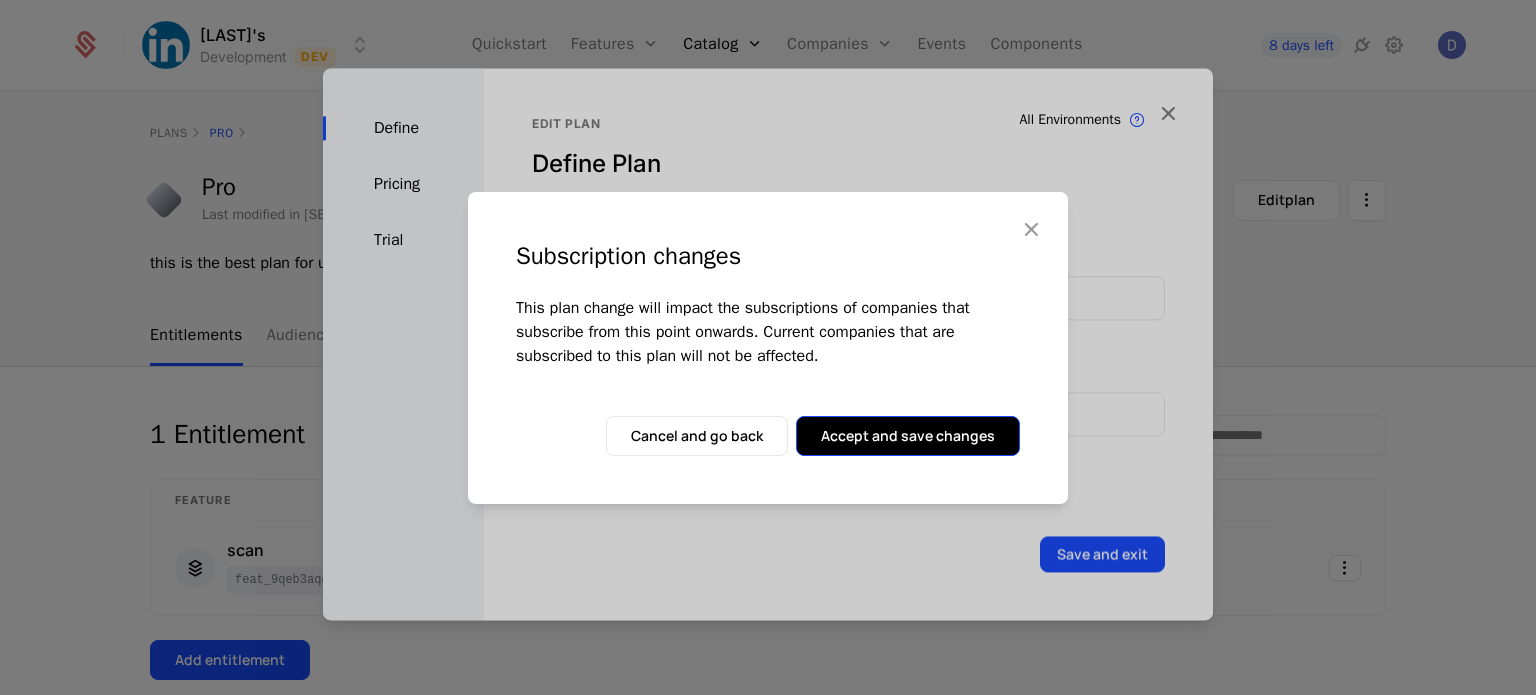click on "Accept and save changes" at bounding box center [908, 436] 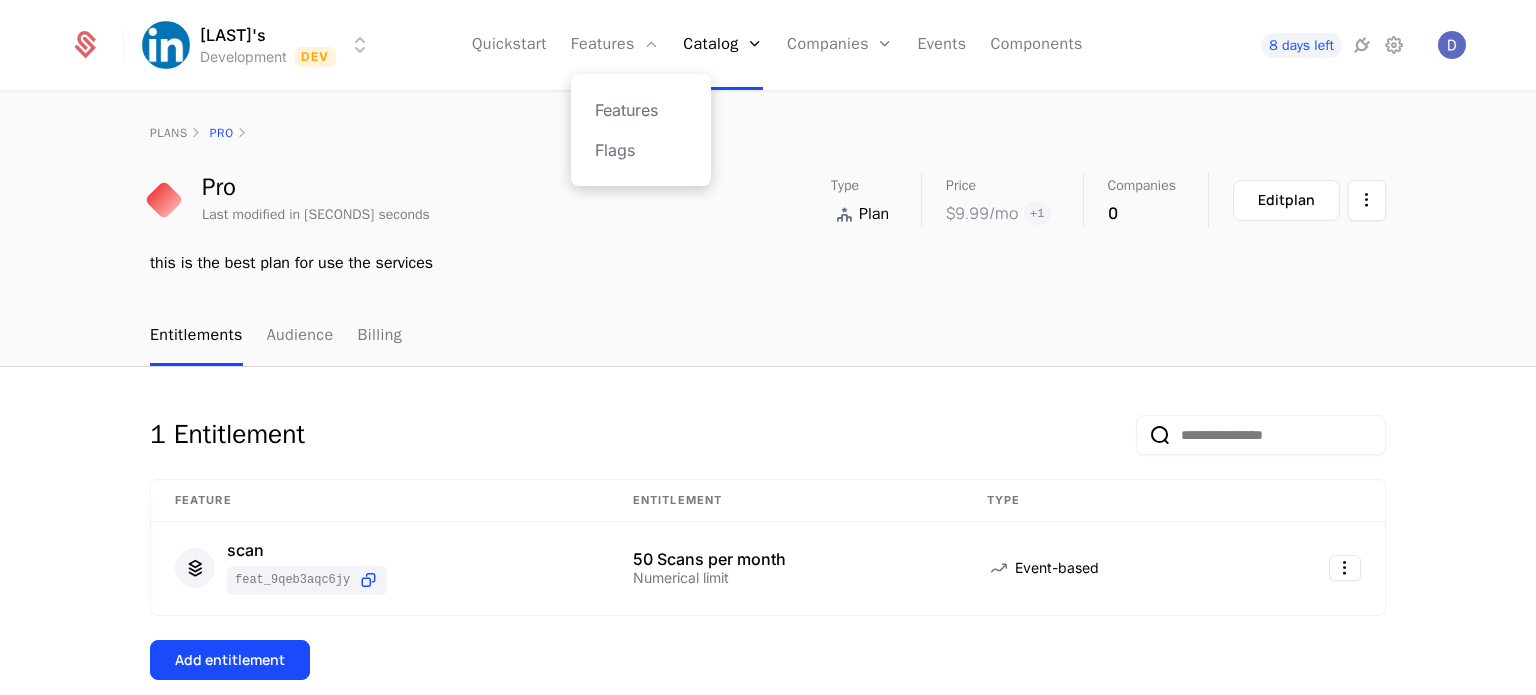 click on "Features Flags" at bounding box center (641, 130) 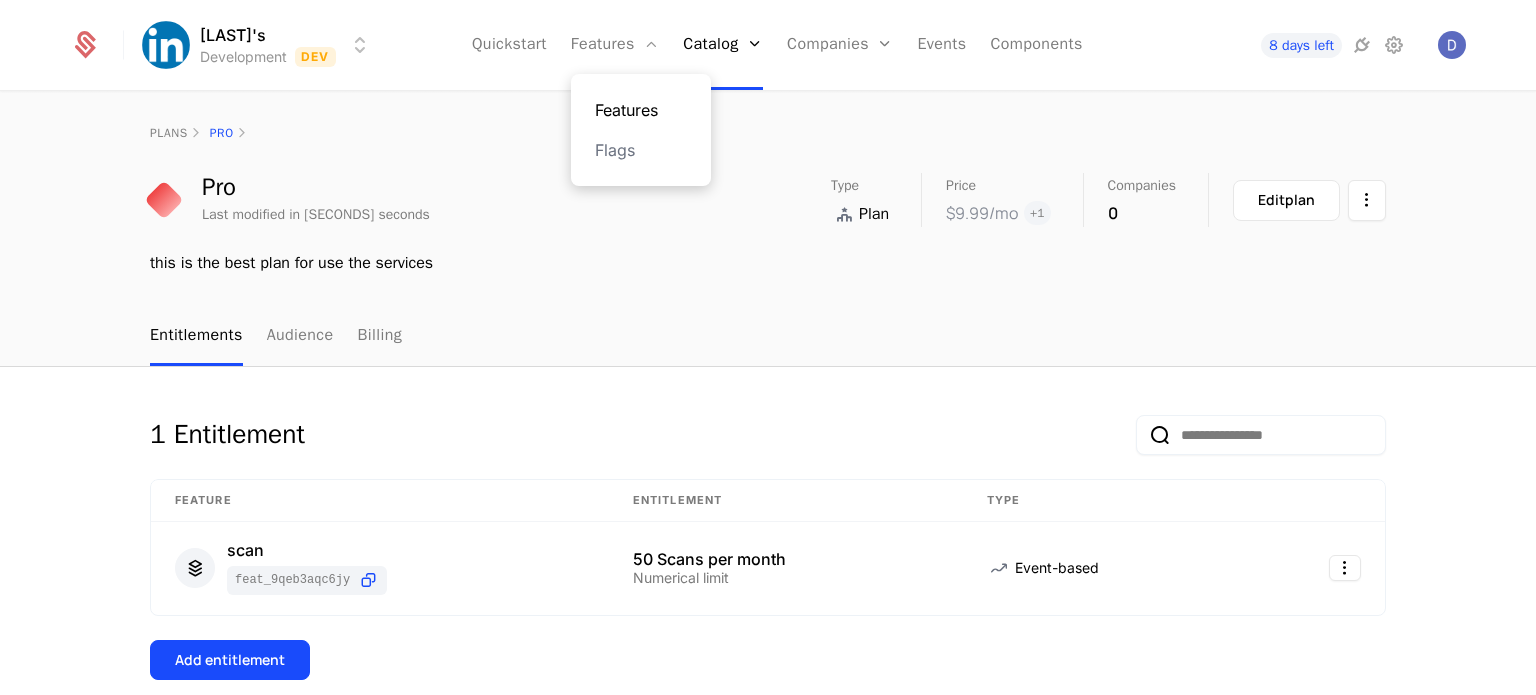 click on "Features" at bounding box center [641, 110] 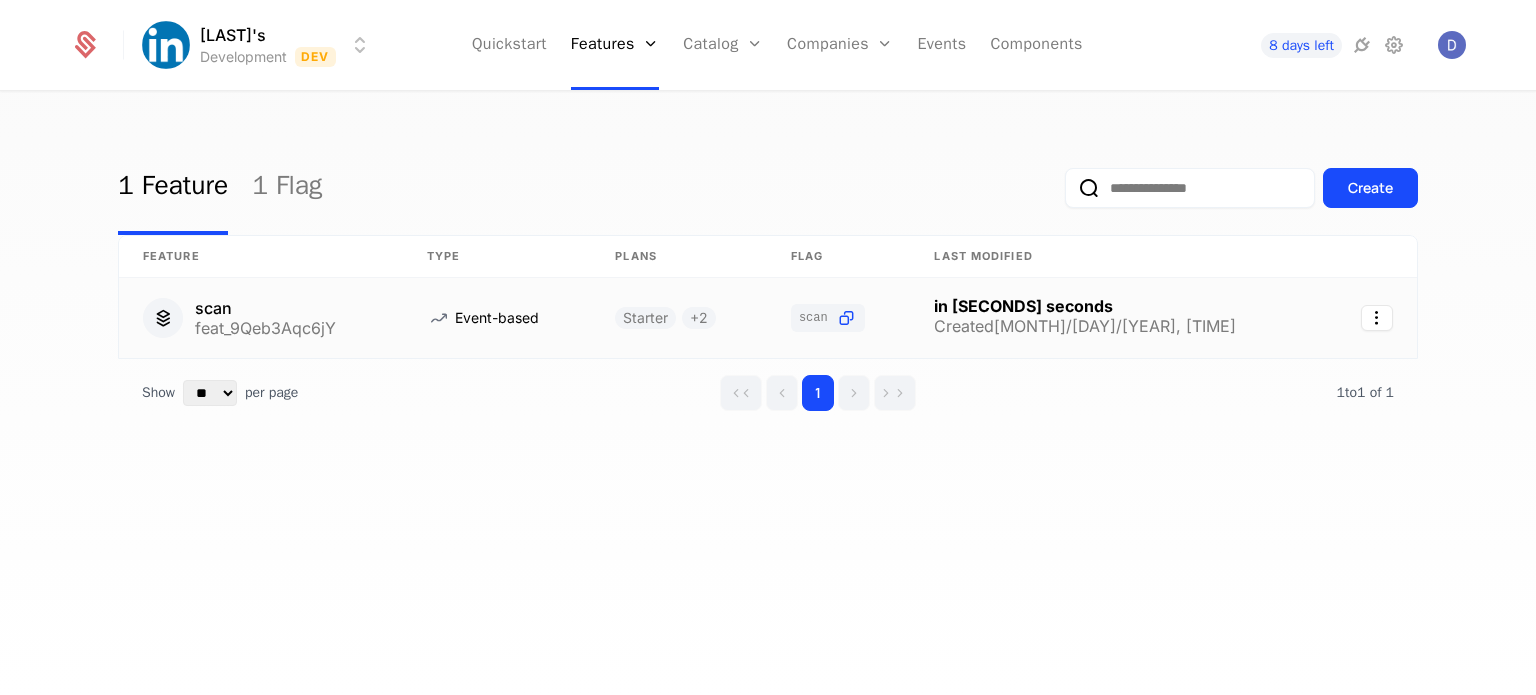 click on "scan" at bounding box center [813, 318] 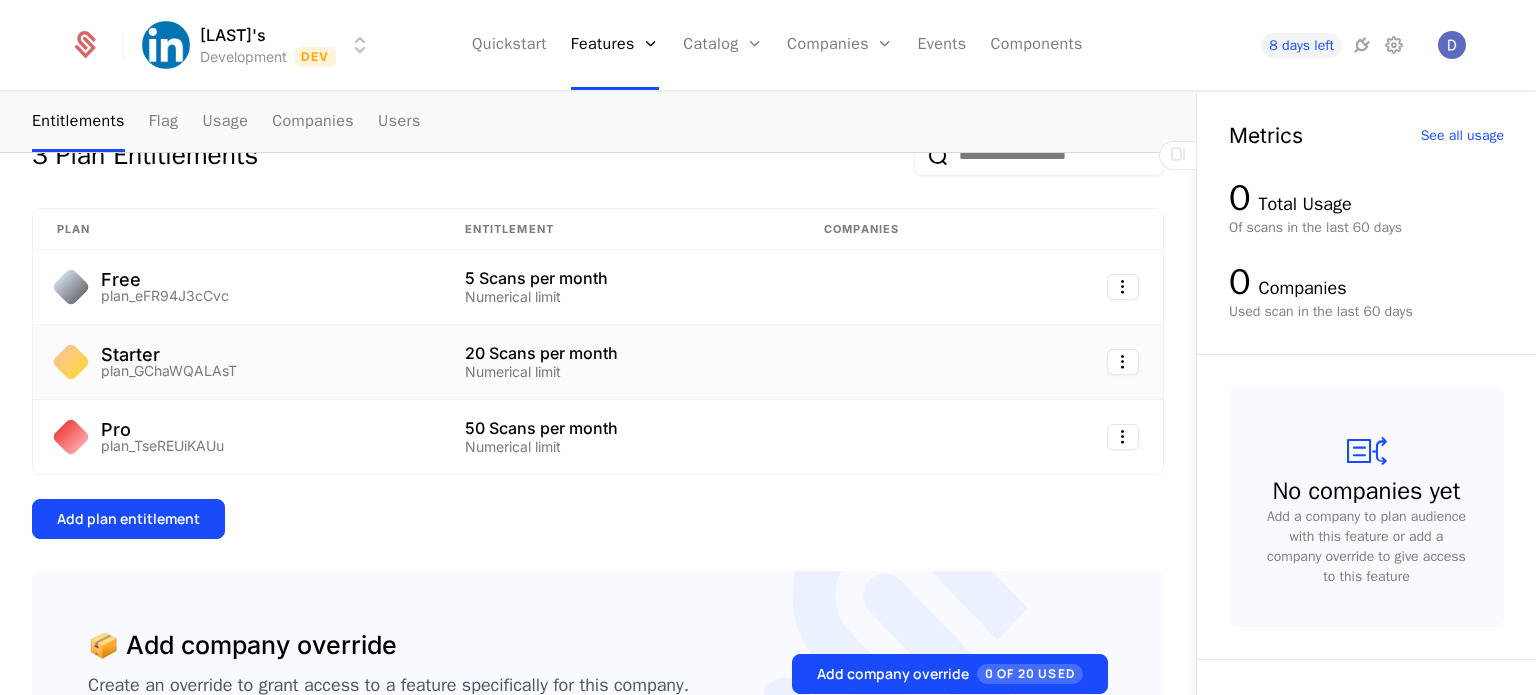 scroll, scrollTop: 306, scrollLeft: 0, axis: vertical 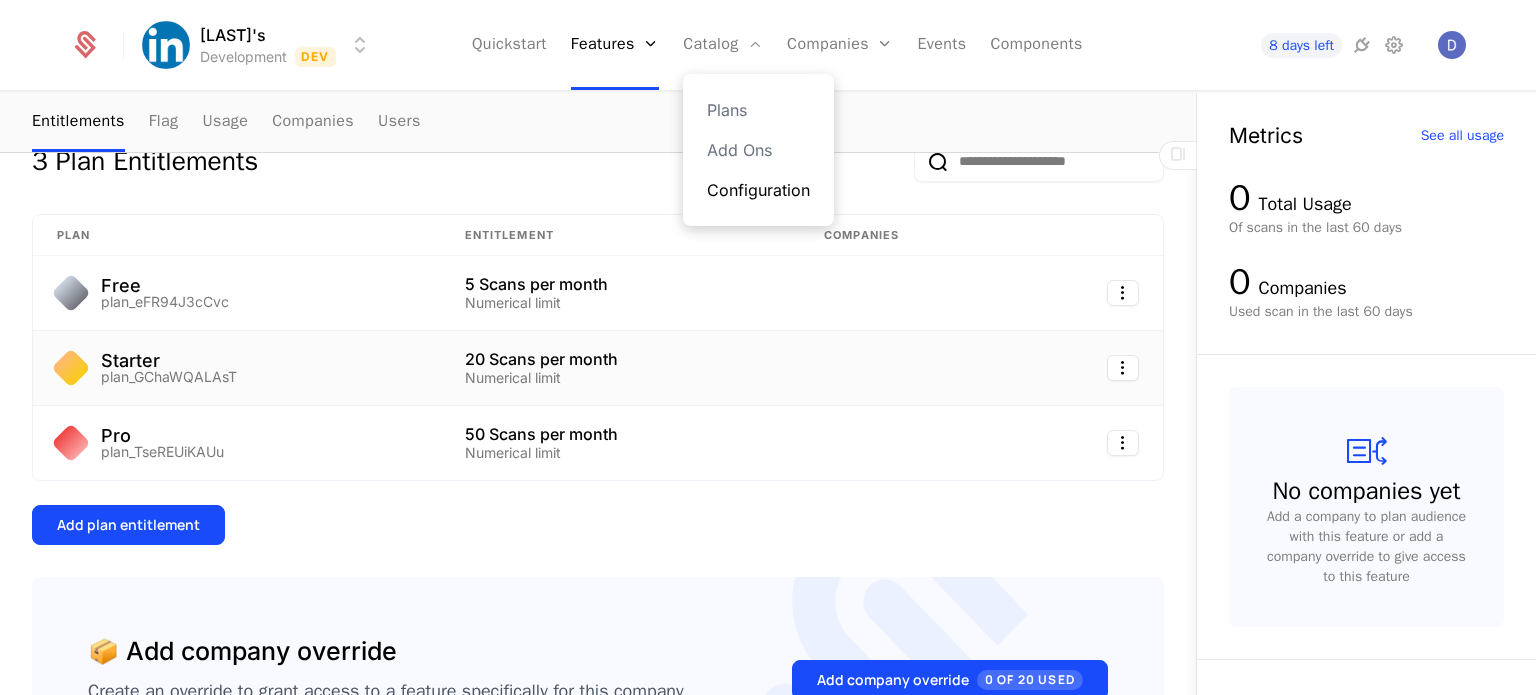 click on "Configuration" at bounding box center (758, 190) 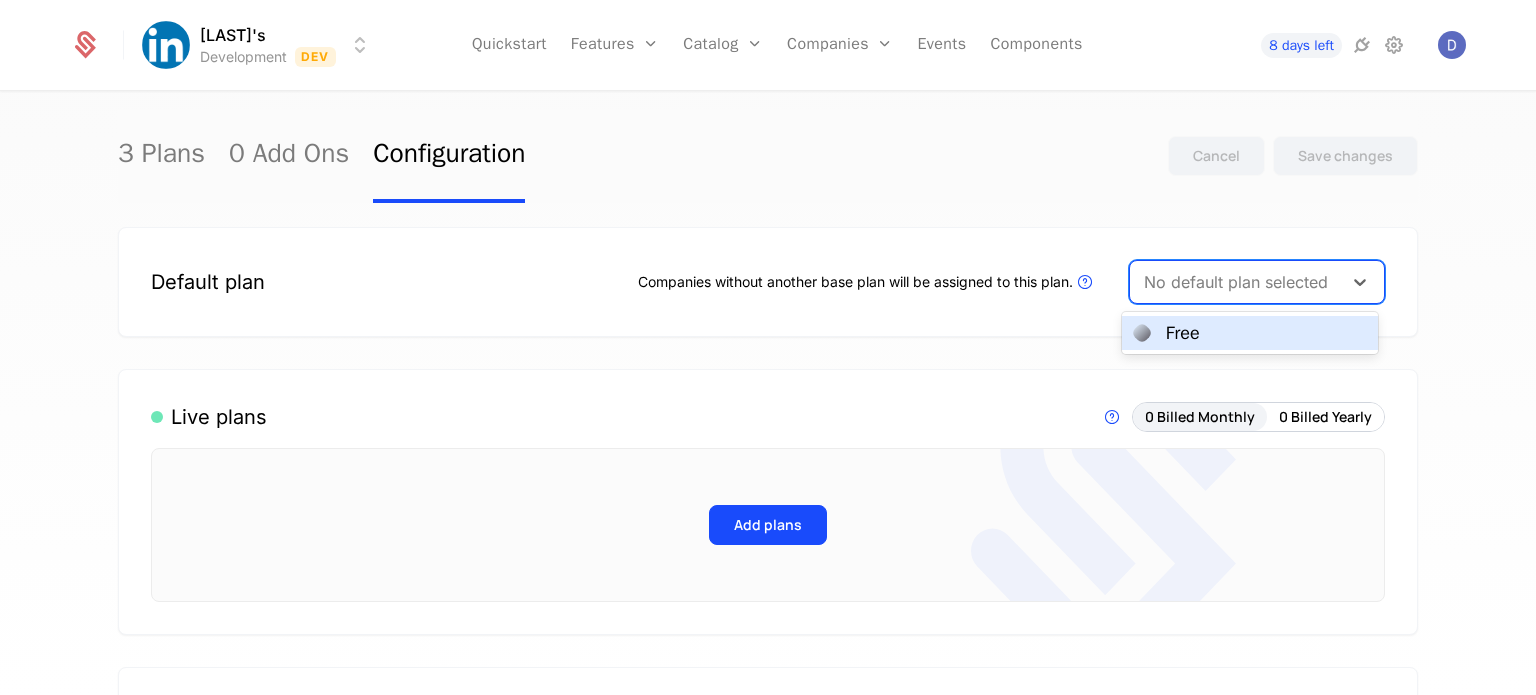 click at bounding box center (1236, 282) 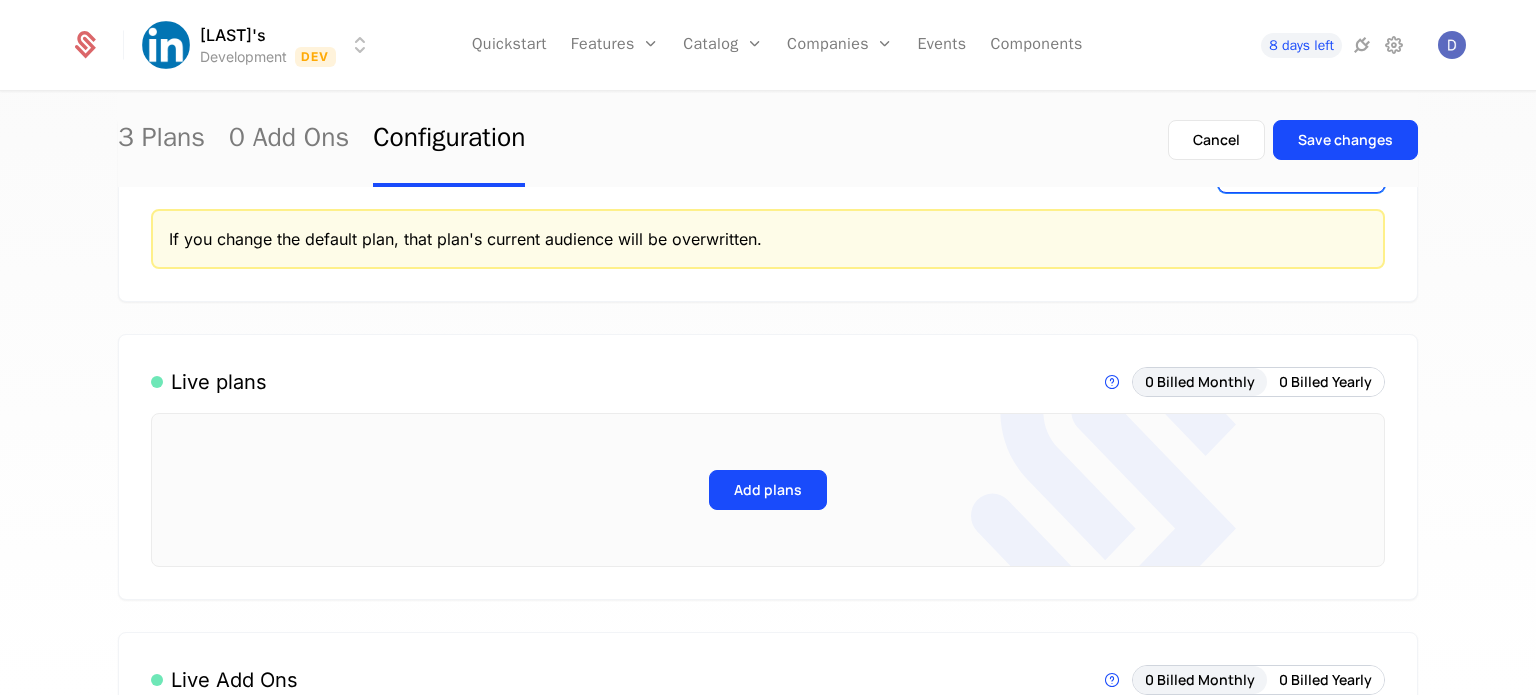 scroll, scrollTop: 142, scrollLeft: 0, axis: vertical 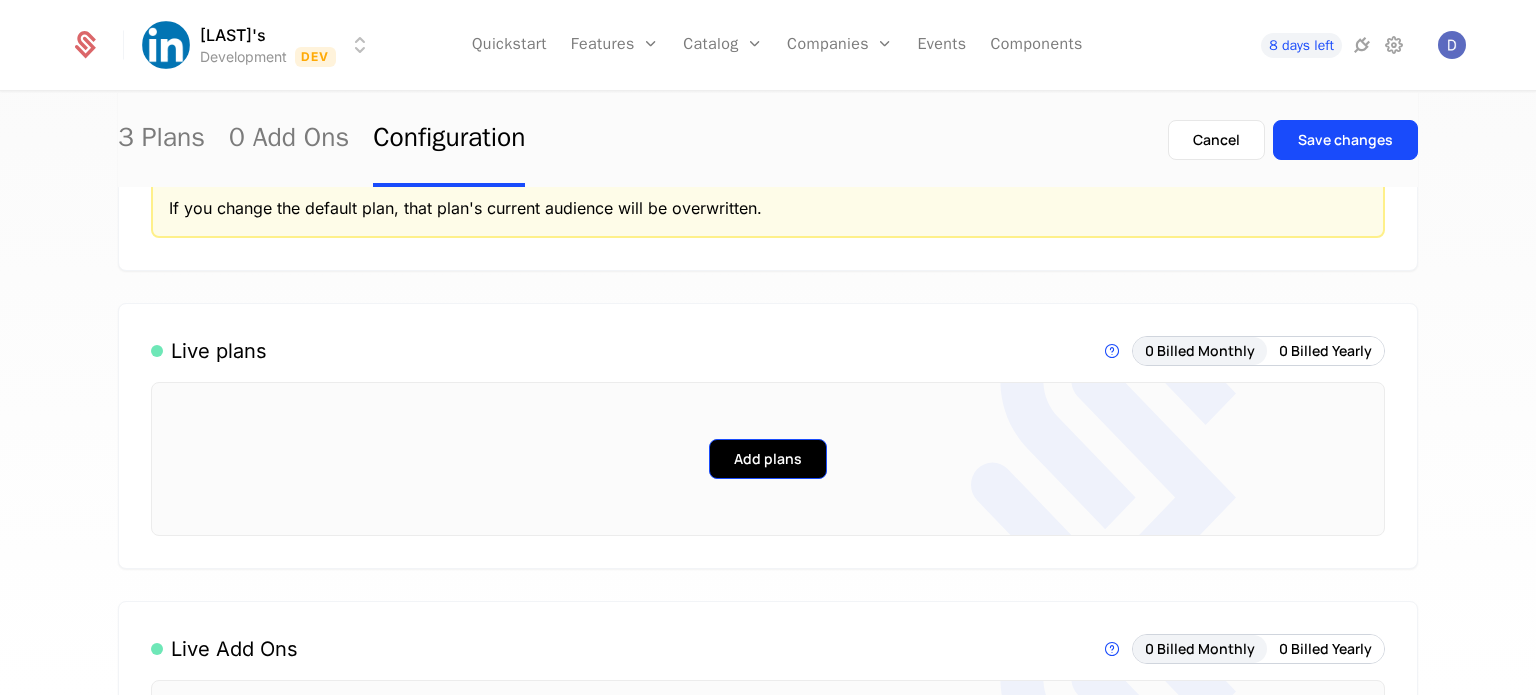 click on "Add plans" at bounding box center [768, 459] 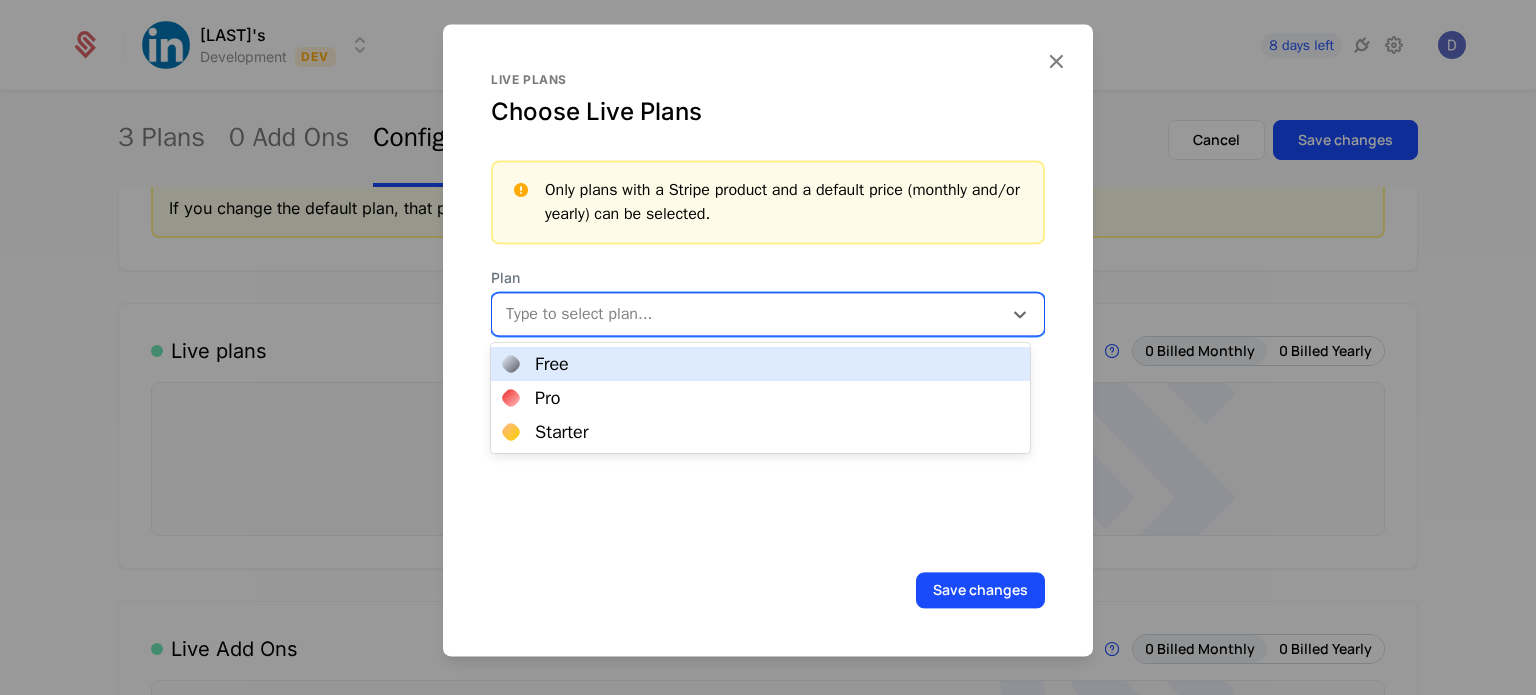 click at bounding box center [749, 314] 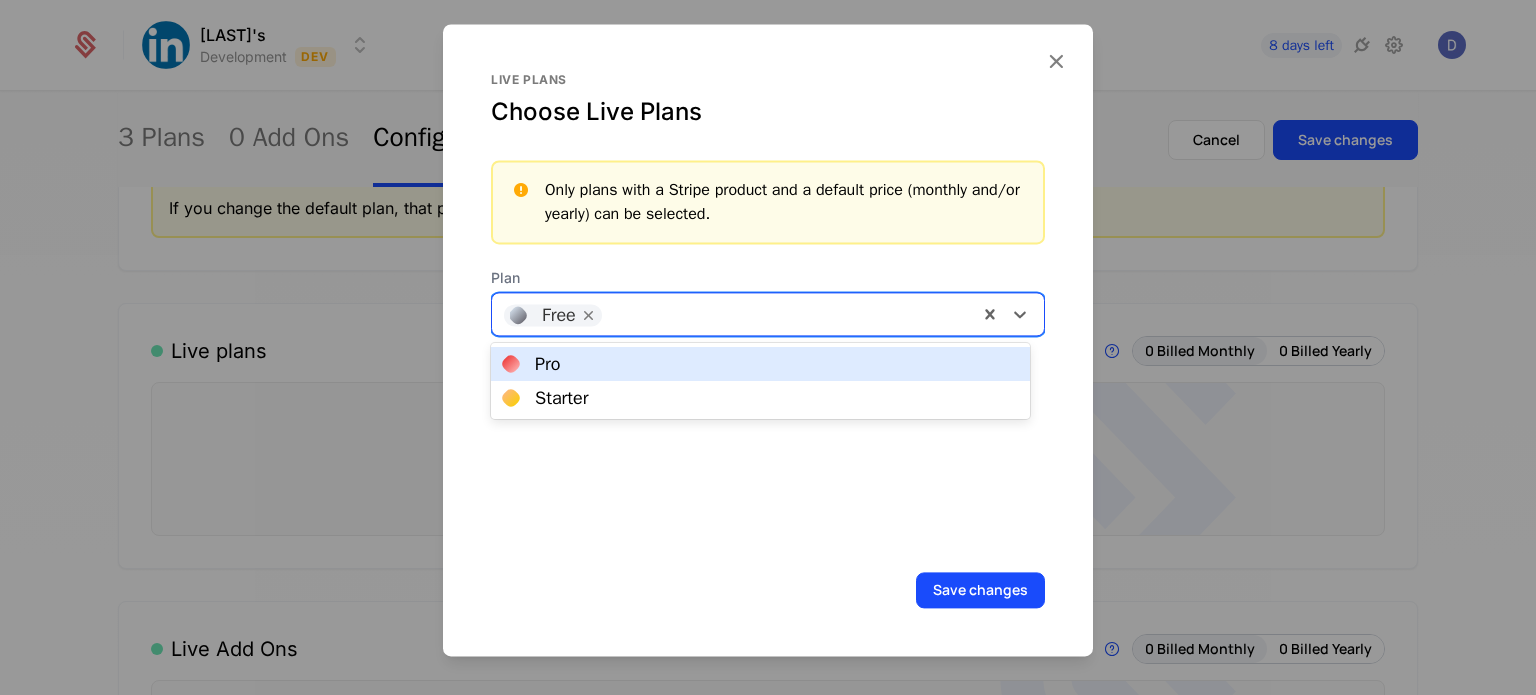 click at bounding box center (789, 312) 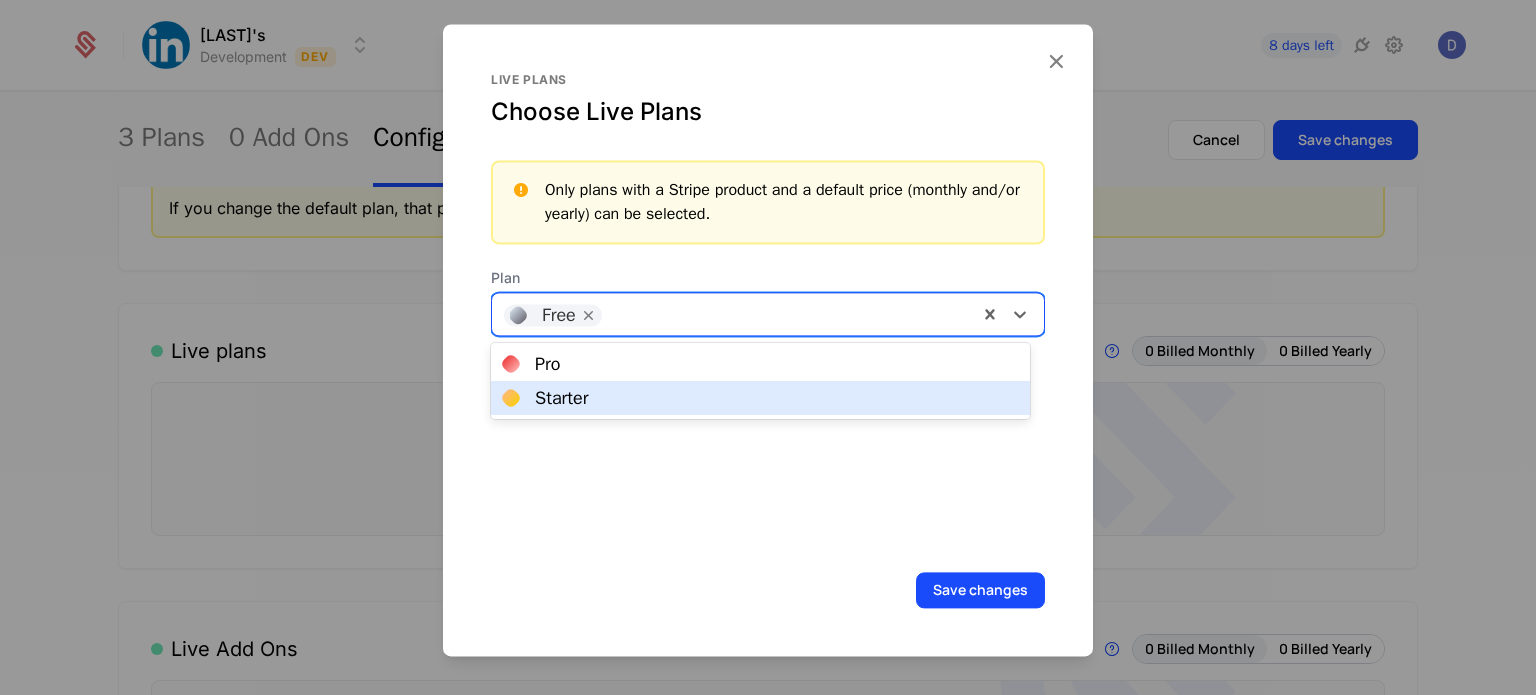 click on "Starter" at bounding box center (562, 398) 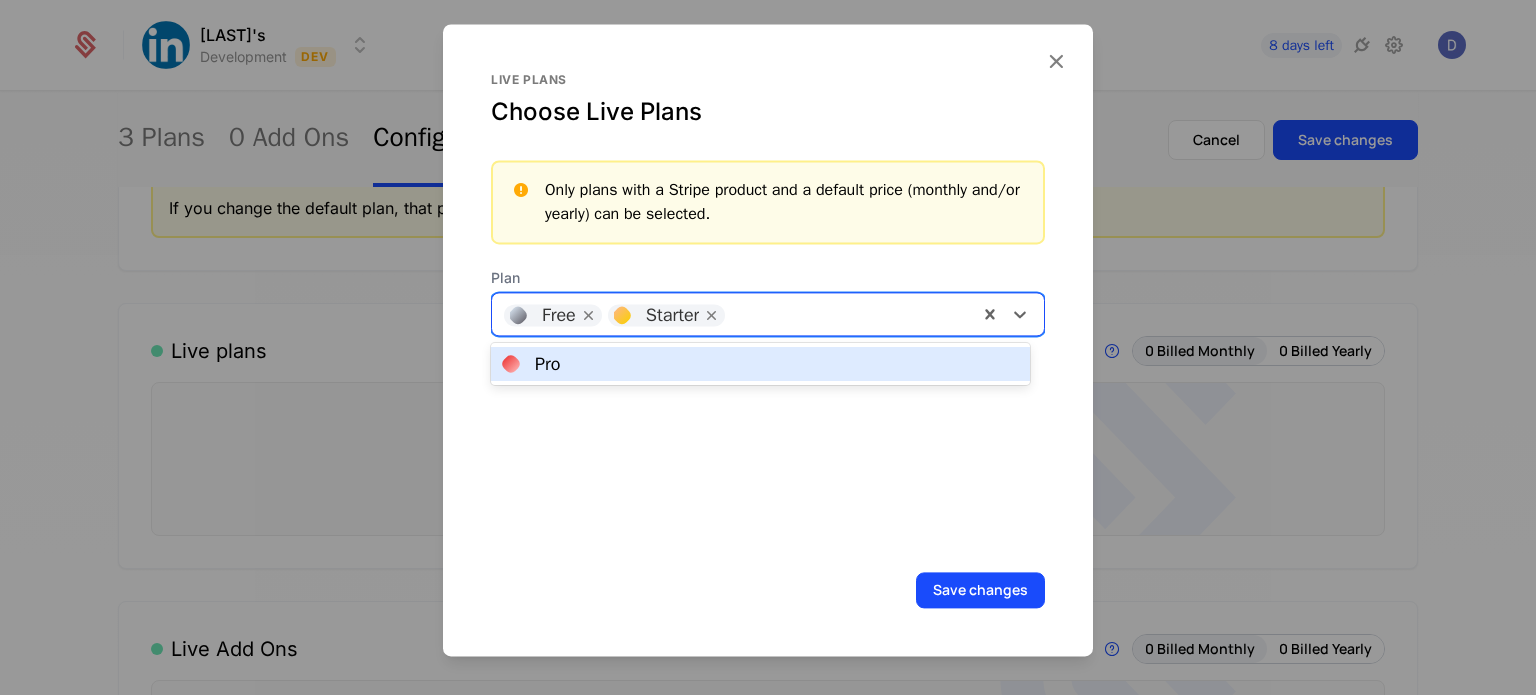 click at bounding box center (850, 312) 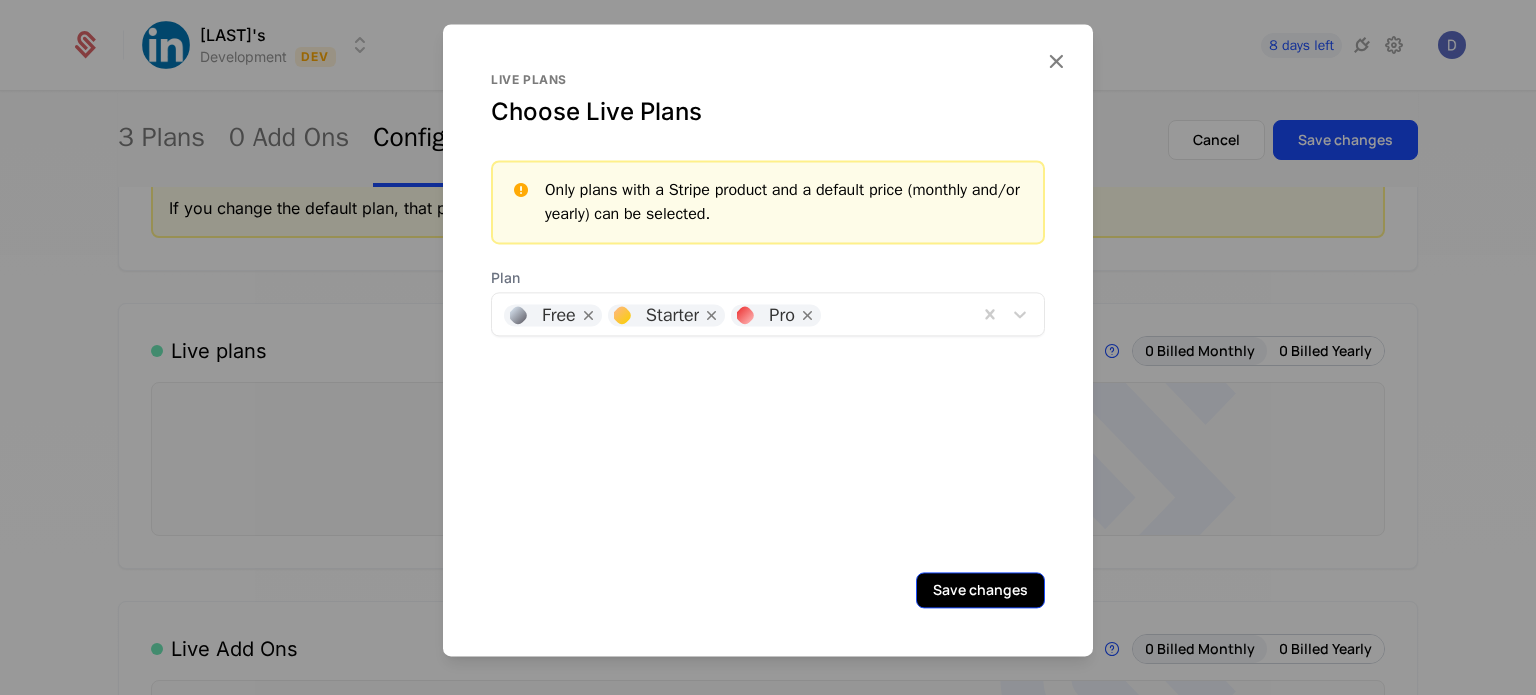 click on "Save changes" at bounding box center [980, 590] 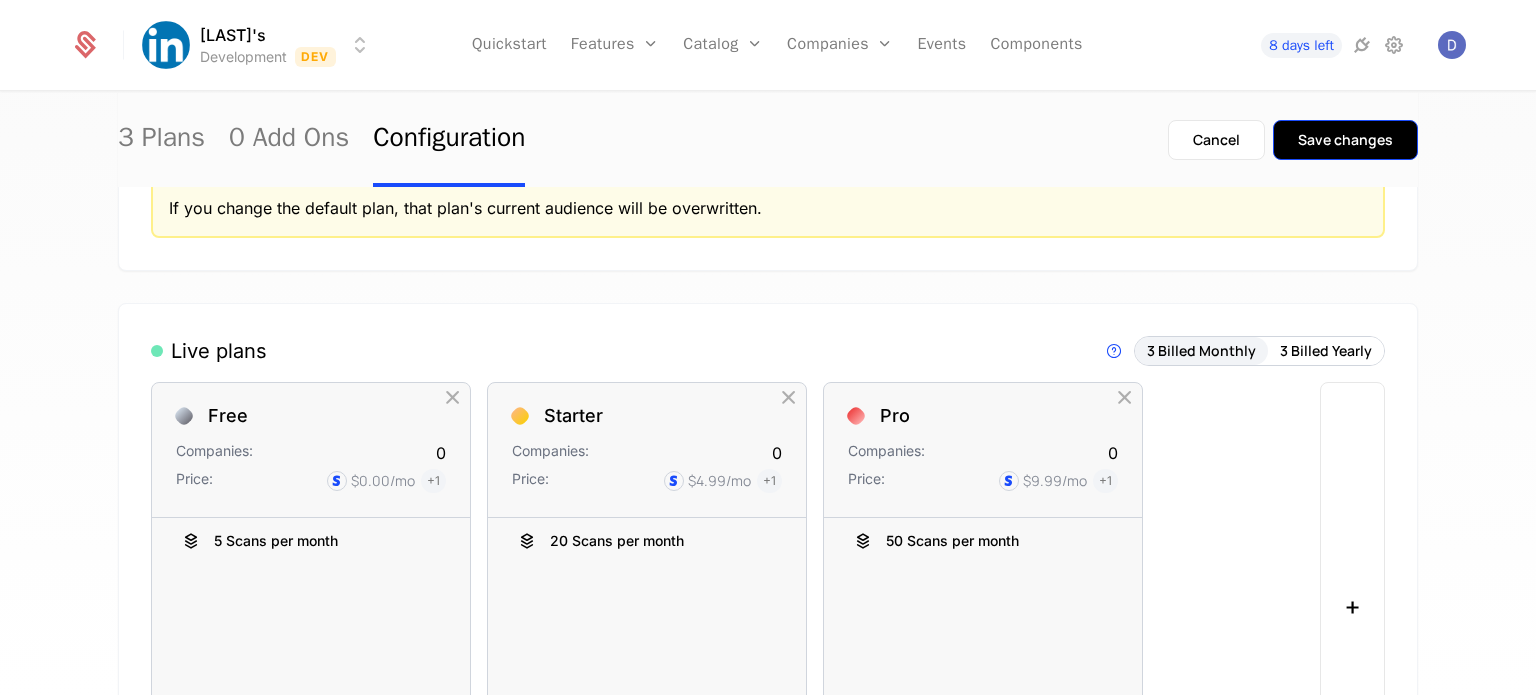 click on "Save changes" at bounding box center [1345, 140] 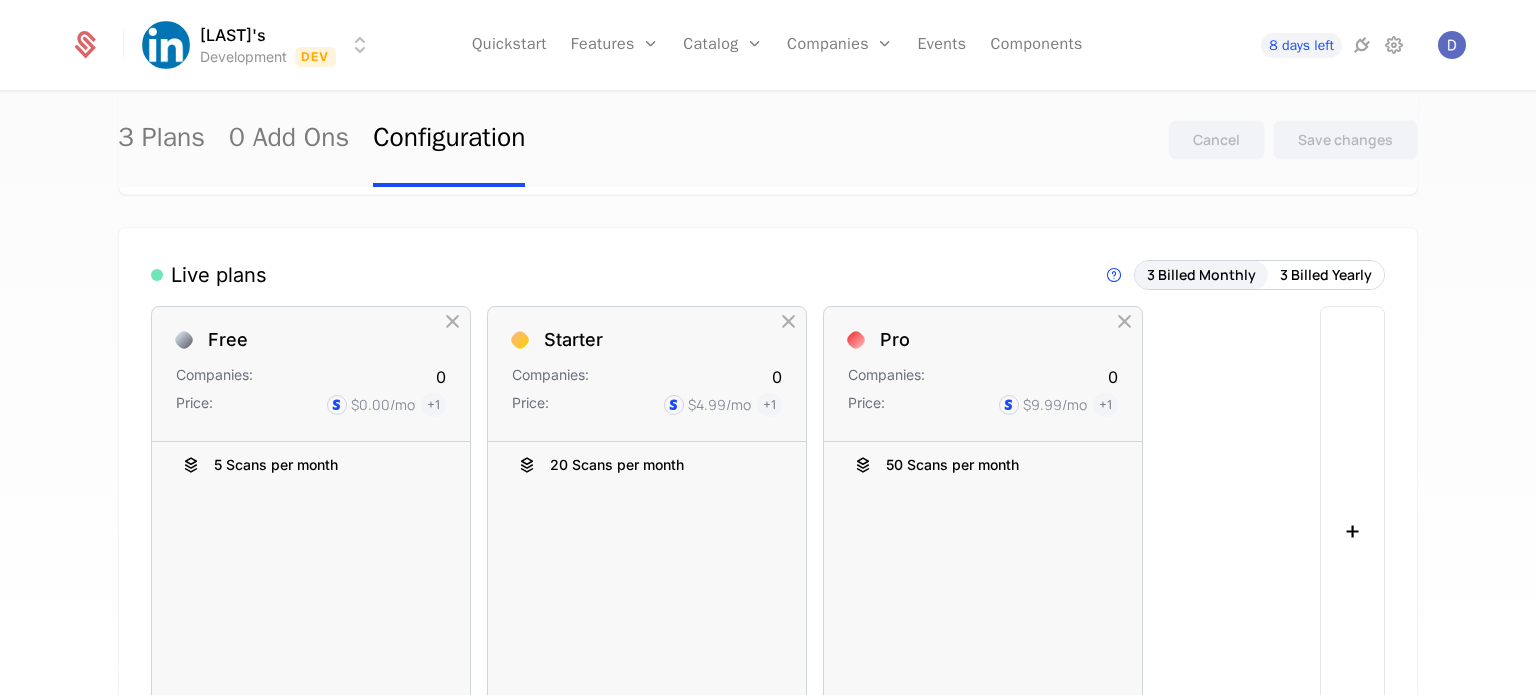 scroll, scrollTop: 374, scrollLeft: 0, axis: vertical 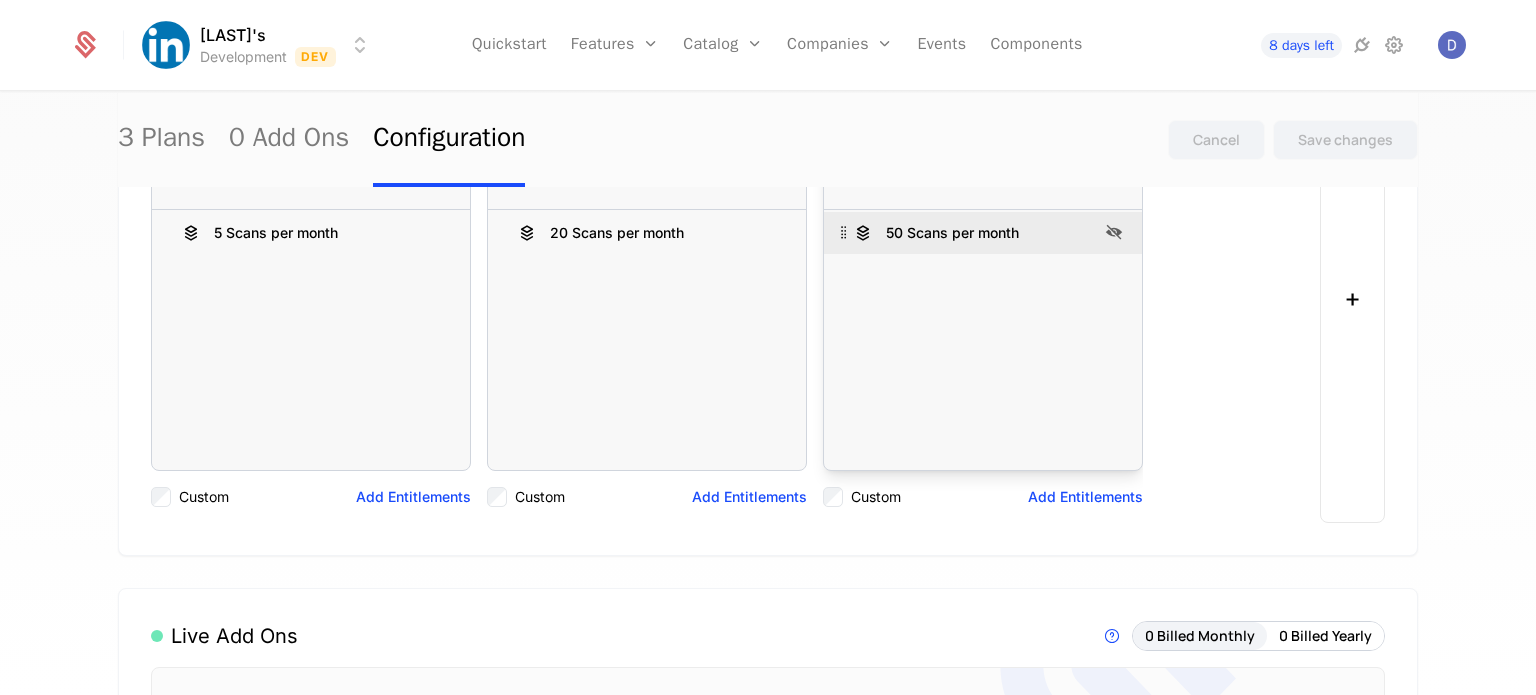 click on "50
Scans per month" at bounding box center (983, 233) 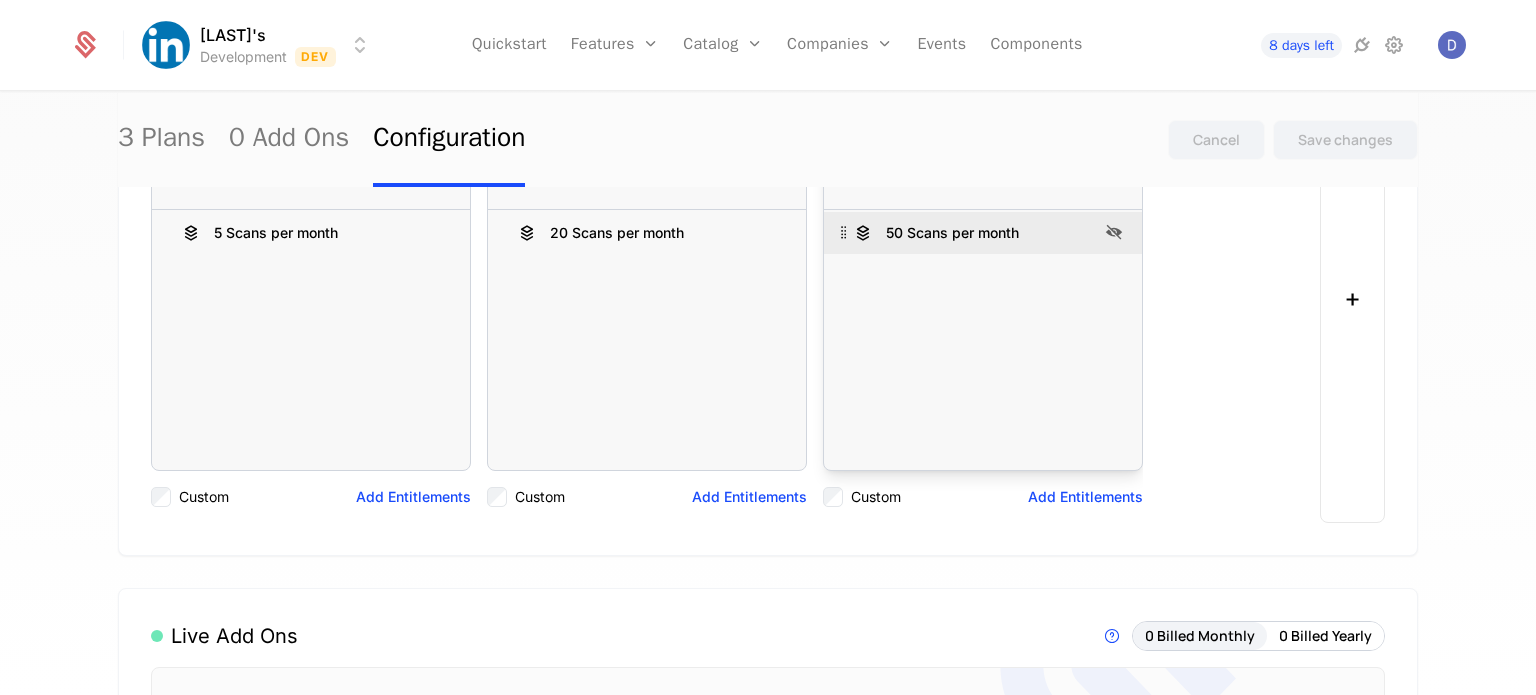 click at bounding box center (844, 232) 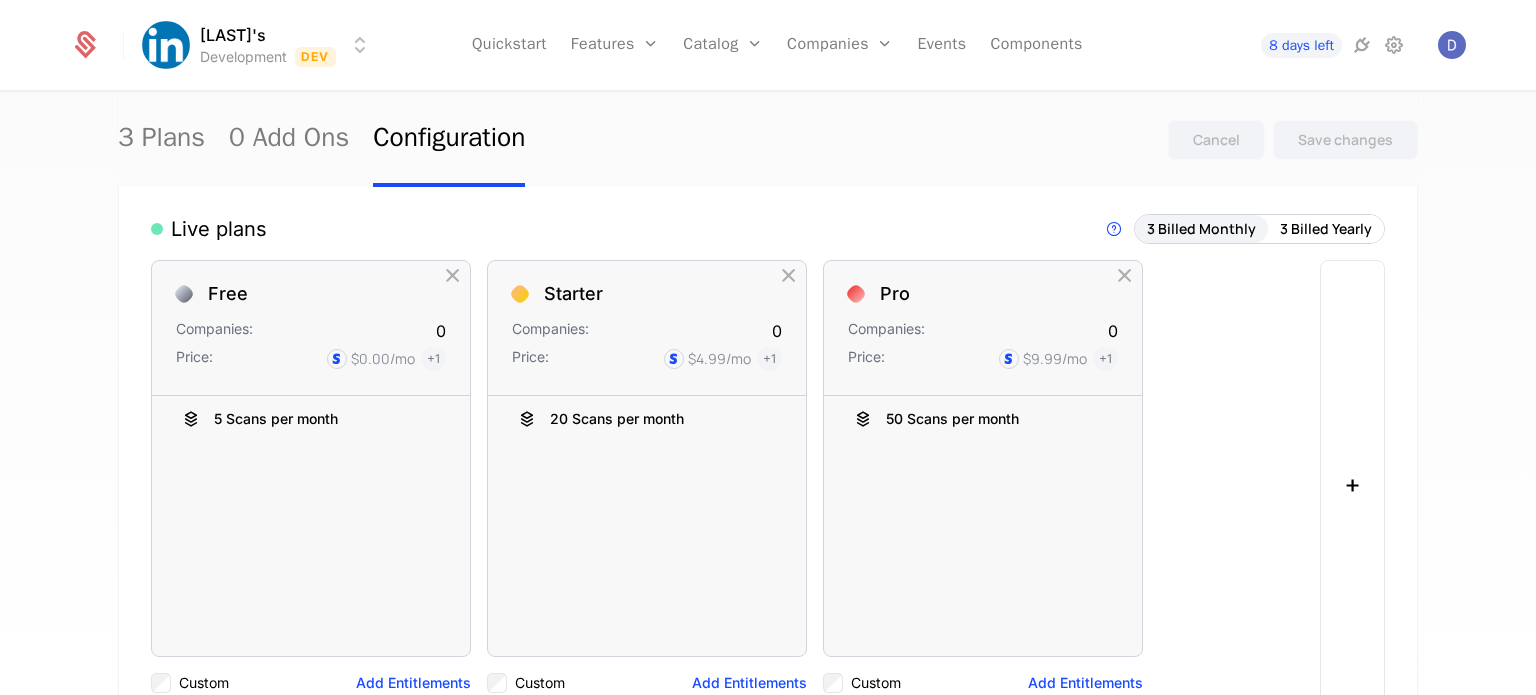 scroll, scrollTop: 184, scrollLeft: 0, axis: vertical 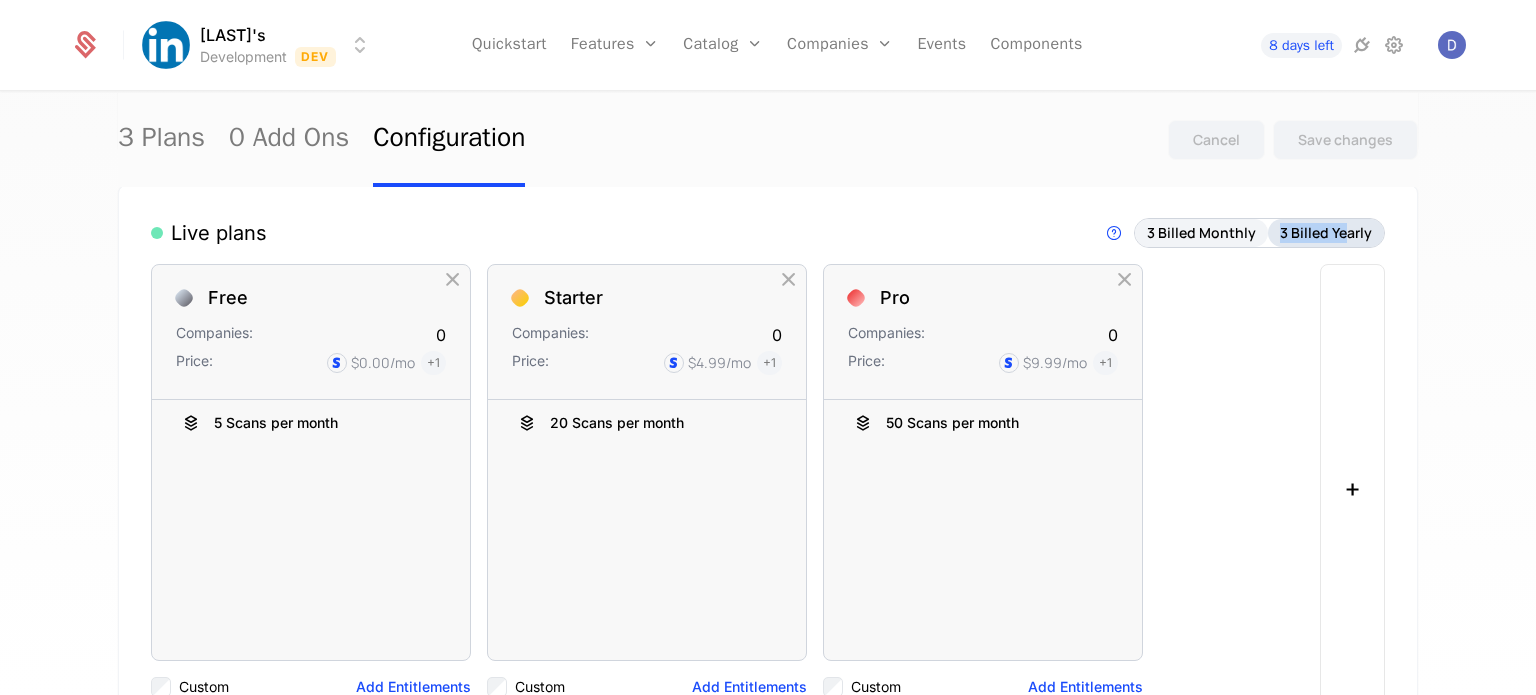 click on "Live plans Live Plans are visible in components and available for purchase. 3 Billed Monthly 3 Billed Yearly Free Companies: 0 Price: $0.00 /mo + 1 5
Scans per month
To pick up a draggable item, press the space bar.
While dragging, use the arrow keys to move the item.
Press space again to drop the item in its new position, or press escape to cancel.
Old List: 5
Scans per month Custom Add Entitlements Starter Companies: 0 Price: $4.99 /mo + 1 20
Scans per month
To pick up a draggable item, press the space bar.
While dragging, use the arrow keys to move the item.
Press space again to drop the item in its new position, or press escape to cancel.
Old List: 20
Scans per month Custom Add Entitlements Pro Companies: 0 Price: $9.99 /mo + 1 50
Scans per month Draggable item pltl_JFaAkdRr669 was dropped over droppable area pltl_JFaAkdRr669 Old List: 50
Scans per month Custom Add Entitlements +" at bounding box center (768, 465) 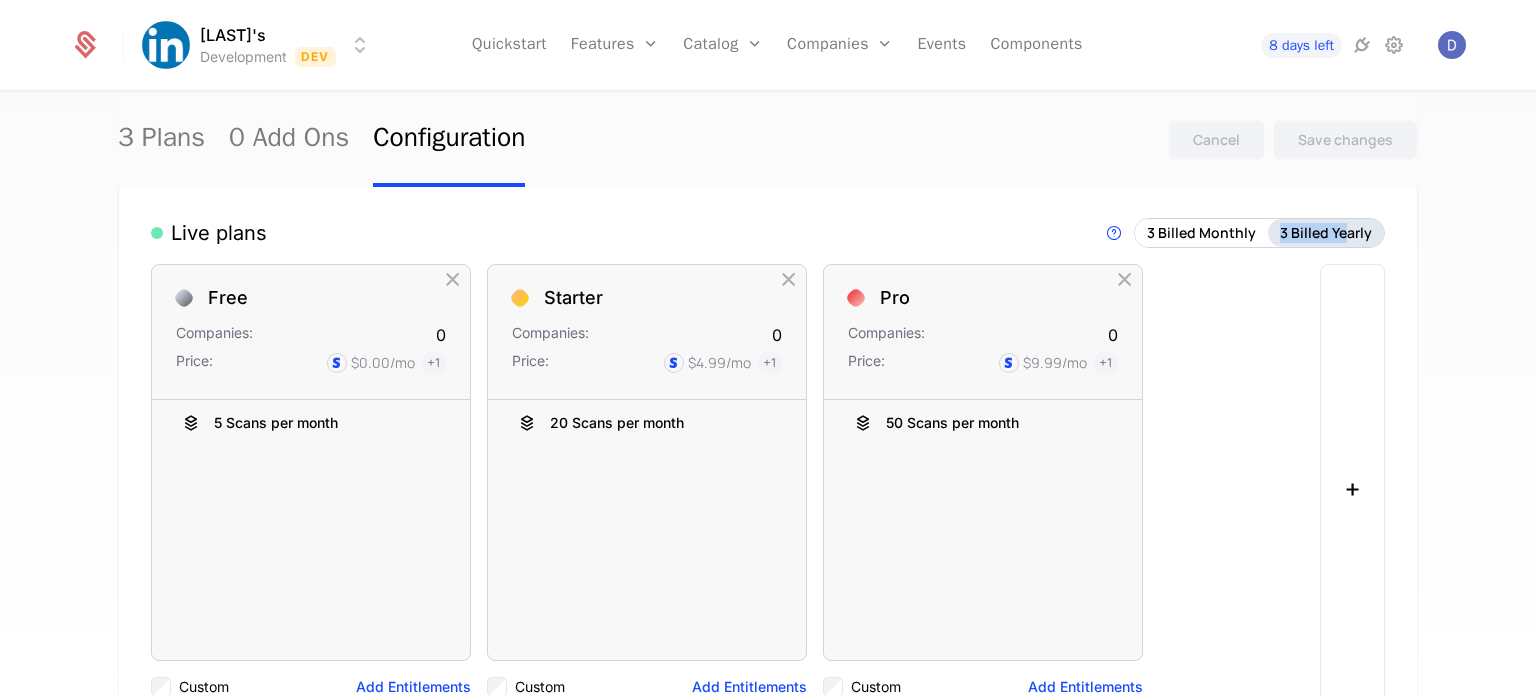 click on "3 Billed Yearly" at bounding box center (1326, 233) 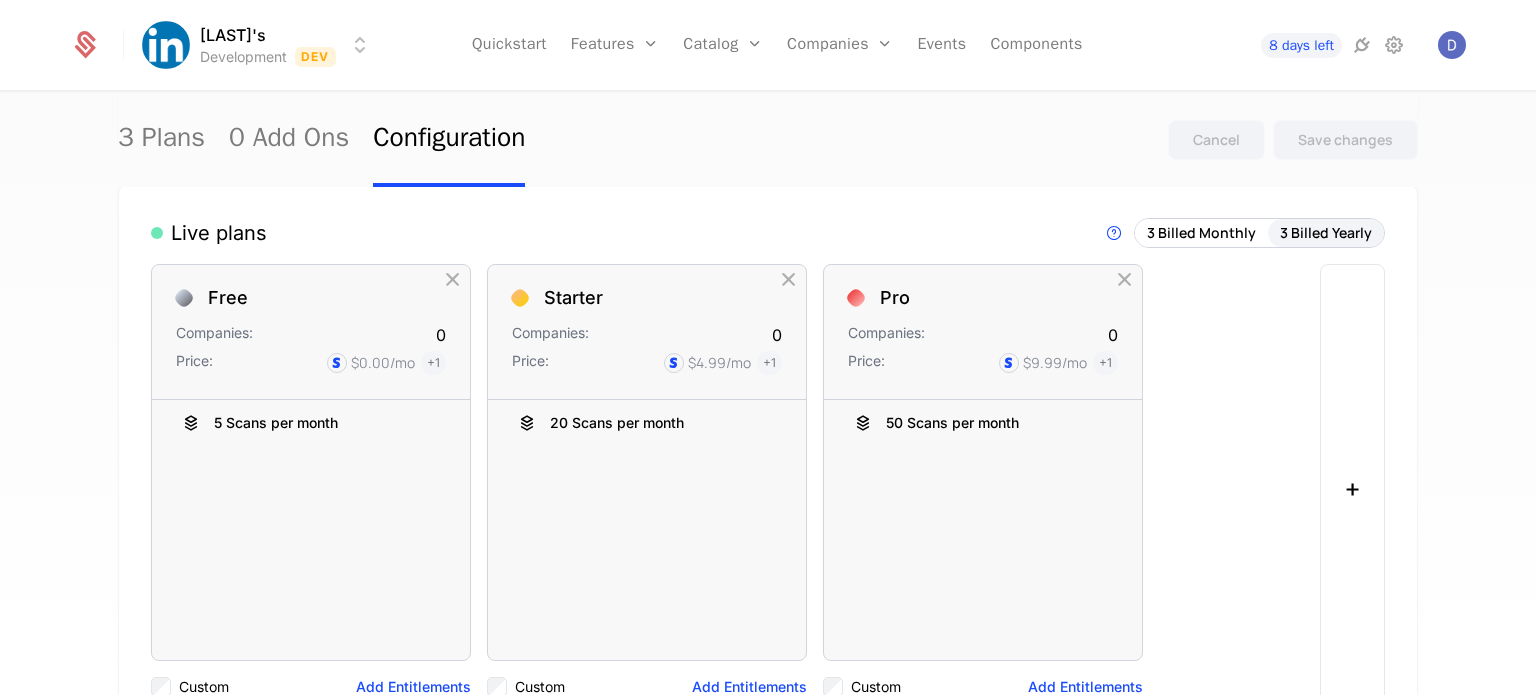 click on "Free Companies: 0 Price: $0.00 /mo + 1 5
Scans per month
To pick up a draggable item, press the space bar.
While dragging, use the arrow keys to move the item.
Press space again to drop the item in its new position, or press escape to cancel.
Old List: 5
Scans per month Custom Add Entitlements Starter Companies: 0 Price: $4.99 /mo + 1 20
Scans per month
To pick up a draggable item, press the space bar.
While dragging, use the arrow keys to move the item.
Press space again to drop the item in its new position, or press escape to cancel.
Old List: 20
Scans per month Custom Add Entitlements Pro Companies: 0 Price: $9.99 /mo + 1 50
Scans per month
To pick up a draggable item, press the space bar.
While dragging, use the arrow keys to move the item.
Press space again to drop the item in its new position, or press escape to cancel.
Old List: 50
Scans per month Custom Add Entitlements" at bounding box center (729, 488) 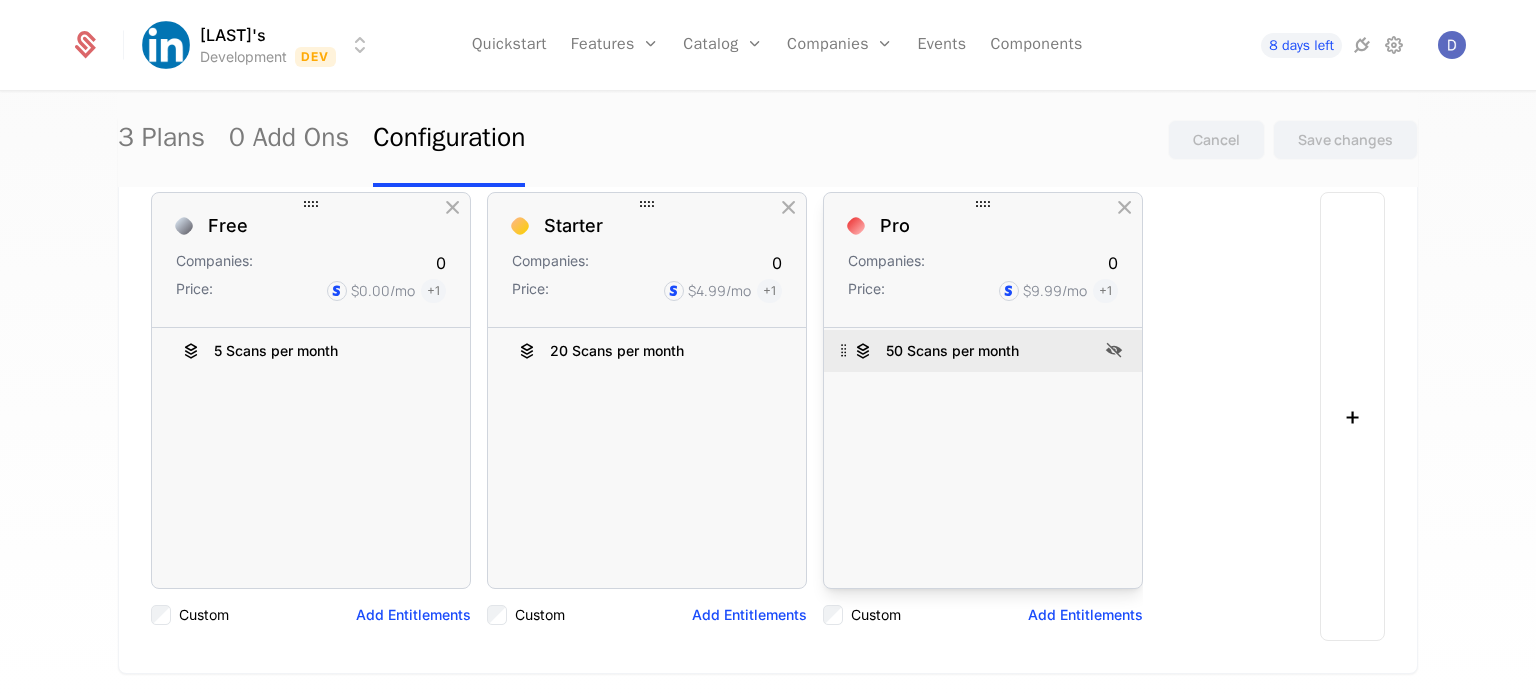 scroll, scrollTop: 152, scrollLeft: 0, axis: vertical 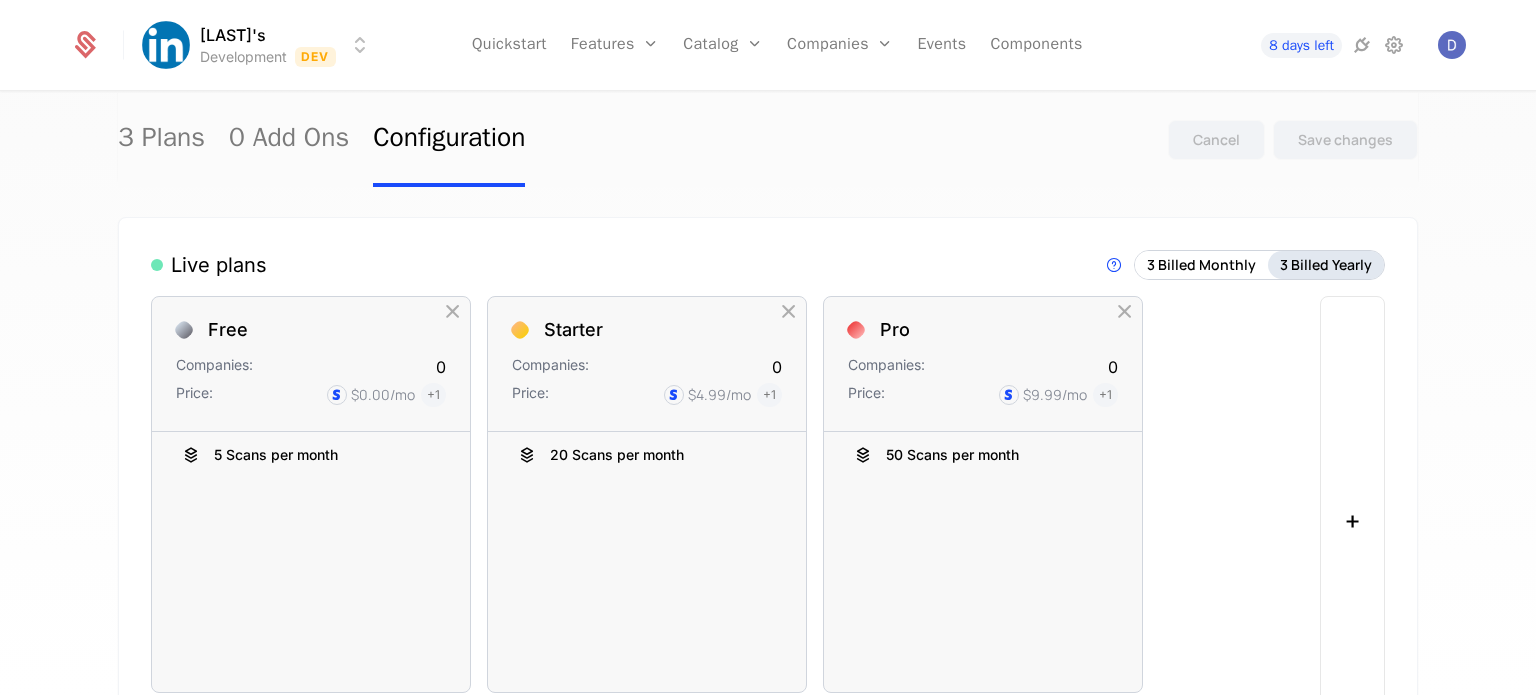 click on "3 Billed Yearly" at bounding box center [1326, 265] 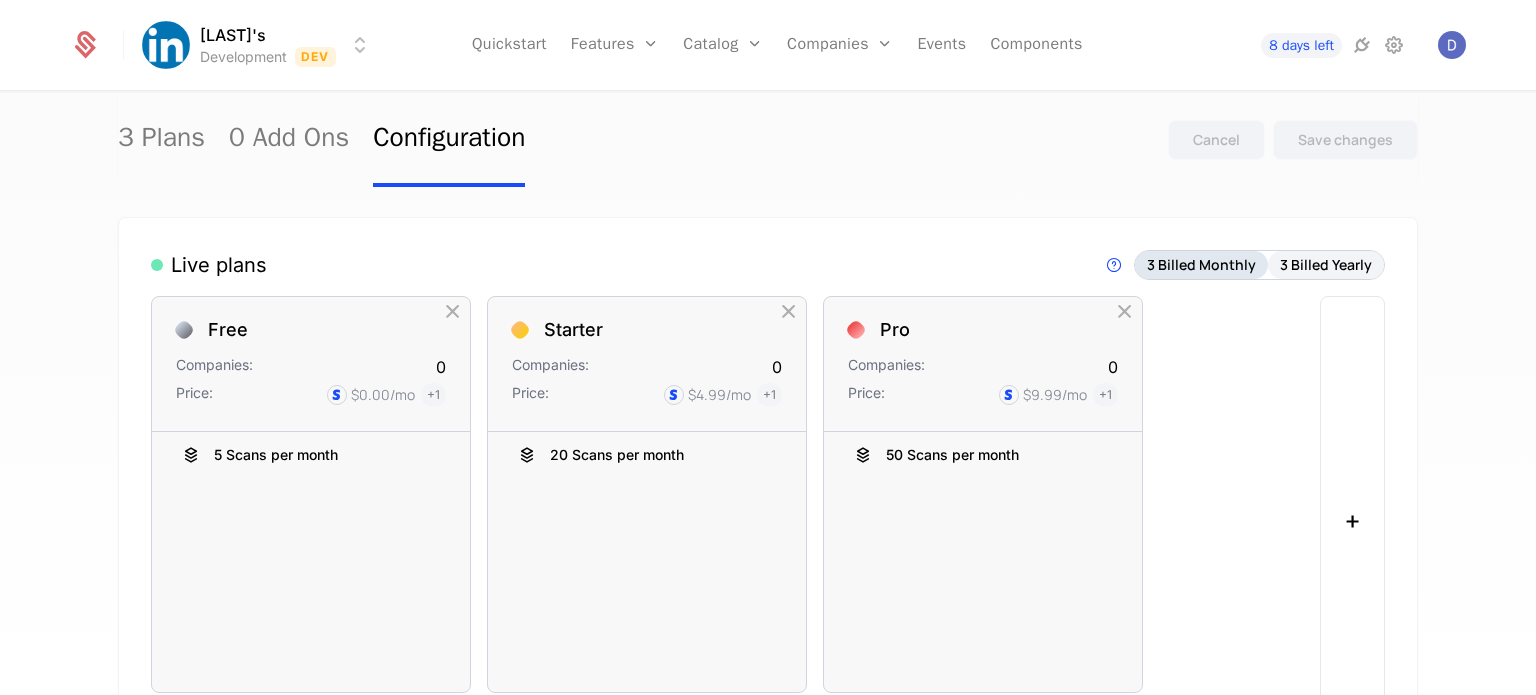 click on "3 Billed Monthly" at bounding box center (1201, 265) 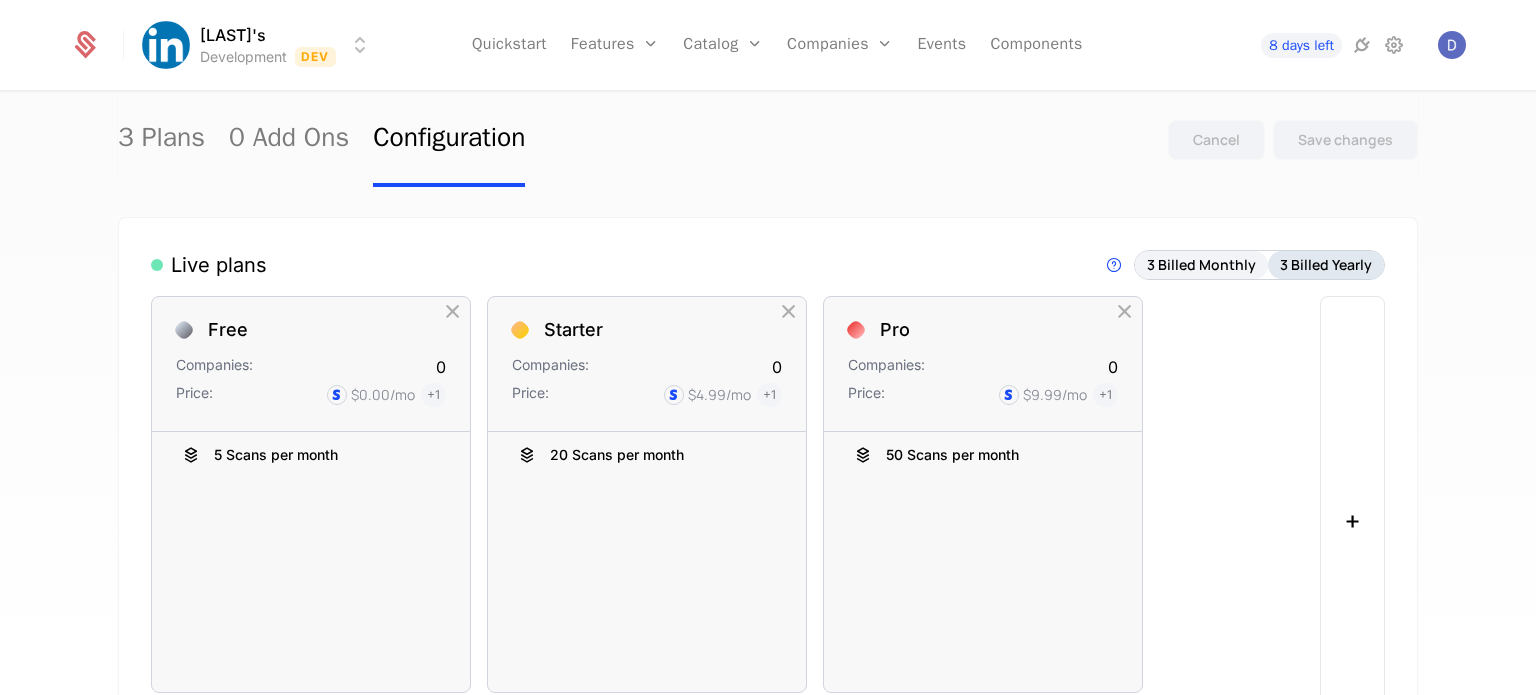 click on "3 Billed Yearly" at bounding box center [1326, 265] 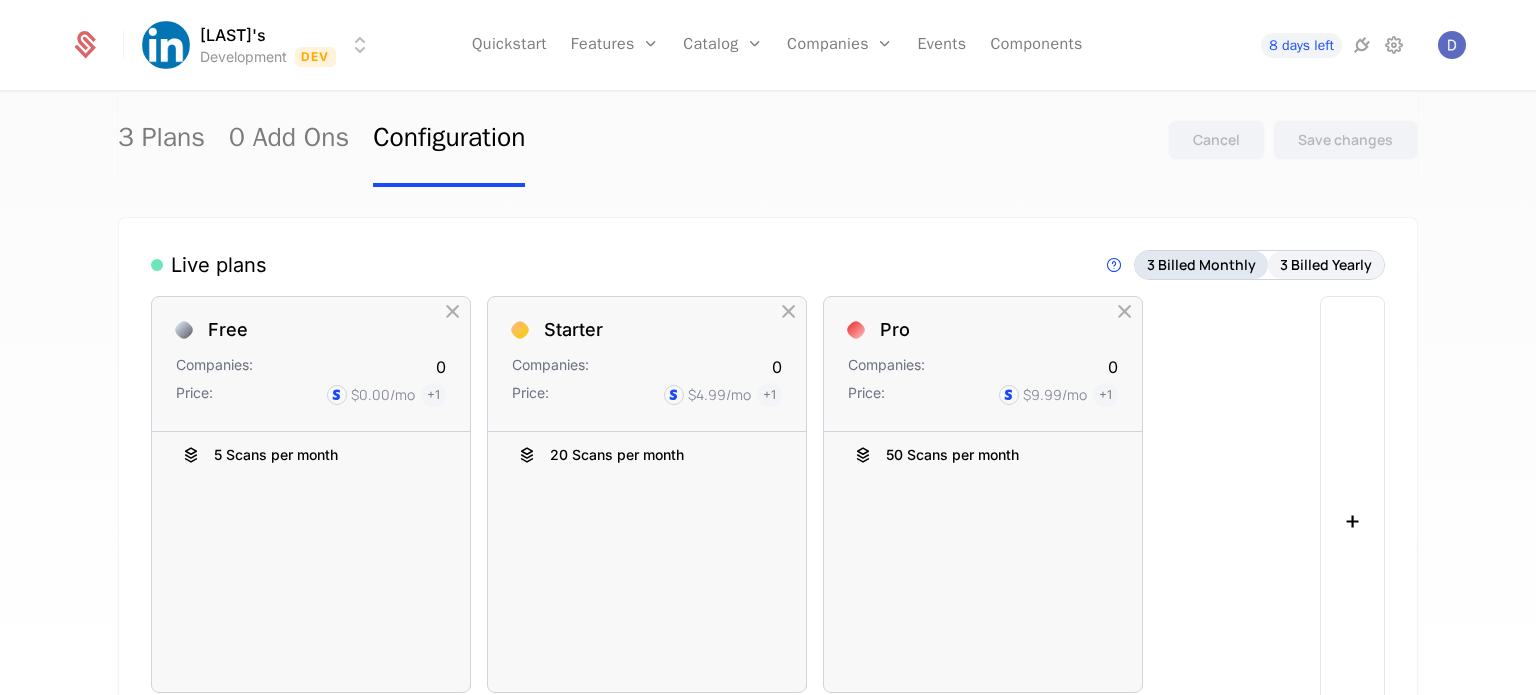 click on "3 Billed Monthly" at bounding box center (1201, 265) 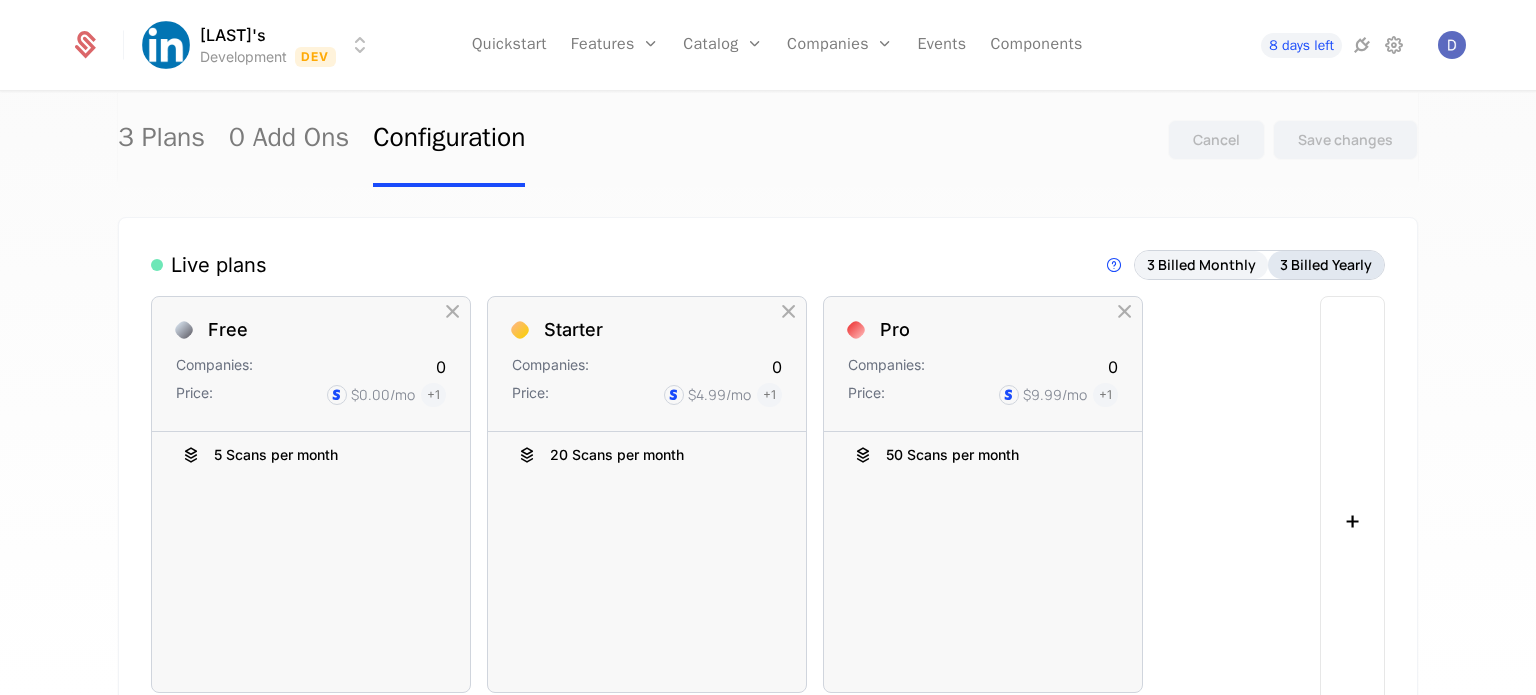 click on "3 Billed Yearly" at bounding box center [1326, 265] 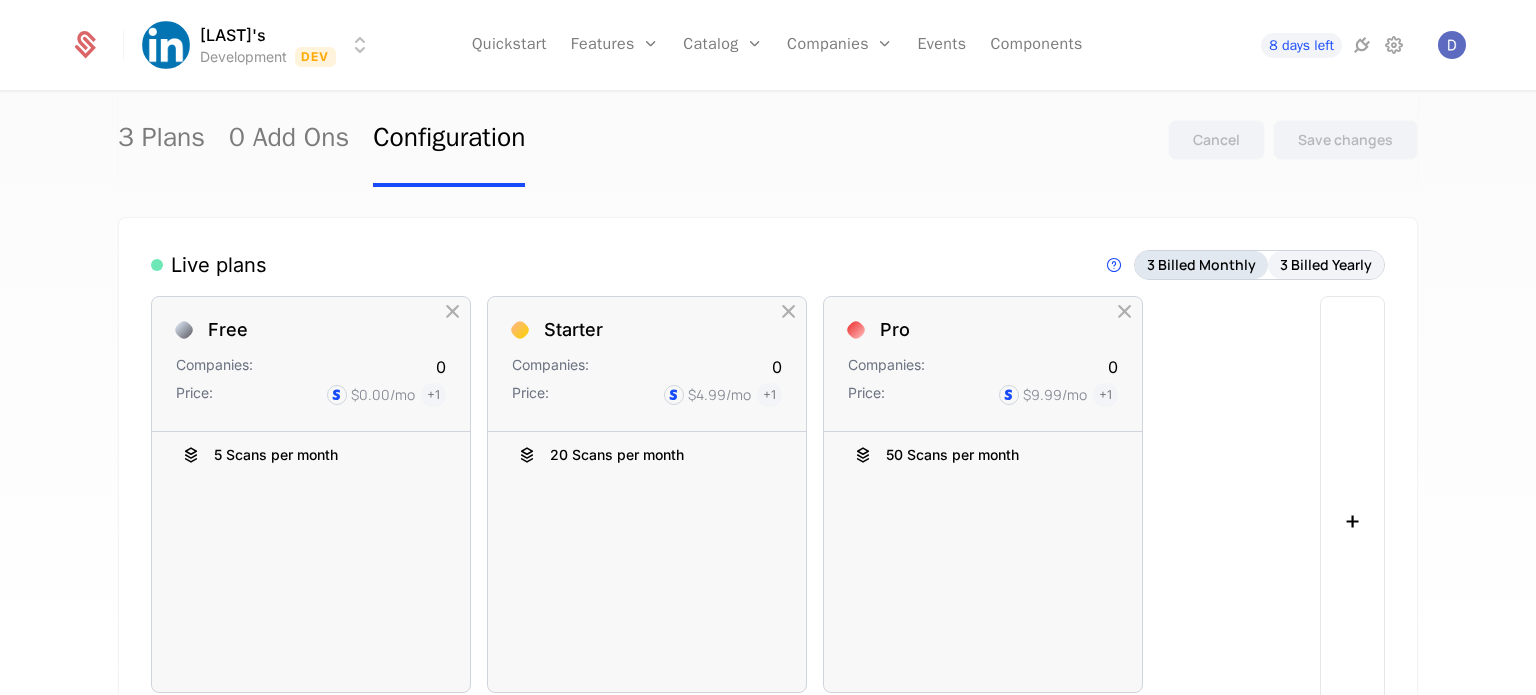 click on "3 Billed Monthly" at bounding box center [1201, 265] 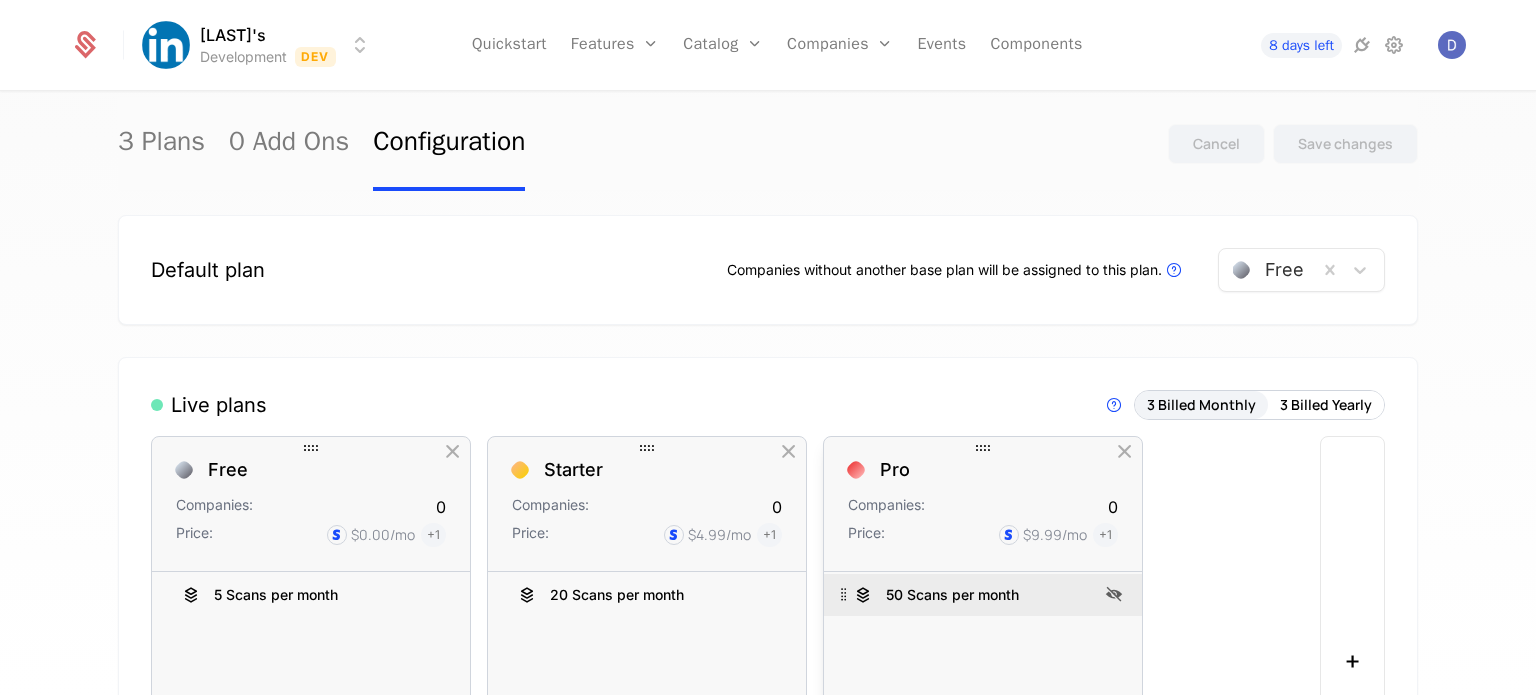 scroll, scrollTop: 0, scrollLeft: 0, axis: both 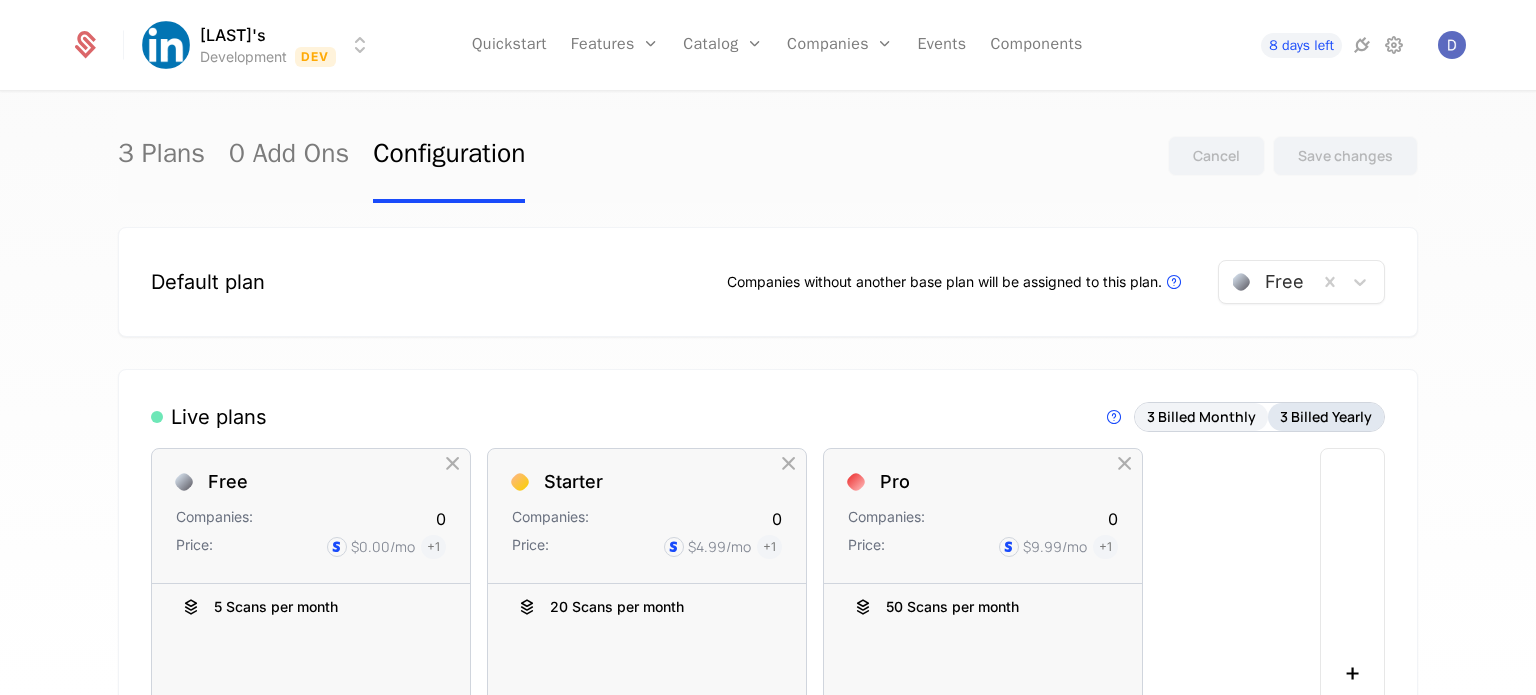 click on "3 Billed Yearly" at bounding box center (1326, 417) 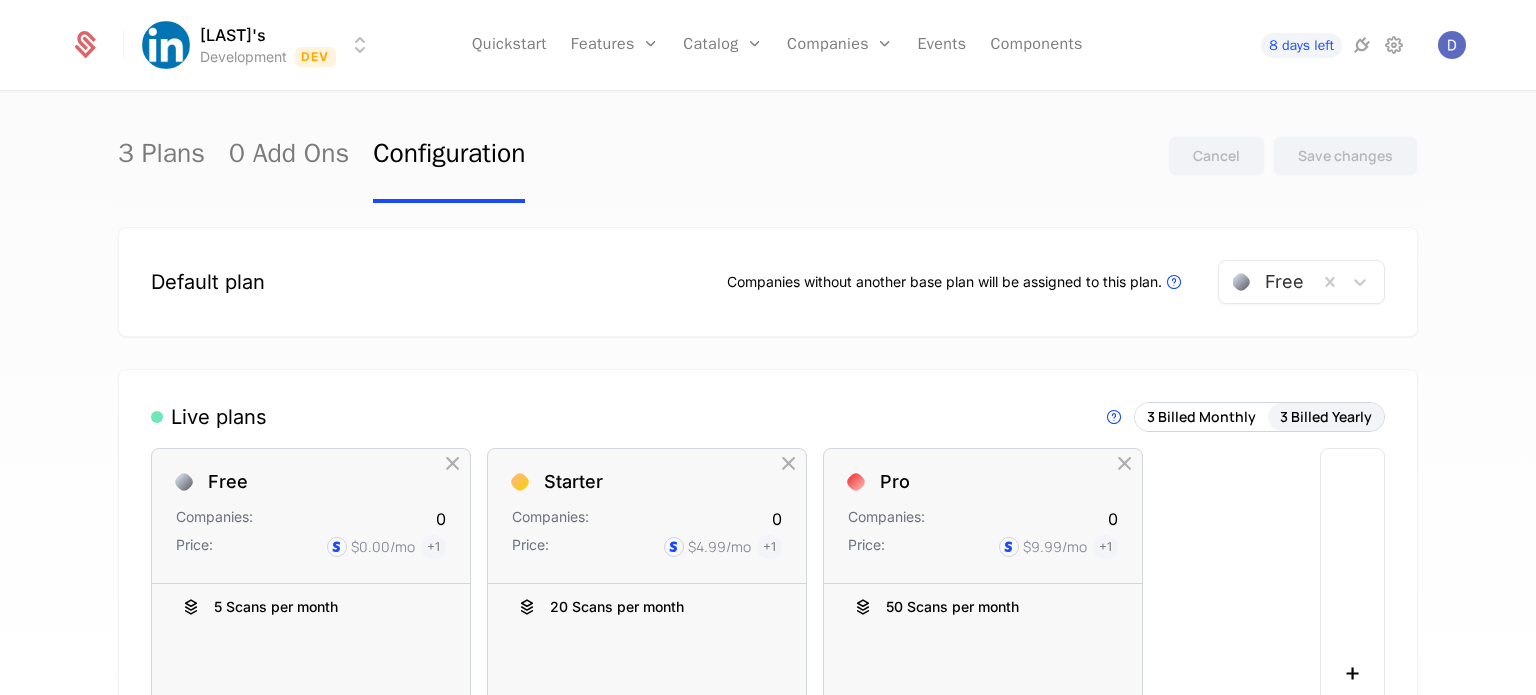 click on "Live plans Live Plans are visible in components and available for purchase. 3 Billed Monthly 3 Billed Yearly Free Companies: 0 Price: $0.00 /mo + 1 5
Scans per month
To pick up a draggable item, press the space bar.
While dragging, use the arrow keys to move the item.
Press space again to drop the item in its new position, or press escape to cancel.
Old List: 5
Scans per month Custom Add Entitlements Starter Companies: 0 Price: $4.99 /mo + 1 20
Scans per month
To pick up a draggable item, press the space bar.
While dragging, use the arrow keys to move the item.
Press space again to drop the item in its new position, or press escape to cancel.
Old List: 20
Scans per month Custom Add Entitlements Pro Companies: 0 Price: $9.99 /mo + 1 50
Scans per month Old List: 50
Scans per month Custom Add Entitlements +" at bounding box center (768, 649) 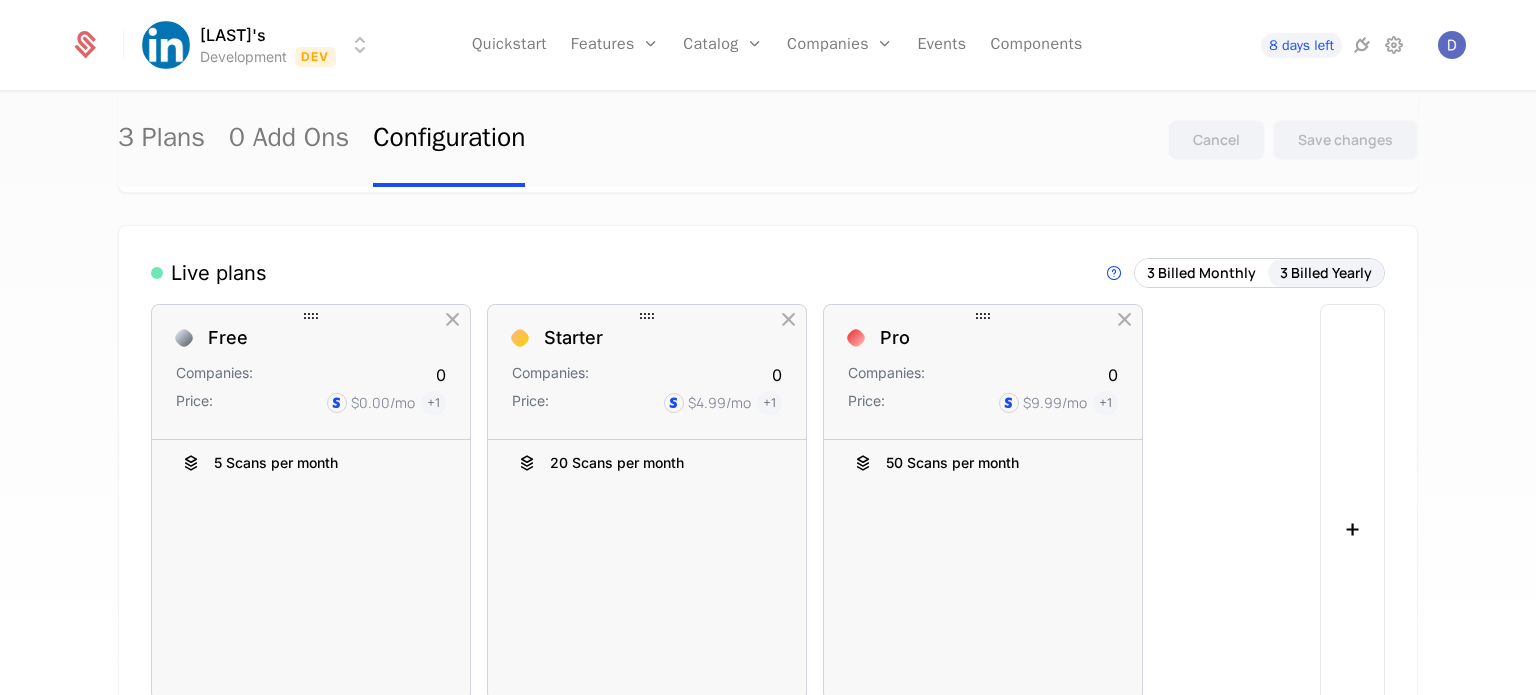 scroll, scrollTop: 0, scrollLeft: 0, axis: both 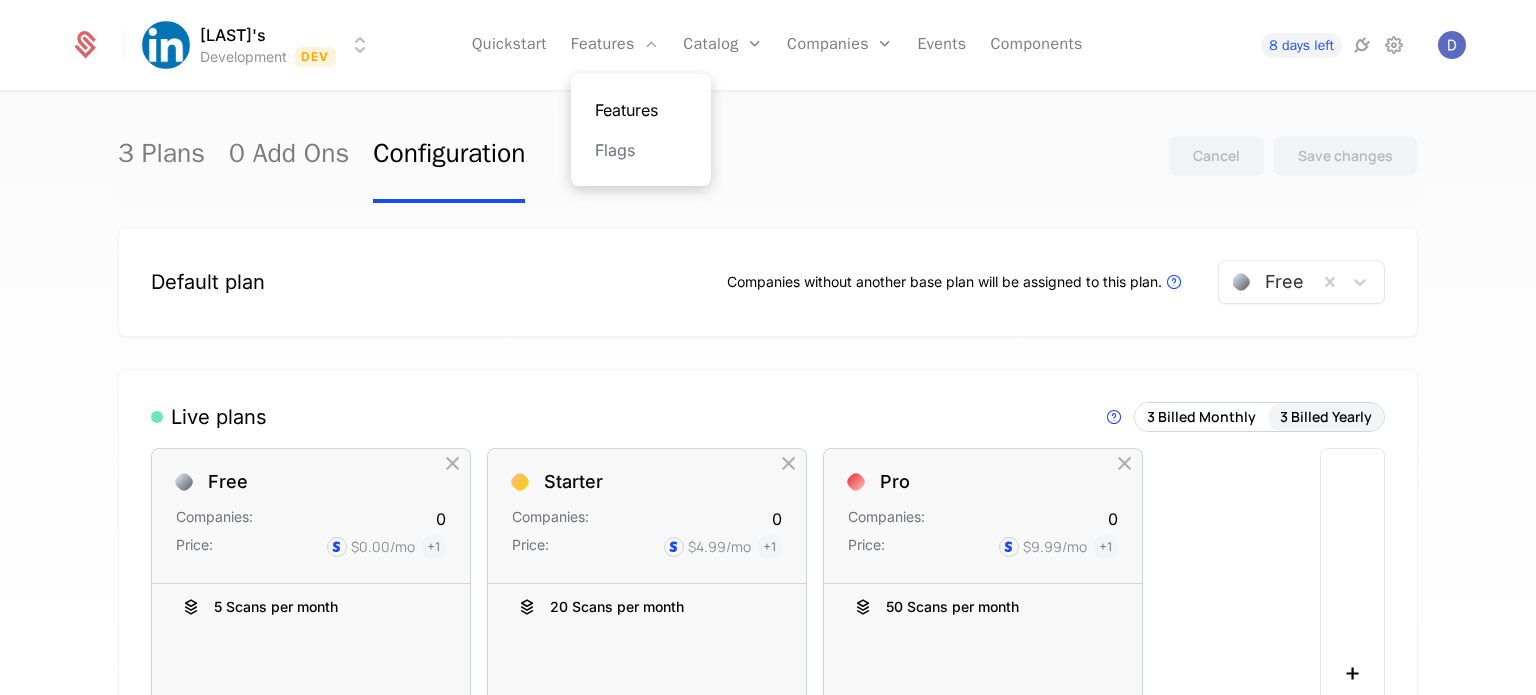 click on "Features" at bounding box center (641, 110) 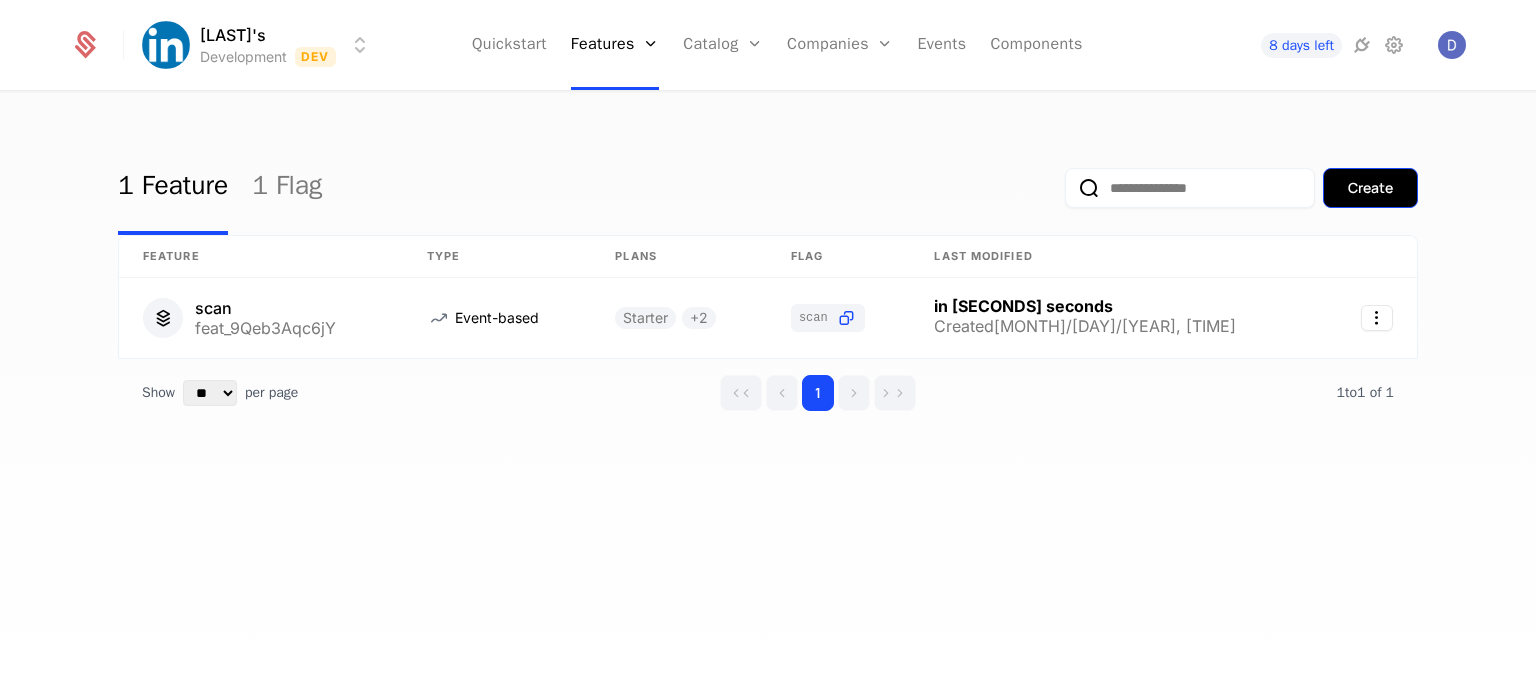 click on "Create" at bounding box center (1370, 188) 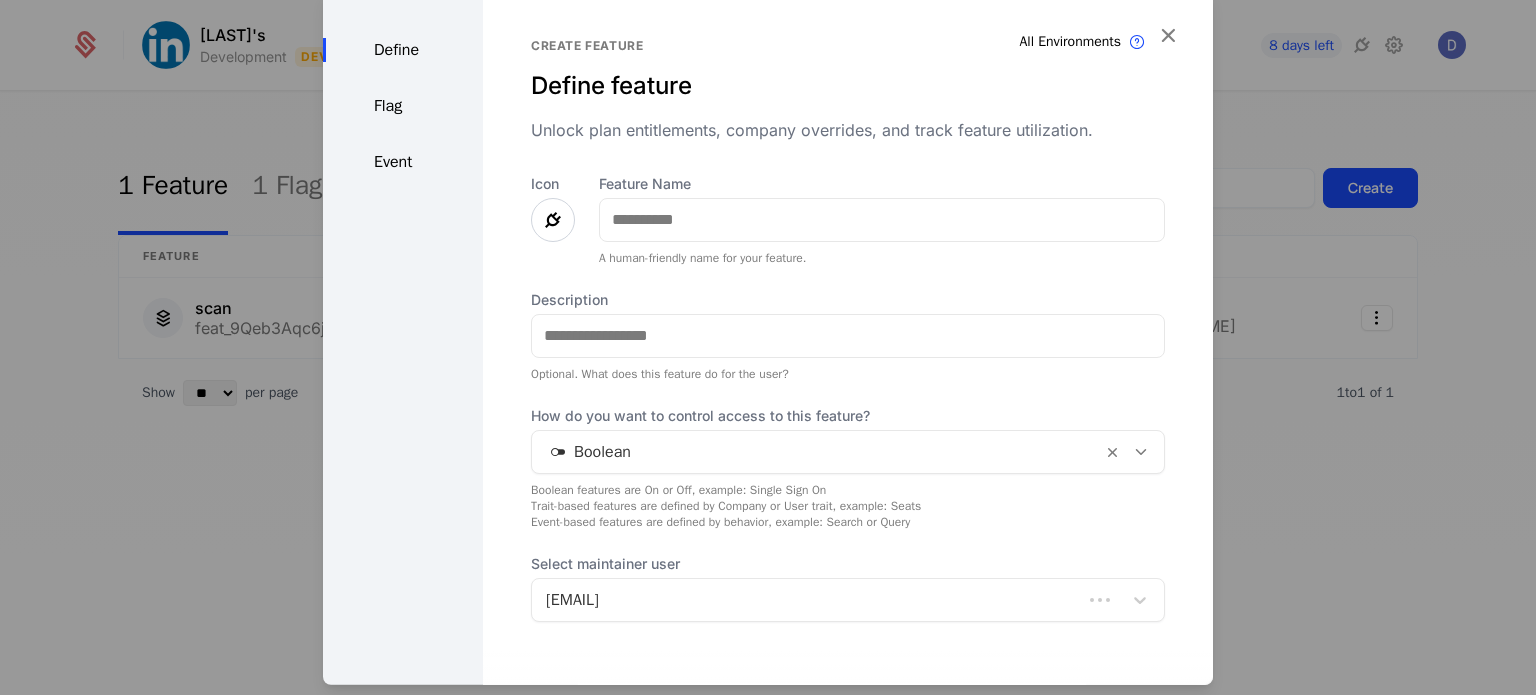 click on "Feature Name A human-friendly name for your feature." at bounding box center [882, 219] 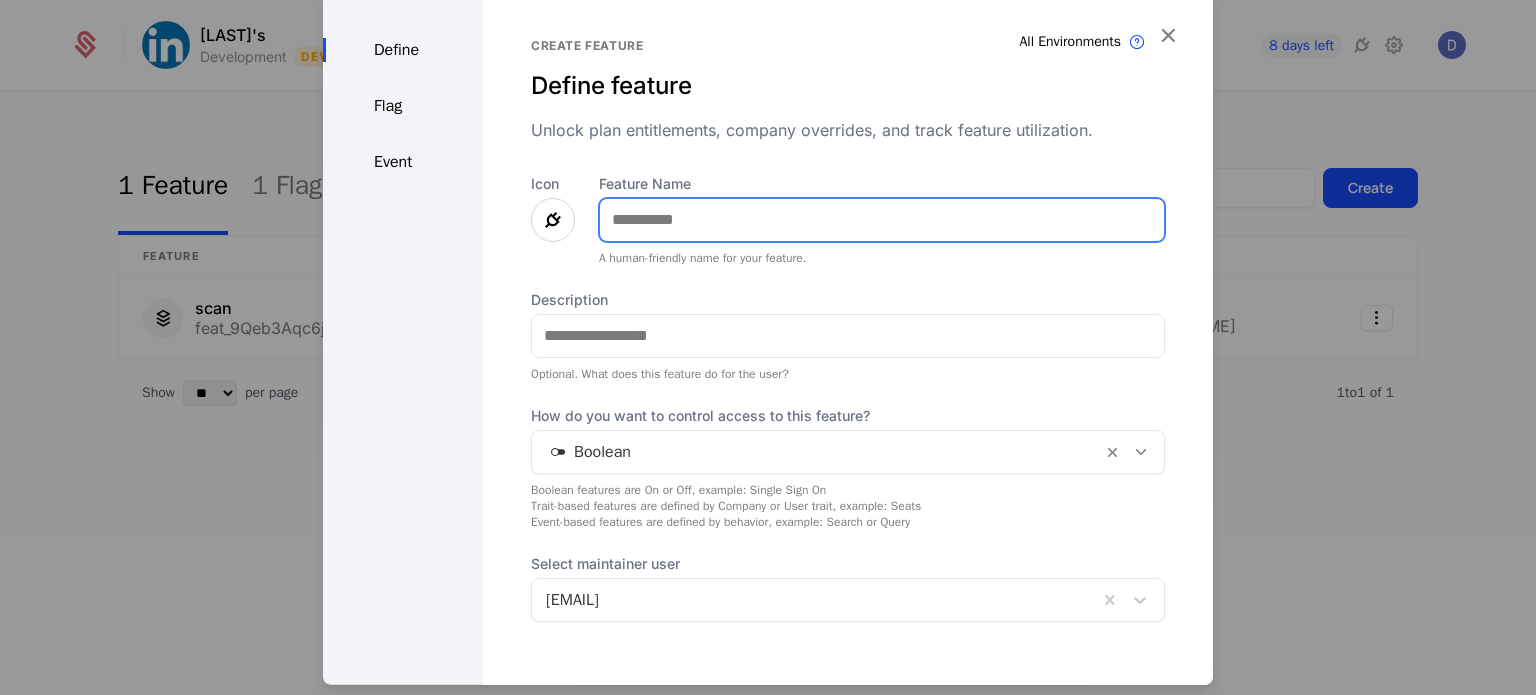 click on "Feature Name" at bounding box center (882, 219) 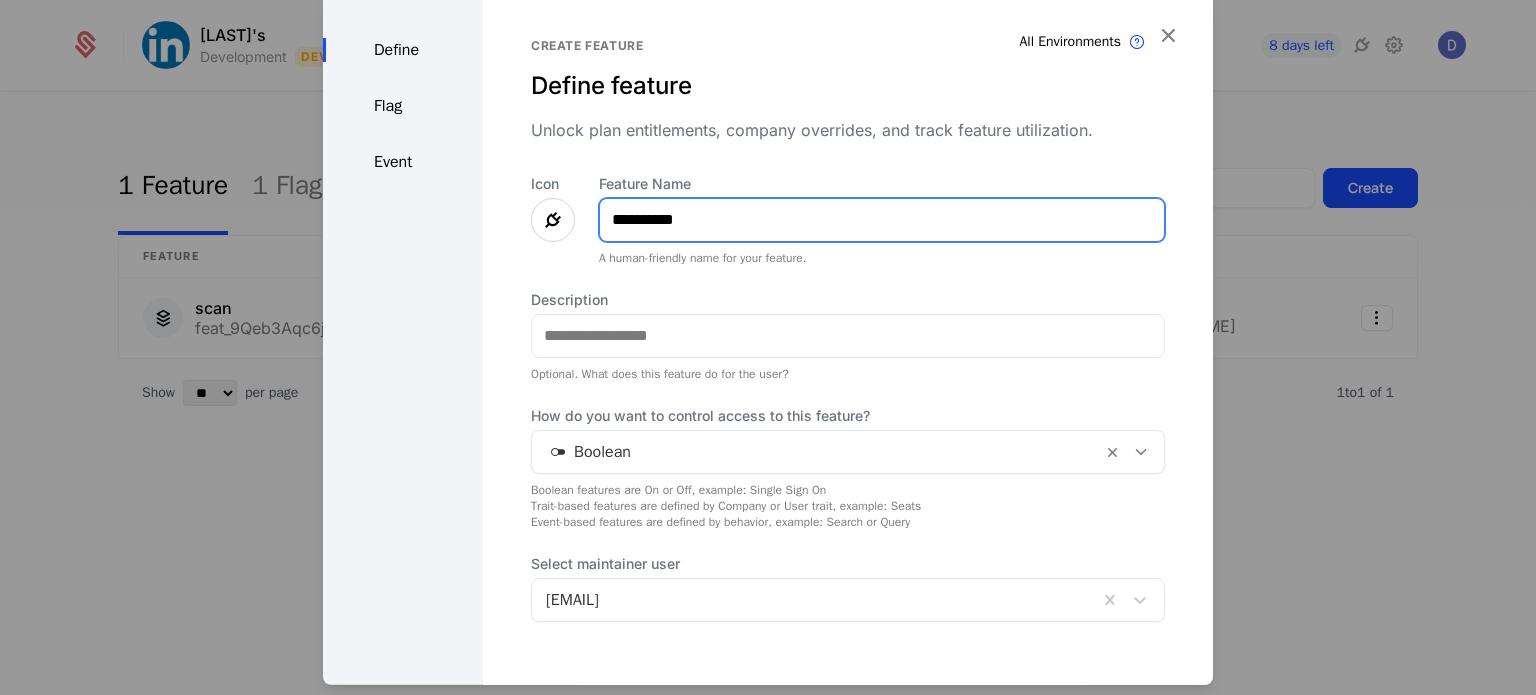 type on "**********" 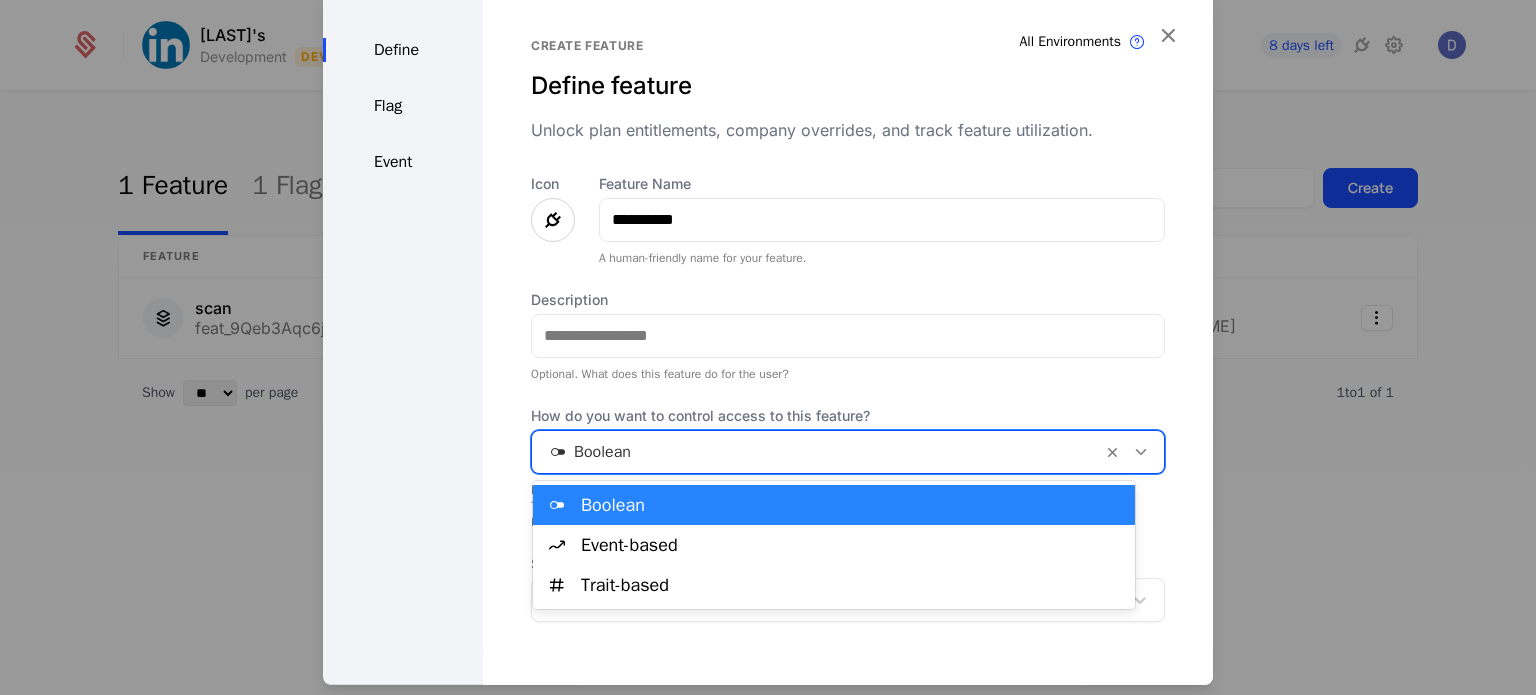click at bounding box center [817, 451] 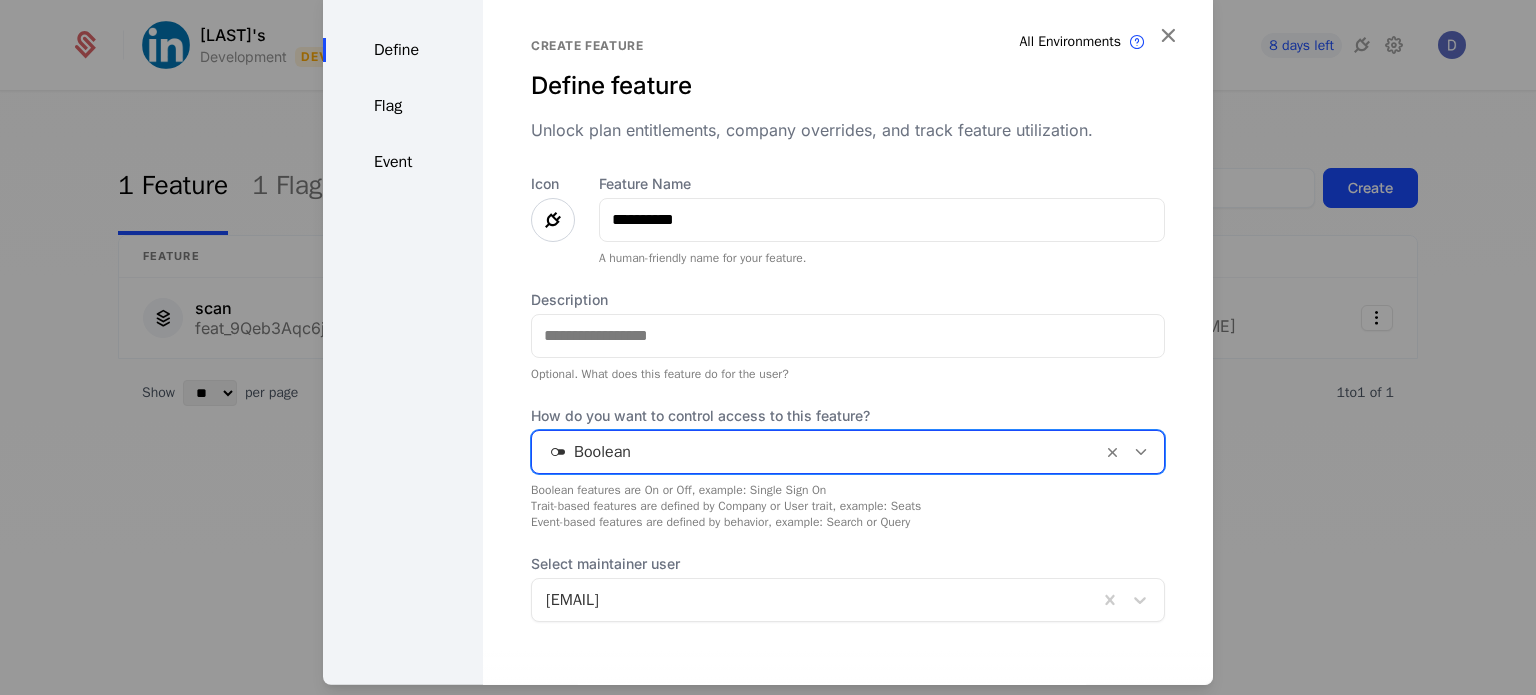 click at bounding box center (817, 451) 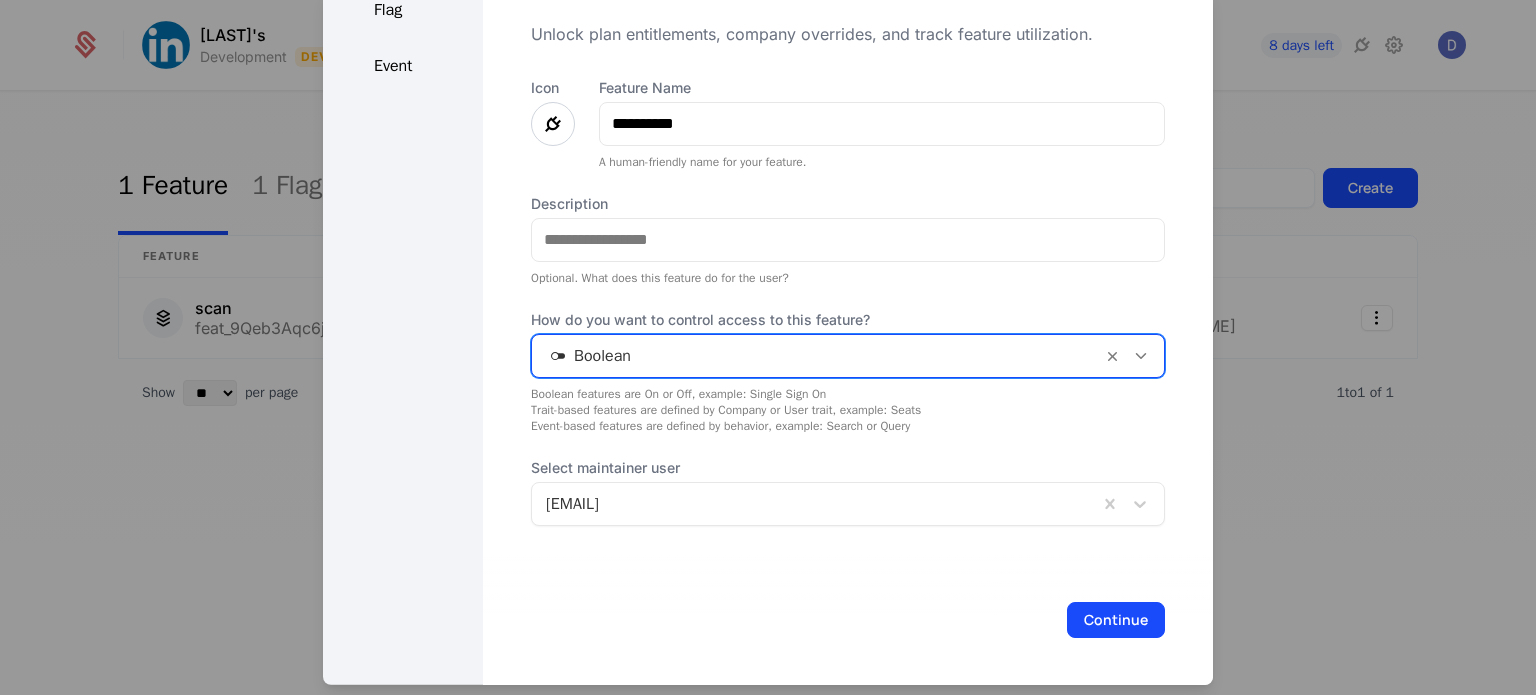 scroll, scrollTop: 96, scrollLeft: 0, axis: vertical 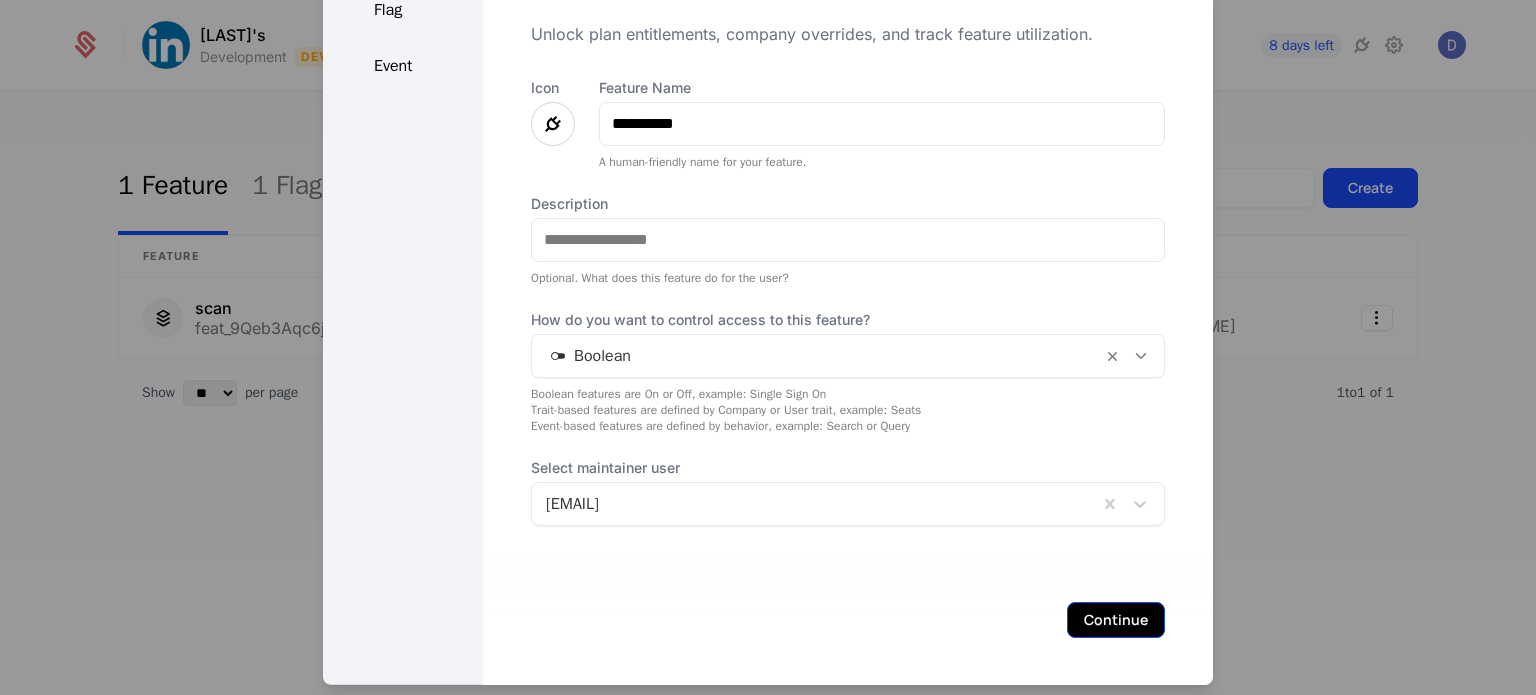 click on "Continue" at bounding box center (1116, 619) 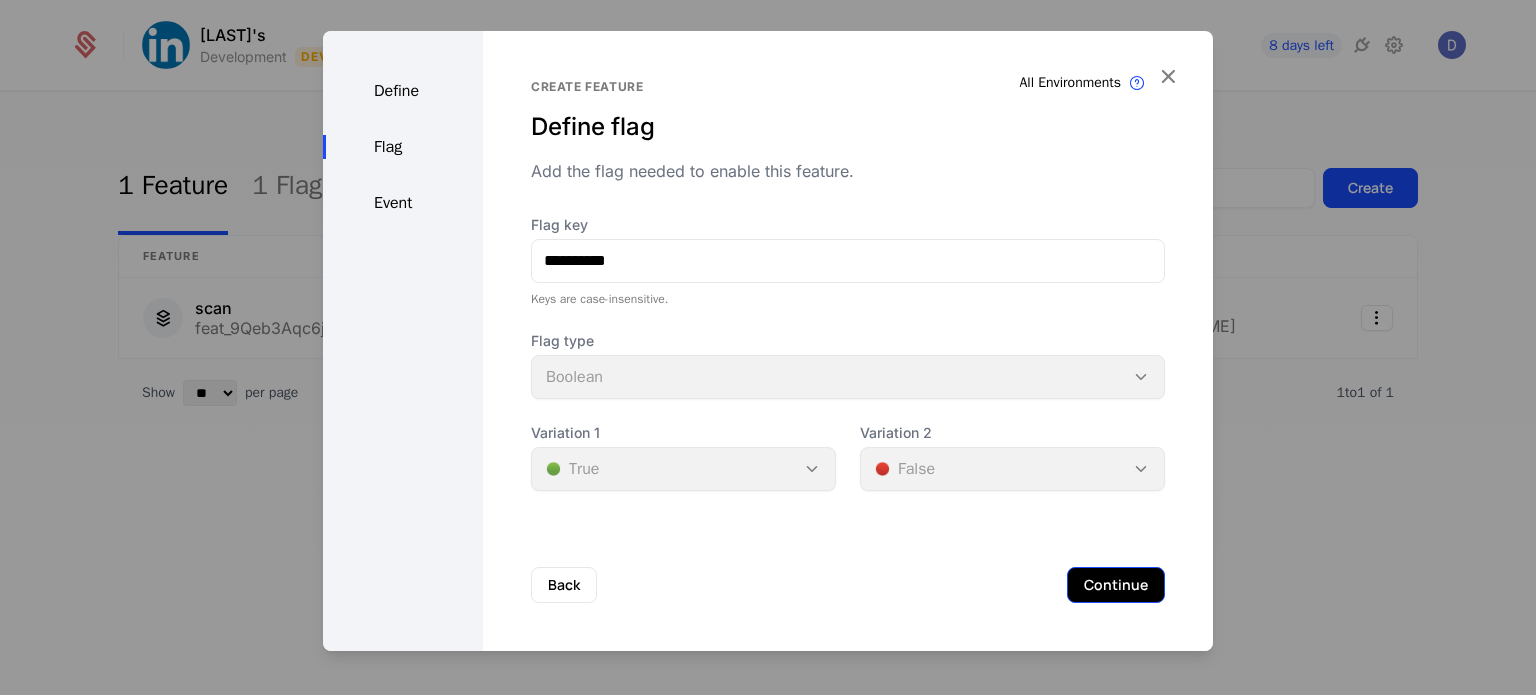 scroll, scrollTop: 0, scrollLeft: 0, axis: both 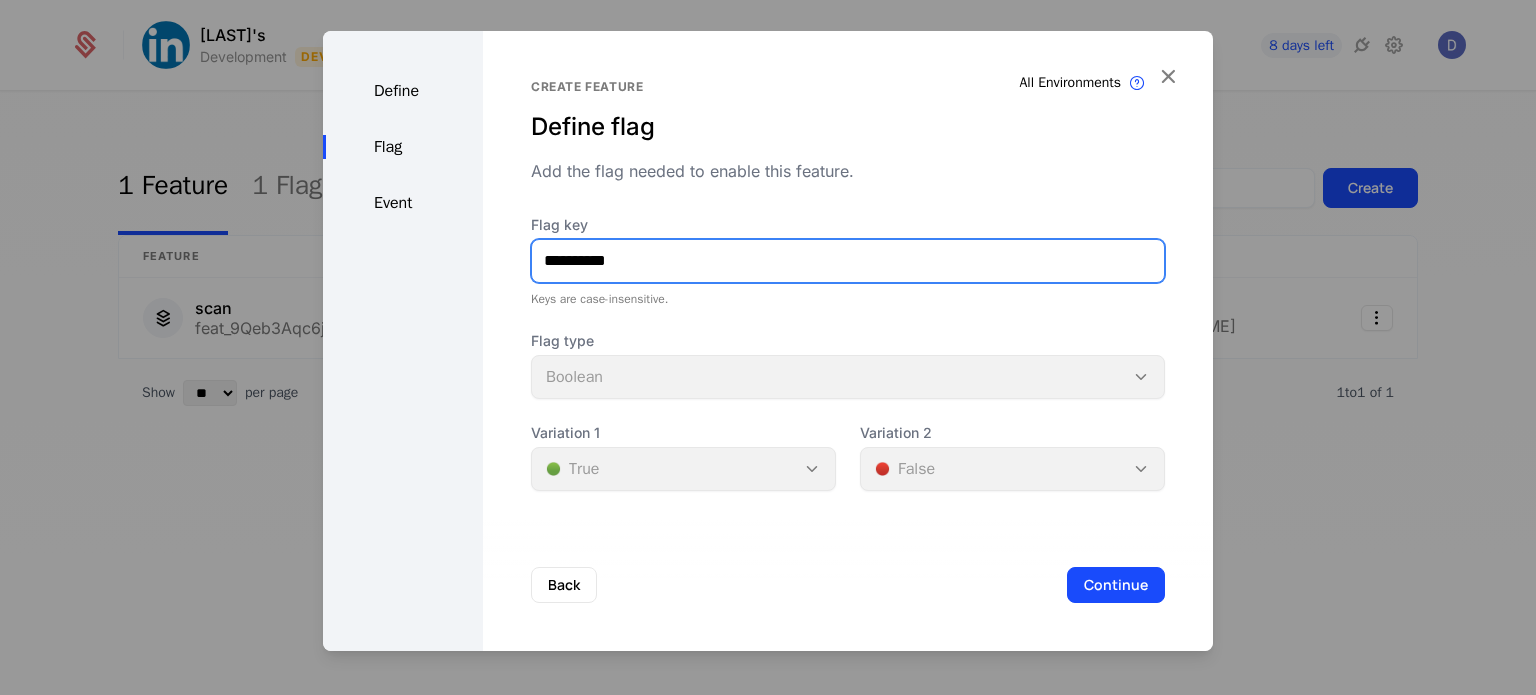 click on "**********" at bounding box center (848, 261) 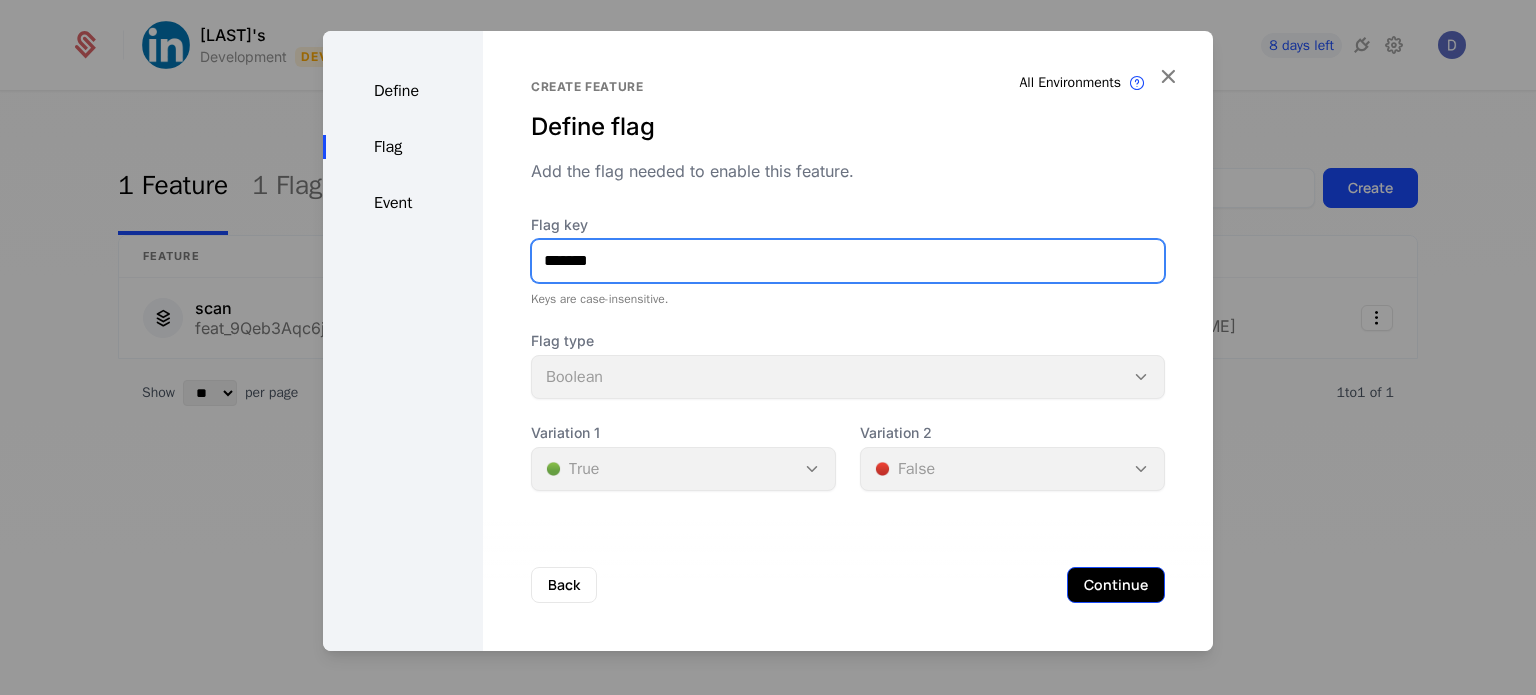 type on "*******" 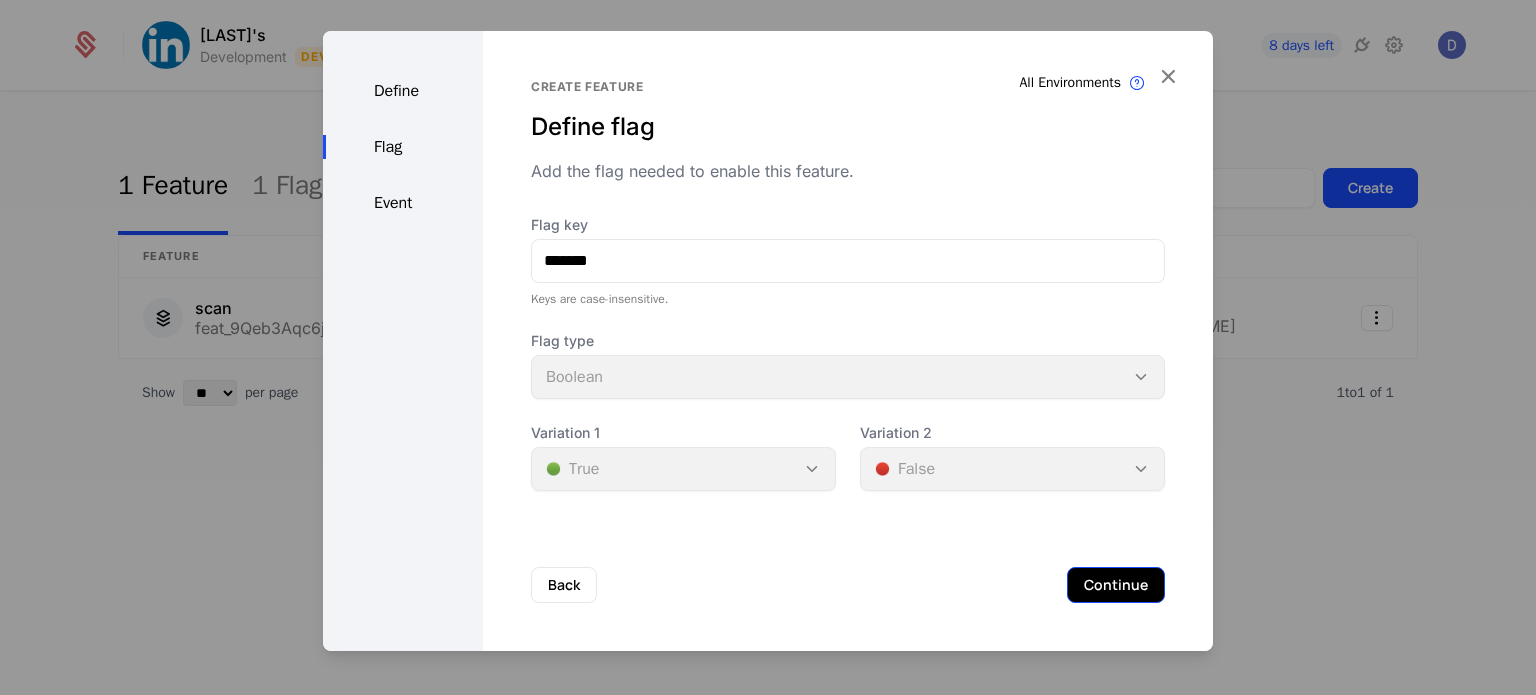 click on "Continue" at bounding box center (1116, 585) 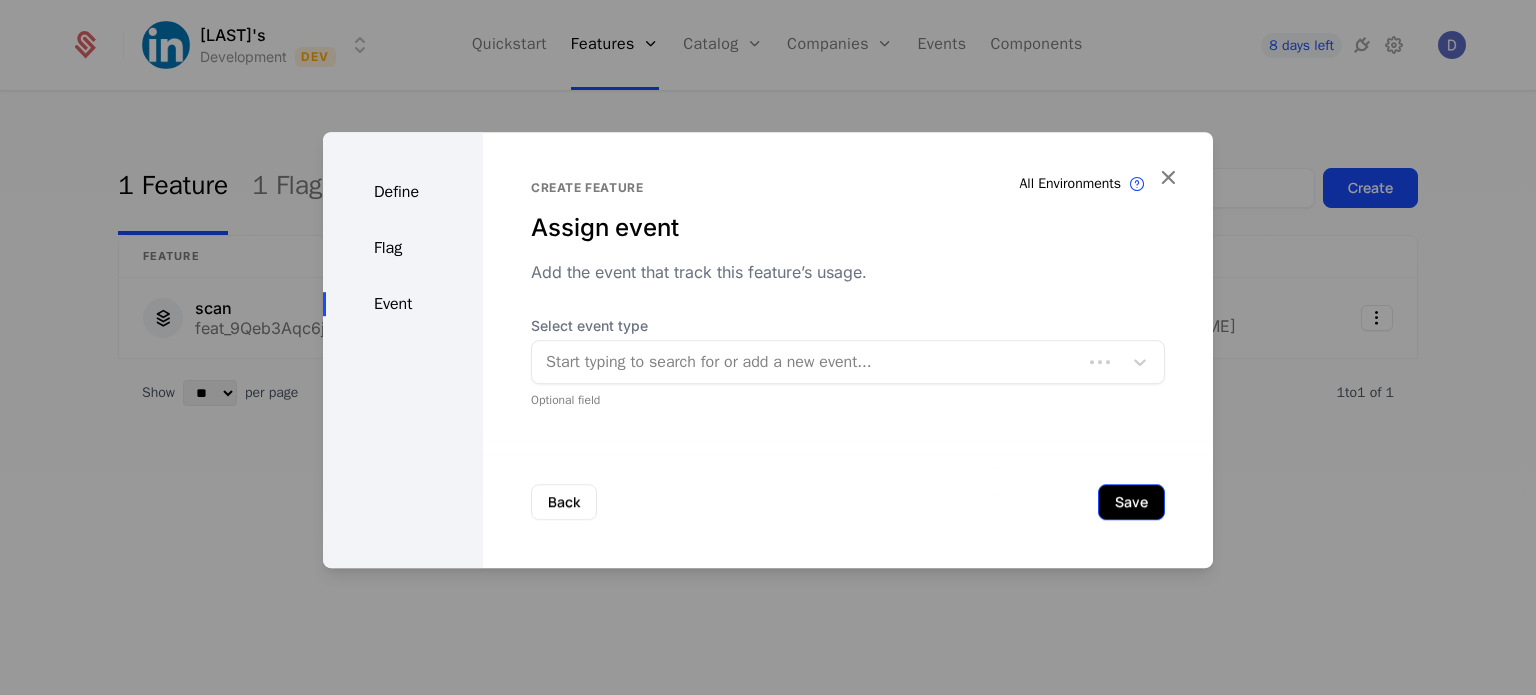 click on "Save" at bounding box center (1131, 502) 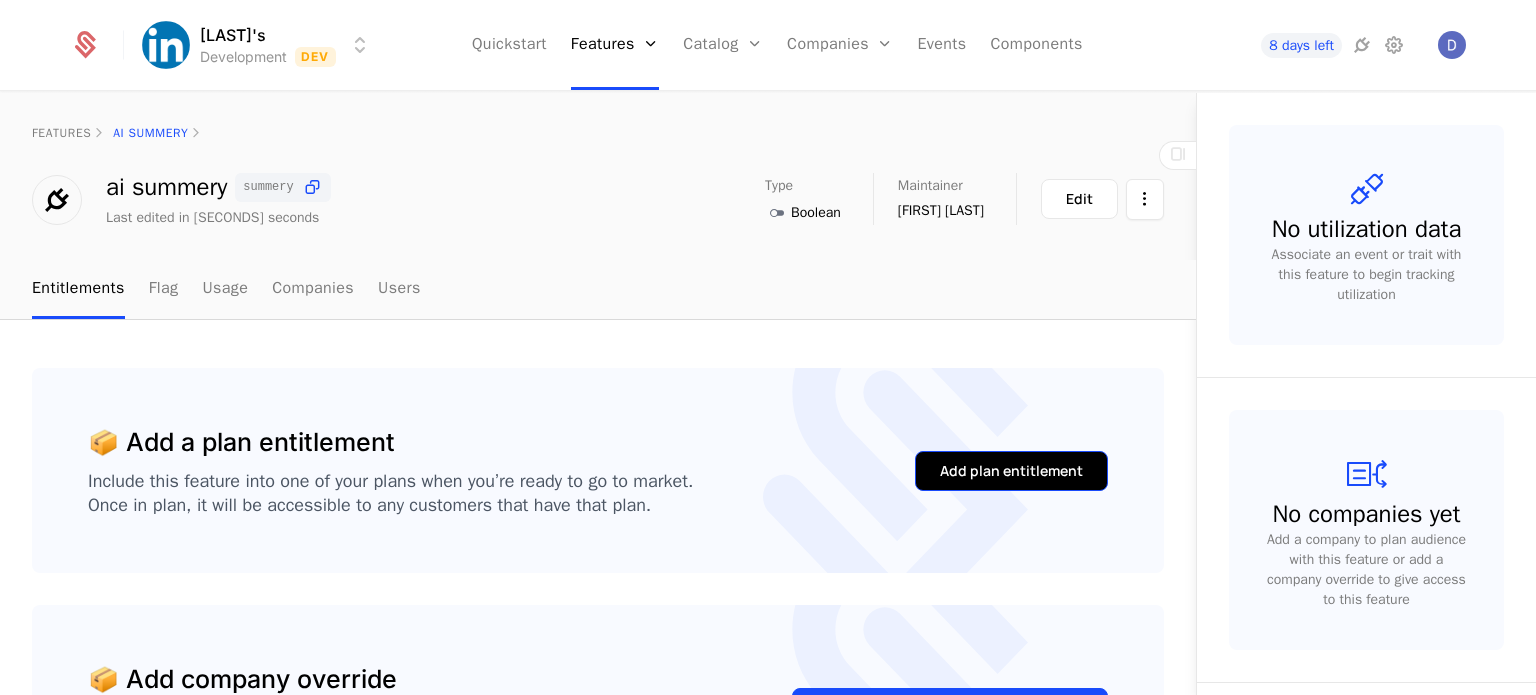 click on "Add plan entitlement" at bounding box center (1011, 471) 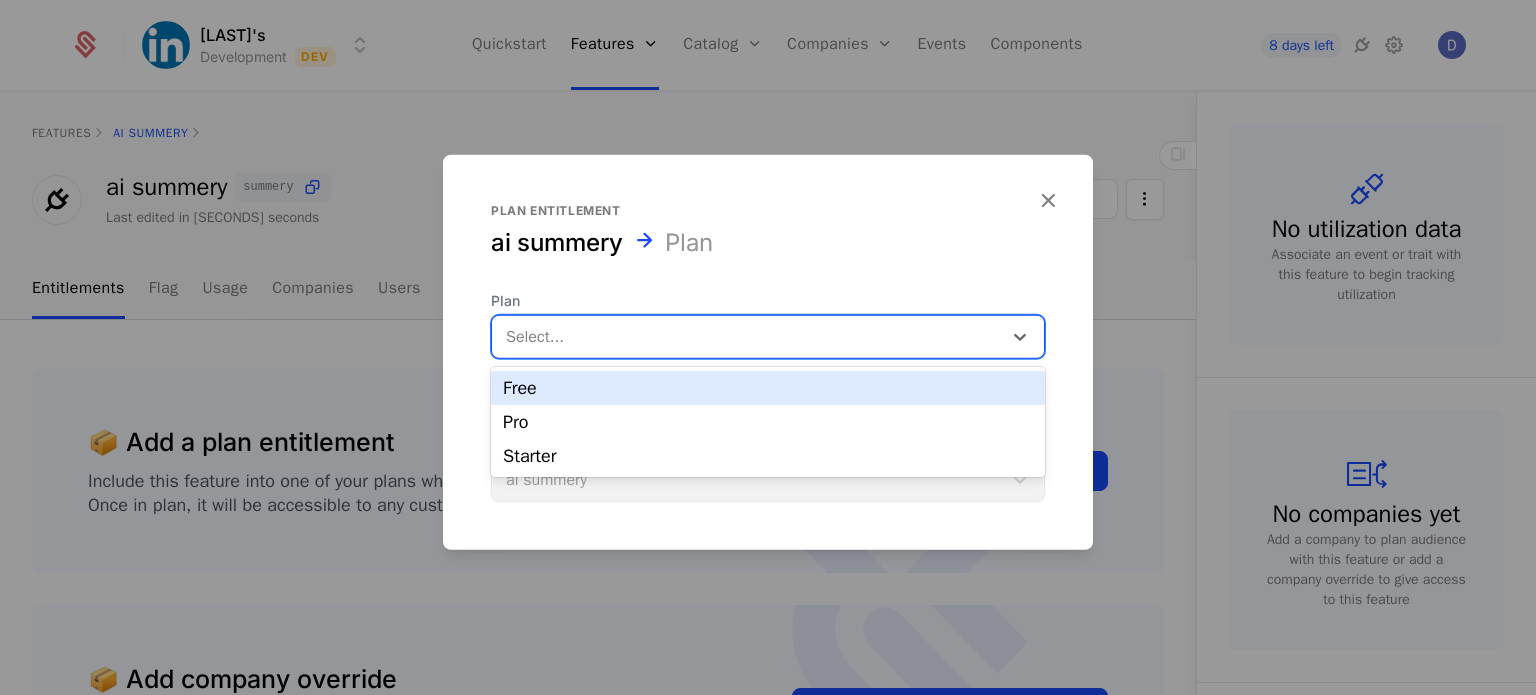 click at bounding box center (747, 336) 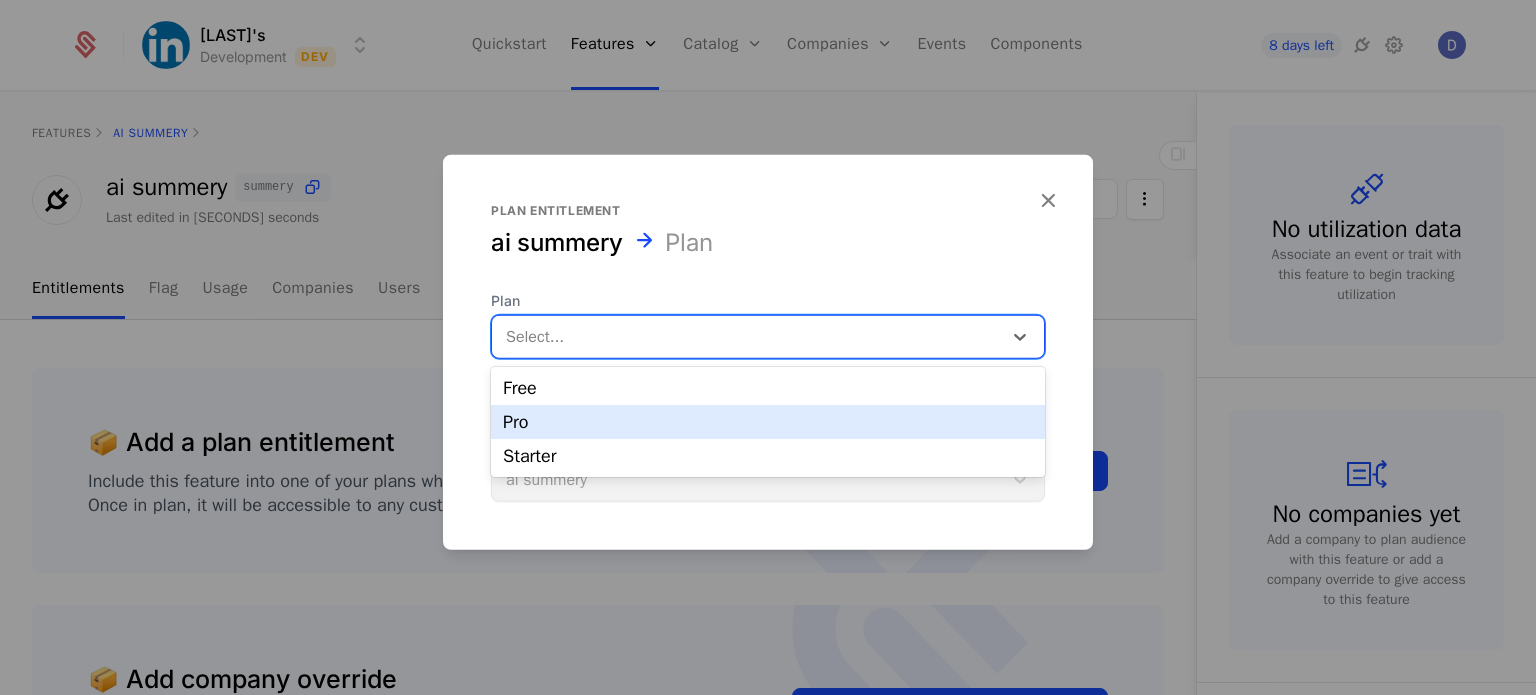 click on "Pro" at bounding box center [768, 422] 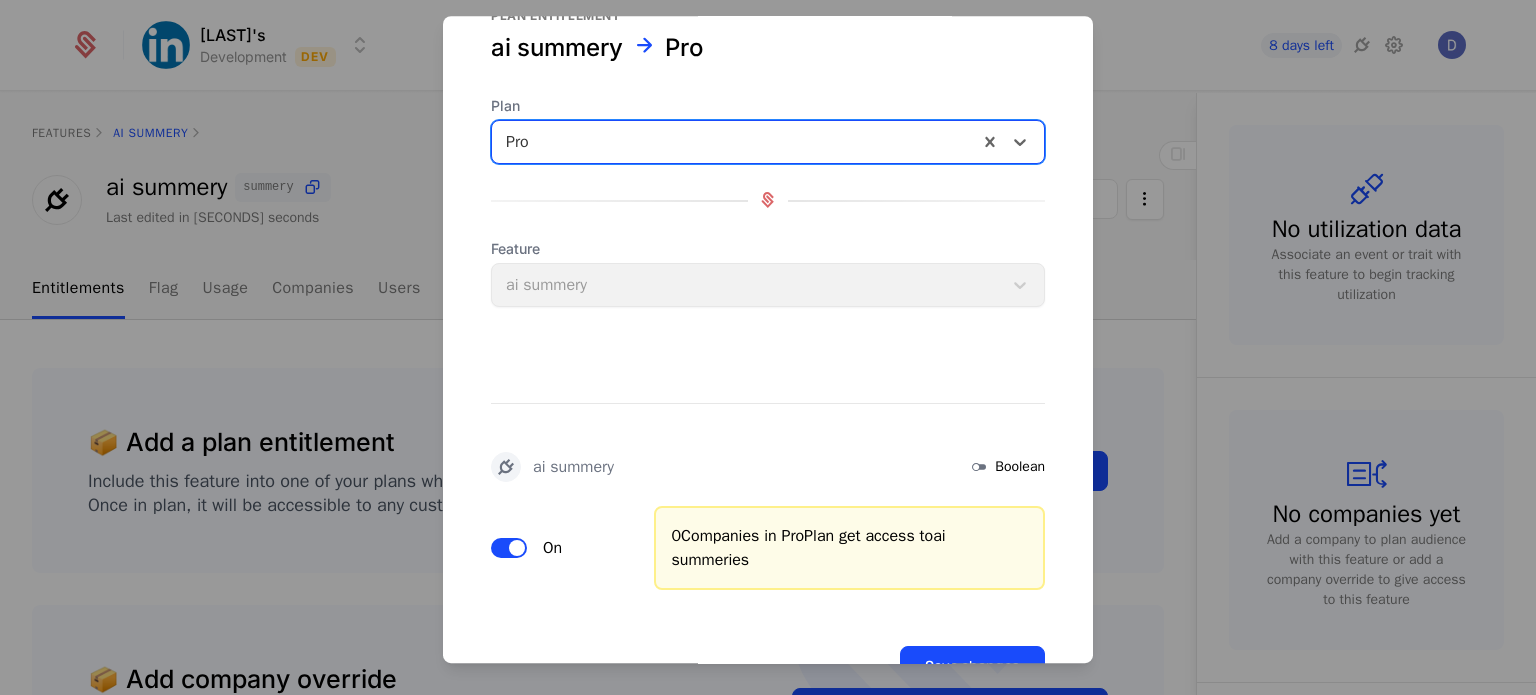 scroll, scrollTop: 124, scrollLeft: 0, axis: vertical 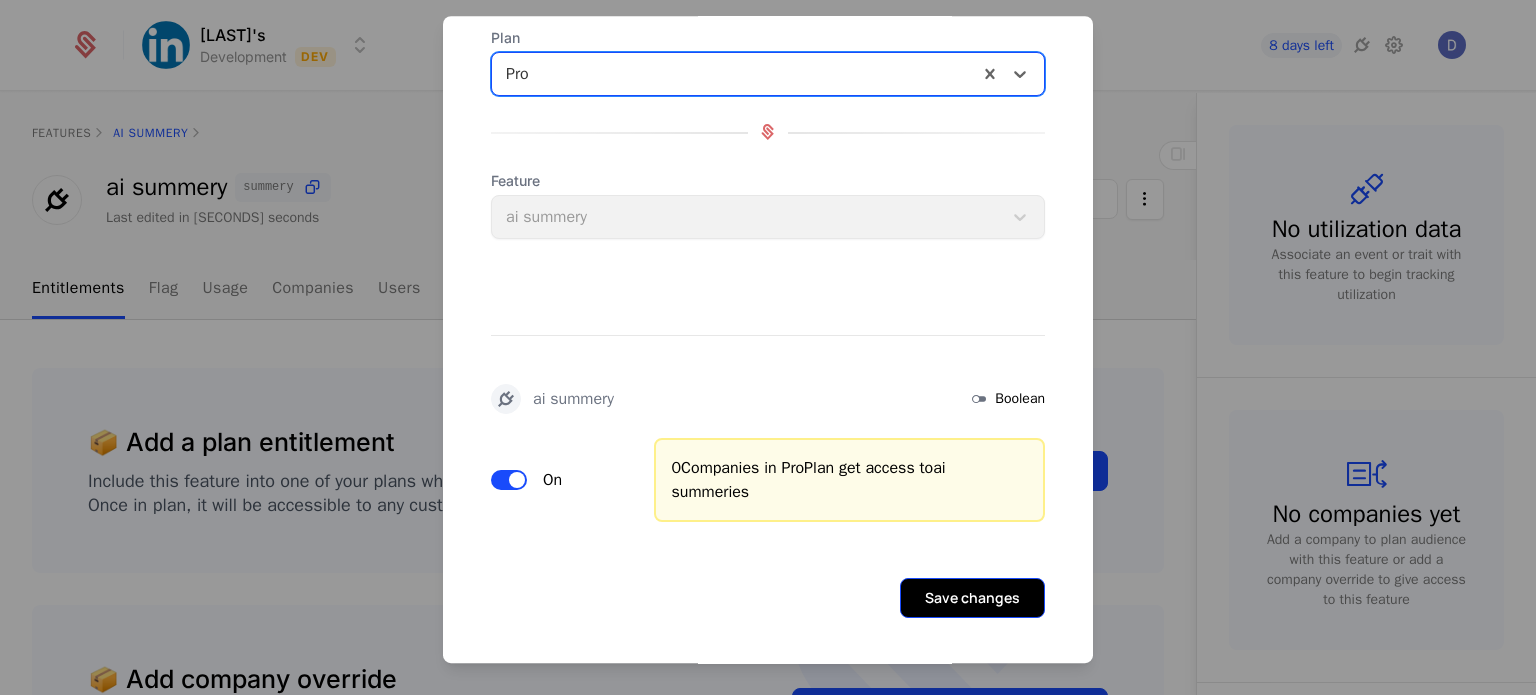 click on "Save changes" at bounding box center [972, 598] 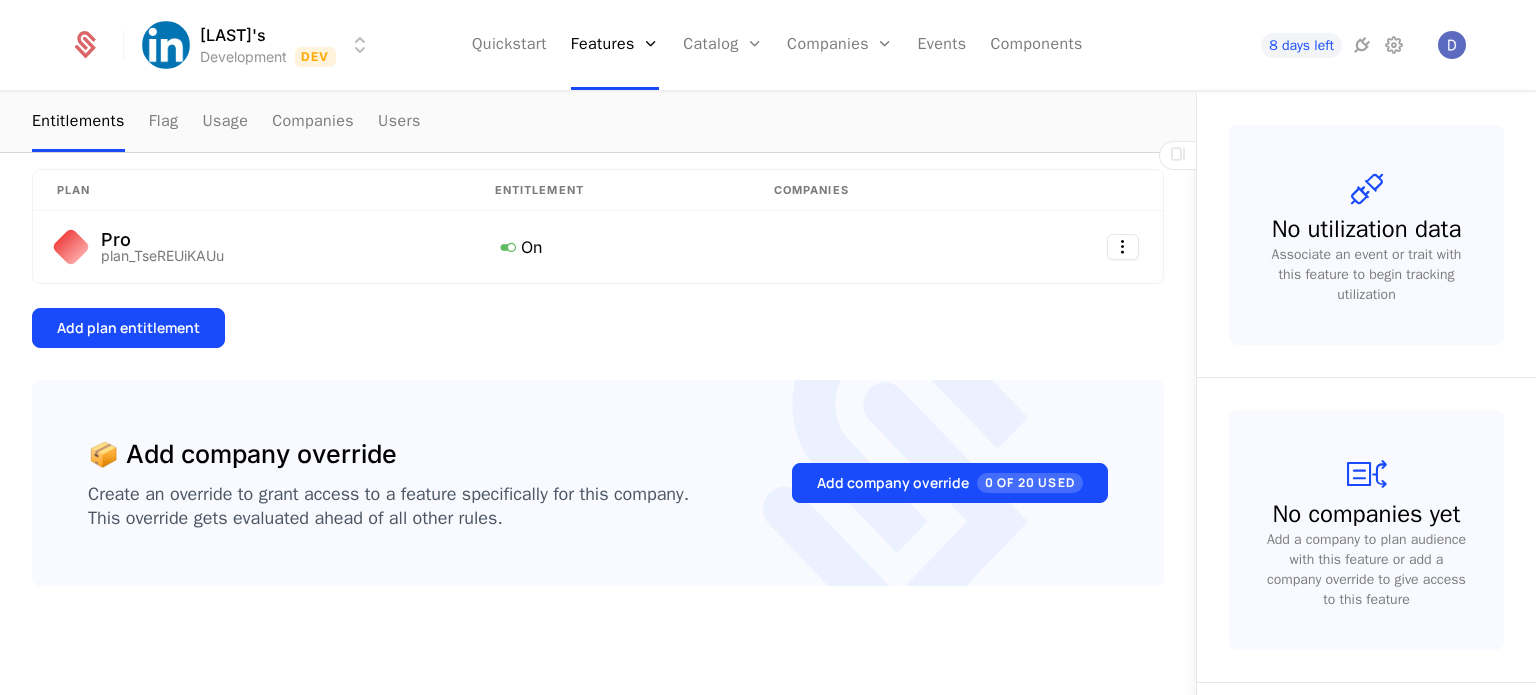 scroll, scrollTop: 0, scrollLeft: 0, axis: both 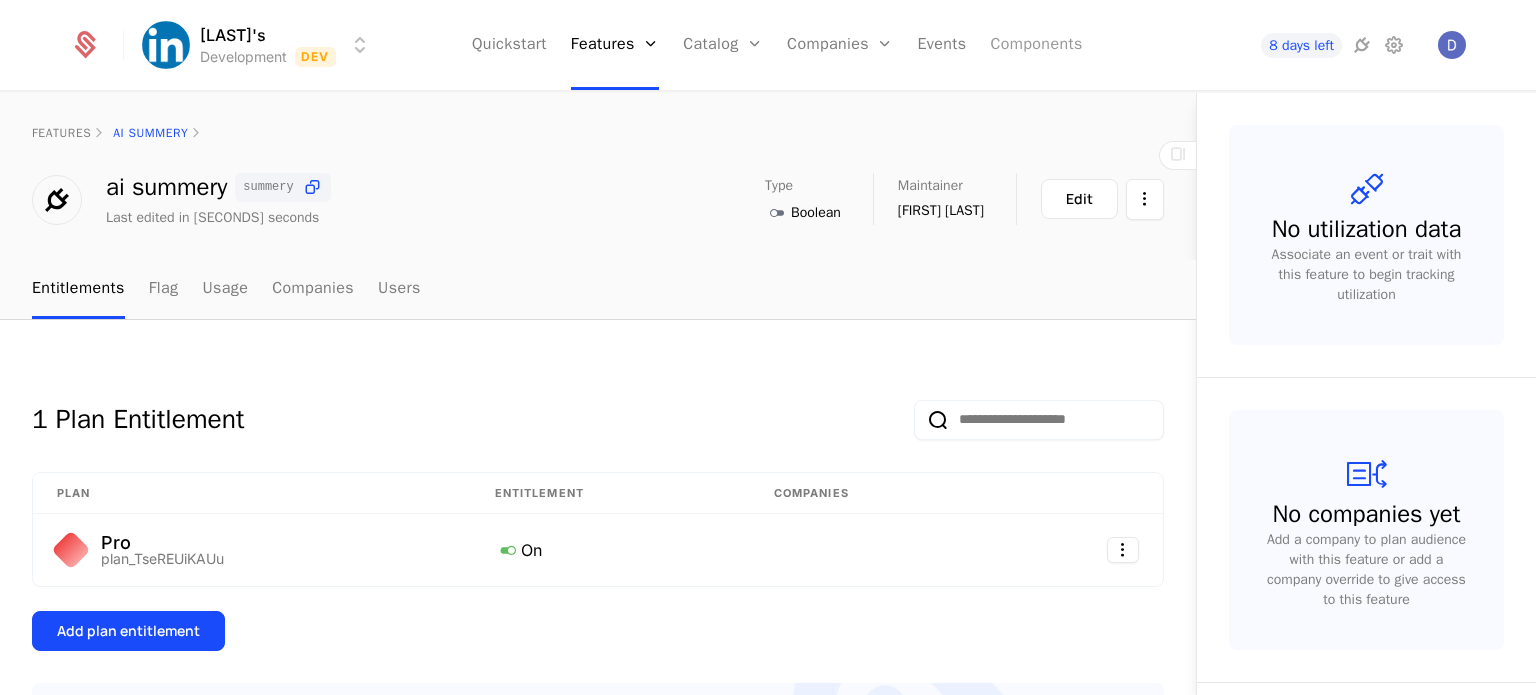 click on "Components" at bounding box center (1036, 45) 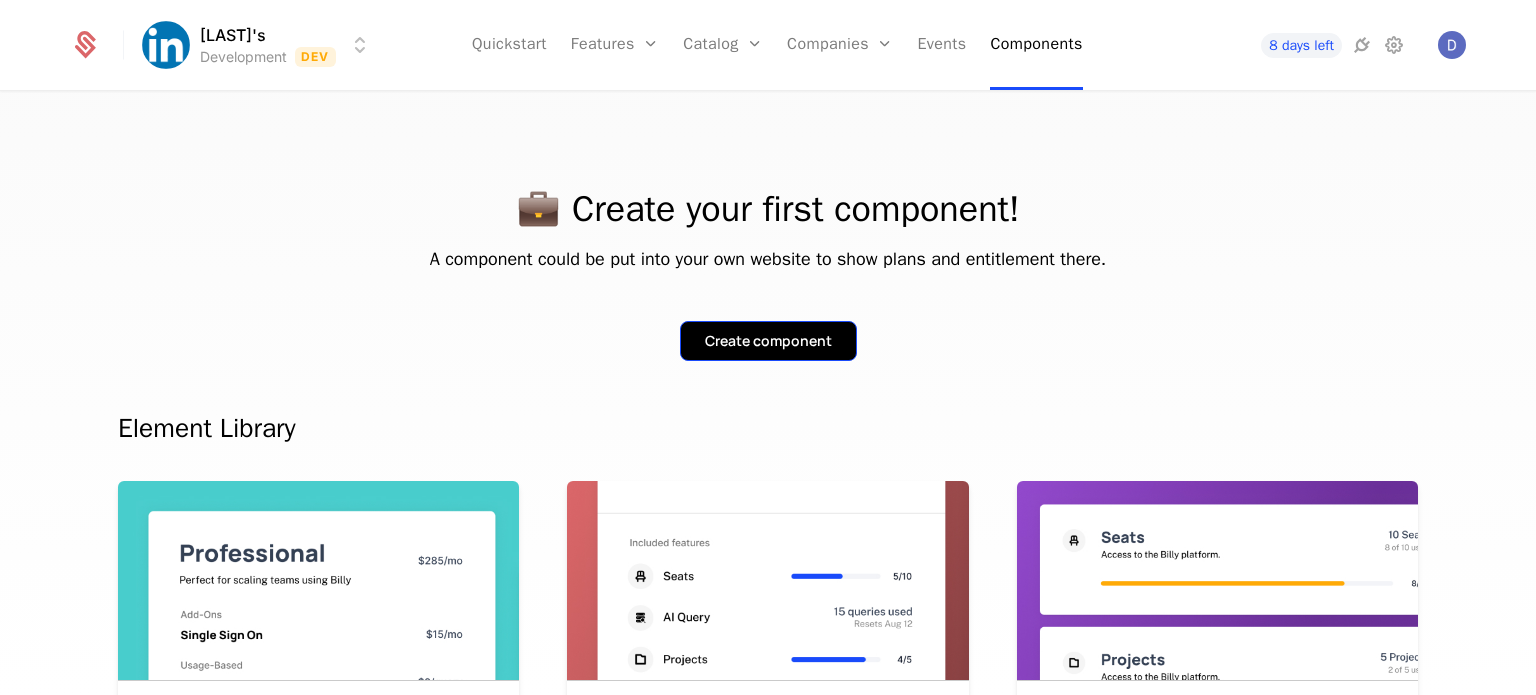 click on "Create component" at bounding box center (768, 341) 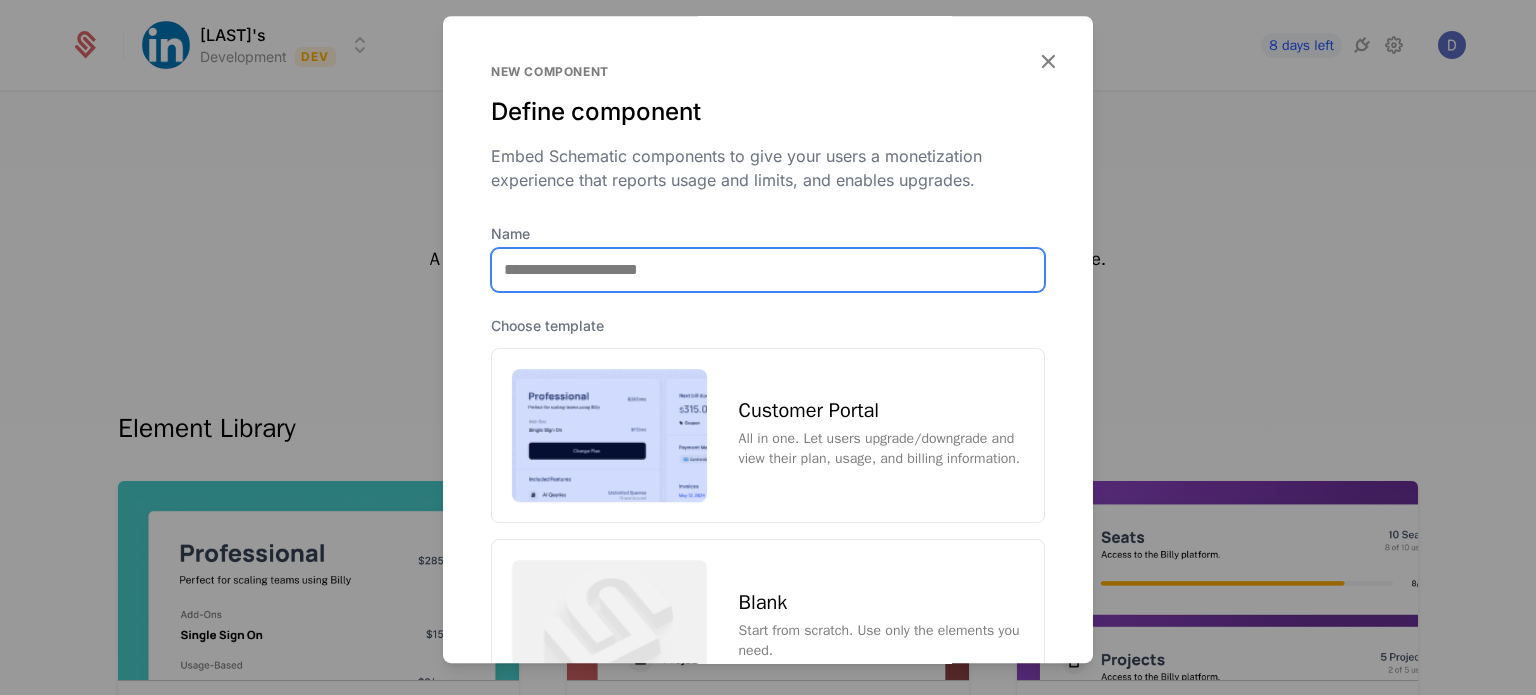 click on "Name" at bounding box center (768, 270) 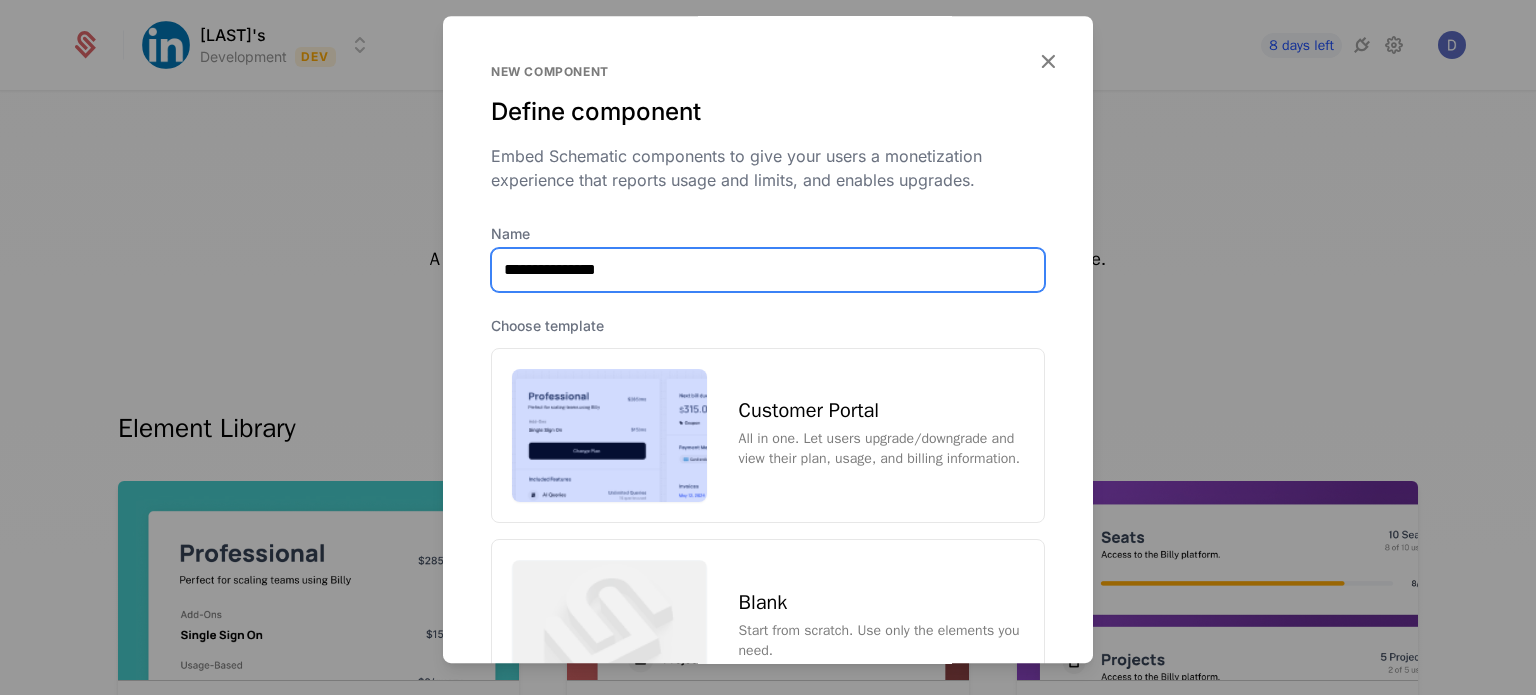 scroll, scrollTop: 219, scrollLeft: 0, axis: vertical 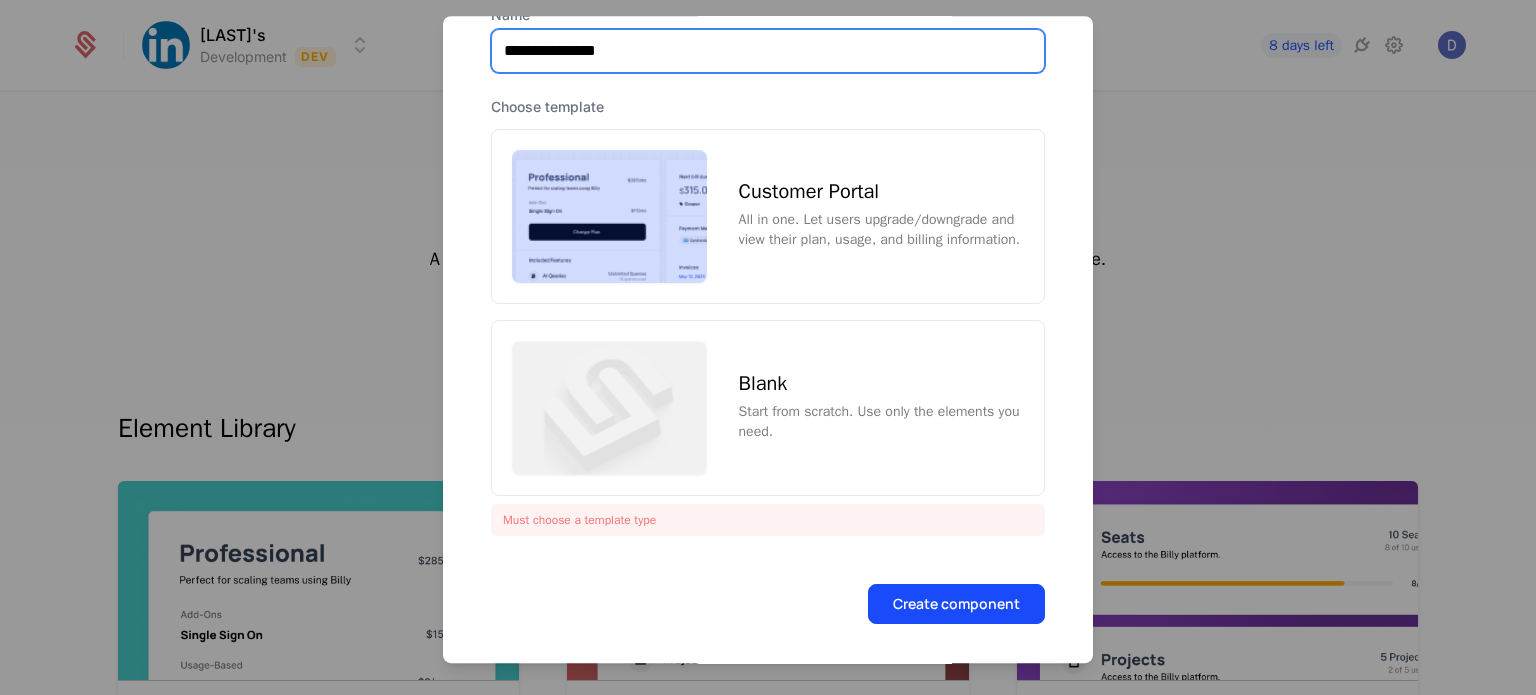 type on "**********" 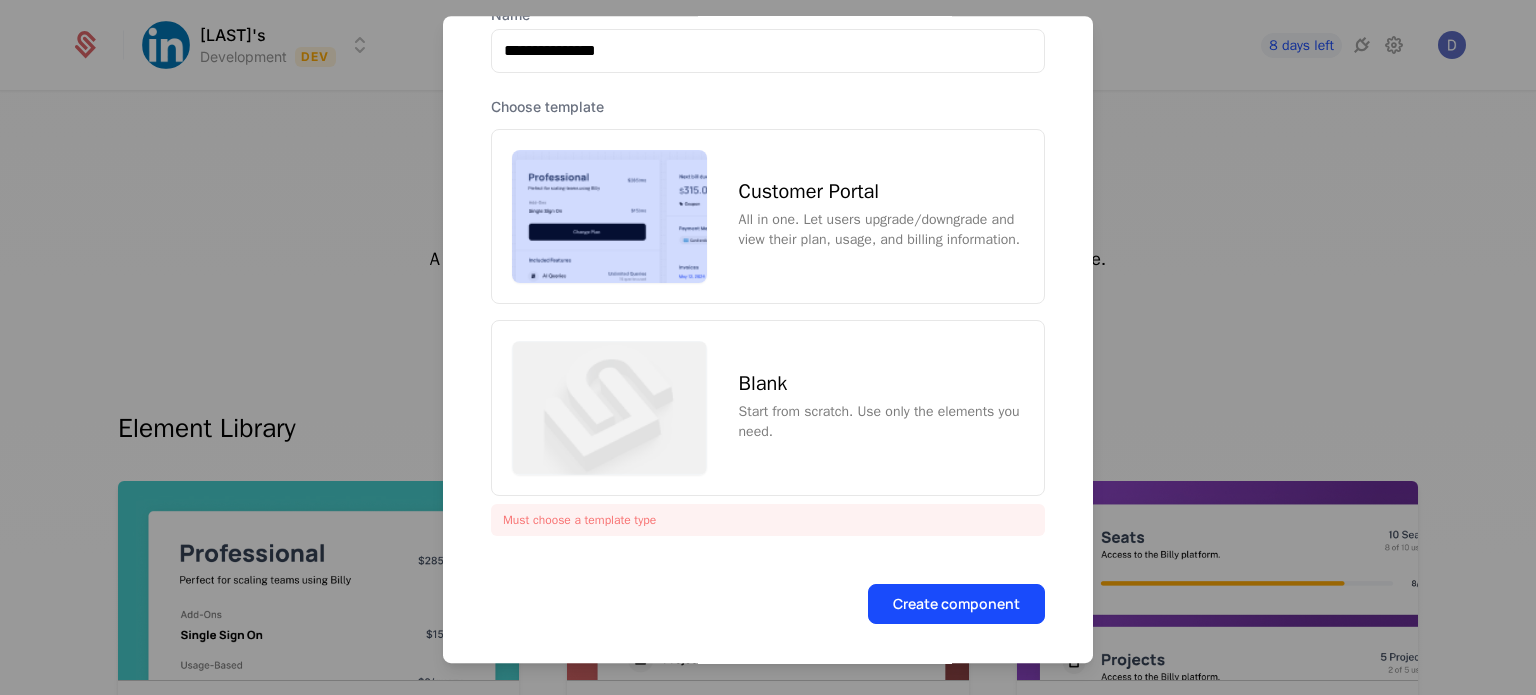 click at bounding box center [609, 217] 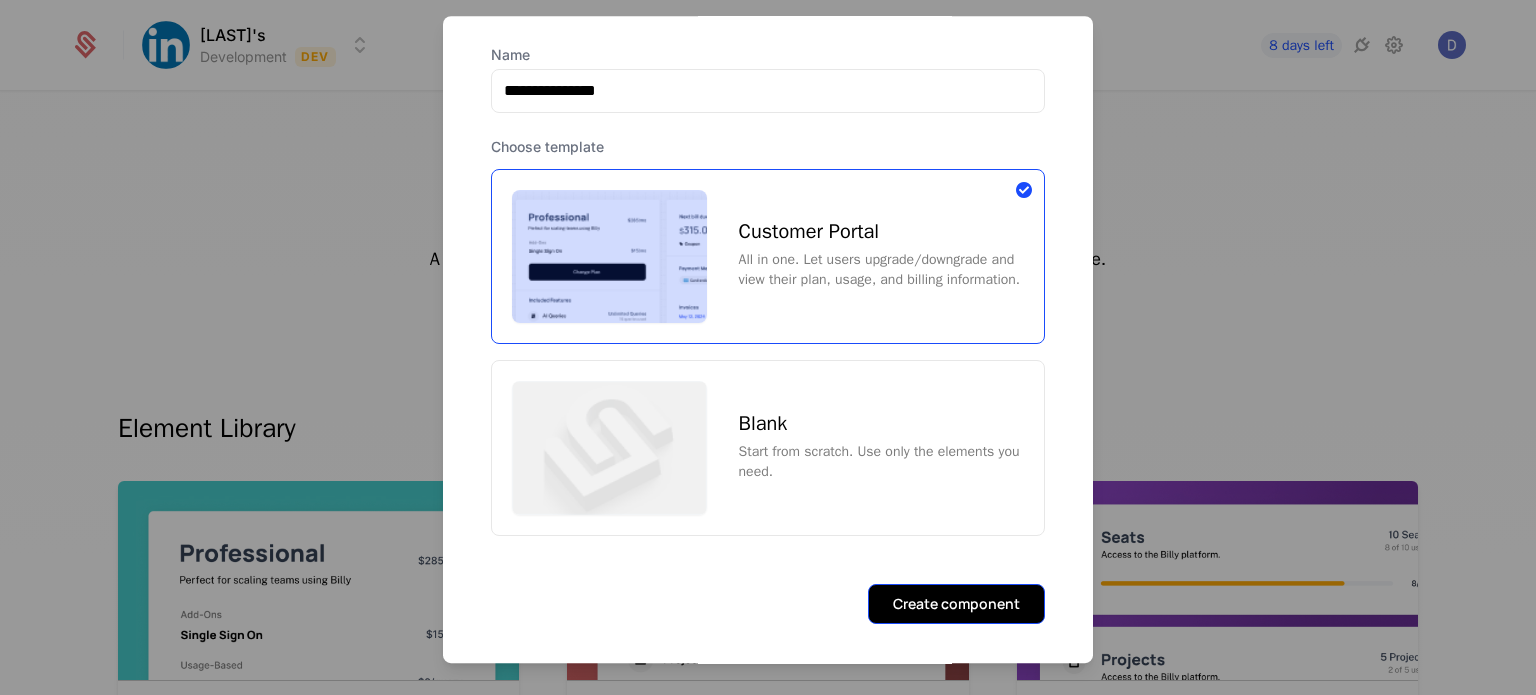 click on "Create component" at bounding box center [956, 604] 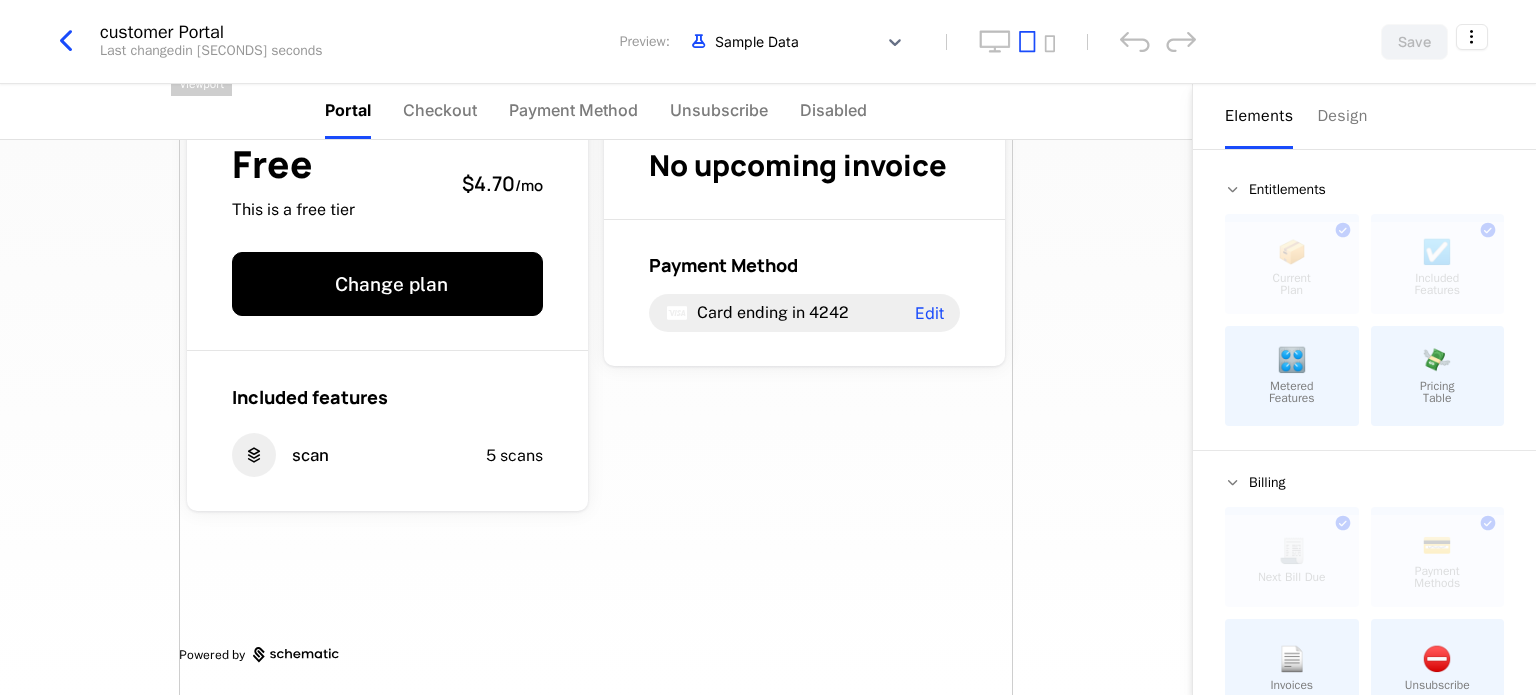 scroll, scrollTop: 0, scrollLeft: 0, axis: both 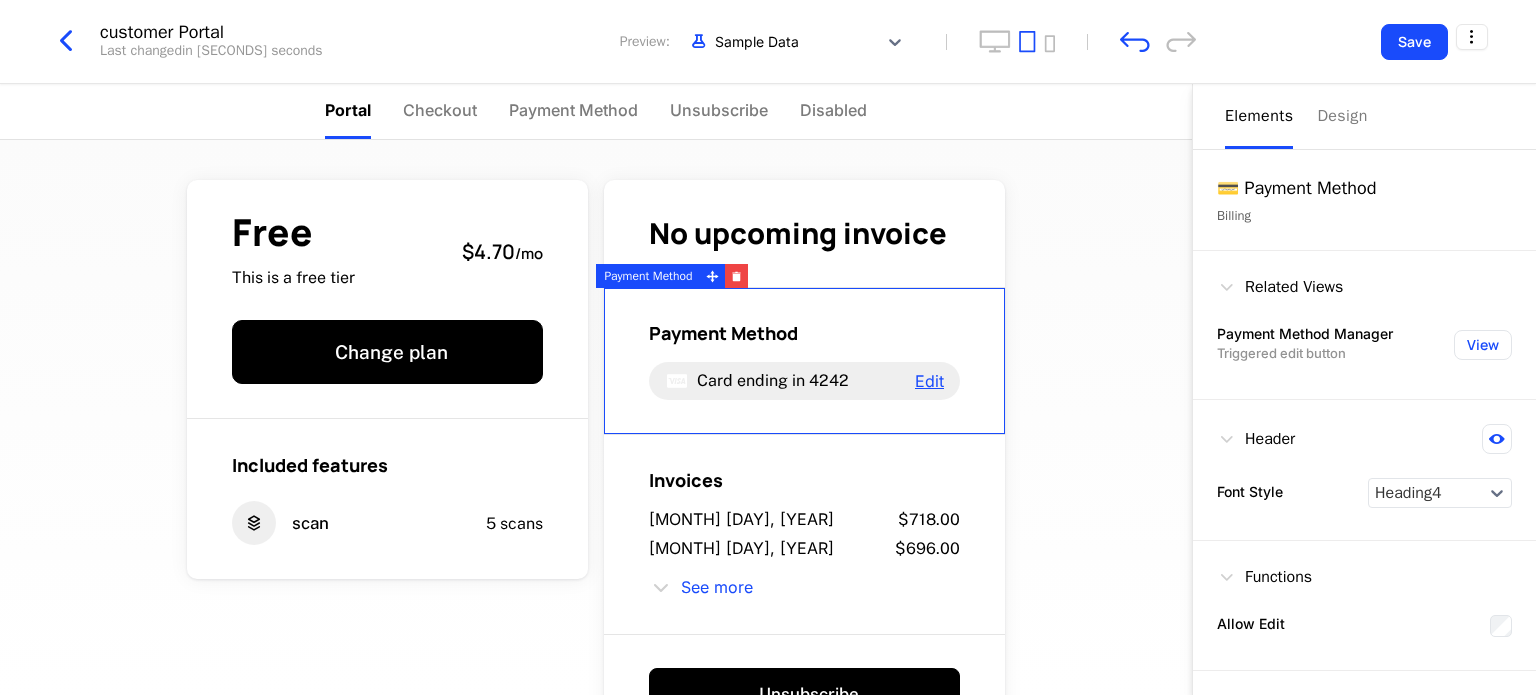 click on "Edit" at bounding box center (929, 381) 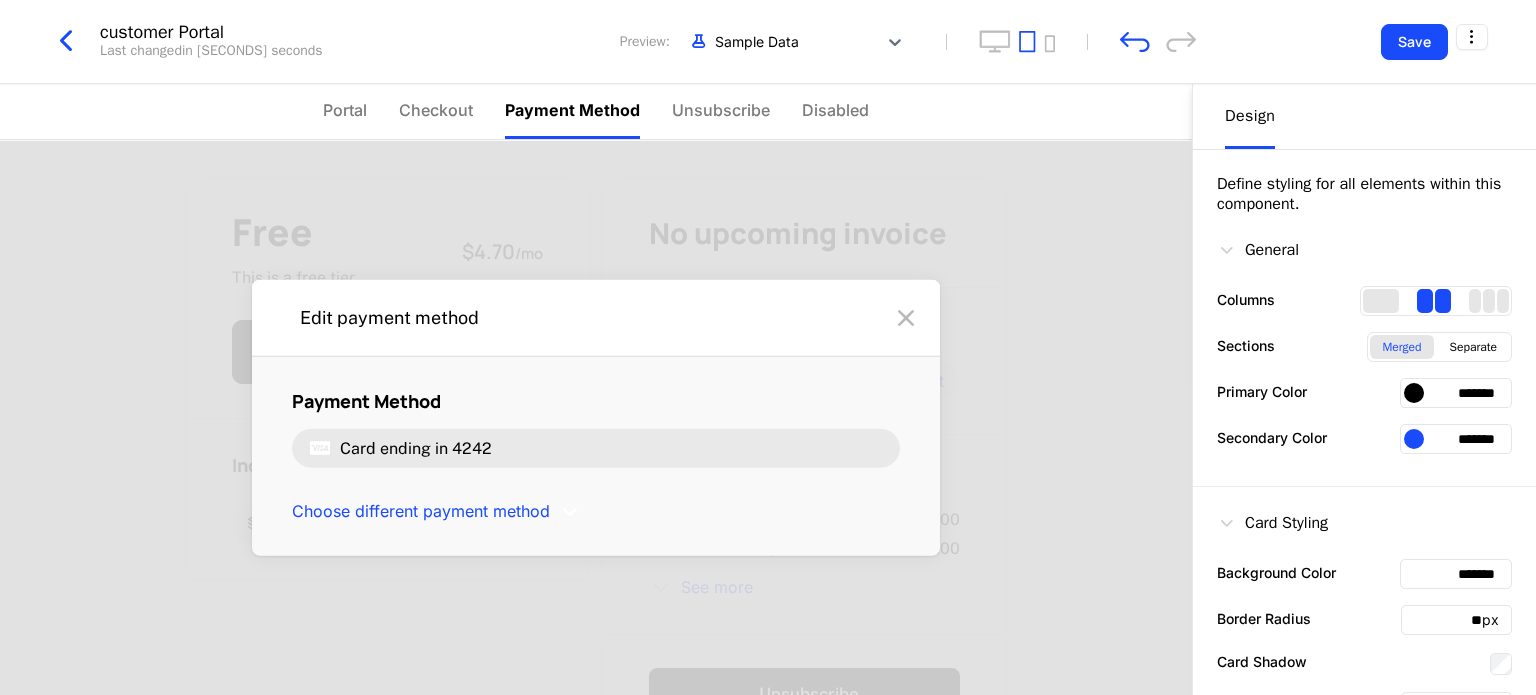 click at bounding box center [906, 318] 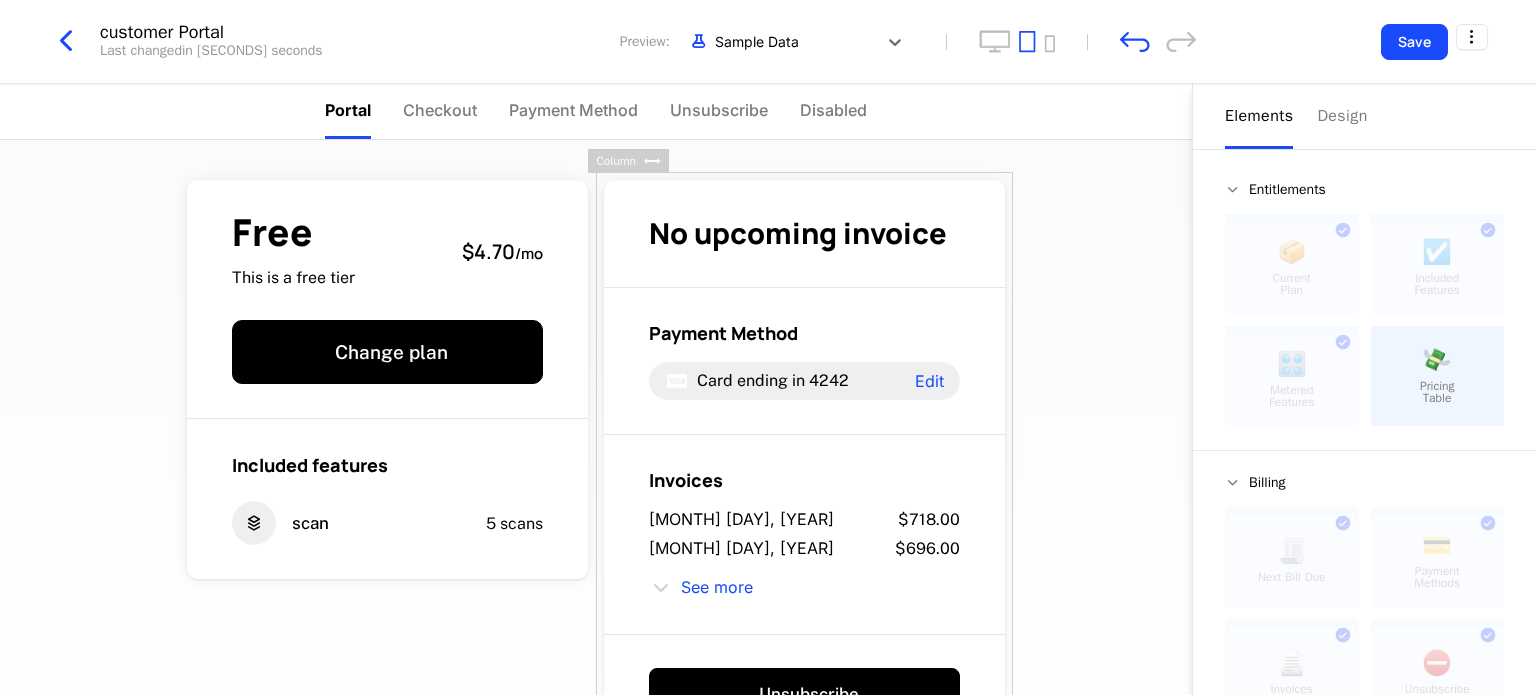 click on "Elements" at bounding box center (1259, 116) 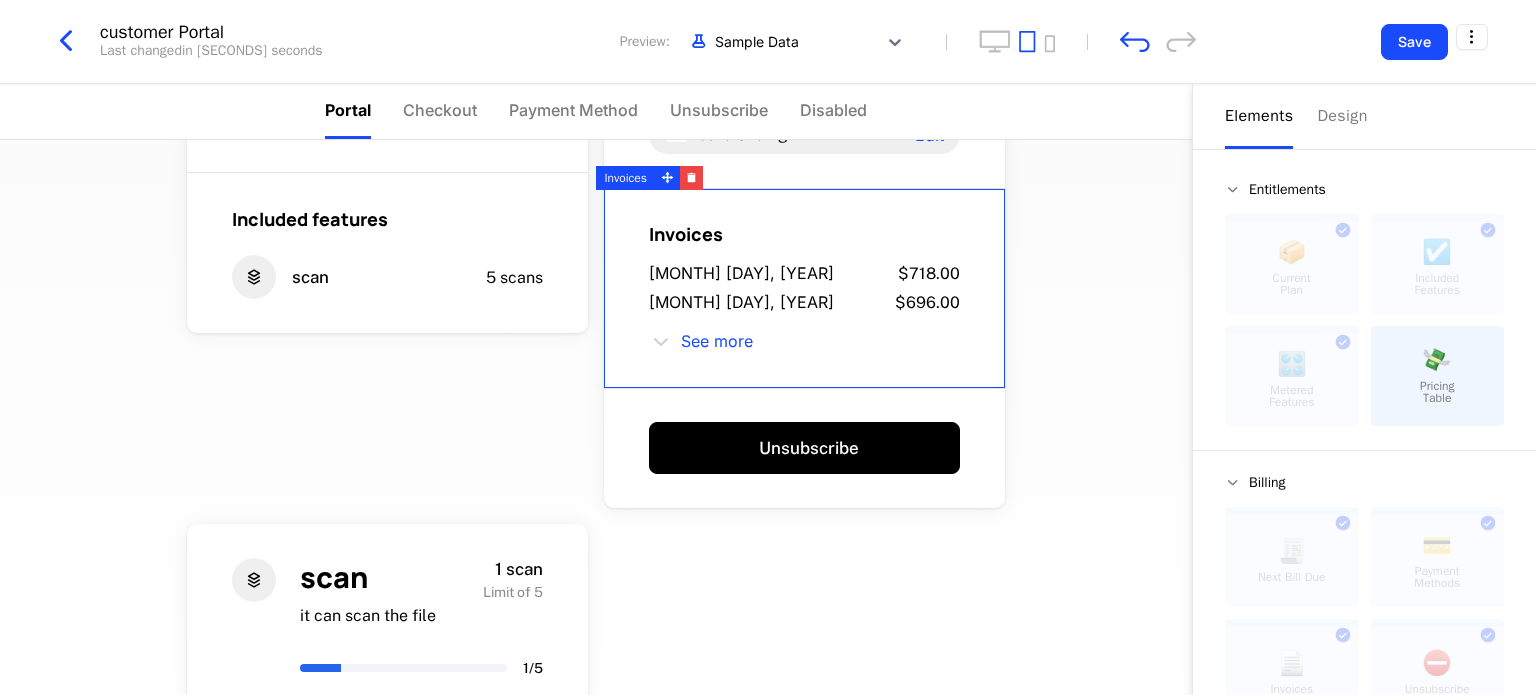 scroll, scrollTop: 245, scrollLeft: 0, axis: vertical 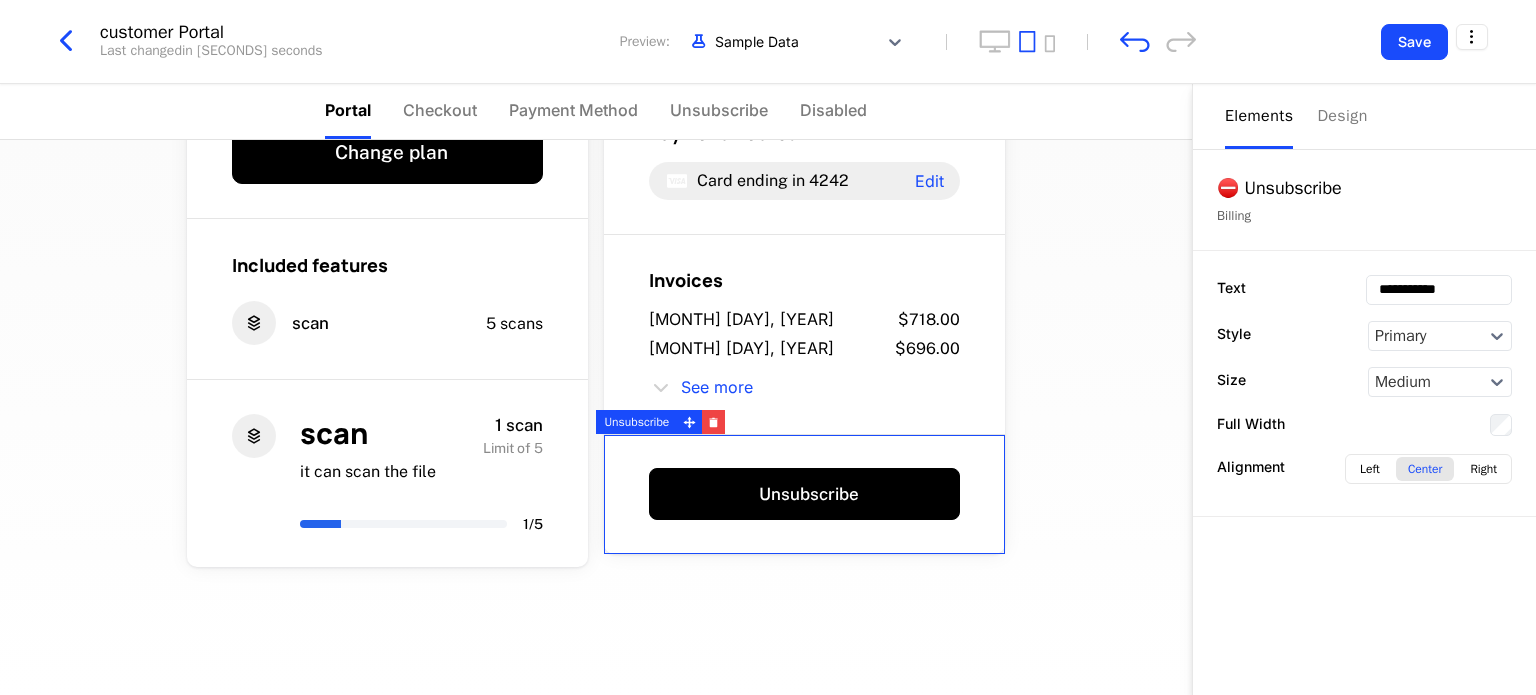 click on "Unsubscribe" at bounding box center [804, 495] 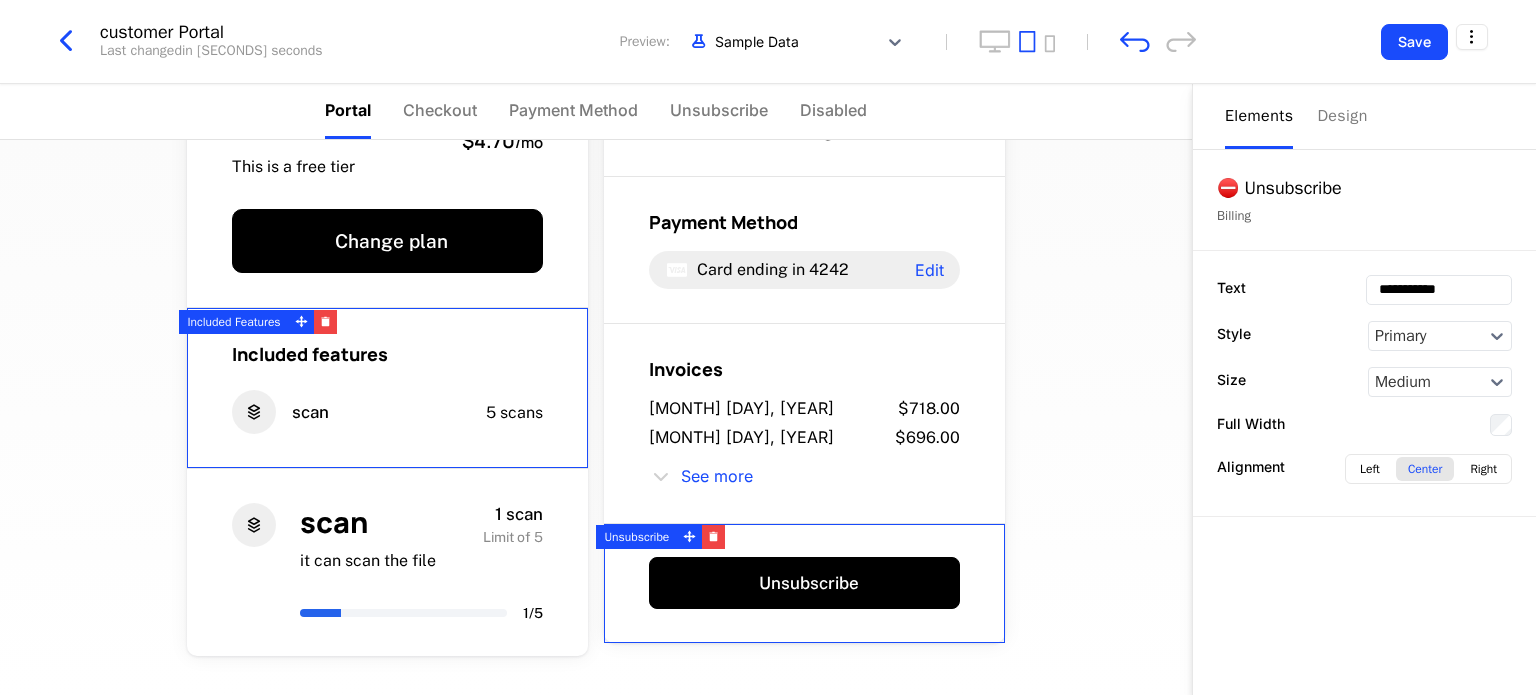 scroll, scrollTop: 0, scrollLeft: 0, axis: both 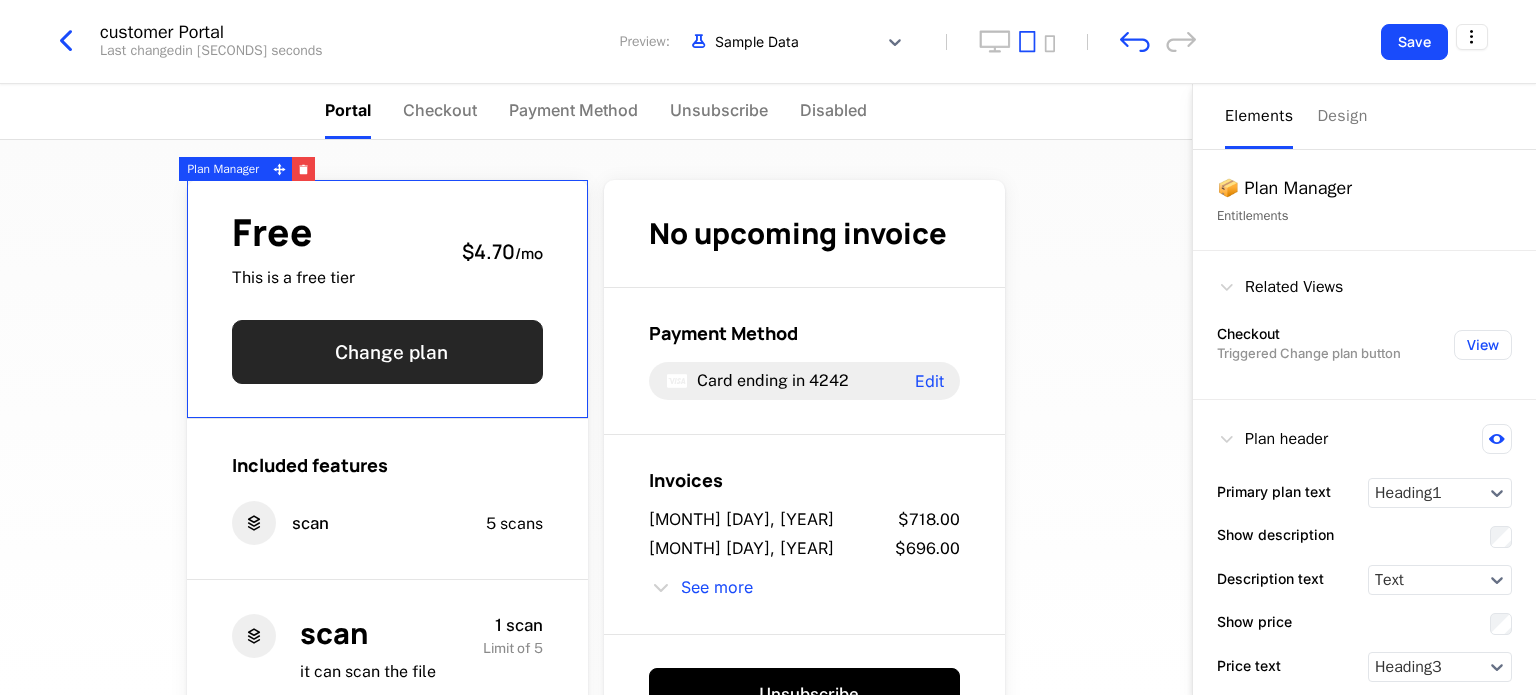 click on "Change plan" at bounding box center (387, 352) 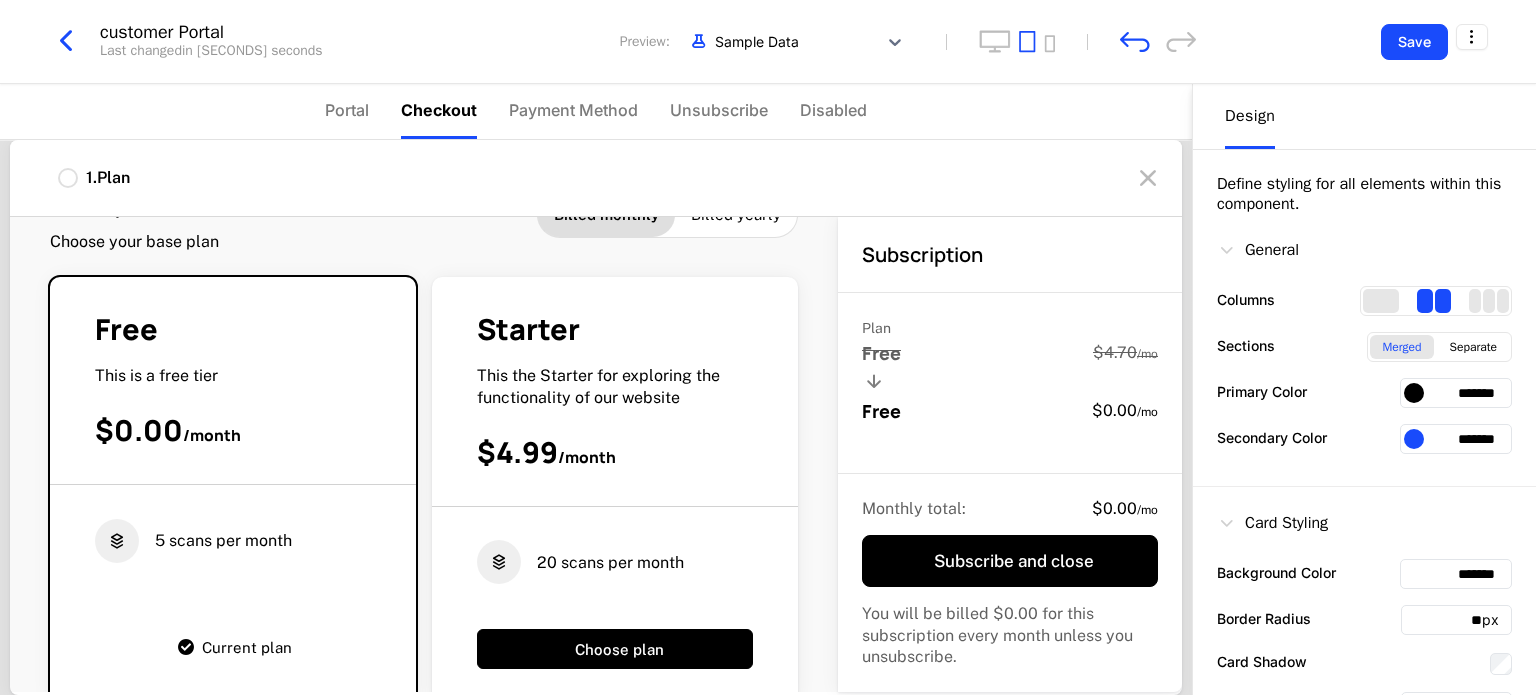 scroll, scrollTop: 0, scrollLeft: 0, axis: both 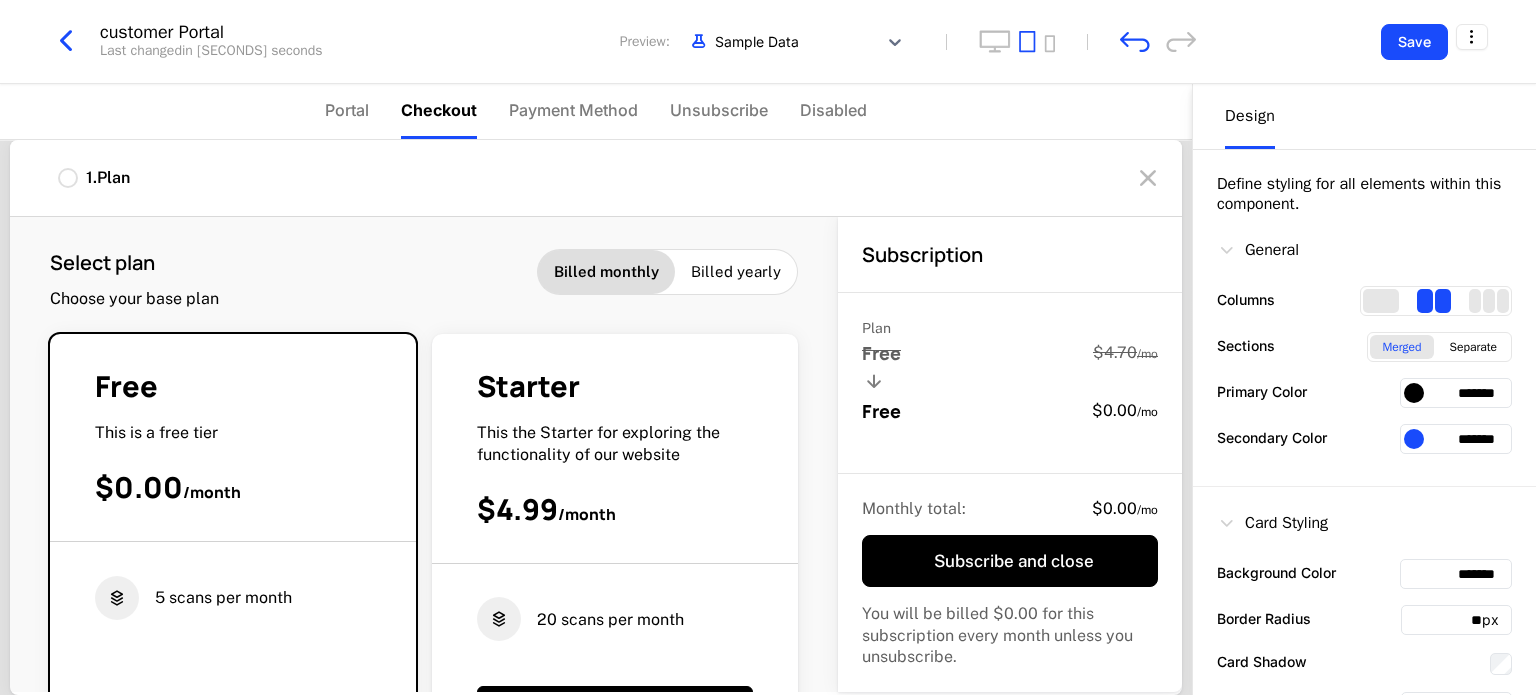 click on "Billed yearly" at bounding box center [736, 272] 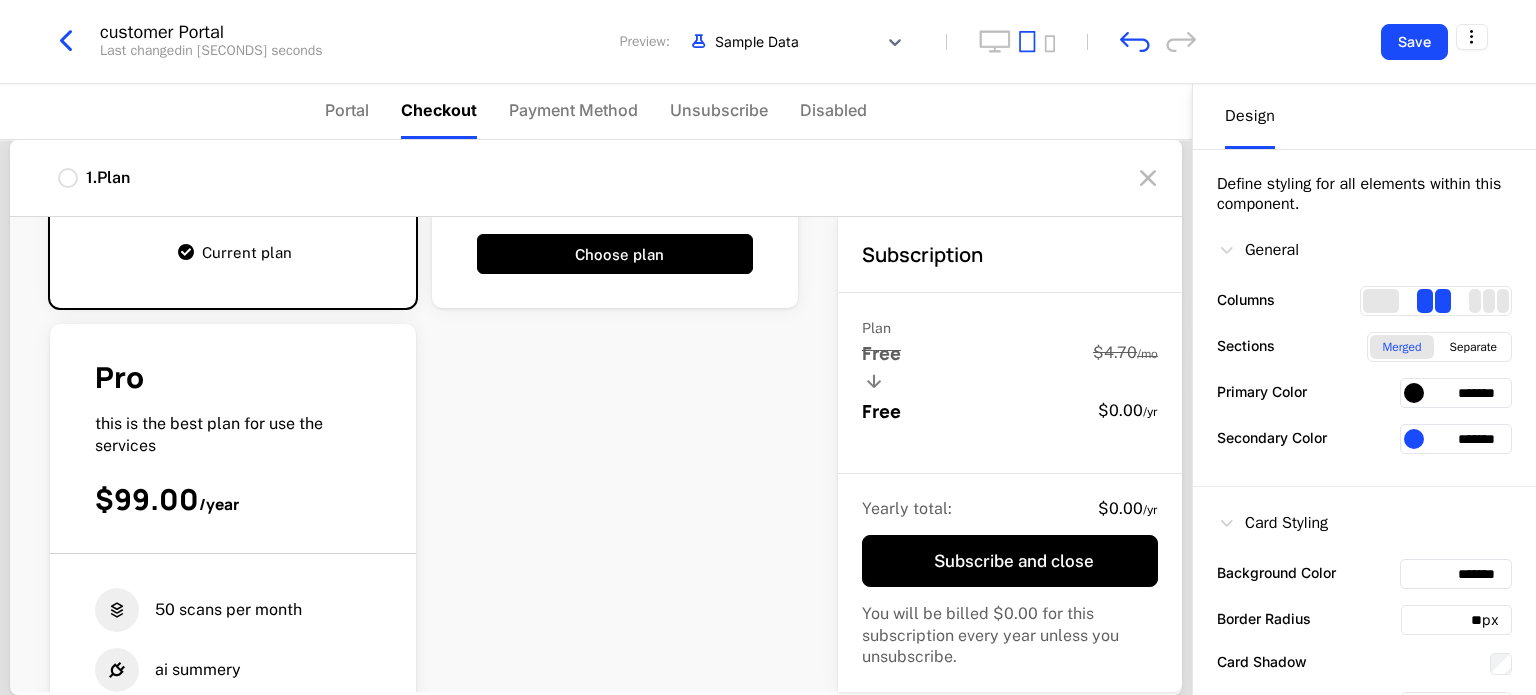 scroll, scrollTop: 0, scrollLeft: 0, axis: both 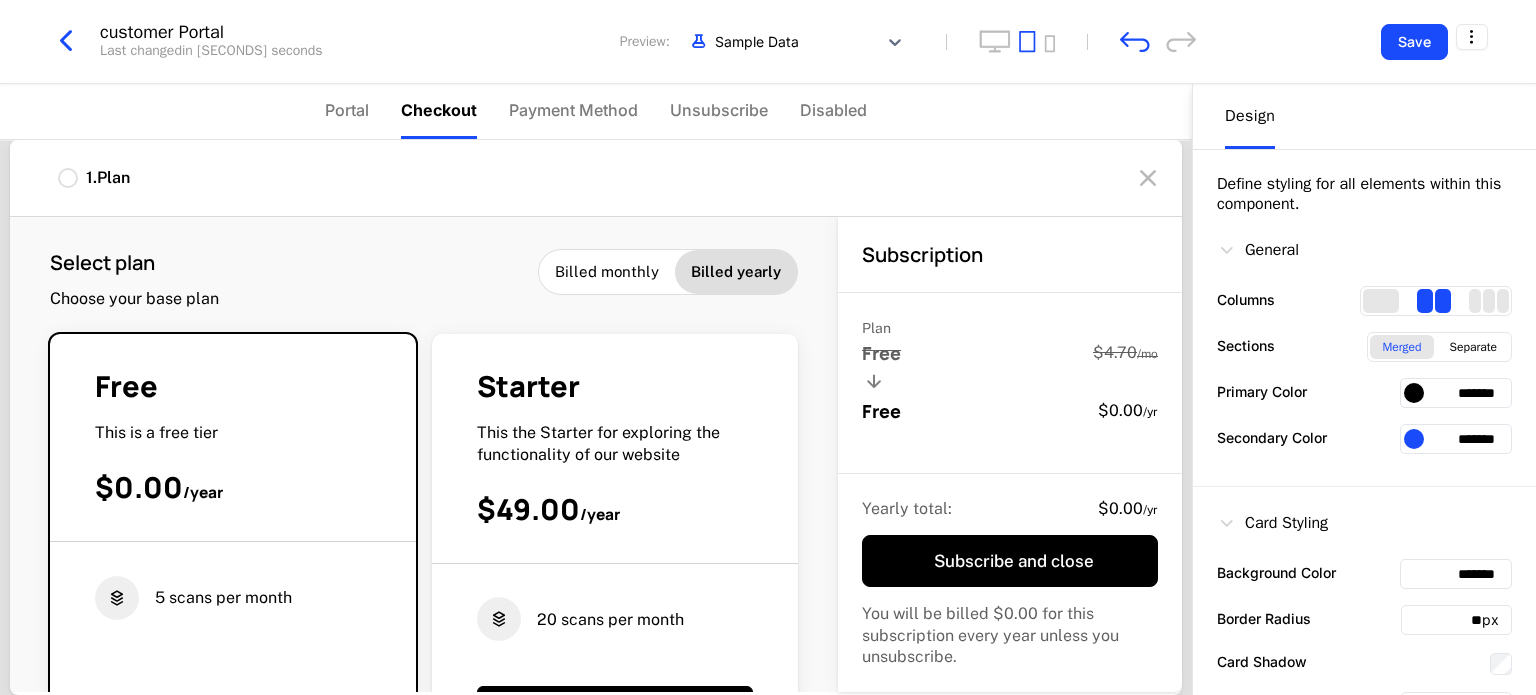 click on "Select plan Choose your base plan Billed monthly Billed yearly" at bounding box center [424, 279] 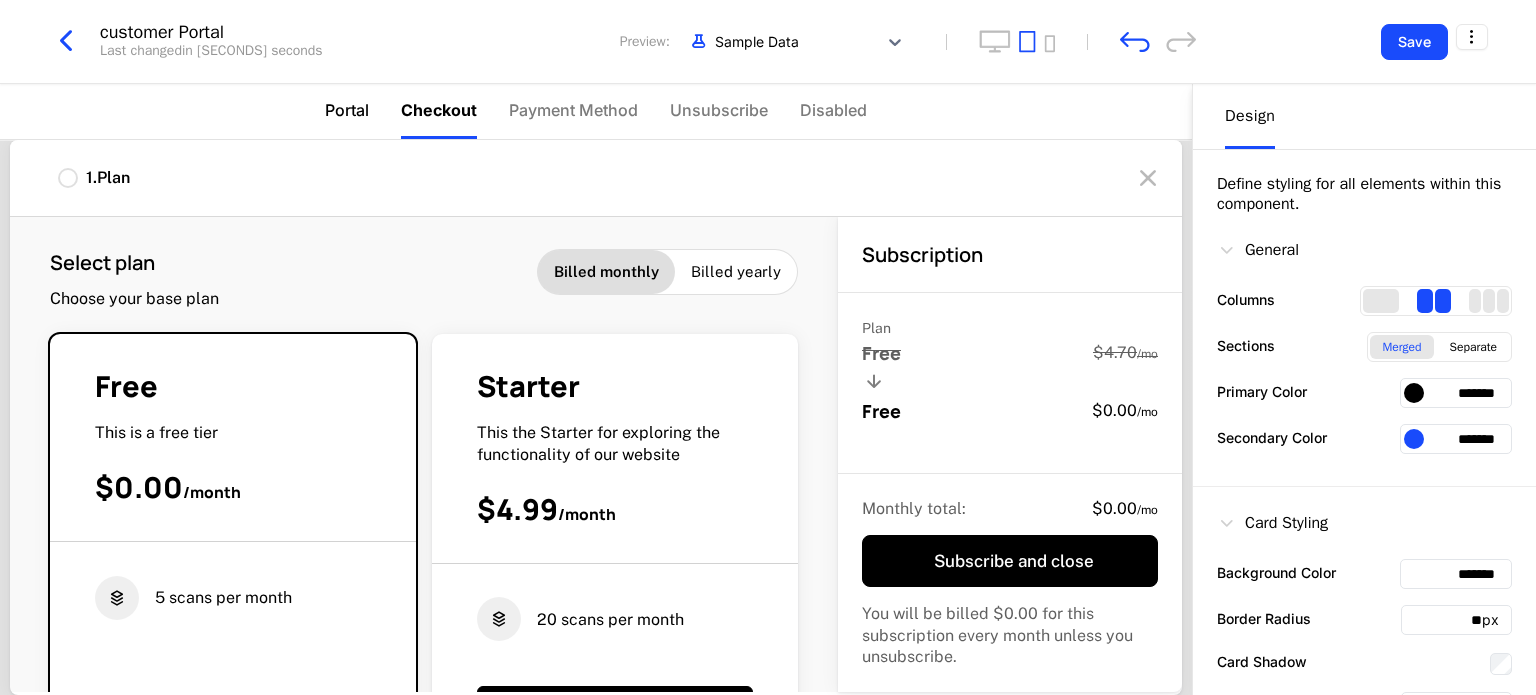 click on "Portal" at bounding box center (347, 110) 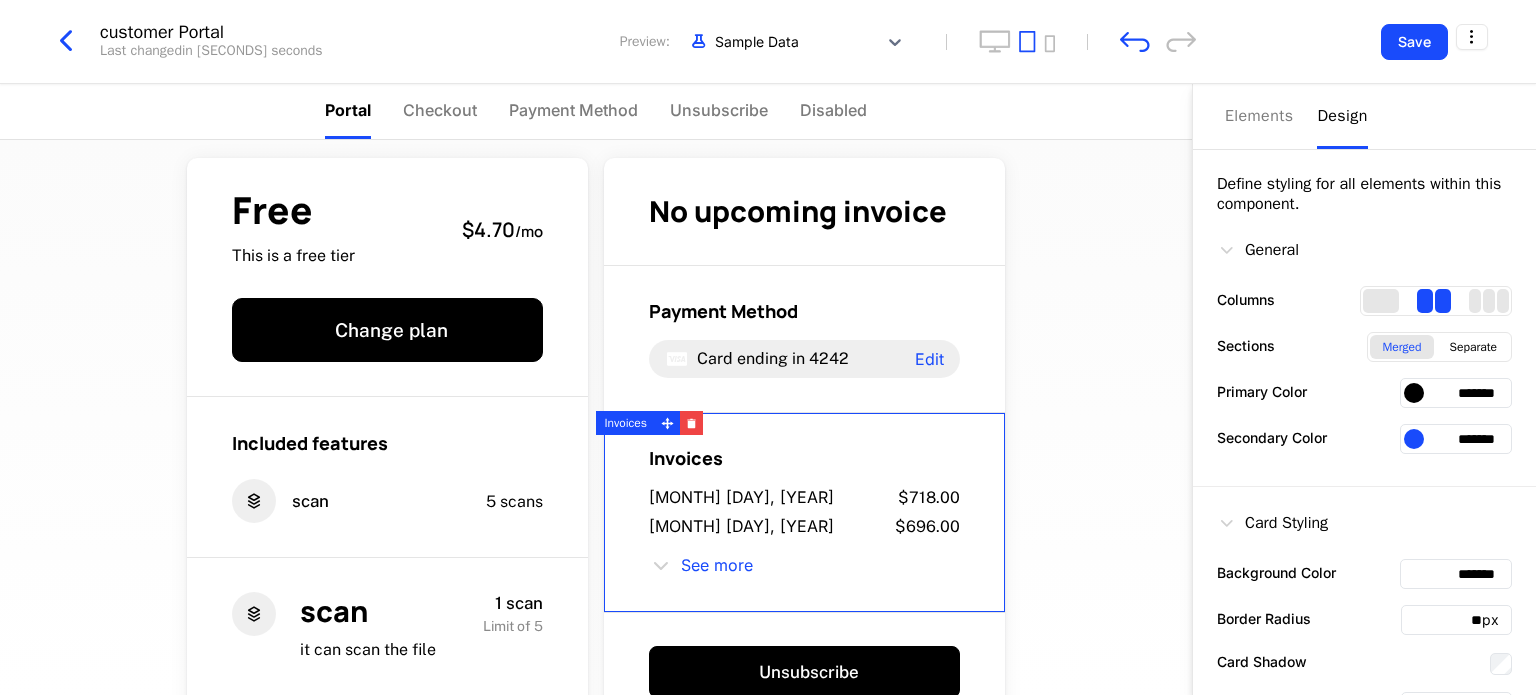scroll, scrollTop: 0, scrollLeft: 0, axis: both 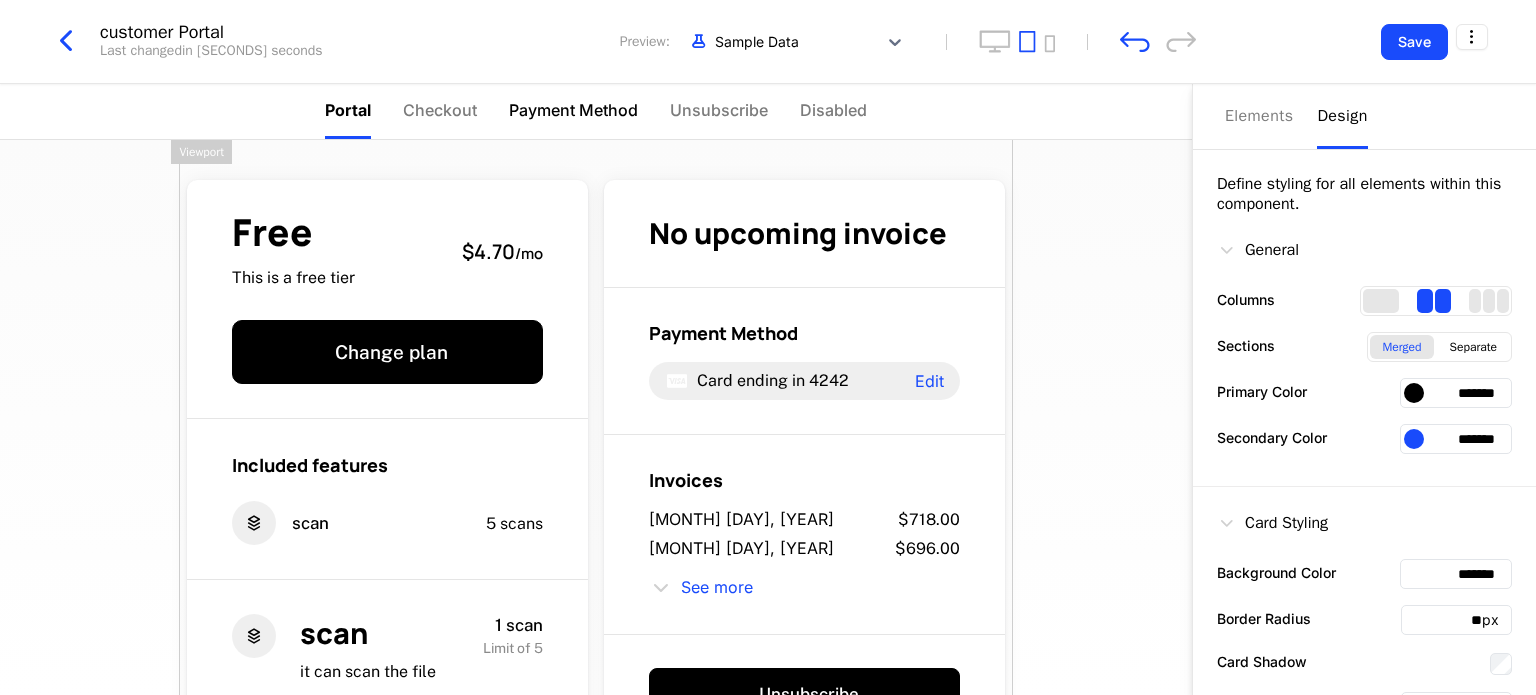 click on "Payment Method" at bounding box center (573, 110) 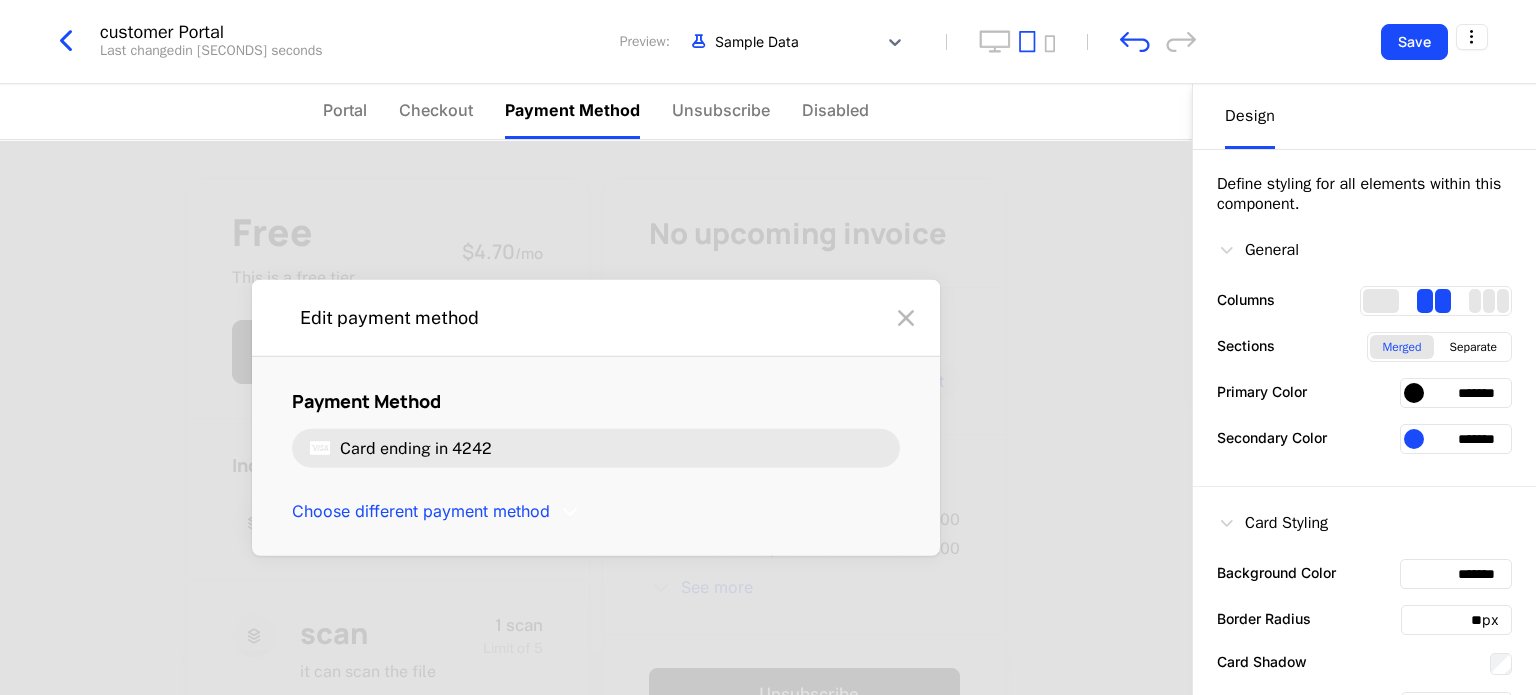 scroll, scrollTop: 68, scrollLeft: 0, axis: vertical 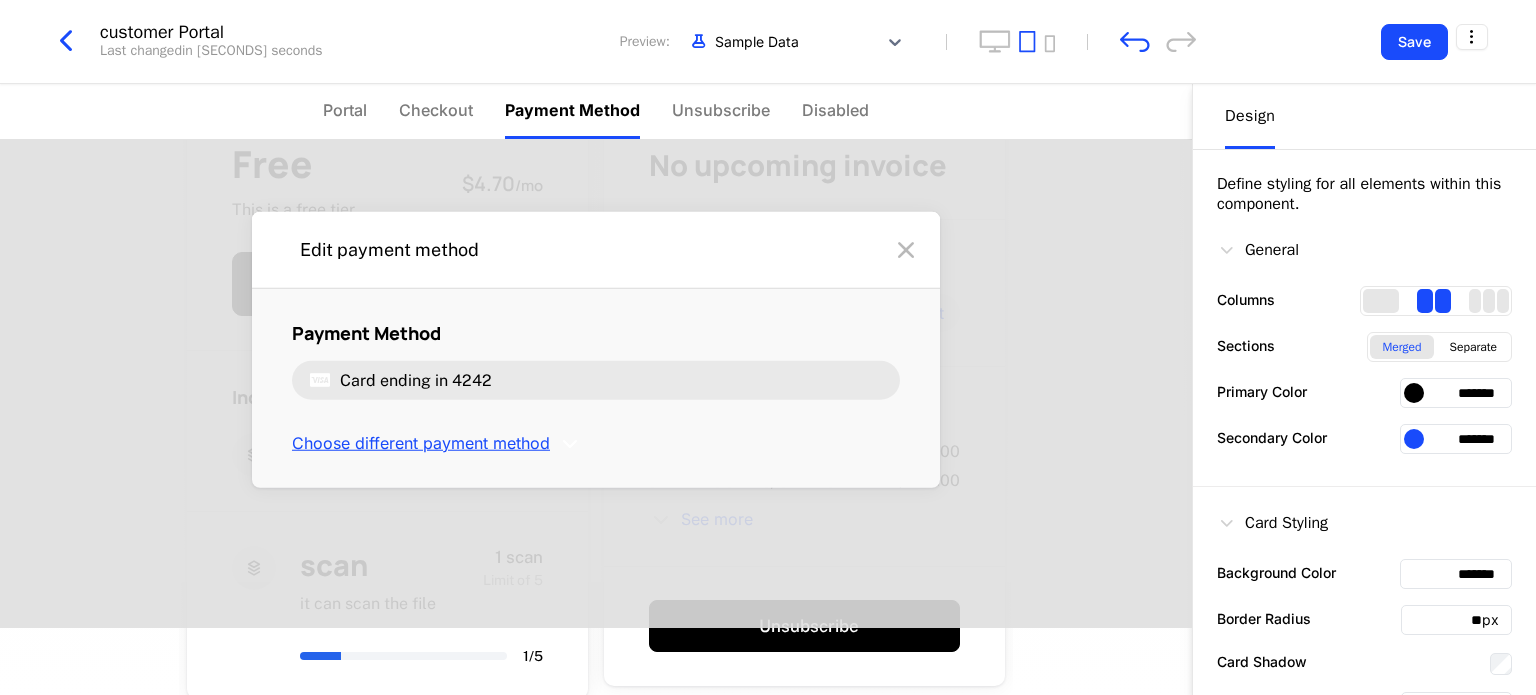 click on "Choose different payment method" at bounding box center (421, 443) 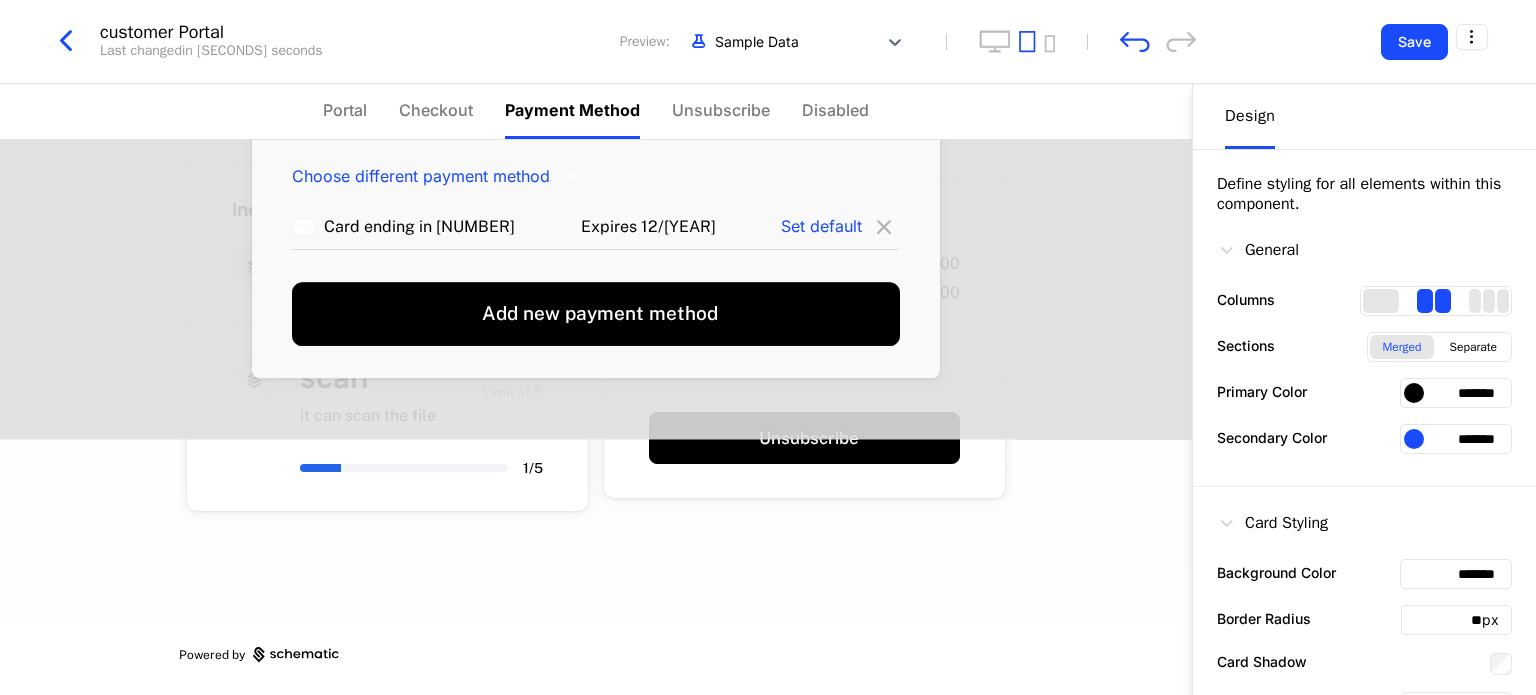 scroll, scrollTop: 11, scrollLeft: 0, axis: vertical 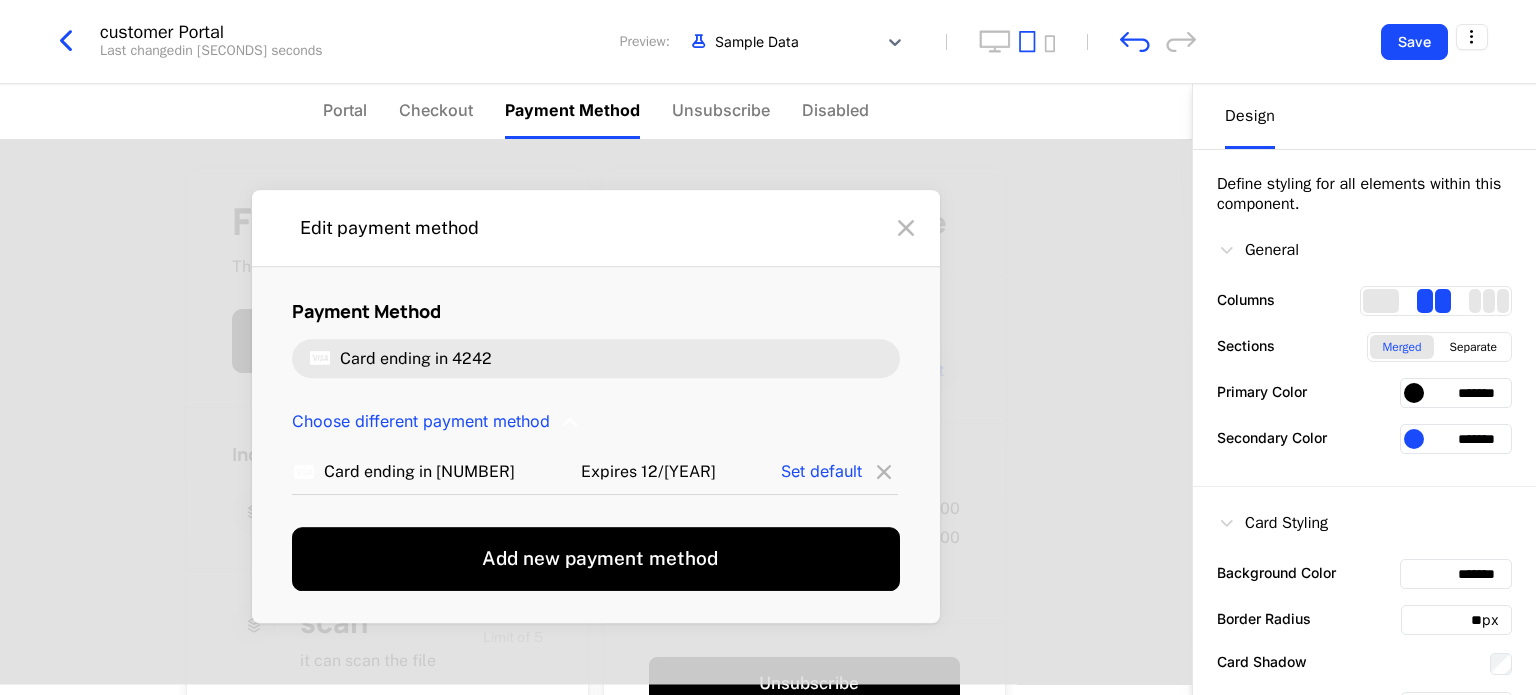 click at bounding box center [884, 472] 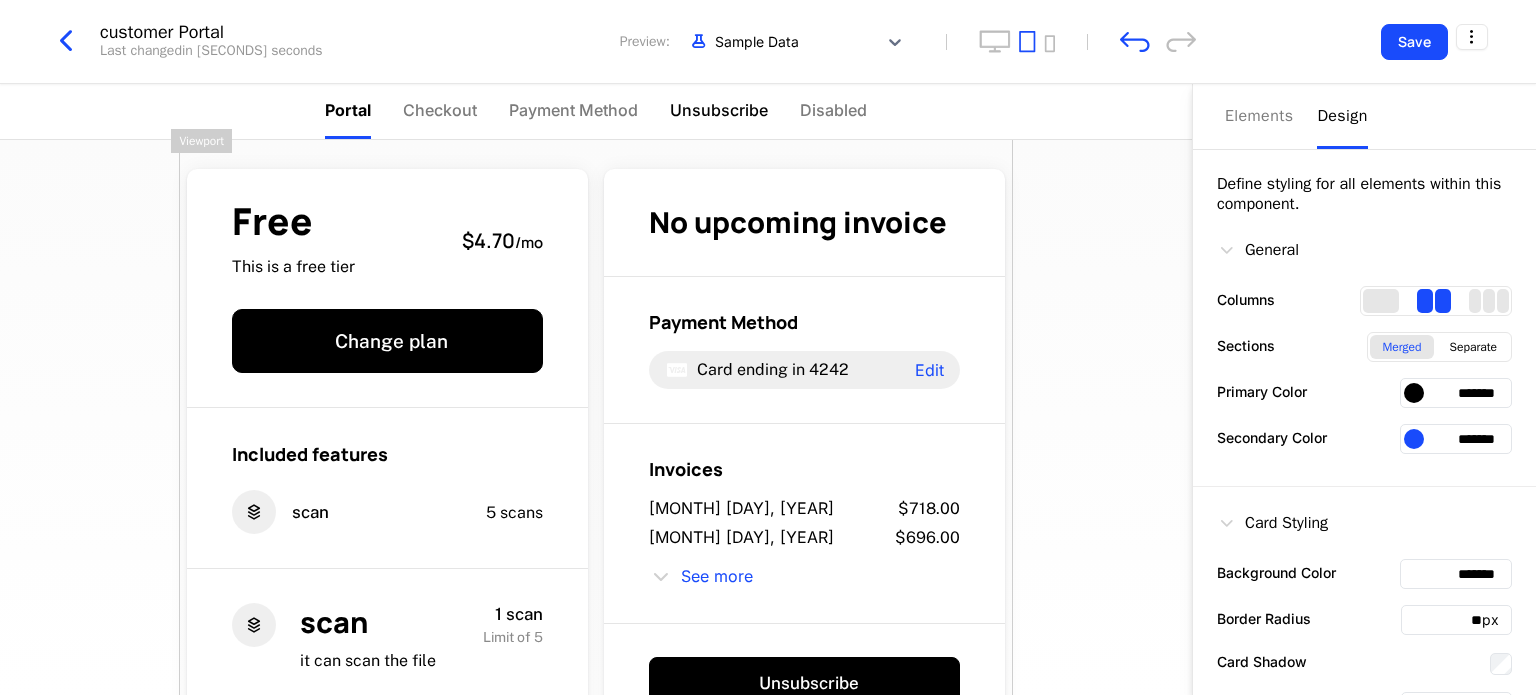 click on "Unsubscribe" at bounding box center [719, 110] 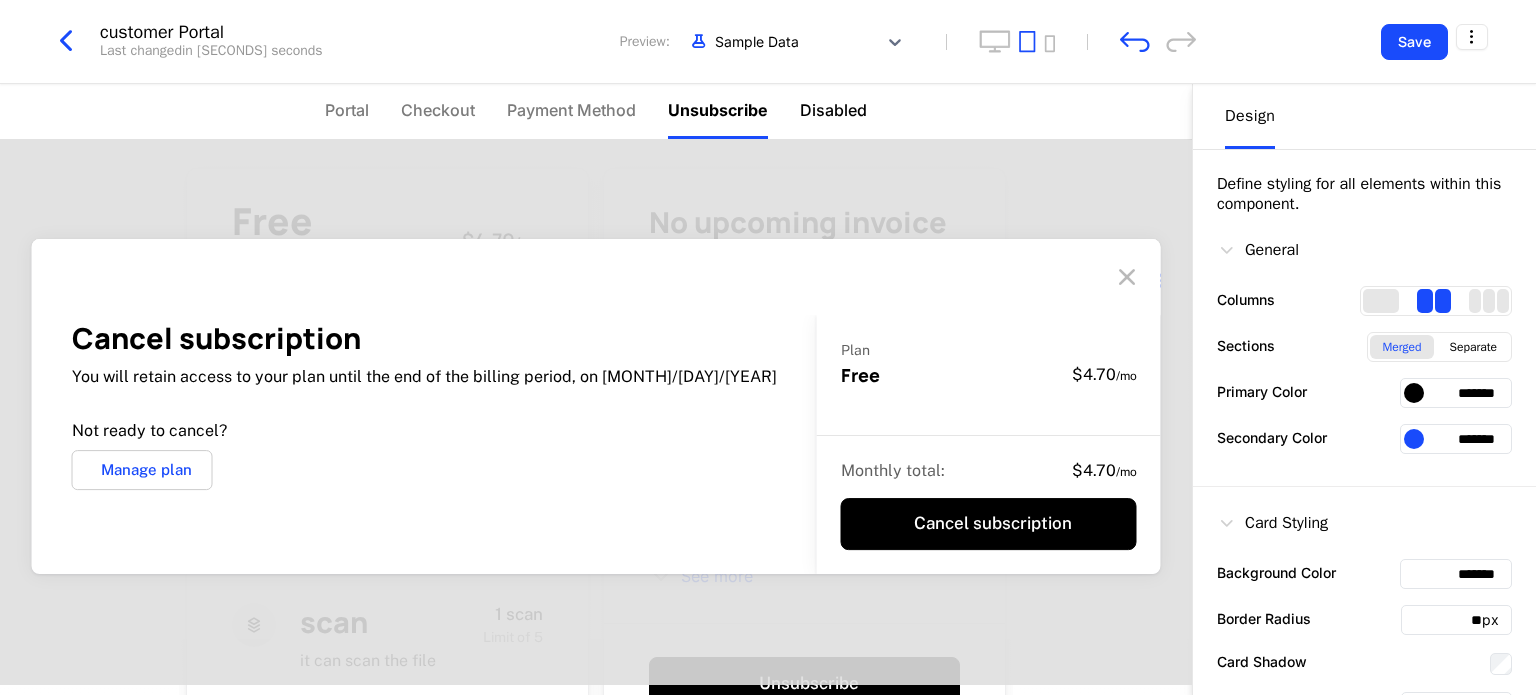 click on "Disabled" at bounding box center [833, 110] 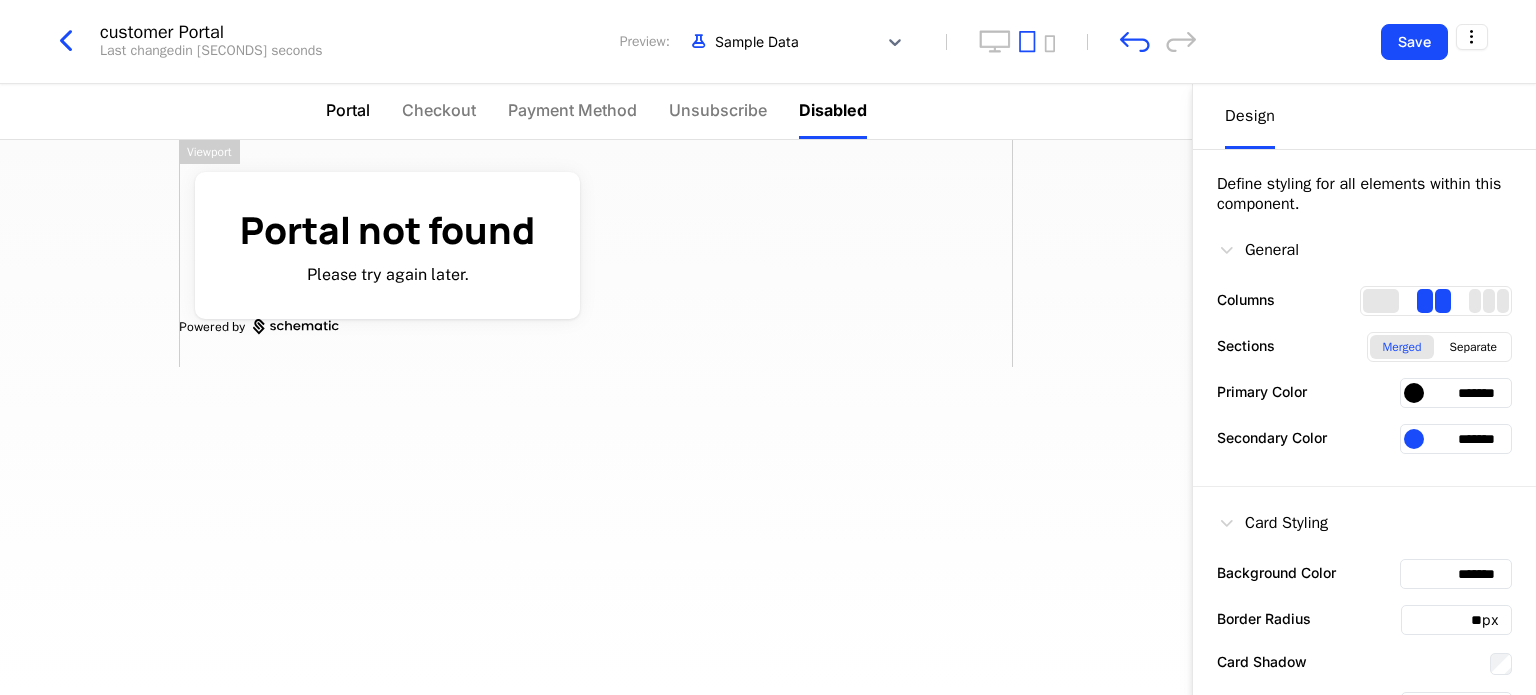 click on "Portal" at bounding box center (348, 111) 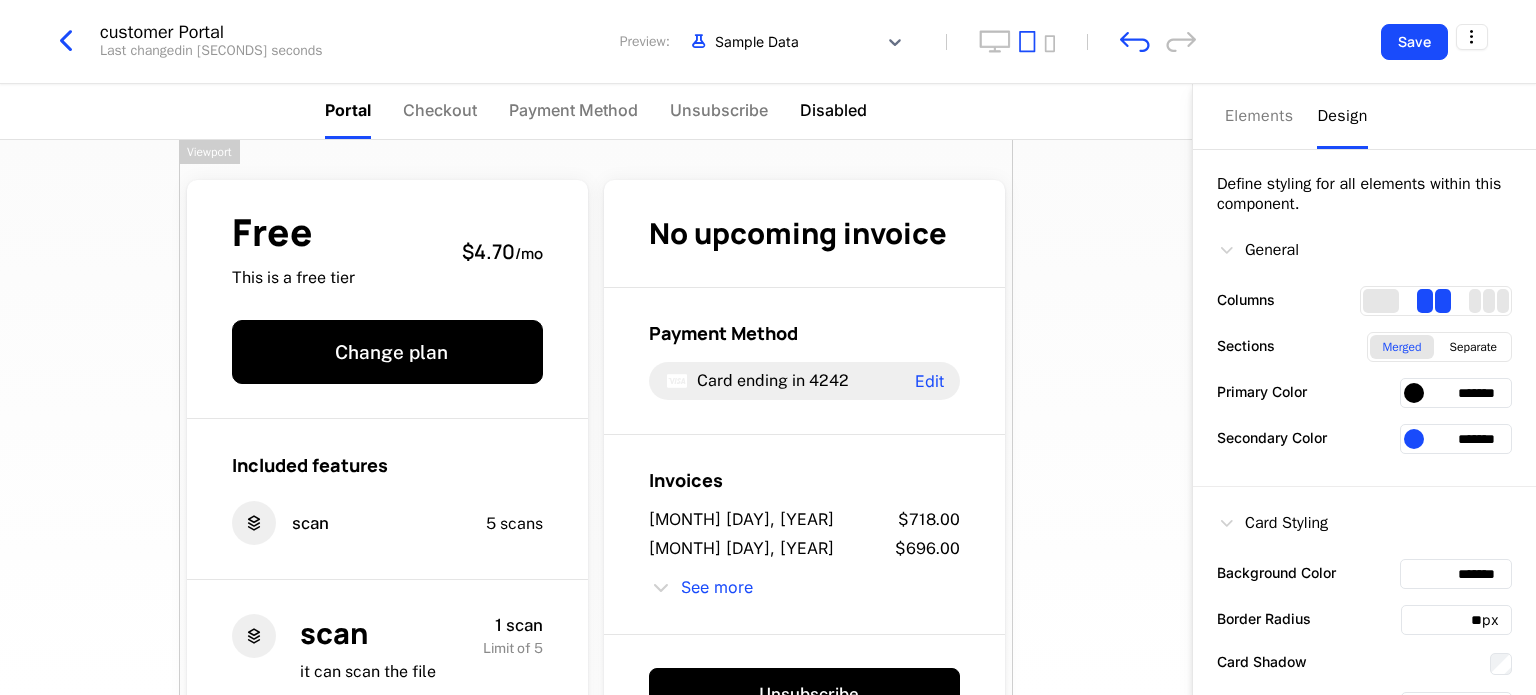 click on "Disabled" at bounding box center [833, 110] 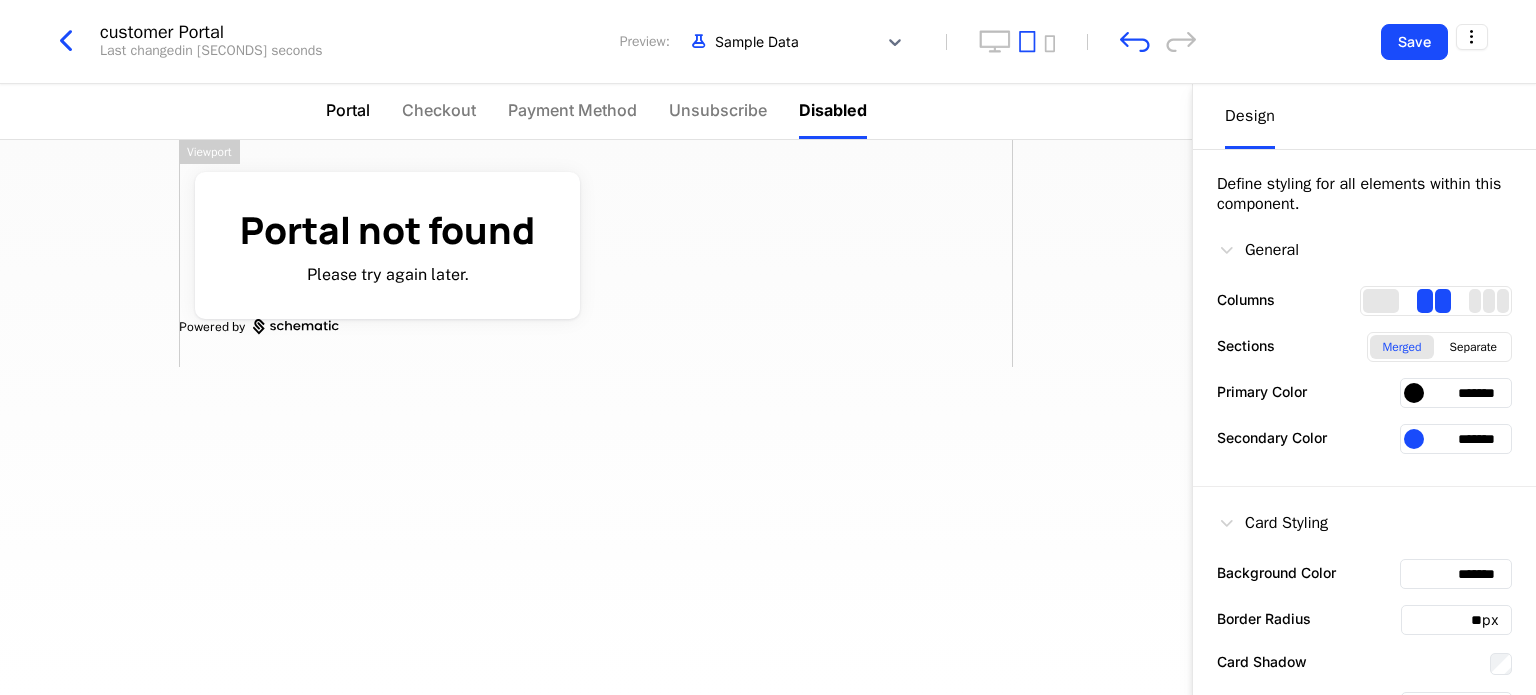 click on "Portal" at bounding box center [348, 110] 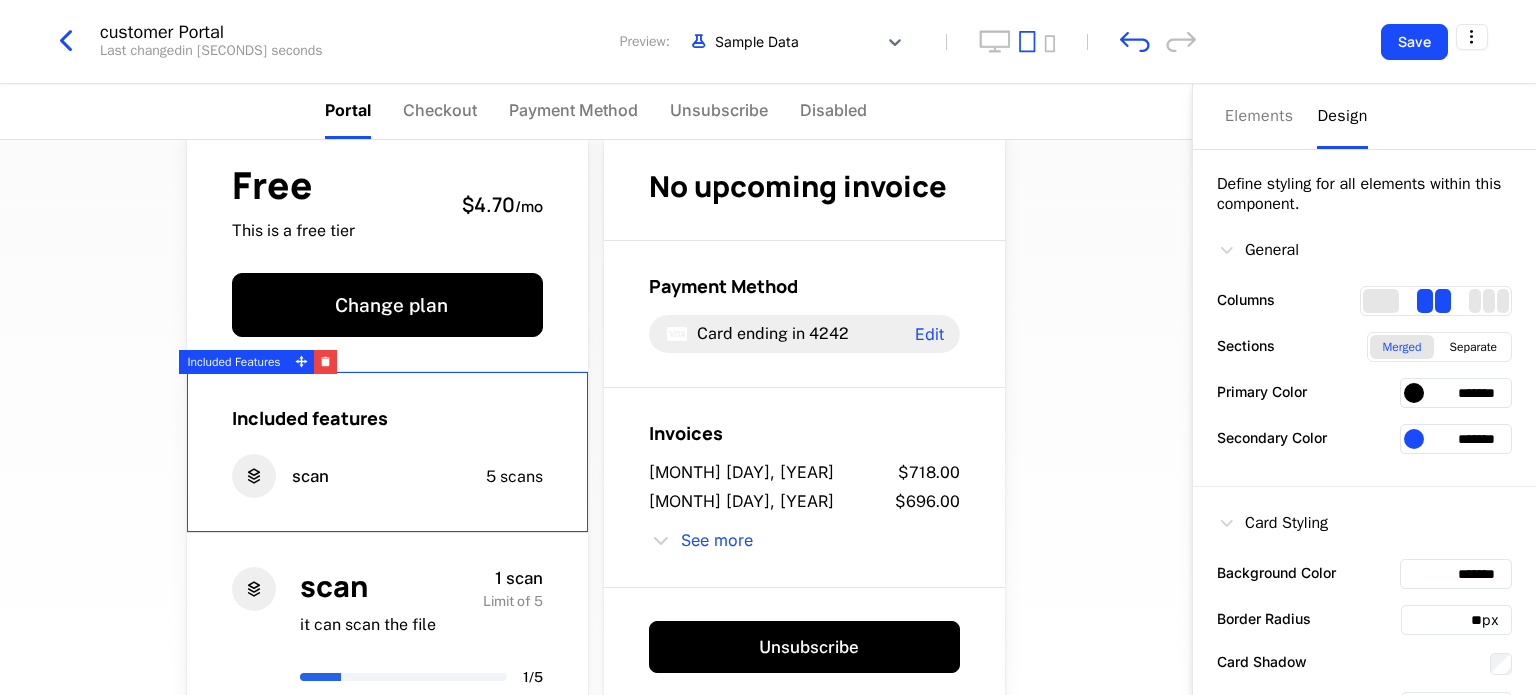 scroll, scrollTop: 48, scrollLeft: 0, axis: vertical 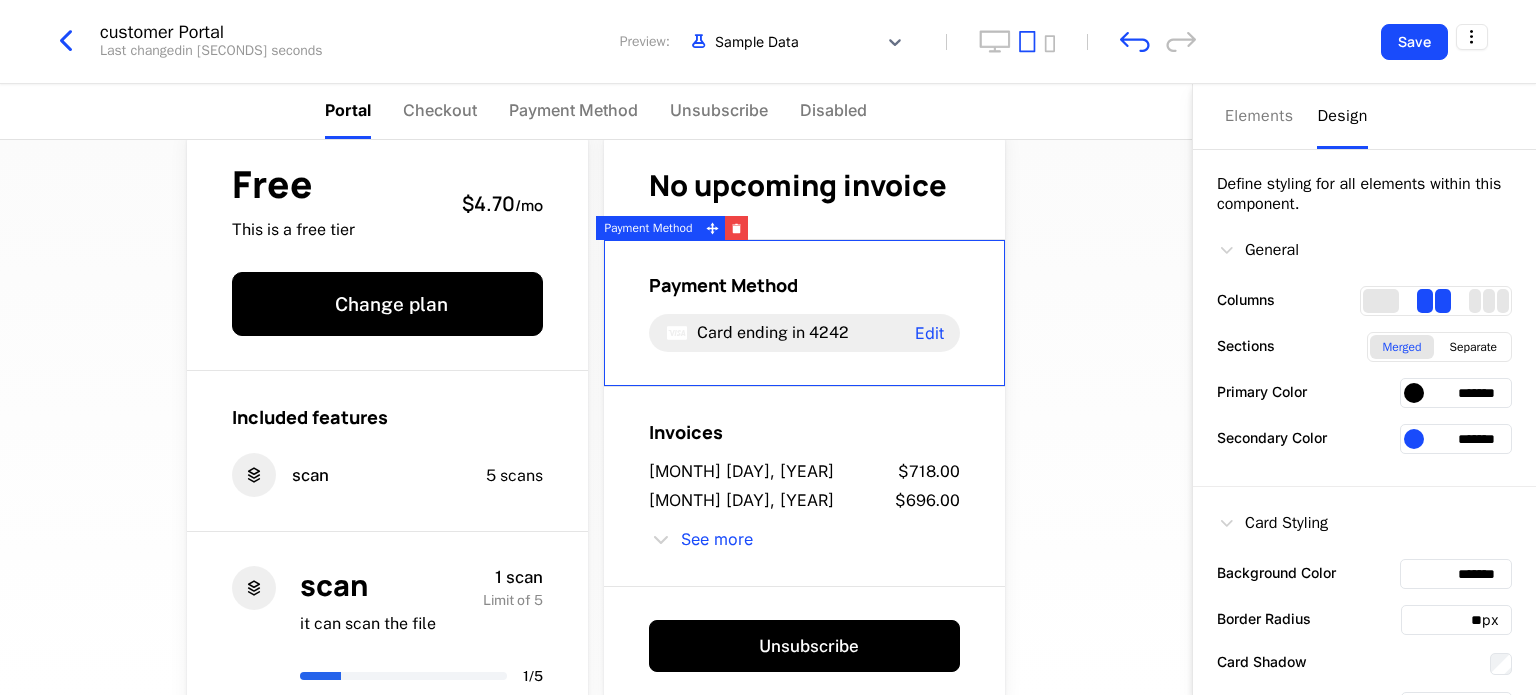 click at bounding box center [1443, 301] 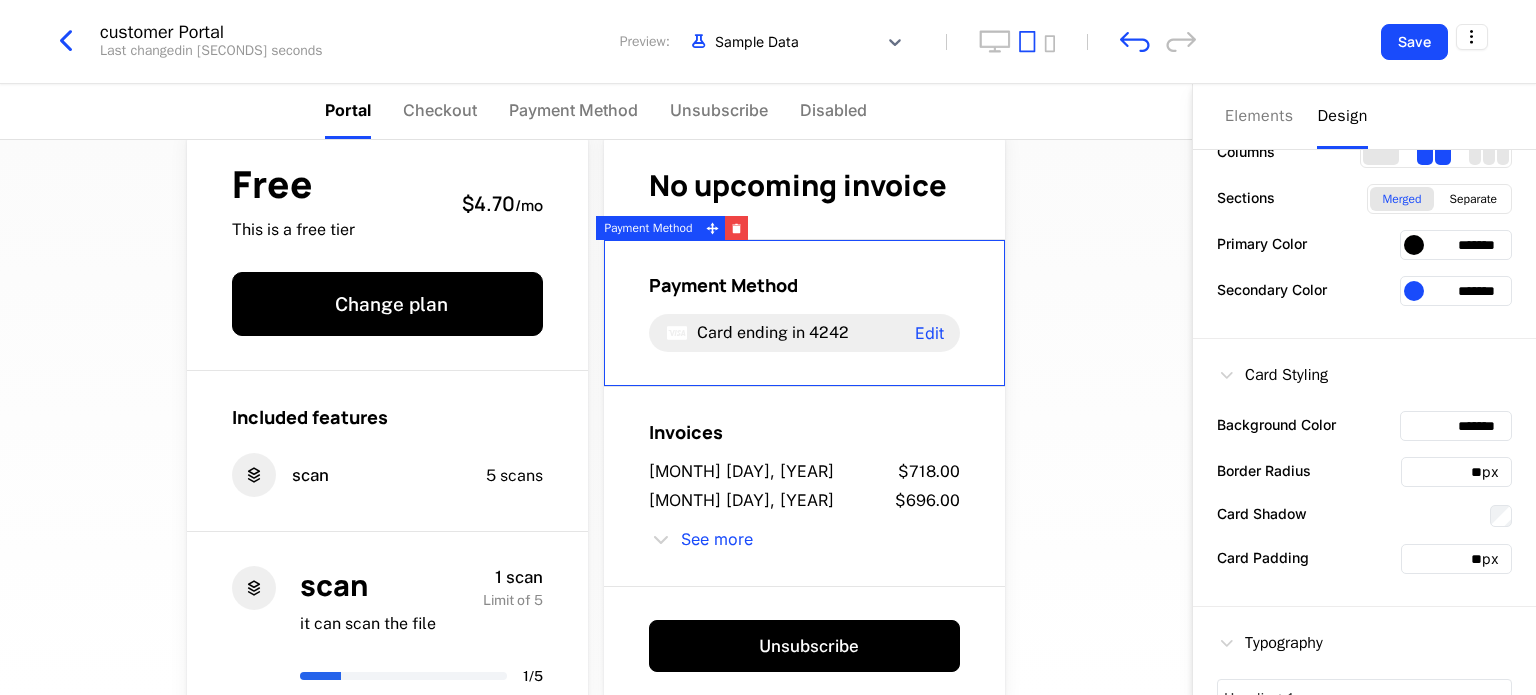 scroll, scrollTop: 146, scrollLeft: 0, axis: vertical 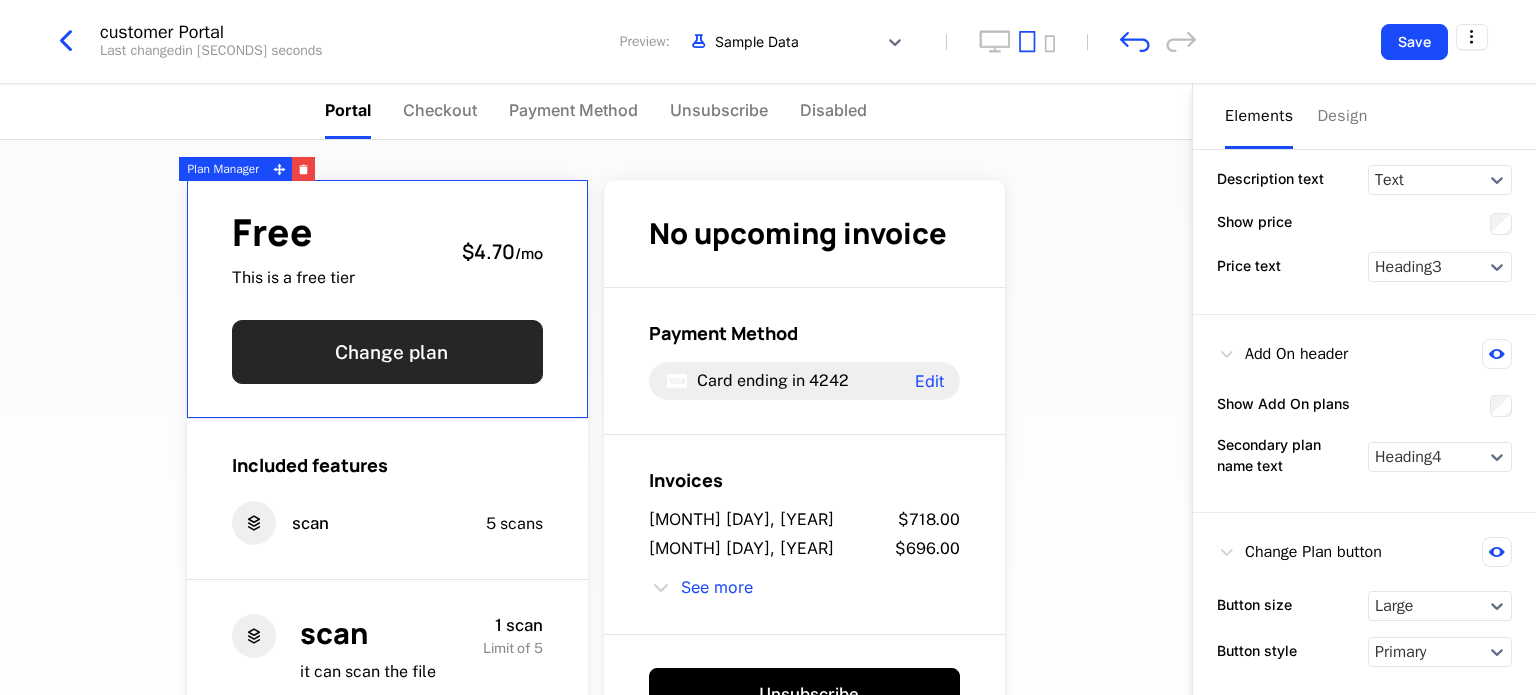 click on "Change plan" at bounding box center (387, 352) 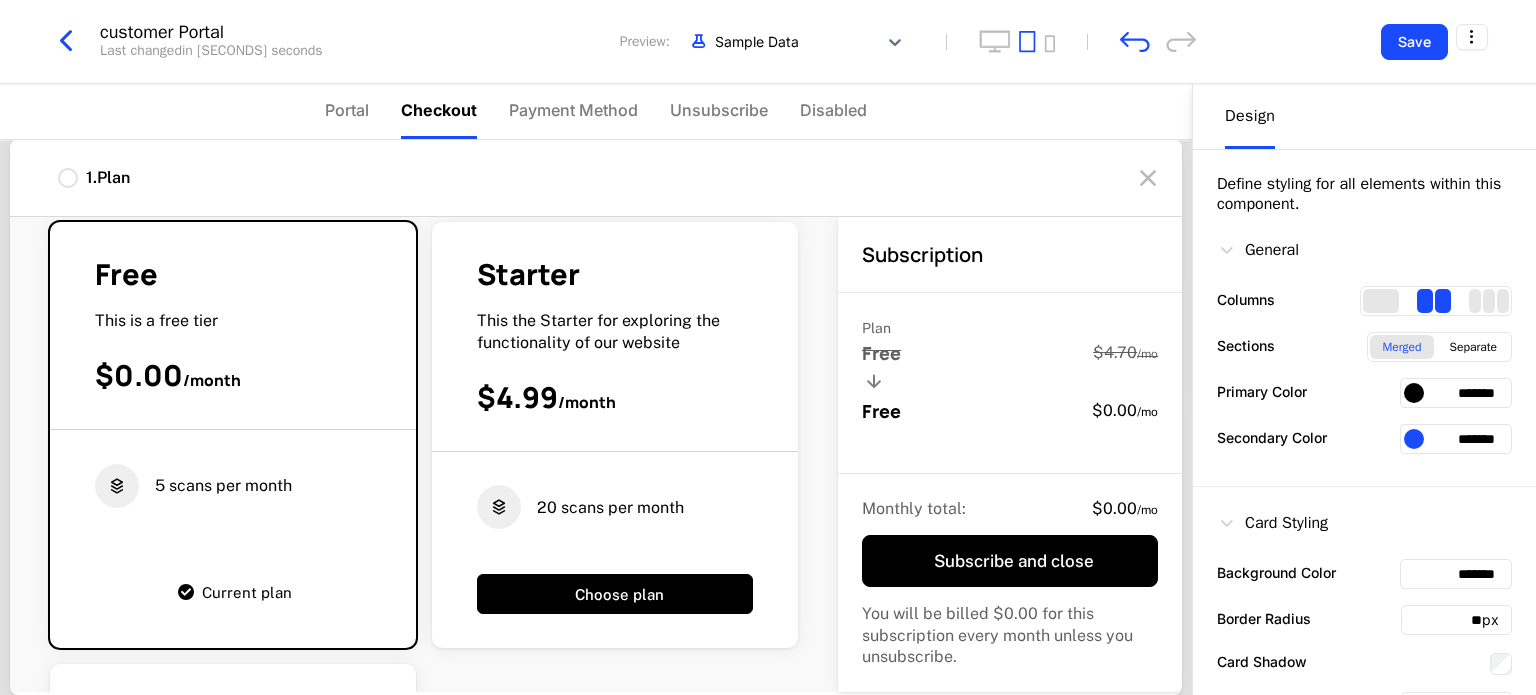 scroll, scrollTop: 3, scrollLeft: 0, axis: vertical 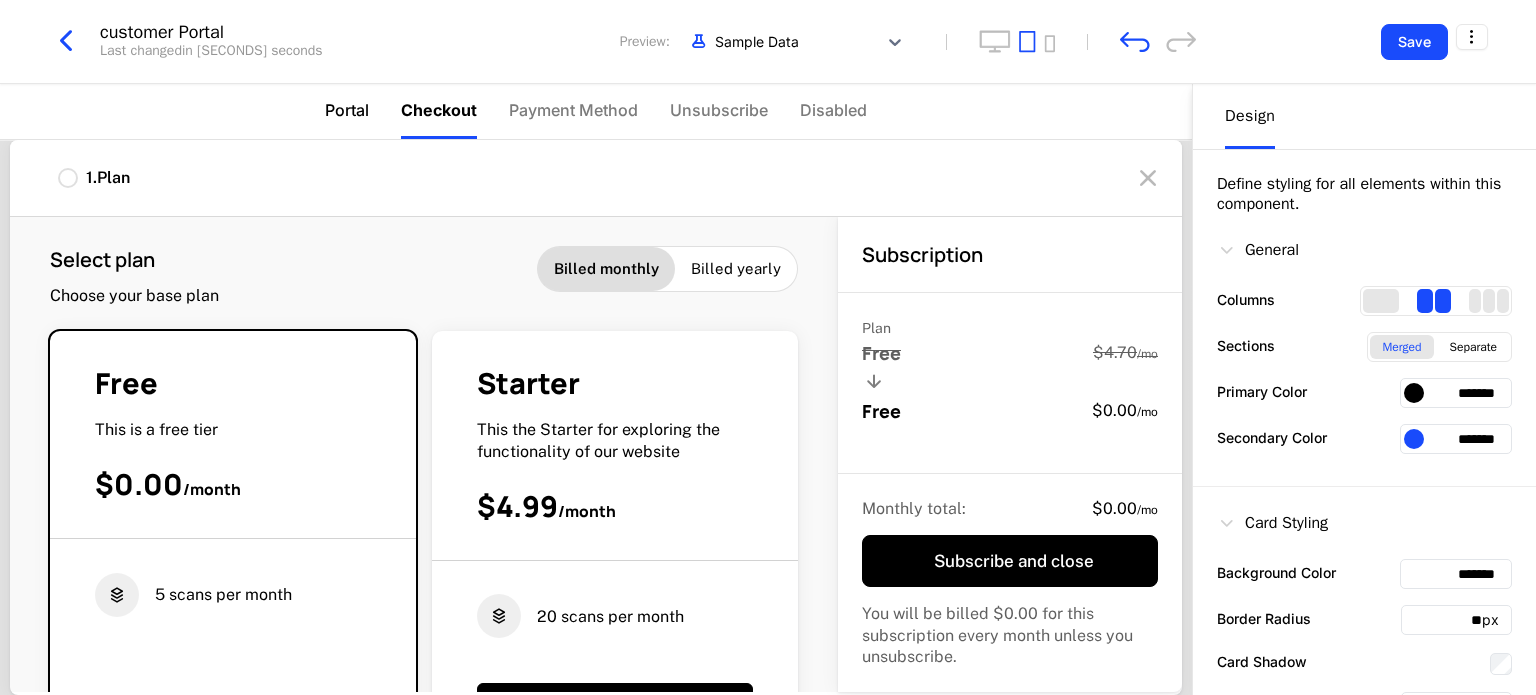 click on "Portal" at bounding box center [347, 110] 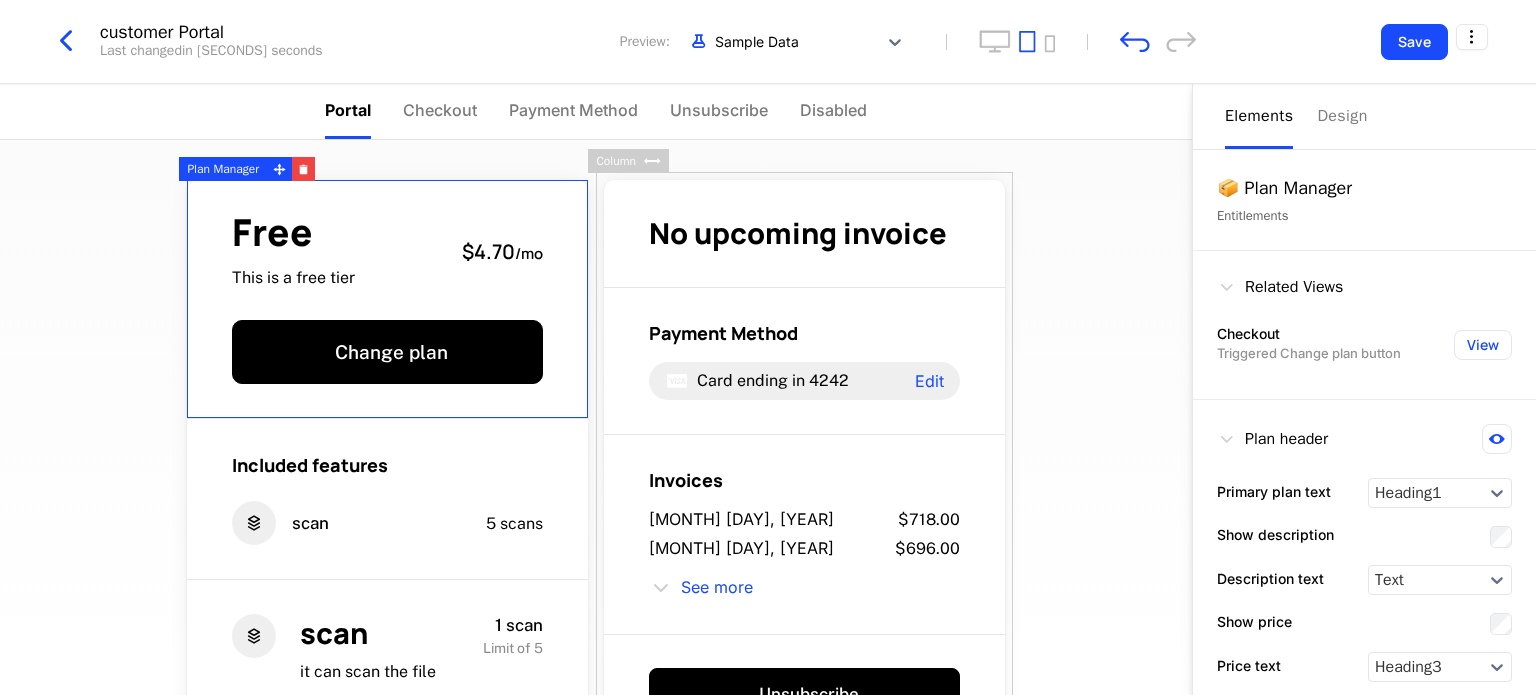 click on "Elements" at bounding box center [1259, 116] 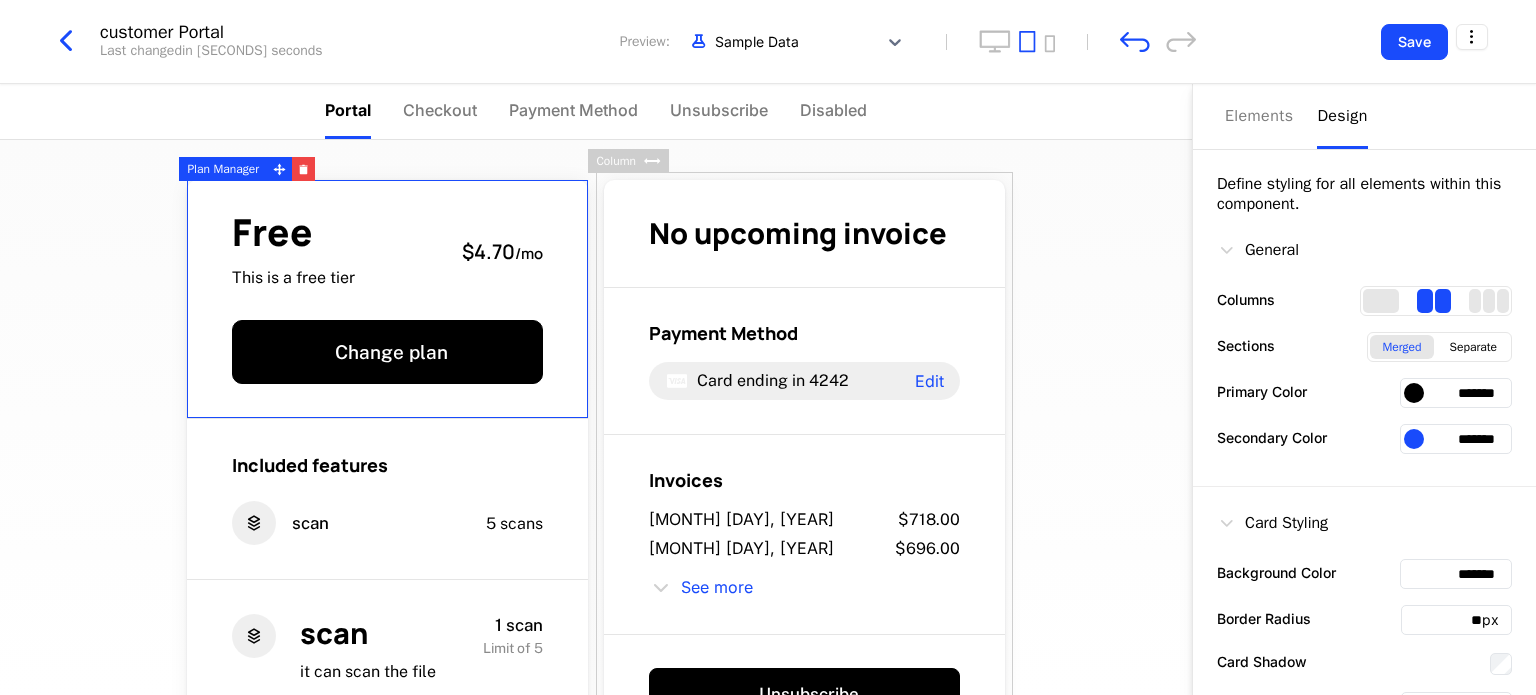 click on "Design" at bounding box center (1342, 116) 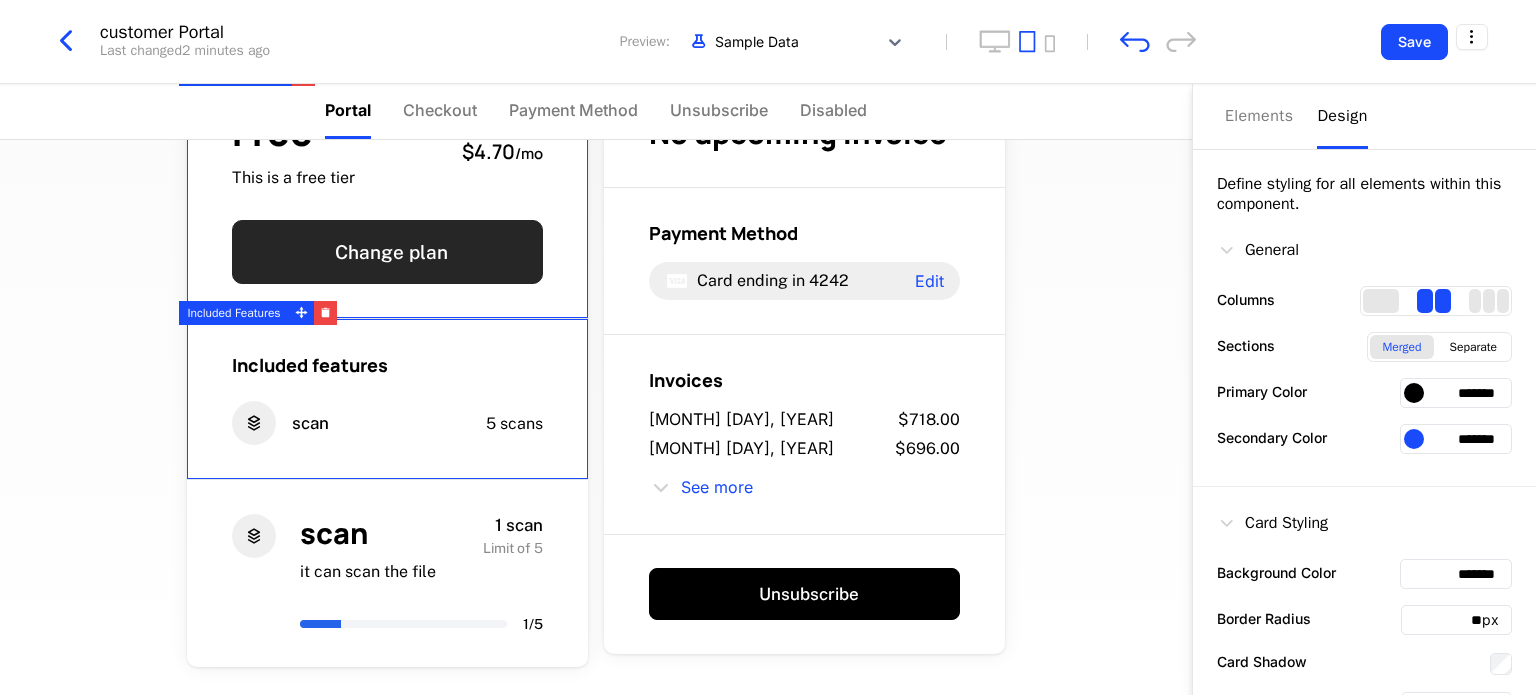 scroll, scrollTop: 94, scrollLeft: 0, axis: vertical 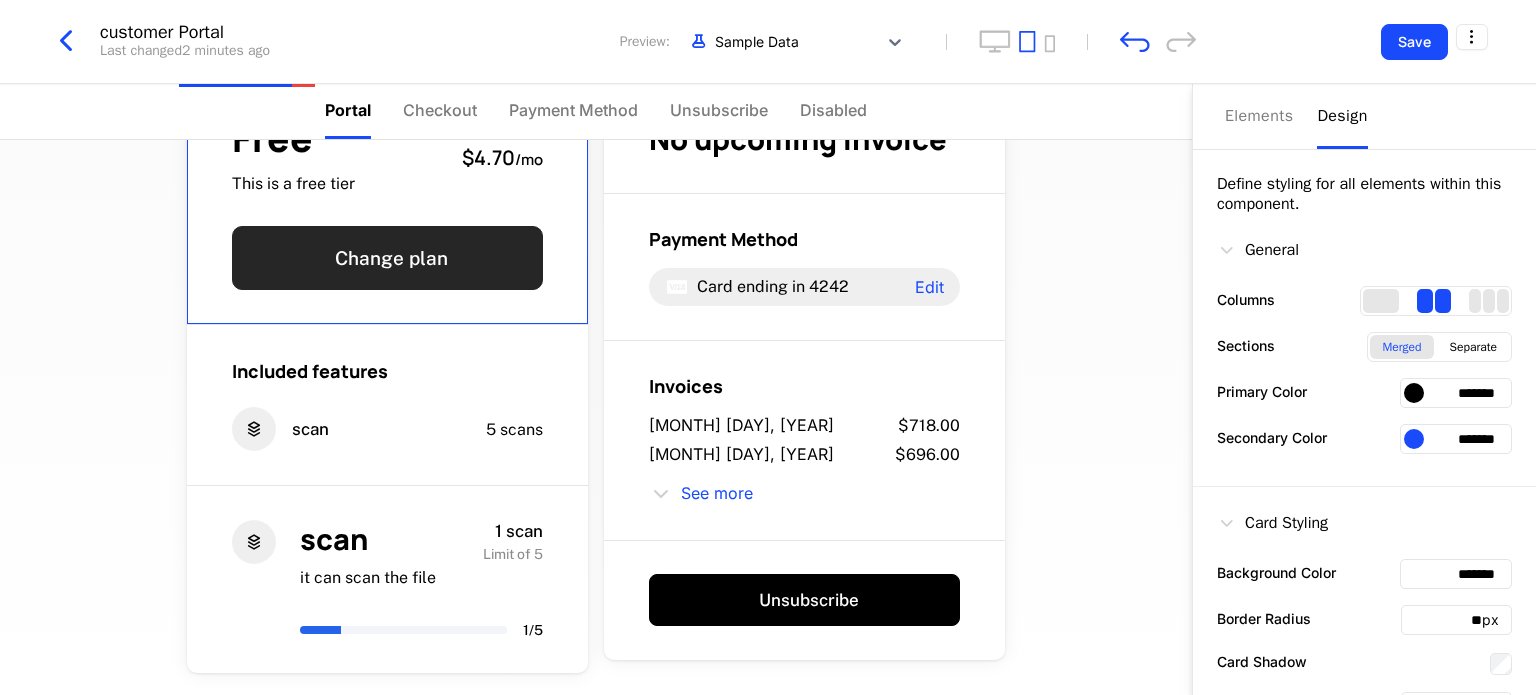 click on "Change plan" at bounding box center [387, 258] 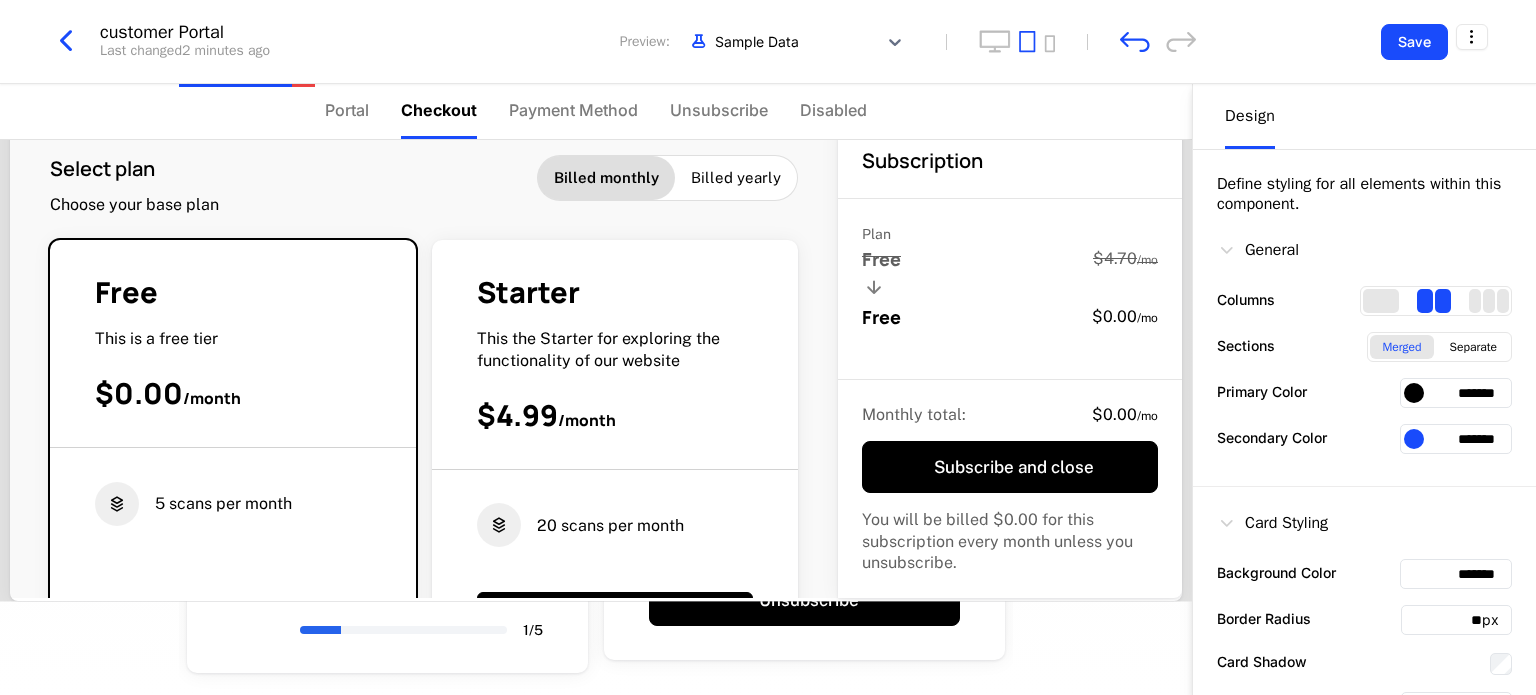 scroll, scrollTop: 0, scrollLeft: 0, axis: both 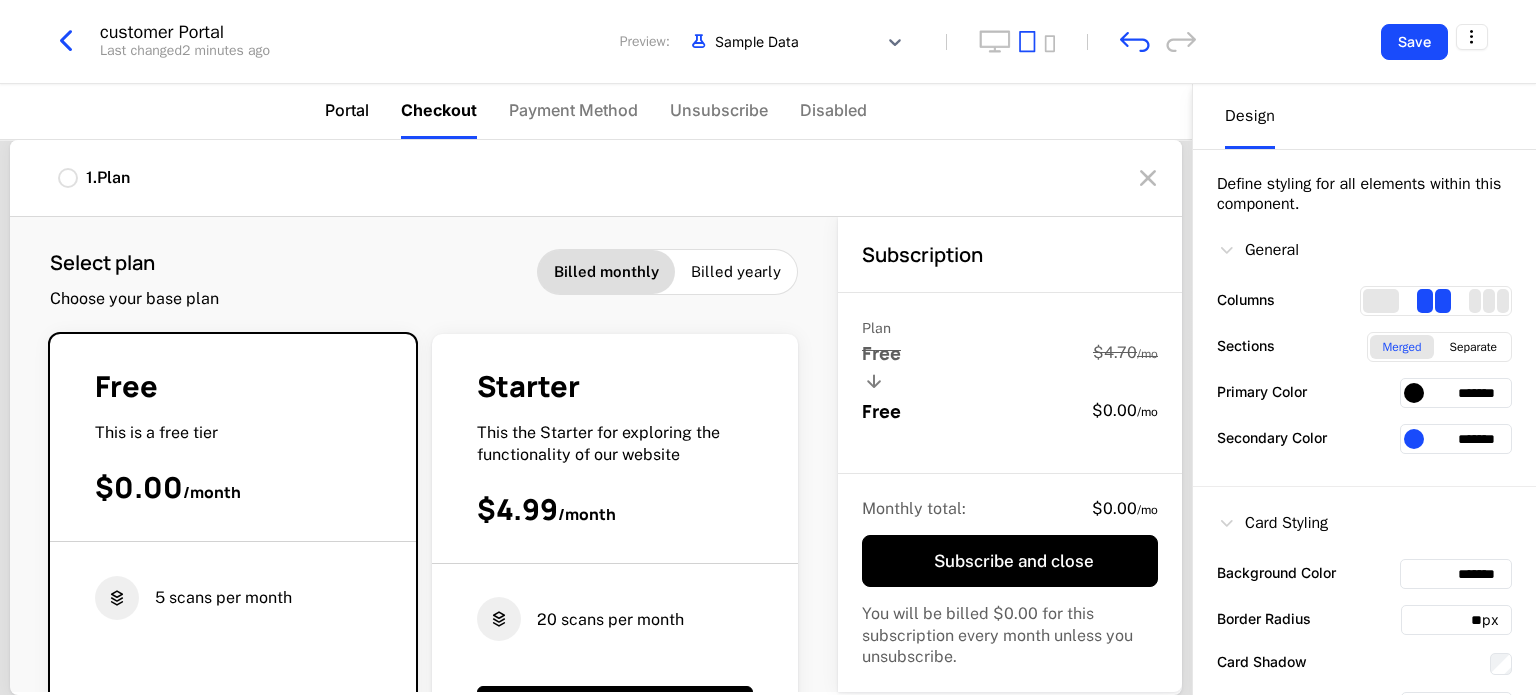 click on "Portal" at bounding box center [347, 111] 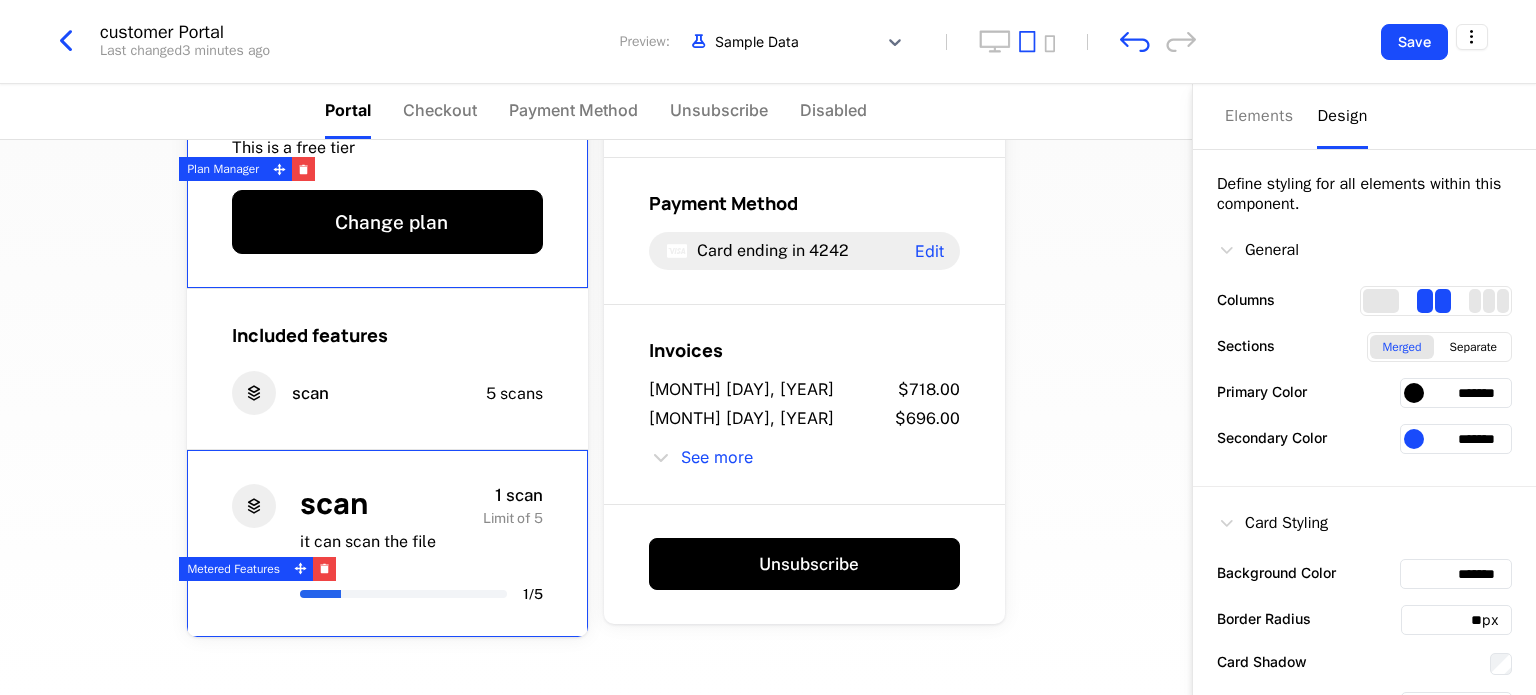 scroll, scrollTop: 0, scrollLeft: 0, axis: both 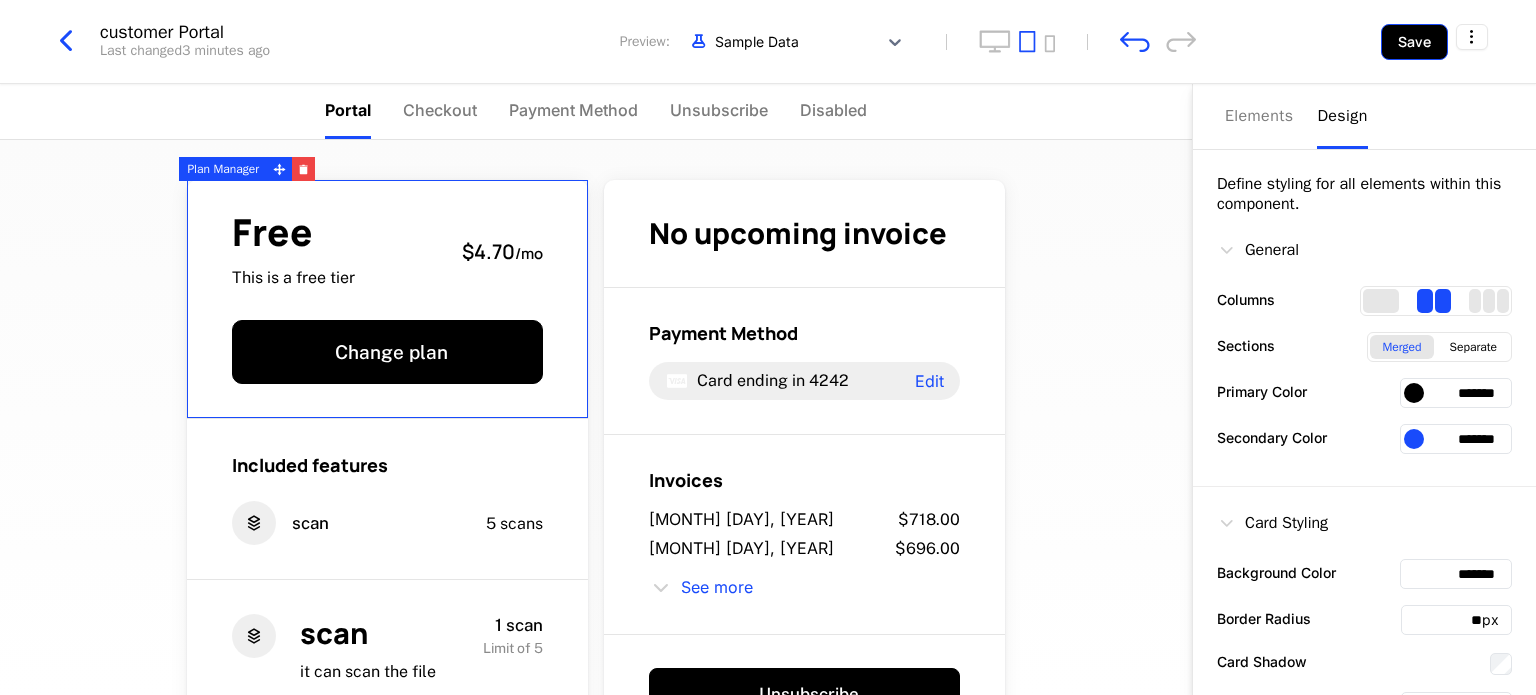 click on "Save" at bounding box center [1414, 42] 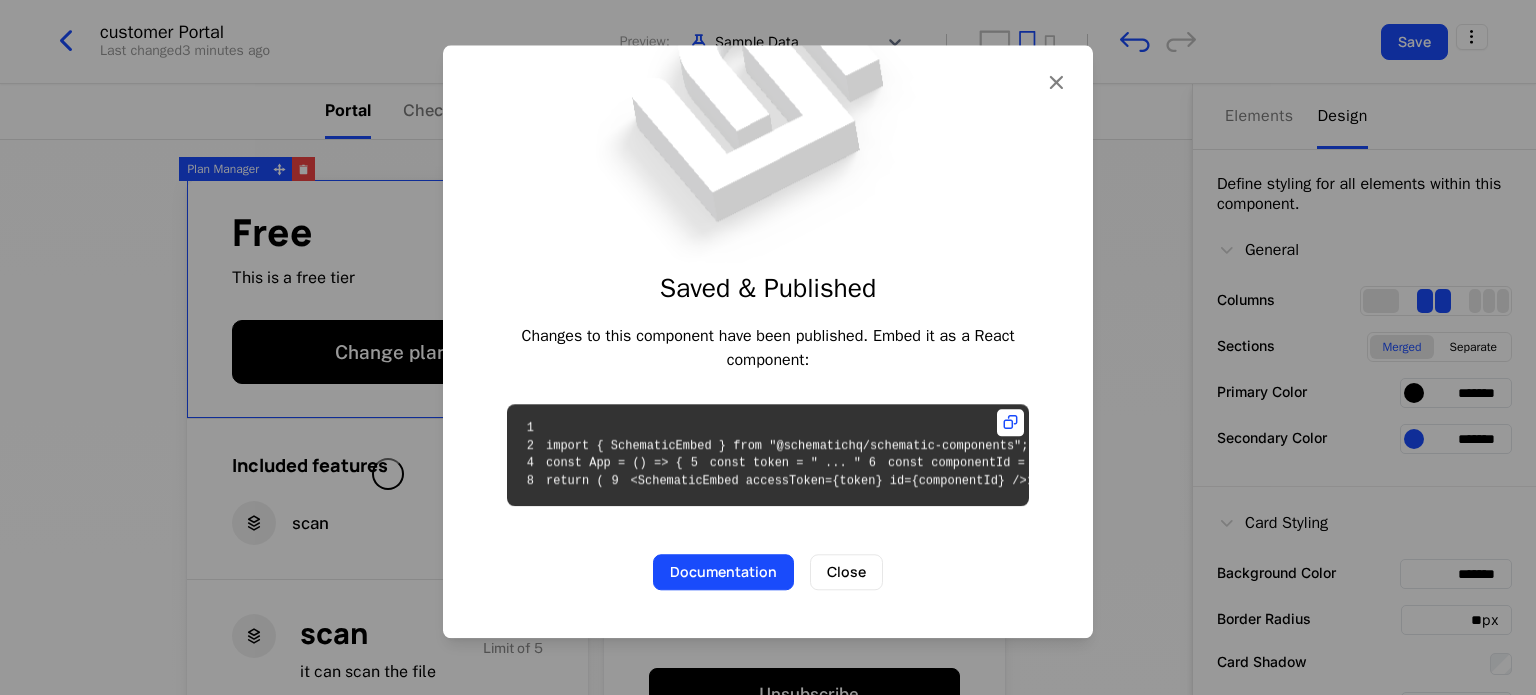 scroll, scrollTop: 0, scrollLeft: 0, axis: both 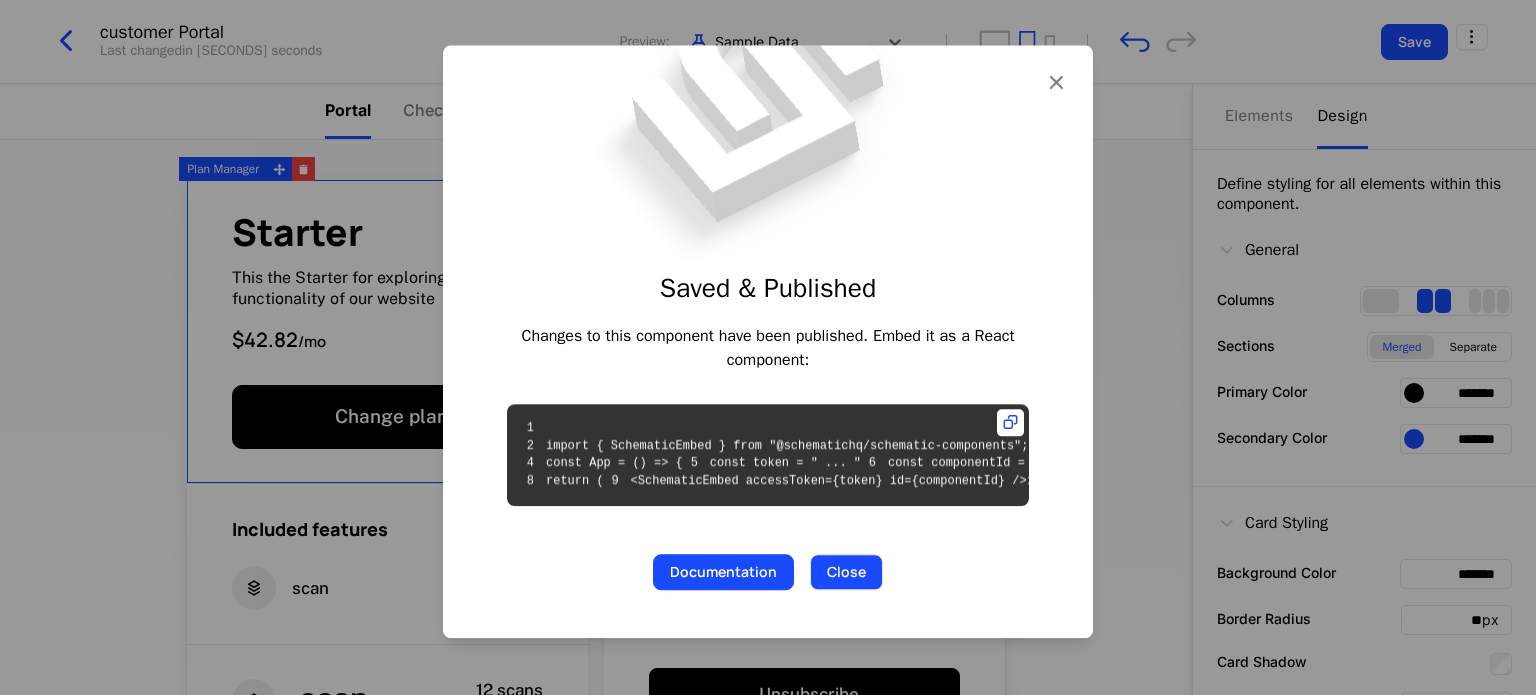 click on "Close" at bounding box center [846, 573] 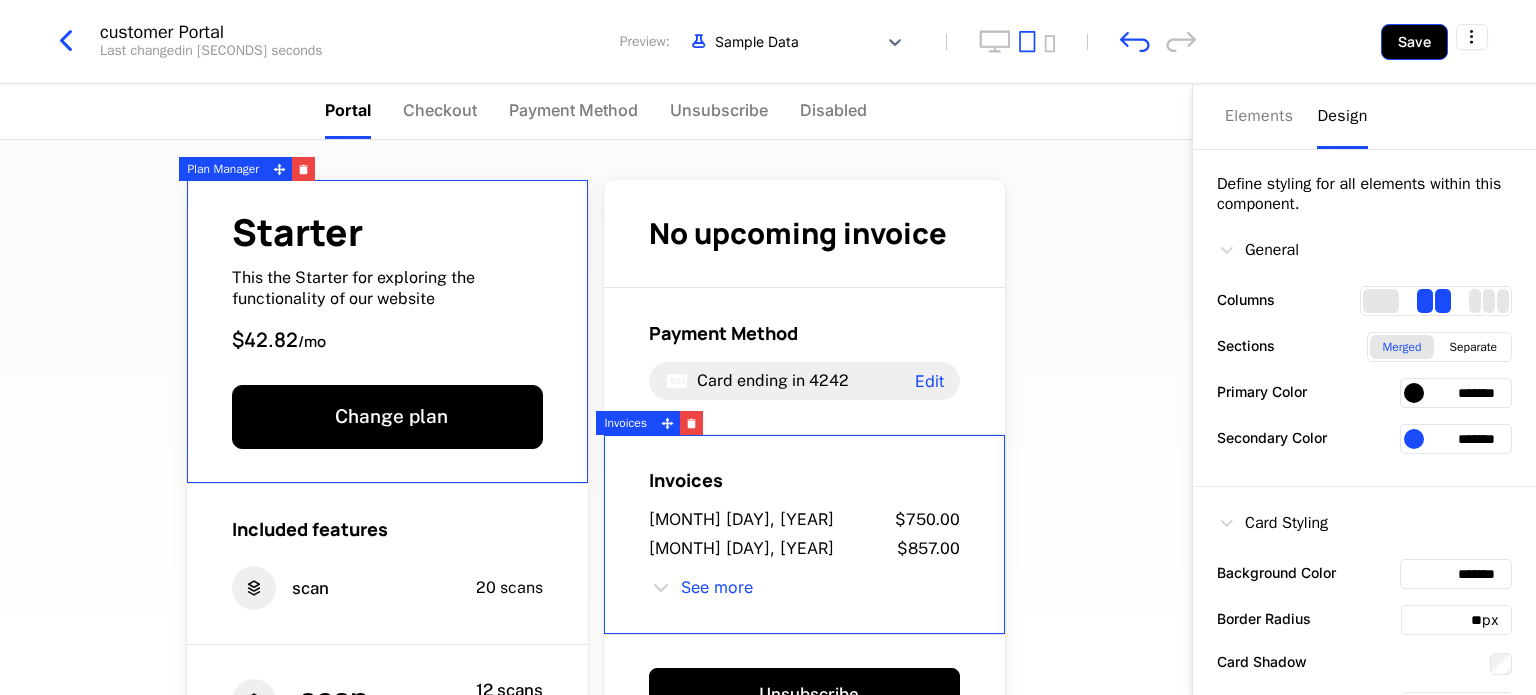 click on "Save" at bounding box center (1414, 42) 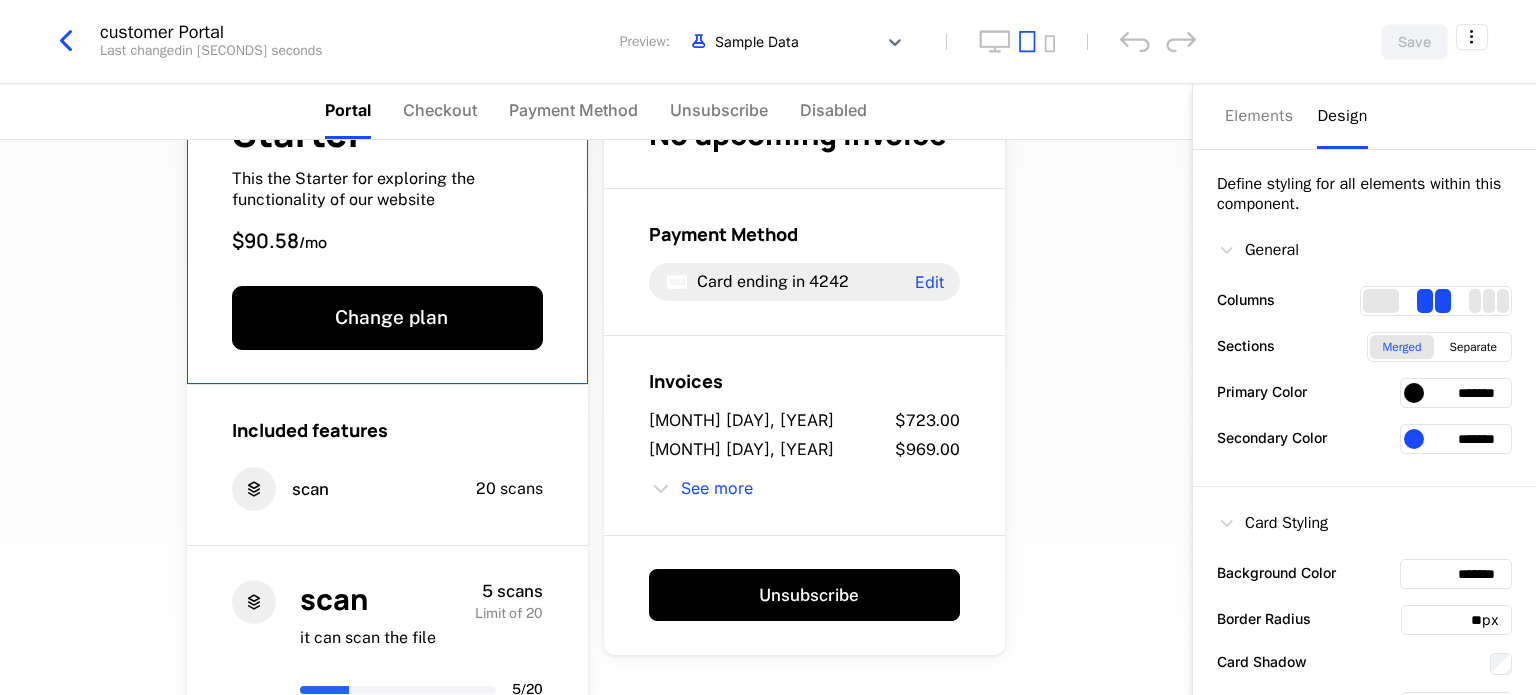 scroll, scrollTop: 0, scrollLeft: 0, axis: both 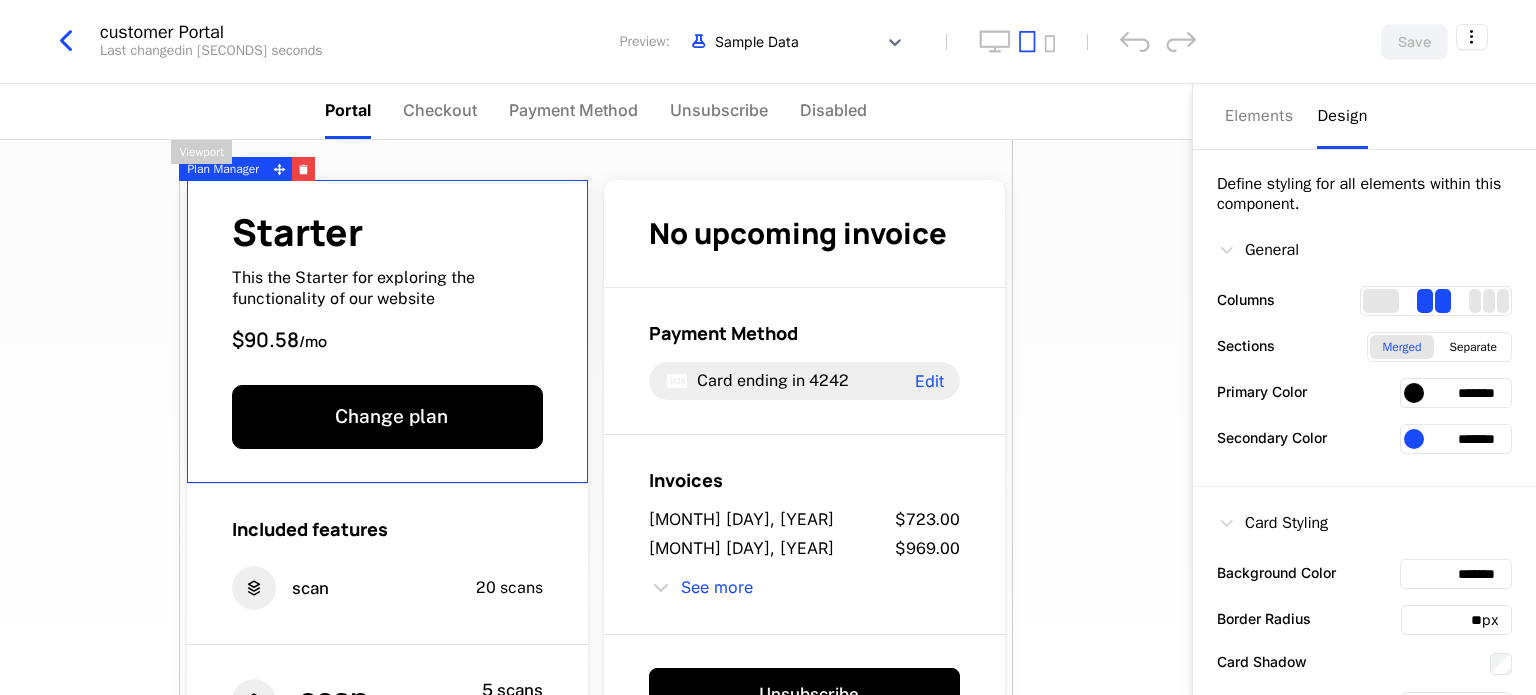 click at bounding box center (66, 41) 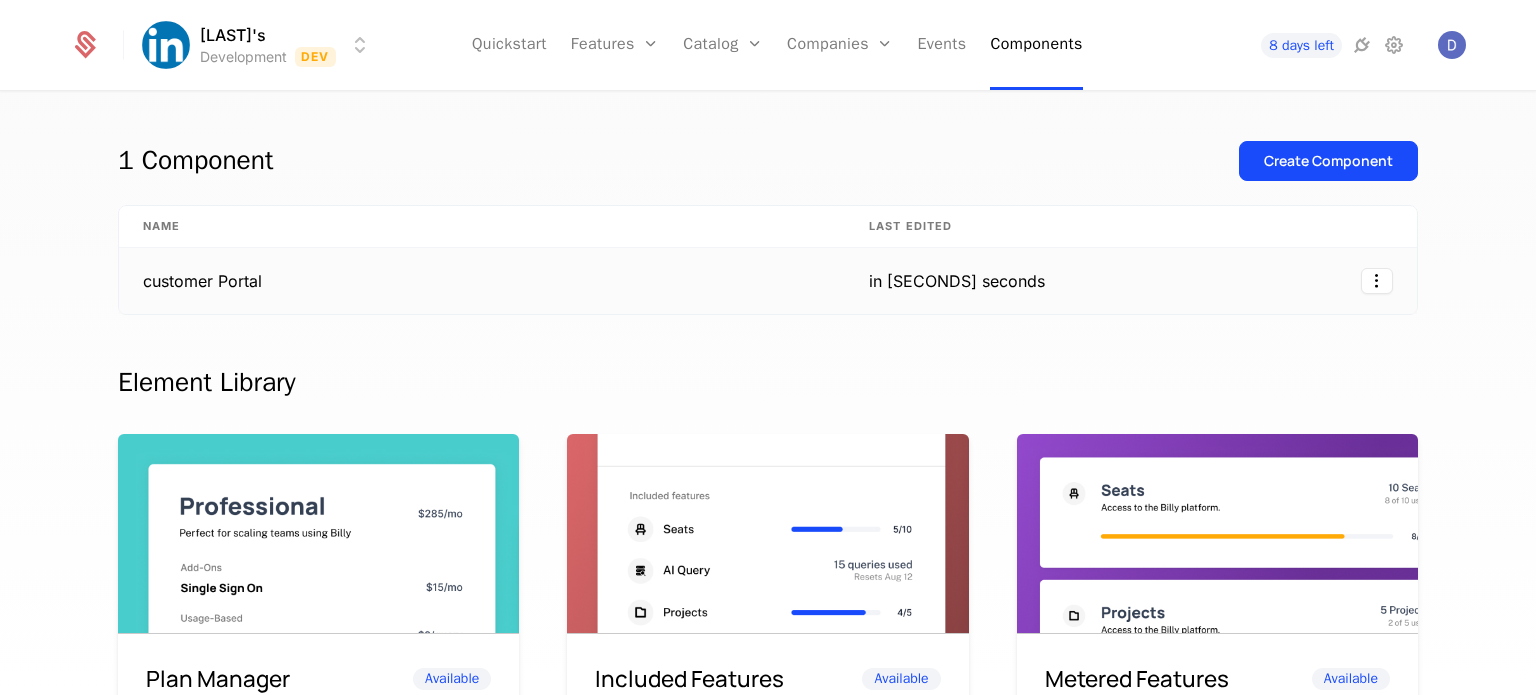 click at bounding box center [1243, 281] 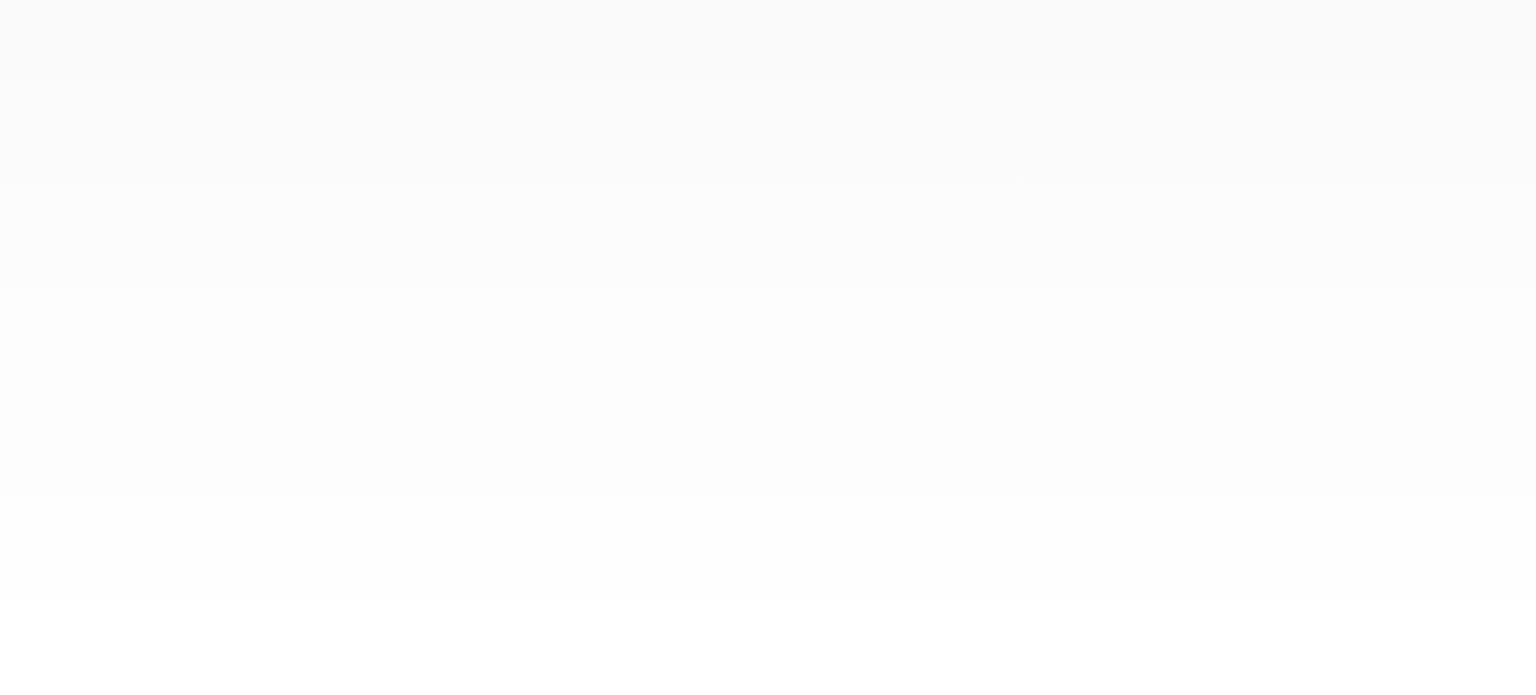scroll, scrollTop: 0, scrollLeft: 0, axis: both 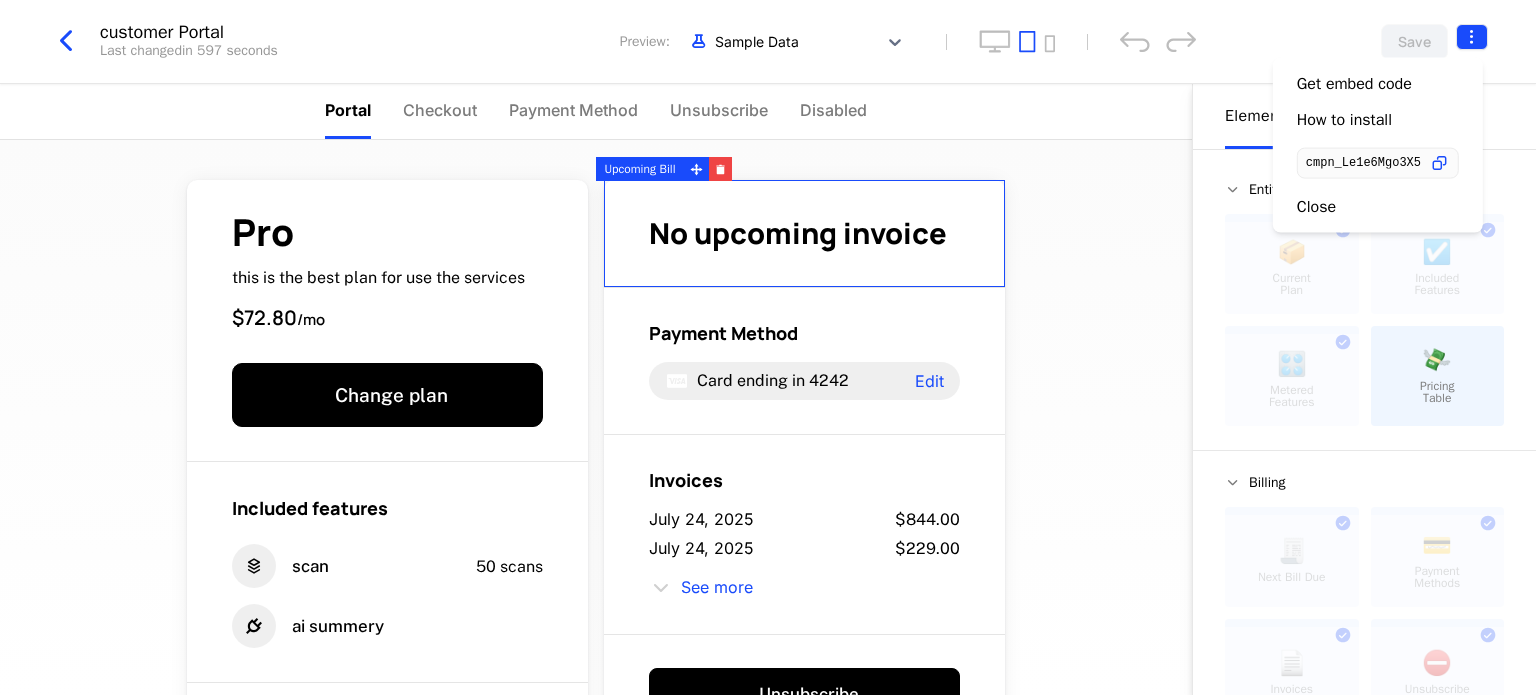 click on "Patel's Development Dev Quickstart Features Features Flags Catalog Plans AddOns Configuration Companies Companies Users Events Components 8 days left customer Portal Last changed  in 597 seconds Preview: Sample Data Save Portal Checkout Payment Method Unsubscribe Disabled Pro this is the best plan for use the services  $72.80 / mo Change plan Included features scan 50   scans ai summery scan it can scan the file  20   scans Limit of 50 20 / 50 No upcoming invoice Payment Method Card ending in   4242 Edit Invoices July 24, 2025 $844.00 July 23, 2025 $229.00 See more Unsubscribe Powered by   Elements Design Entitlements 📦 Current Plan This component can only be used once ☑️ Included Features This component can only be used once 🎛️ Metered Features This component can only be used once 💸 Pricing Table Billing 🧾 Next Bill Due This component can only be used once 💳 Payment Methods This component can only be used once 📄 Invoices This component can only be used once ⛔️ Basics ." at bounding box center [768, 347] 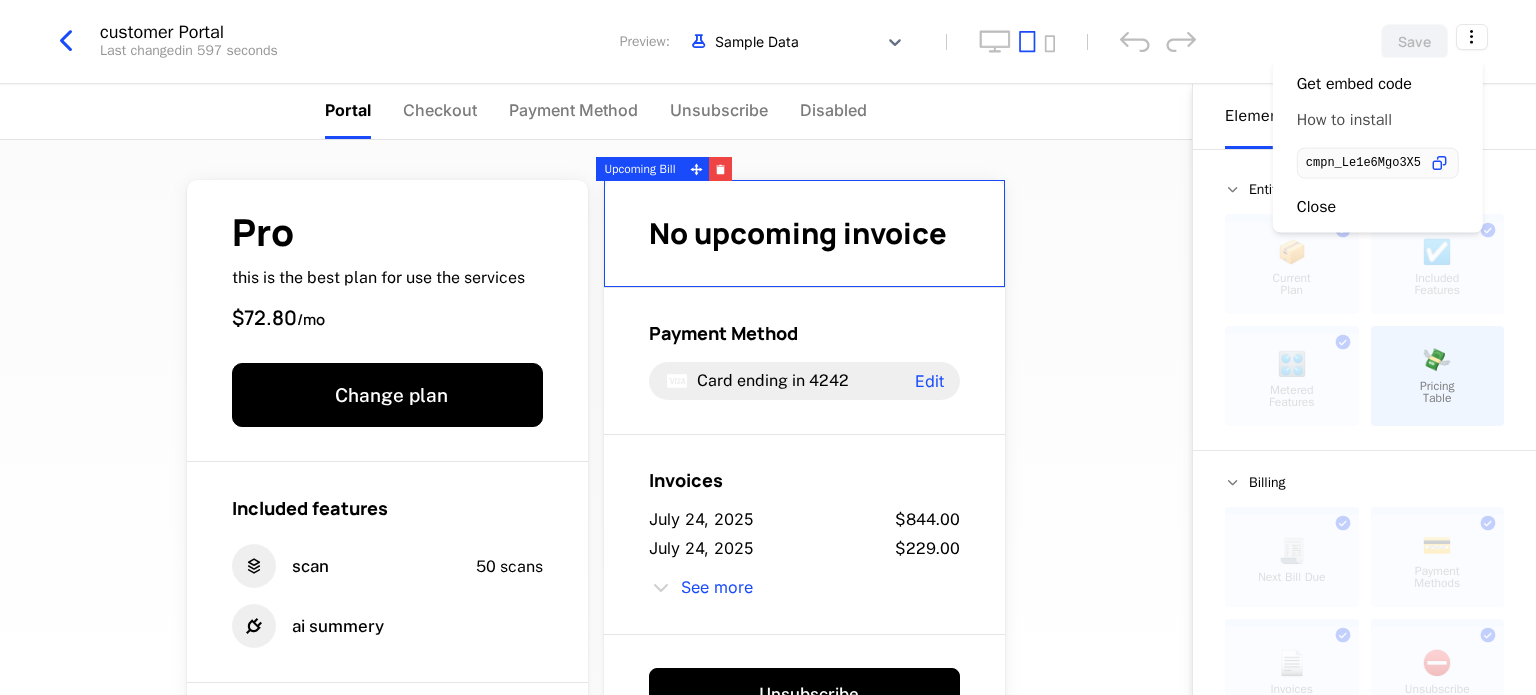 click on "How to install" at bounding box center (1344, 120) 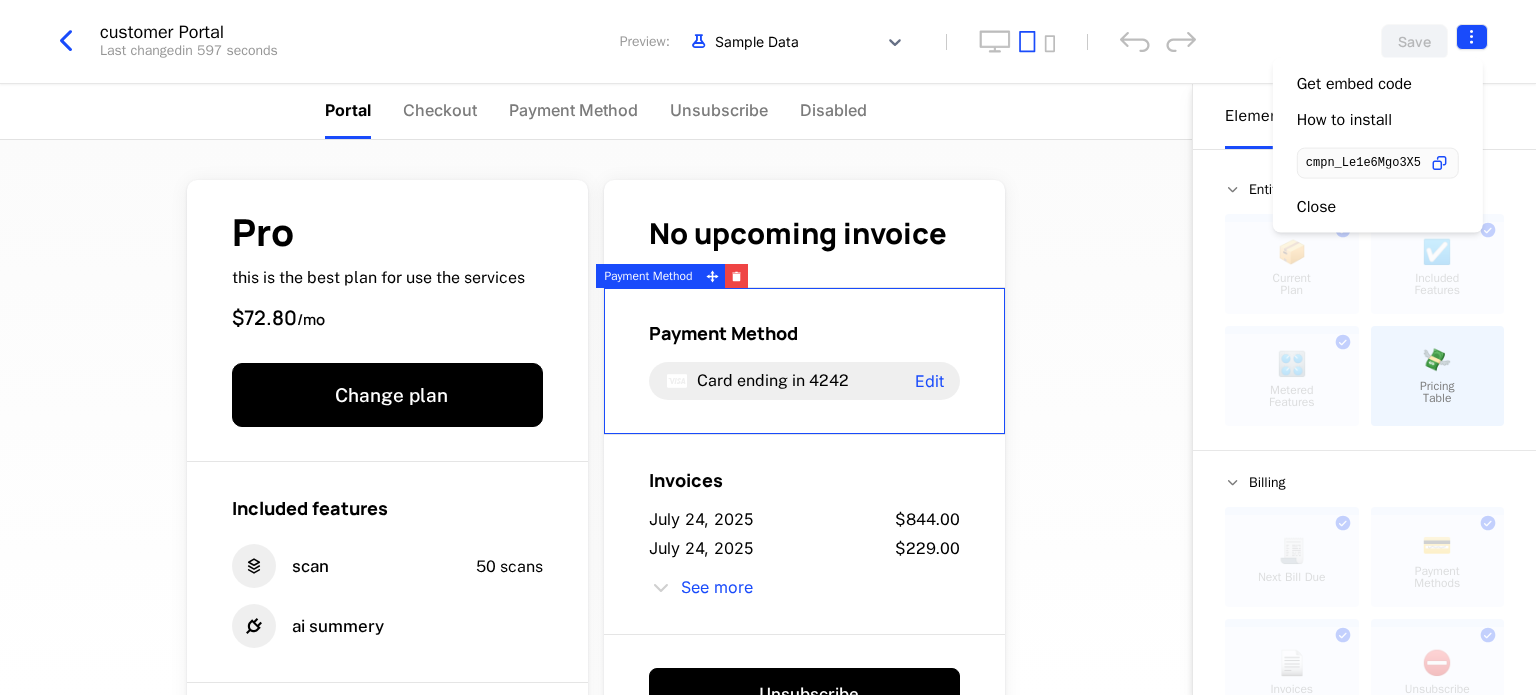 click on "Patel's Development Dev Quickstart Features Features Flags Catalog Plans Add Ons Configuration Companies Companies Users Events Components 8 days left customer Portal Last changed  in 597 seconds Preview: Sample Data Save Portal Checkout Payment Method Unsubscribe Disabled Pro this is the best plan for use the services  $72.80 / mo Change plan Included features scan 50   scans ai summery scan it can scan the file  20   scans Limit of 50 20 / 50 No upcoming invoice Payment Method Card ending in   4242 Edit Invoices July 24, 2025 $844.00 July 23, 2025 $229.00 See more Unsubscribe Powered by   Elements Design Entitlements 📦 Current Plan This component can only be used once ☑️ Included Features This component can only be used once 🎛️ Metered Features This component can only be used once 💸 Pricing Table Billing 🧾 Next Bill Due This component can only be used once 💳 Payment Methods This component can only be used once 📄 Invoices This component can only be used once ⛔️ Basics ." at bounding box center (768, 347) 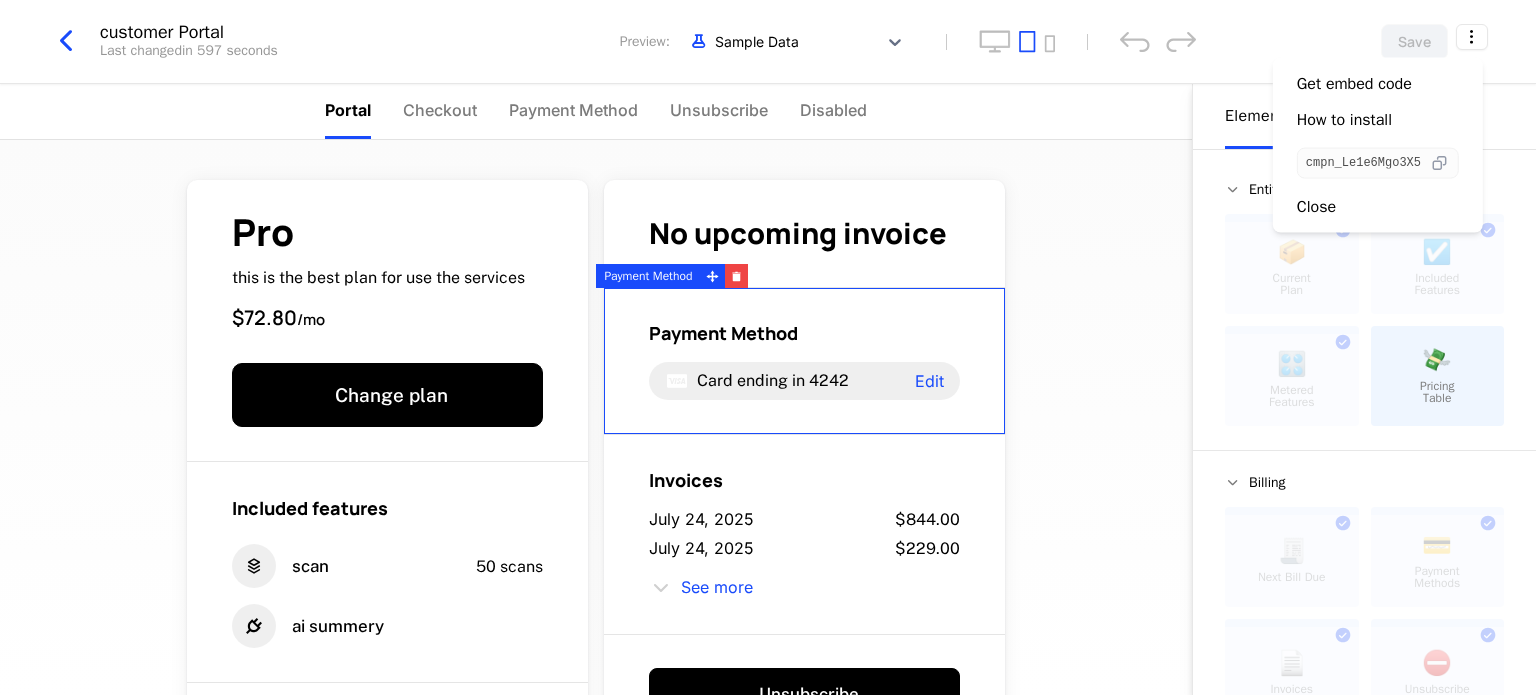 click at bounding box center [1439, 163] 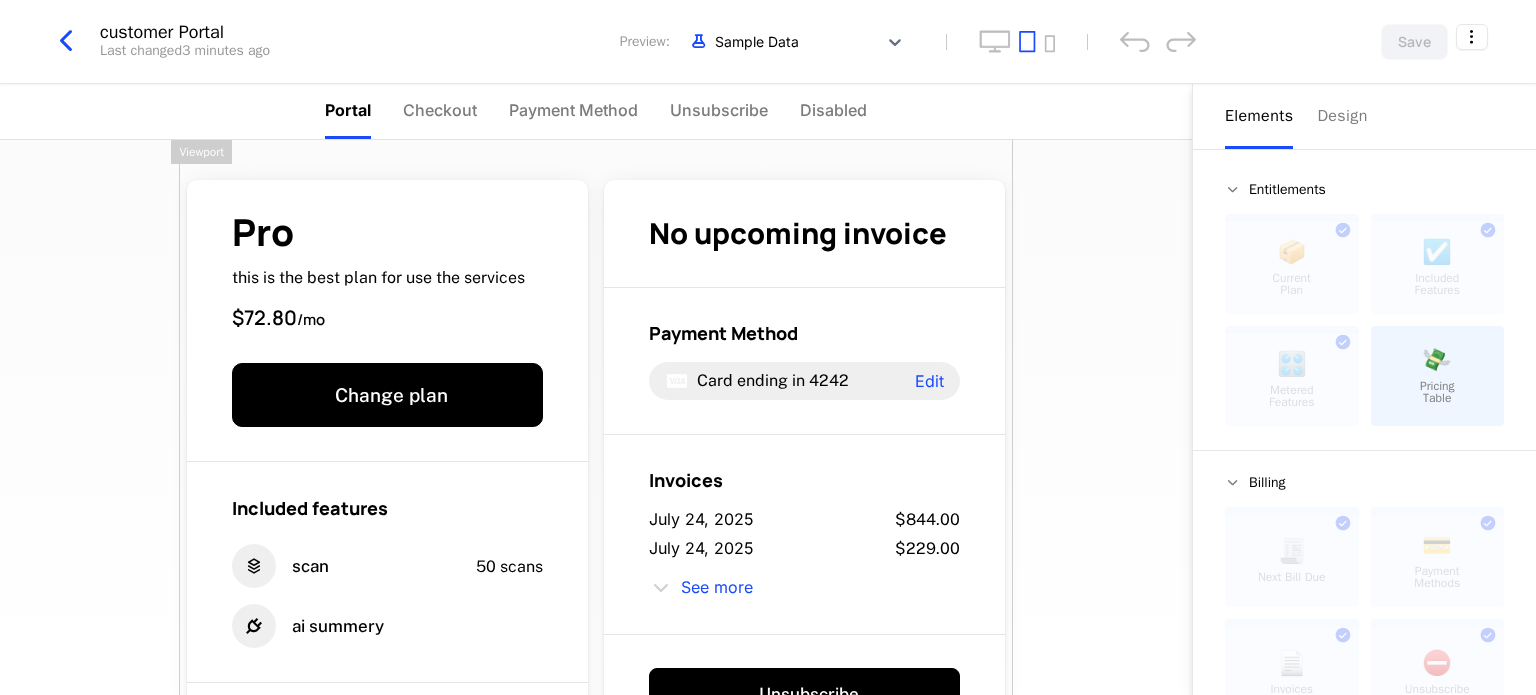 click on "Patel's Development Dev Quickstart Features Features Flags Catalog Plans Add Ons Configuration Companies Companies Users Events Components 8 days left customer Portal Last changed  3 minutes ago Preview: Sample Data Save Portal Checkout Payment Method Unsubscribe Disabled Pro this is the best plan for use the services  $72.80 / mo Change plan Included features scan 50   scans ai summery scan it can scan the file  20   scans Limit of 50 20 / 50 No upcoming invoice Payment Method Card ending in   4242 Edit Invoices July 24, 2025 $844.00 July 23, 2025 $229.00 See more Unsubscribe Powered by   Elements Design Entitlements 📦 Current Plan This component can only be used once ☑️ Included Features This component can only be used once 🎛️ Metered Features This component can only be used once 💸 Pricing Table Billing 🧾 Next Bill Due This component can only be used once 💳 Payment Methods This component can only be used once 📄 Invoices This component can only be used once ⛔️ Basics ." at bounding box center [768, 347] 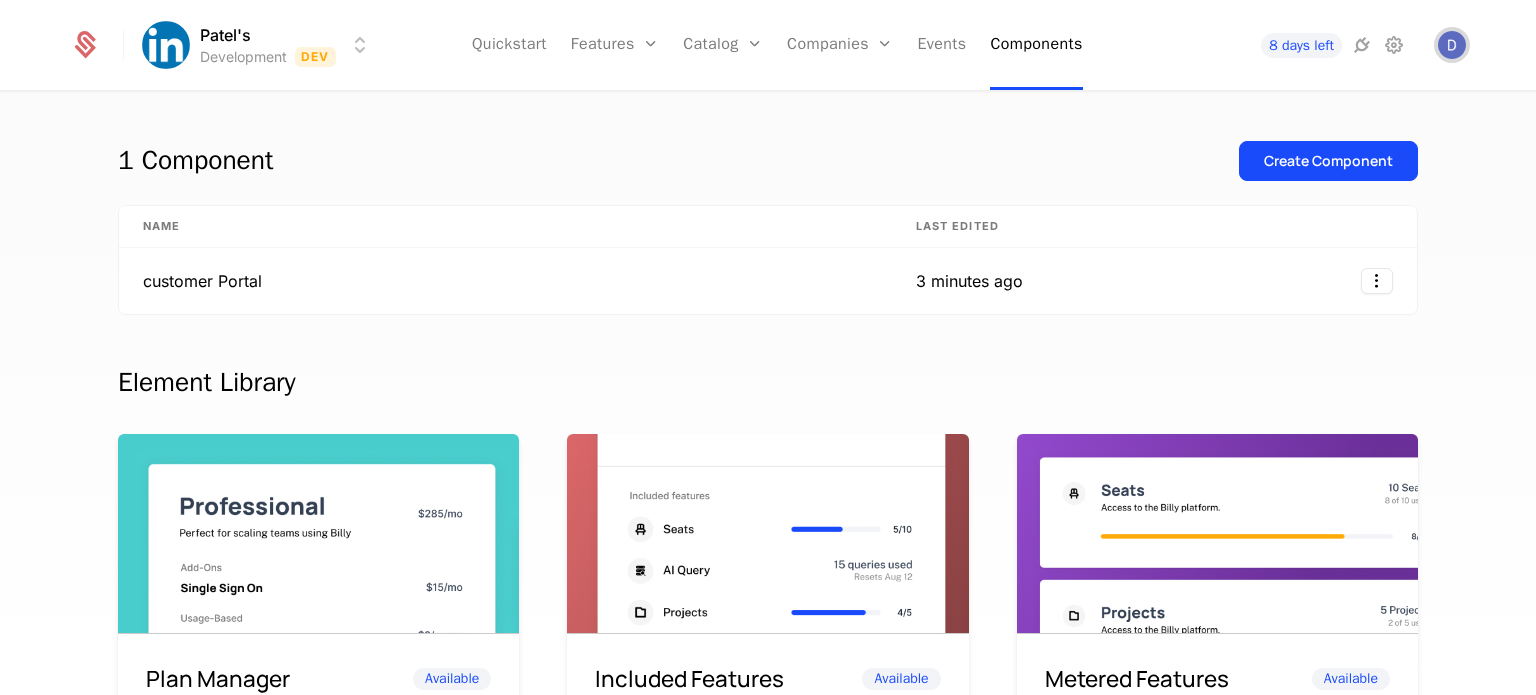 click at bounding box center [1452, 45] 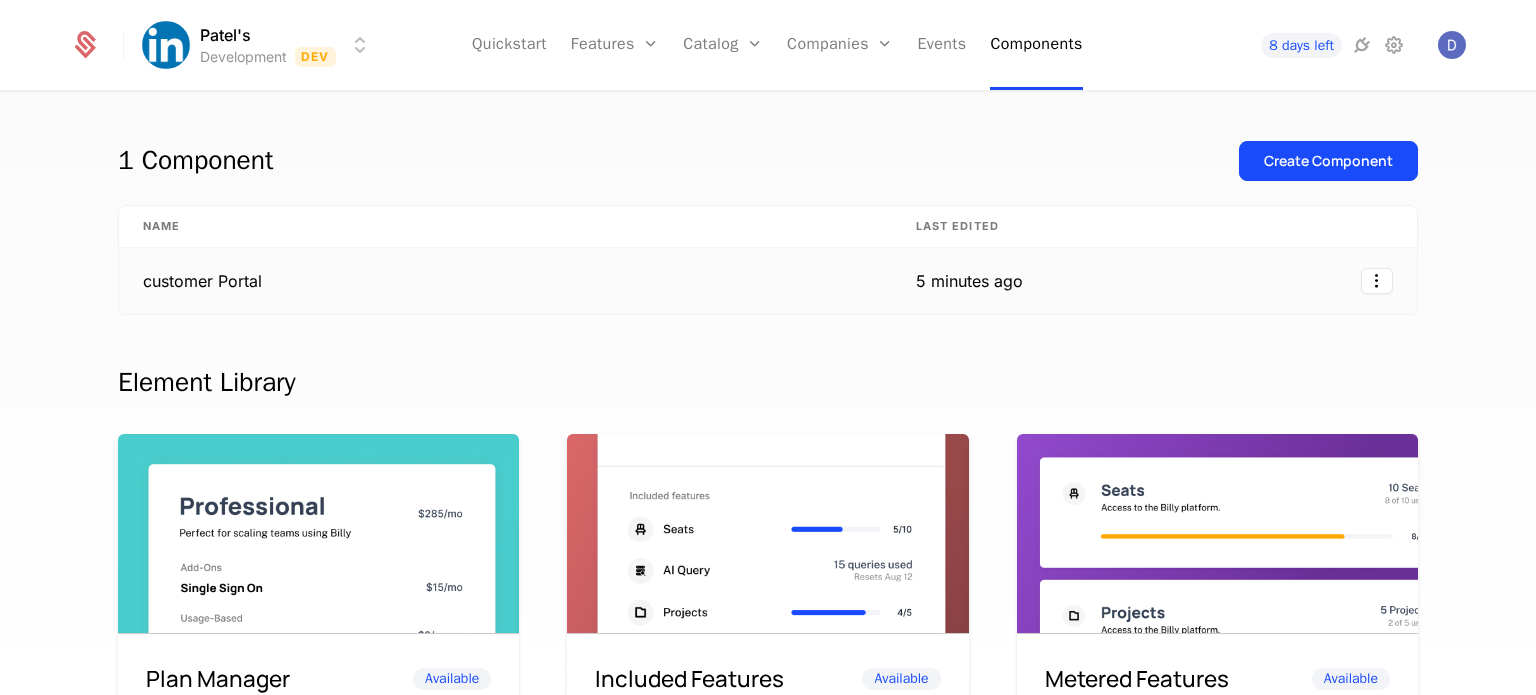 click on "customer Portal" at bounding box center [505, 281] 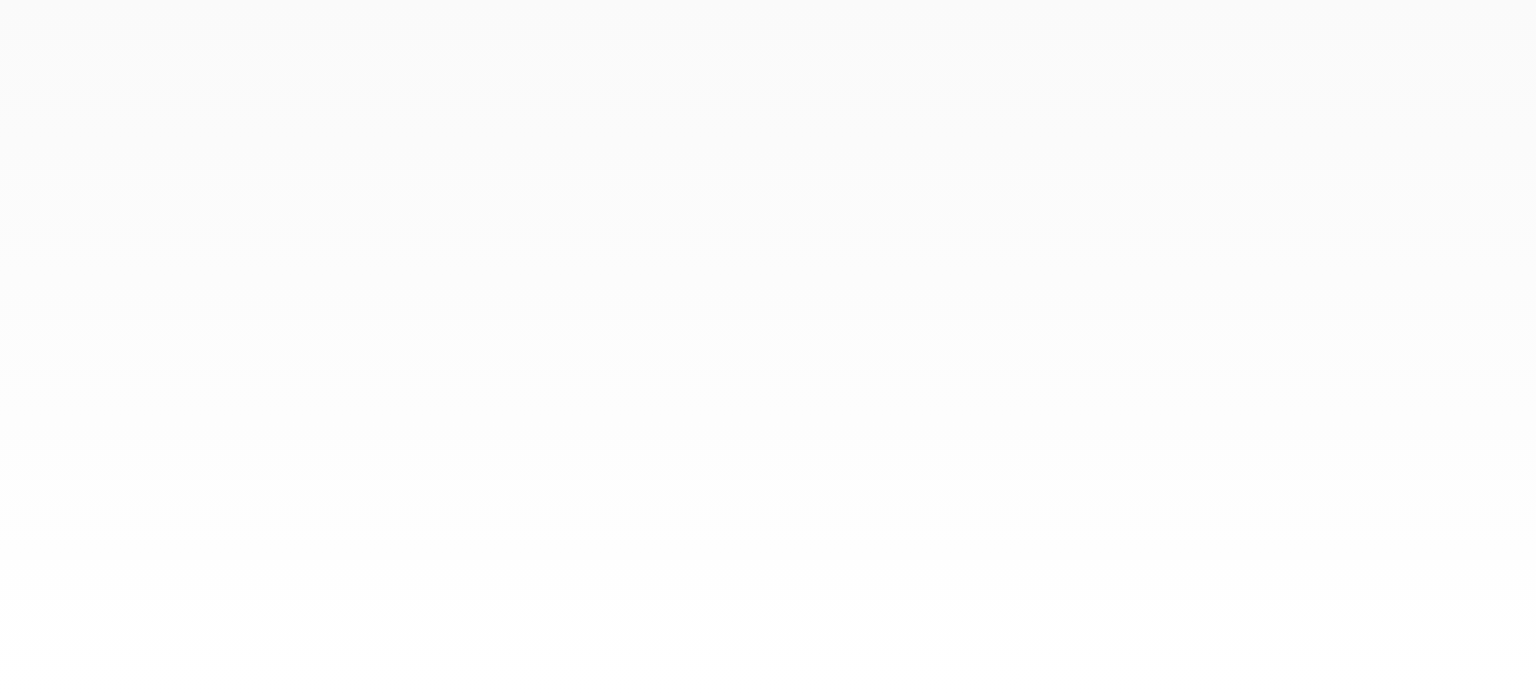 scroll, scrollTop: 0, scrollLeft: 0, axis: both 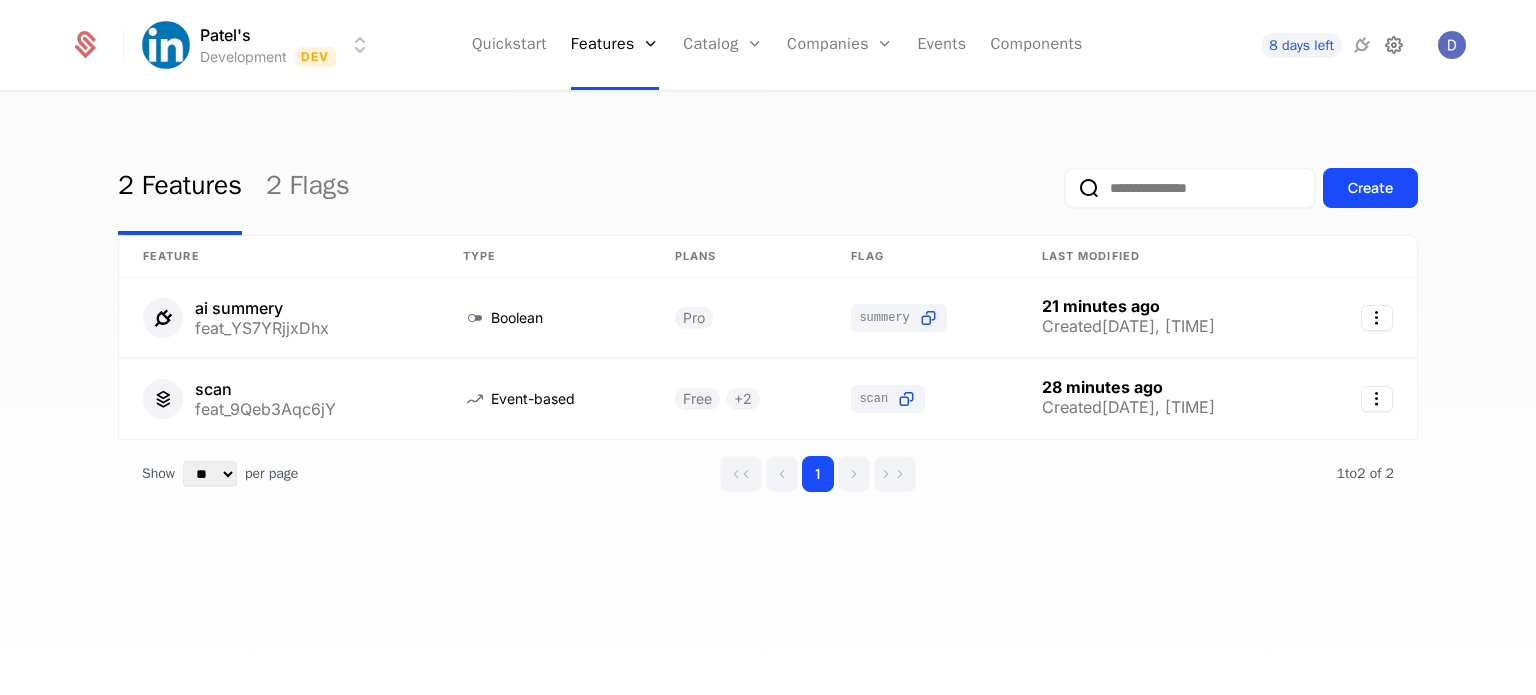 click at bounding box center [1394, 45] 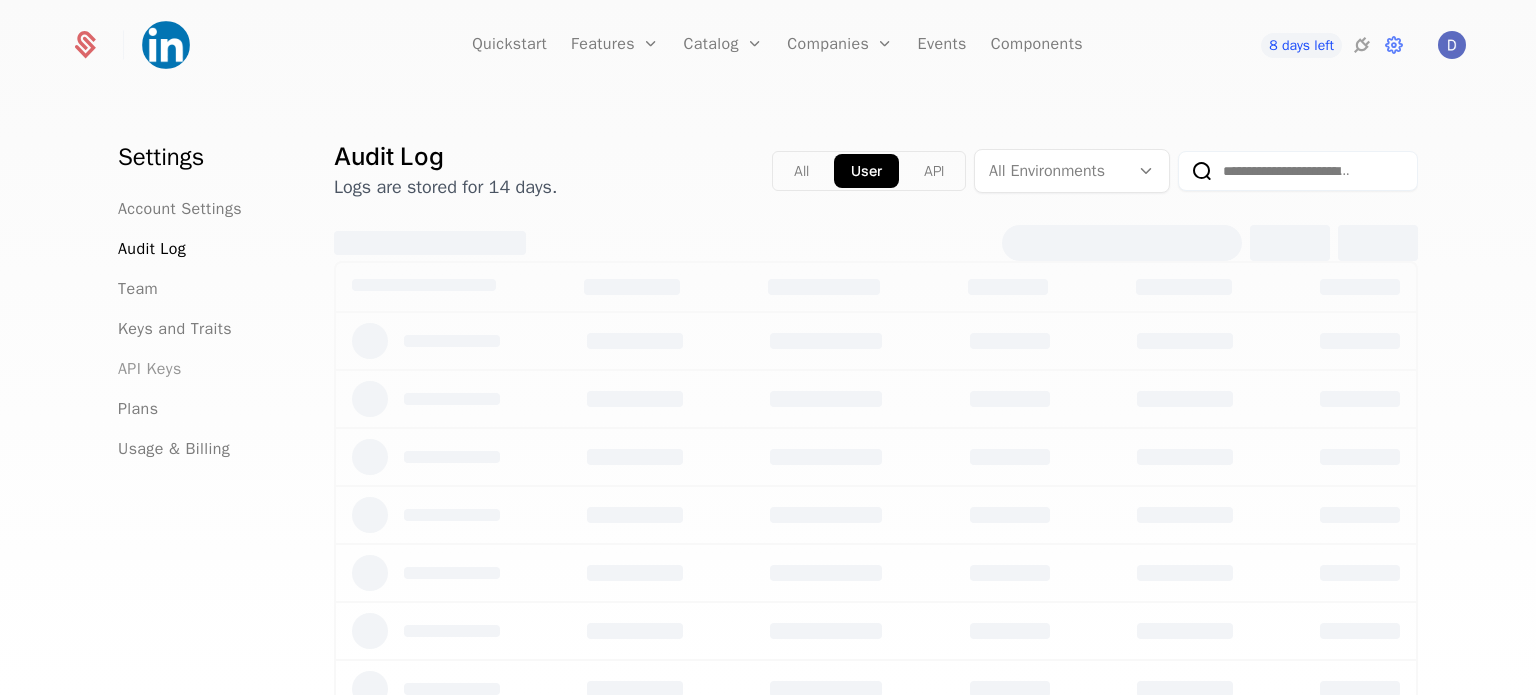 click on "API Keys" at bounding box center [150, 369] 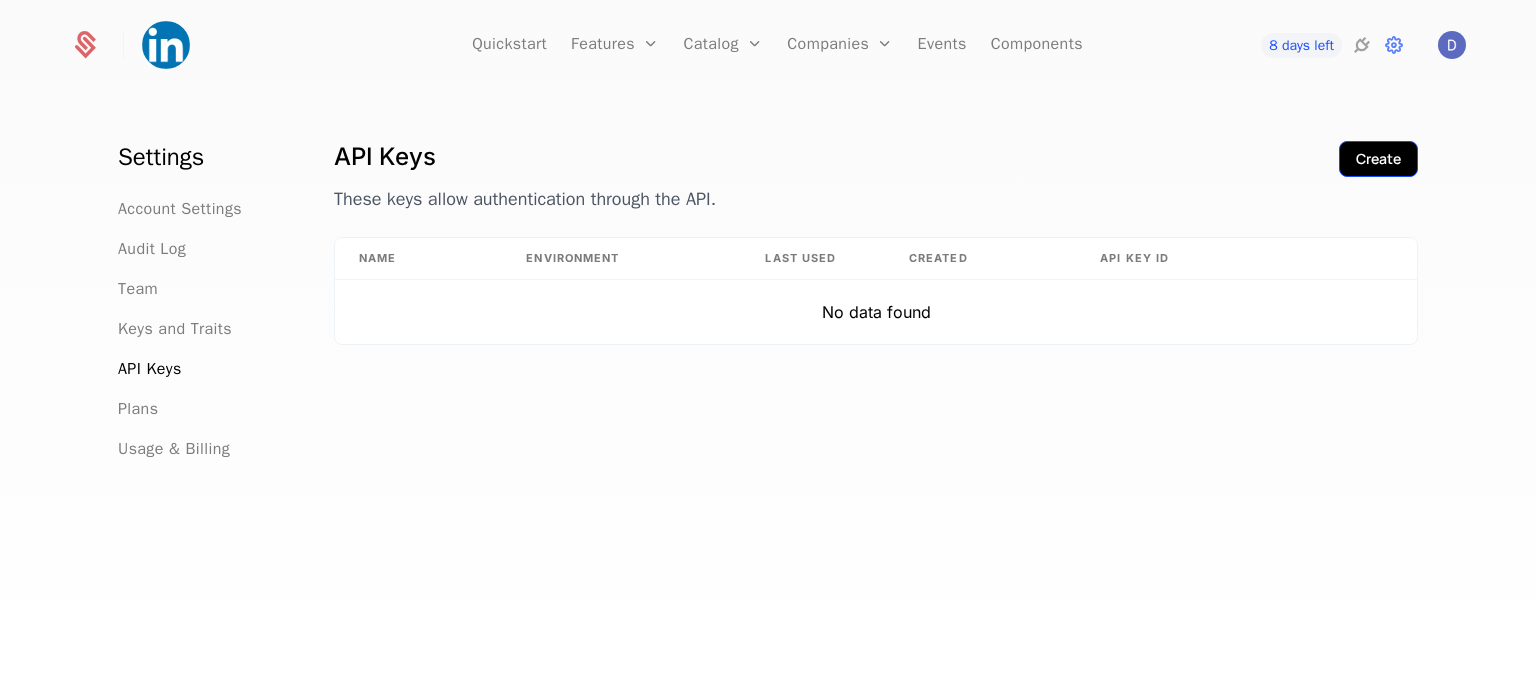 click on "Create" at bounding box center (1378, 159) 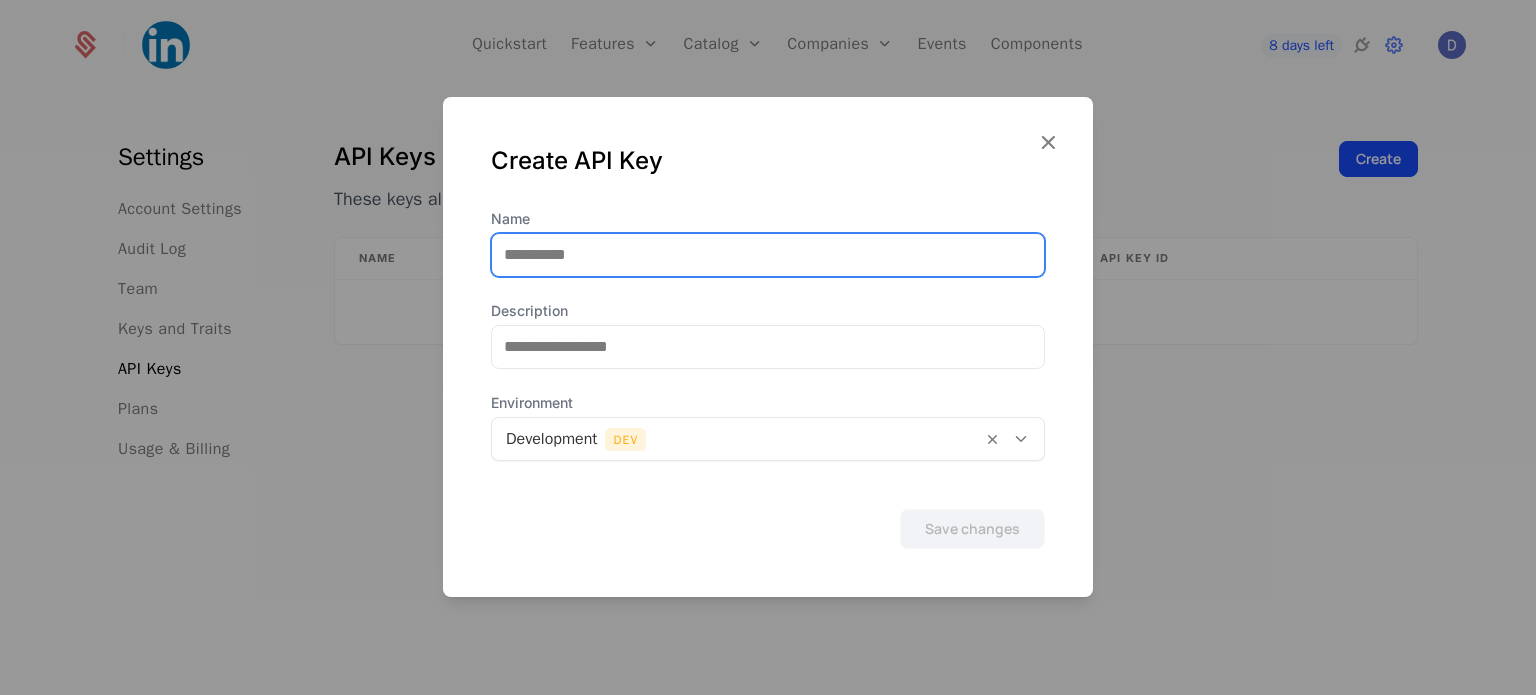click on "Name" at bounding box center (768, 255) 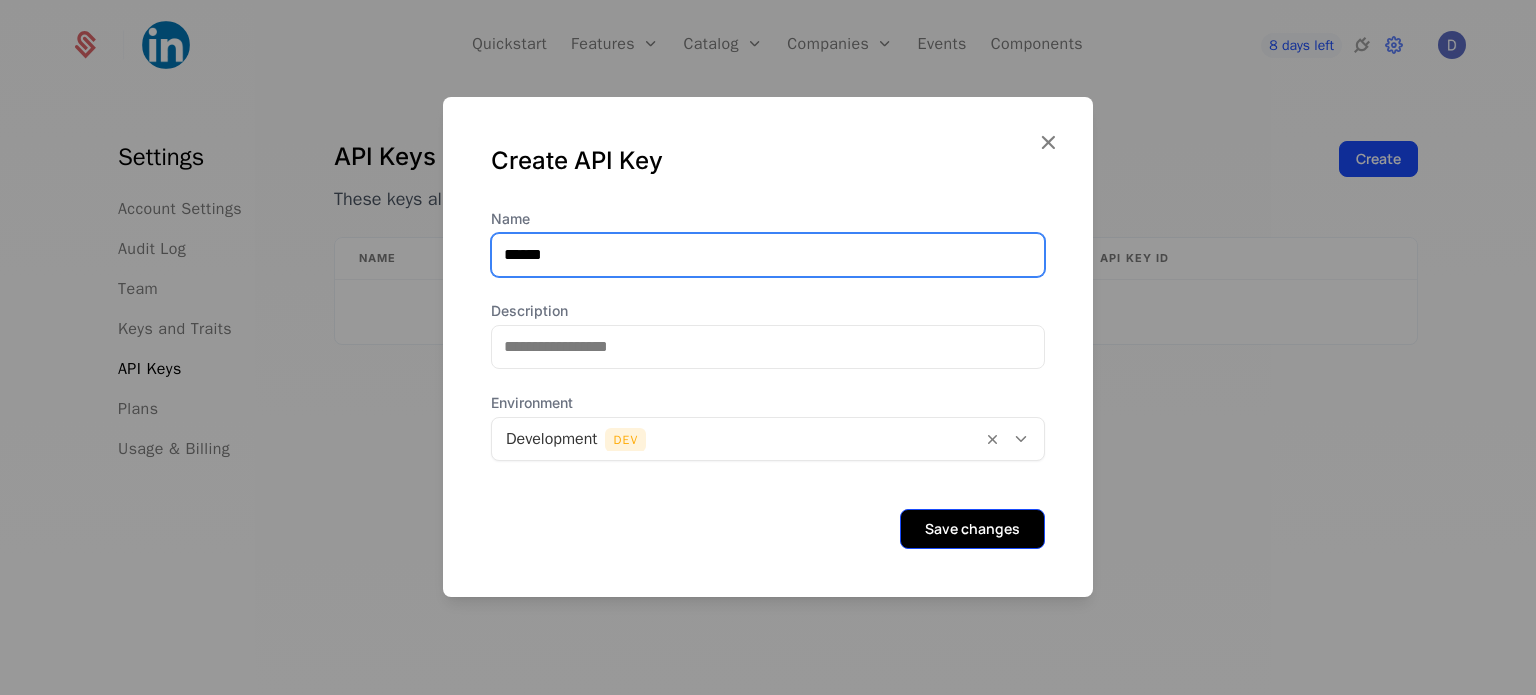type on "******" 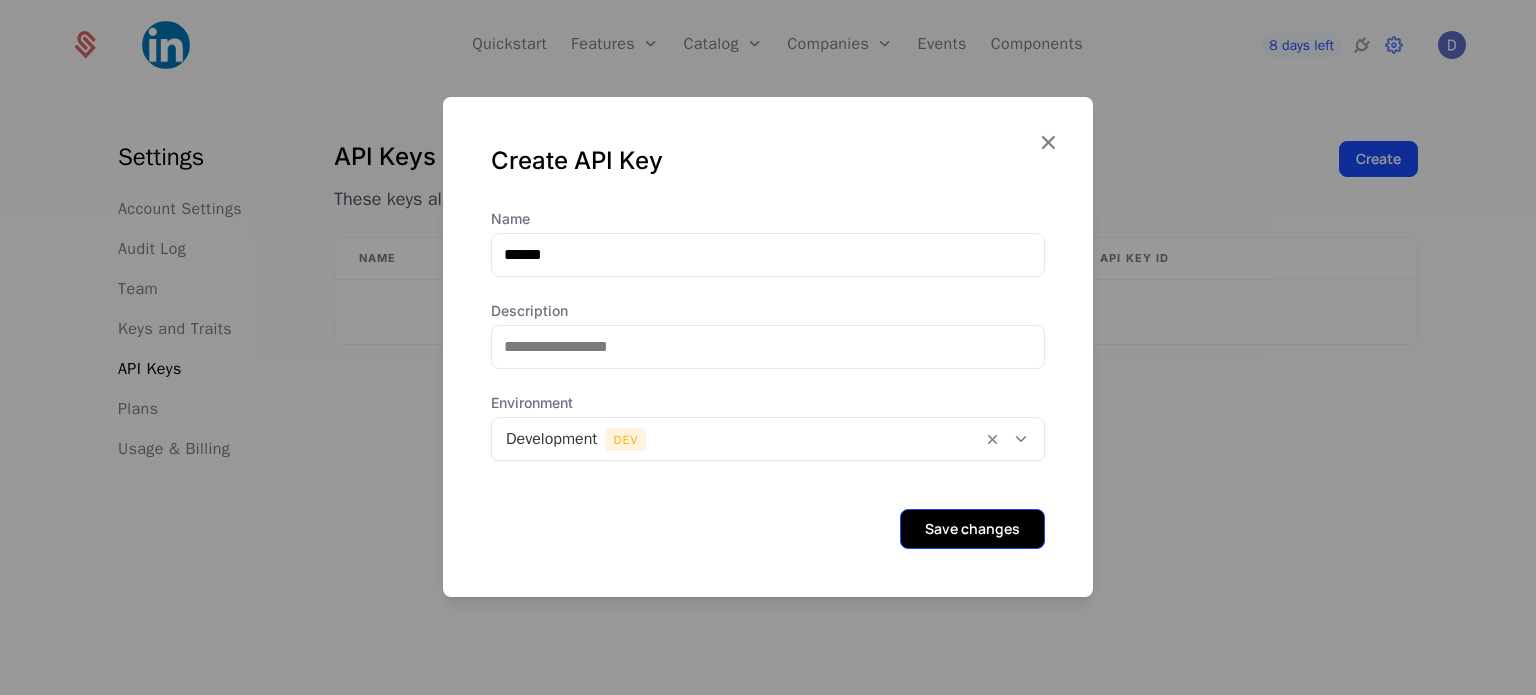 click on "Save changes" at bounding box center [972, 529] 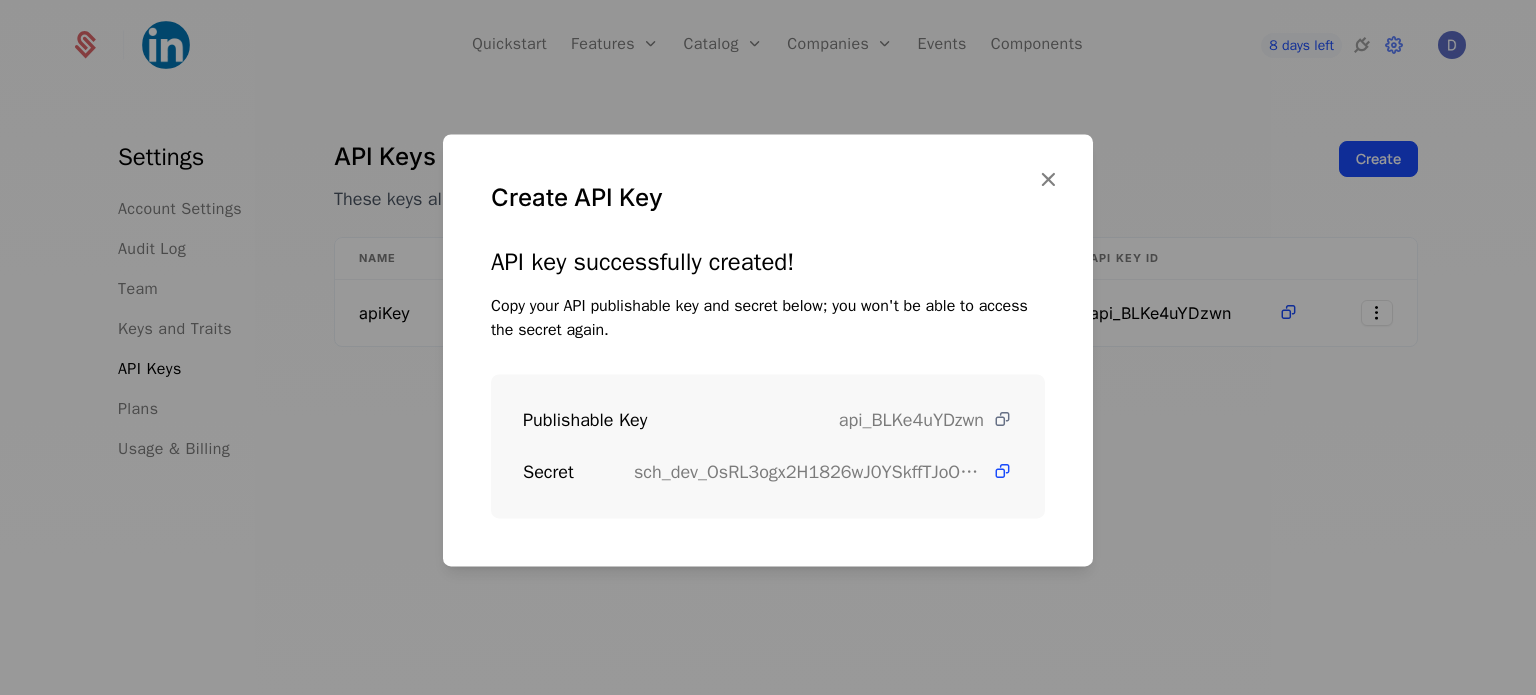 click at bounding box center [1002, 419] 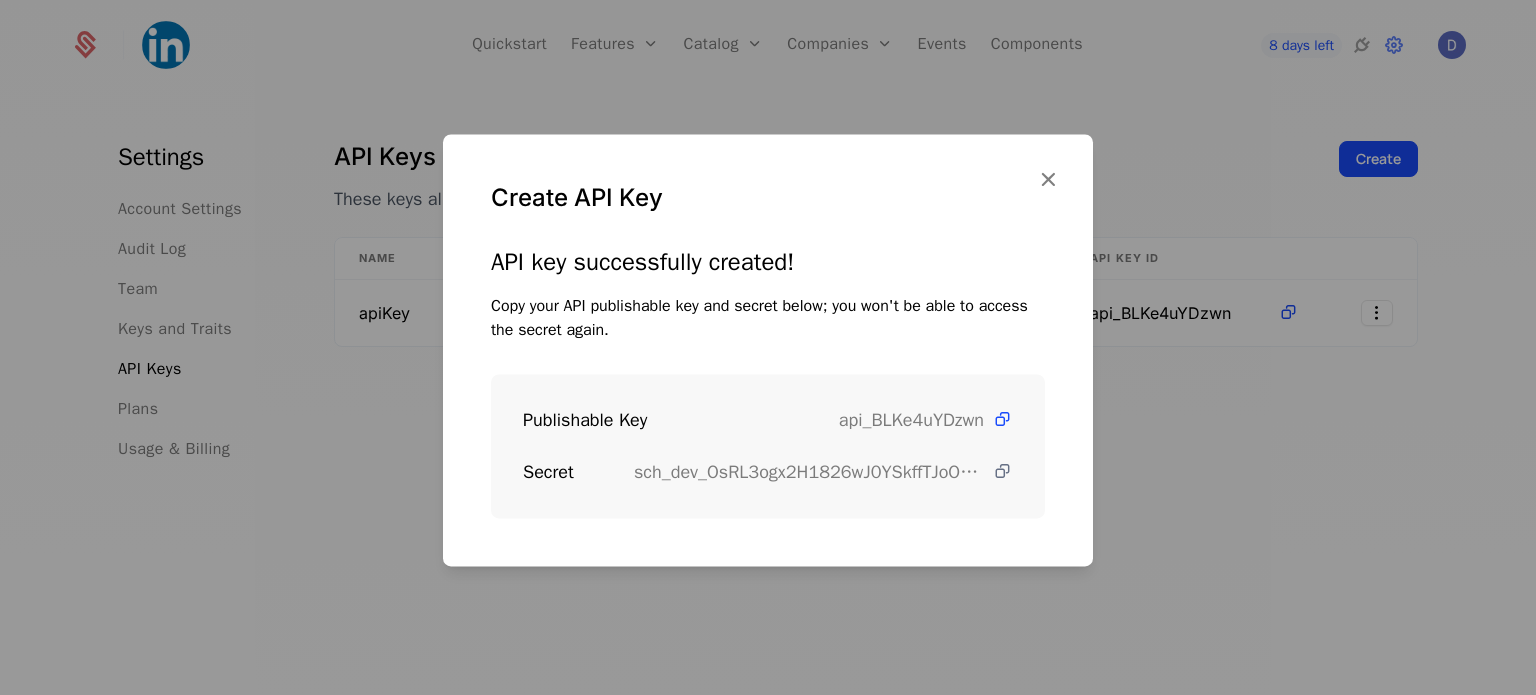click at bounding box center (1002, 471) 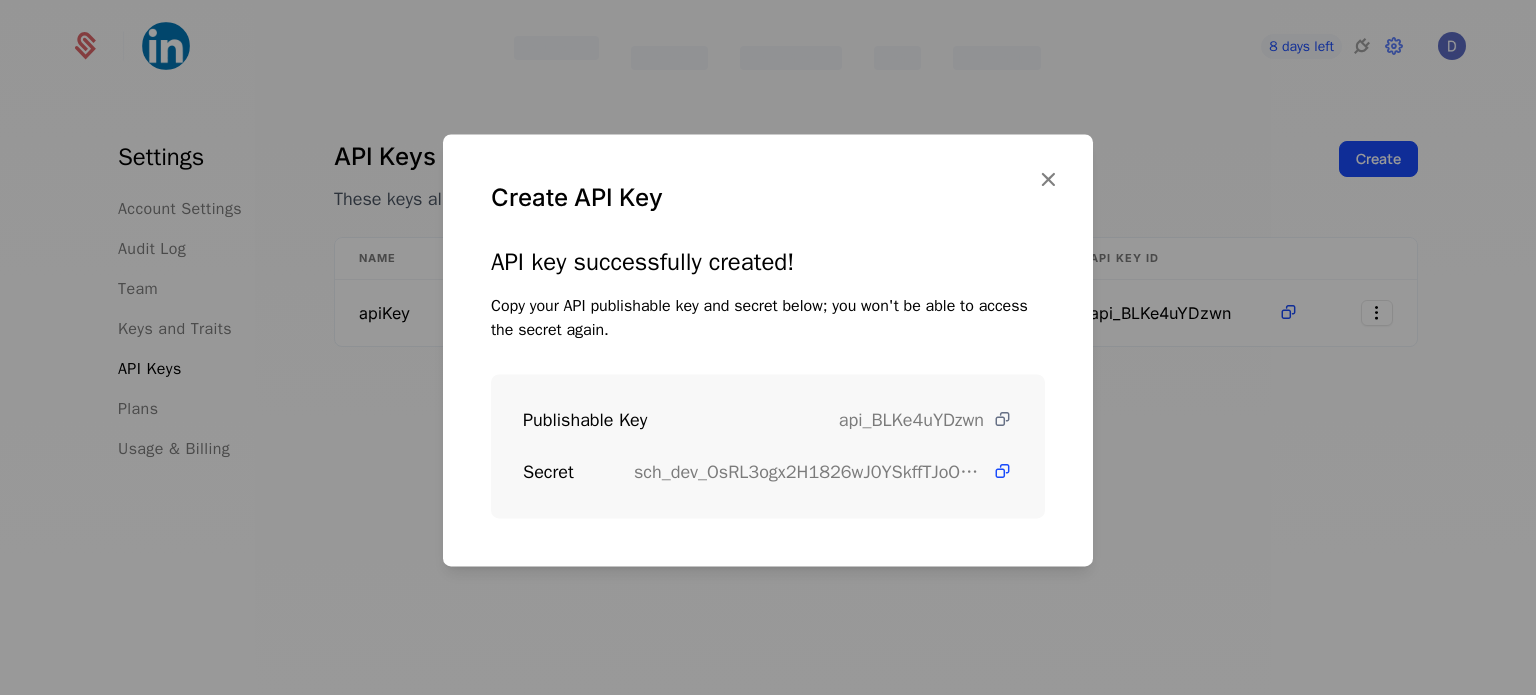 click at bounding box center [1002, 419] 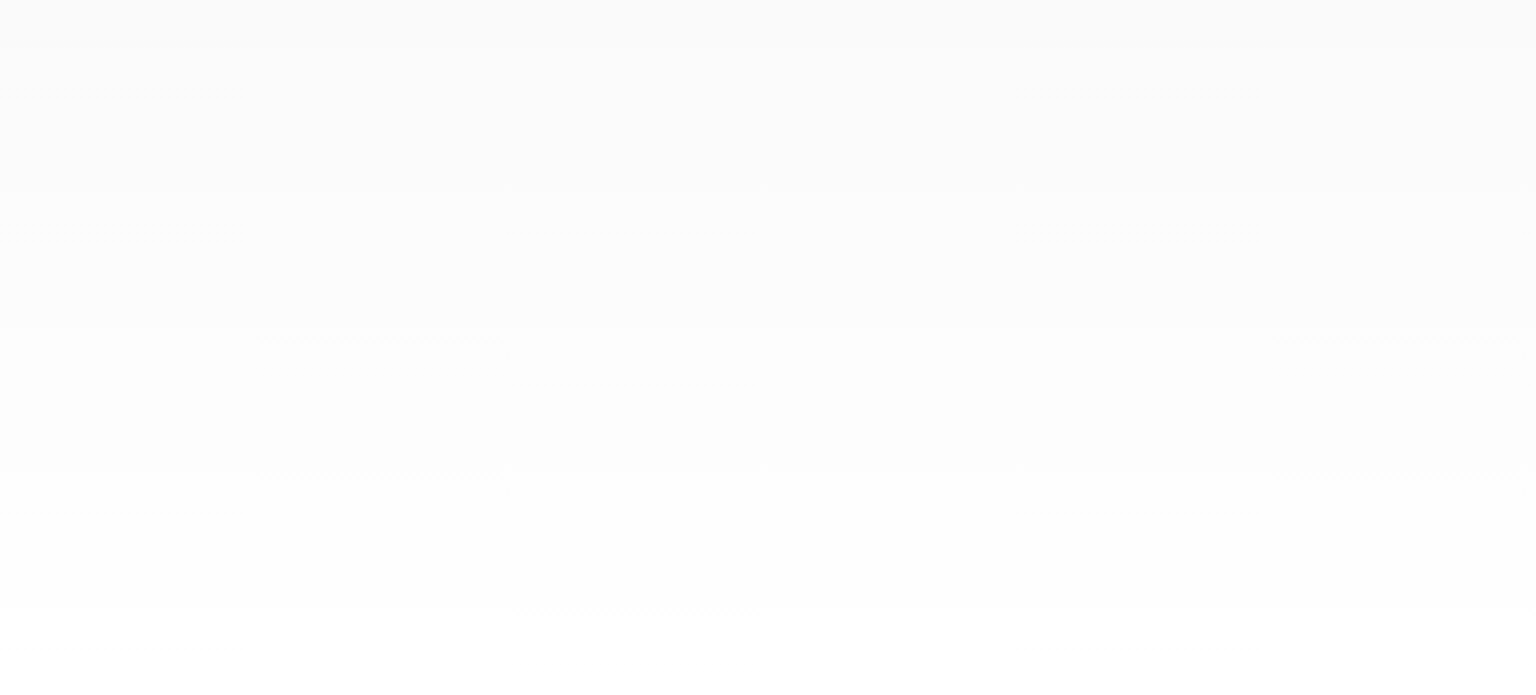 scroll, scrollTop: 0, scrollLeft: 0, axis: both 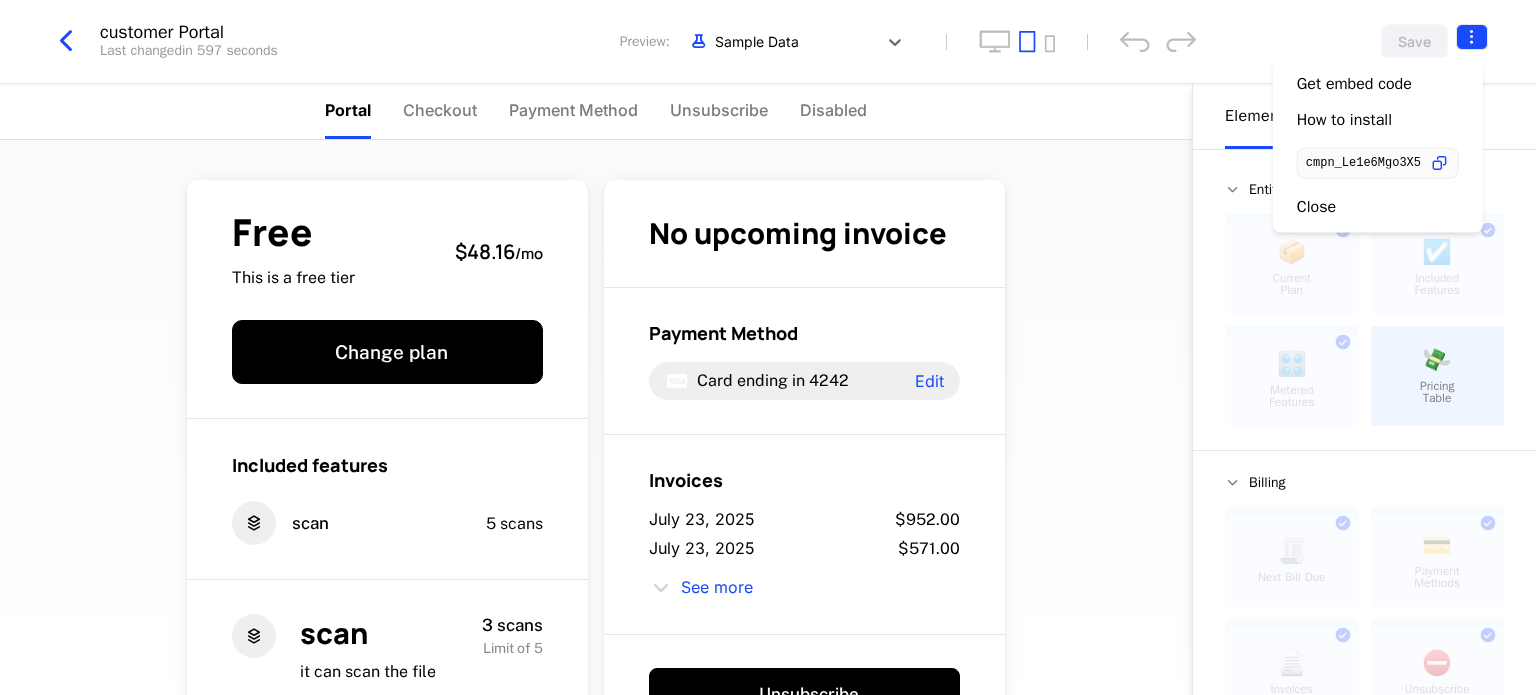 click on "[LAST]'s Development Dev Quickstart Features Features Flags Catalog Plans Add Ons Configuration Companies Companies Users Events Components 8 days left customer Portal Last changed  in 597 seconds Preview: Sample Data Save Portal Checkout Payment Method Unsubscribe Disabled Free This is a free tier  $48.16 / mo Change plan Included features scan 5   scans scan it can scan the file  3   scans Limit of 5 3 / 5 No upcoming invoice Payment Method Card ending in   4242 Edit Invoices July 23, 2025 $952.00 July 23, 2025 $571.00 See more Unsubscribe Powered by   Elements Design Entitlements 📦 Current Plan This component can only be used once ☑️ Included Features This component can only be used once 🎛️ Metered Features This component can only be used once 💸 Pricing Table Billing 🧾 Next Bill Due This component can only be used once 💳 Payment Methods This component can only be used once 📄 Invoices This component can only be used once ⛔️ Unsubscribe This component can Basics ✏️ ." at bounding box center (768, 347) 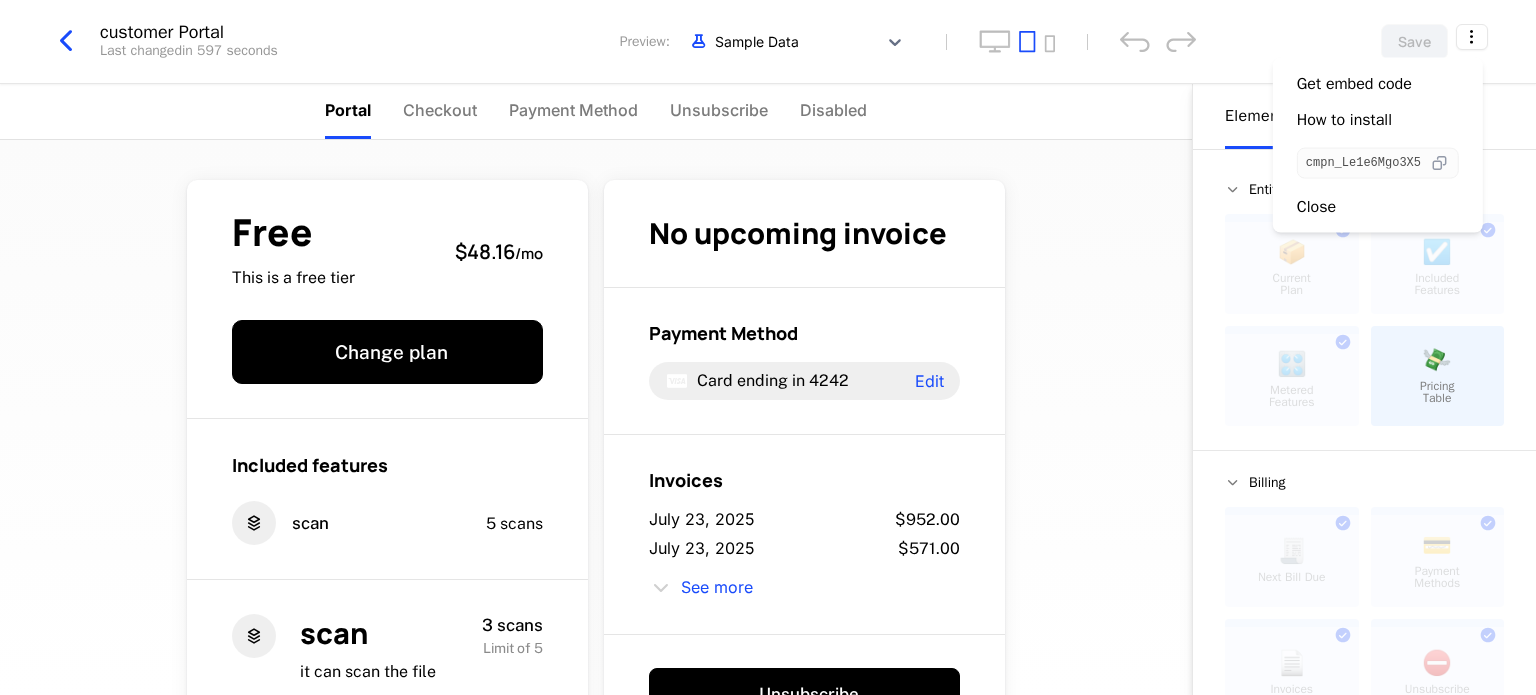 click at bounding box center [1439, 163] 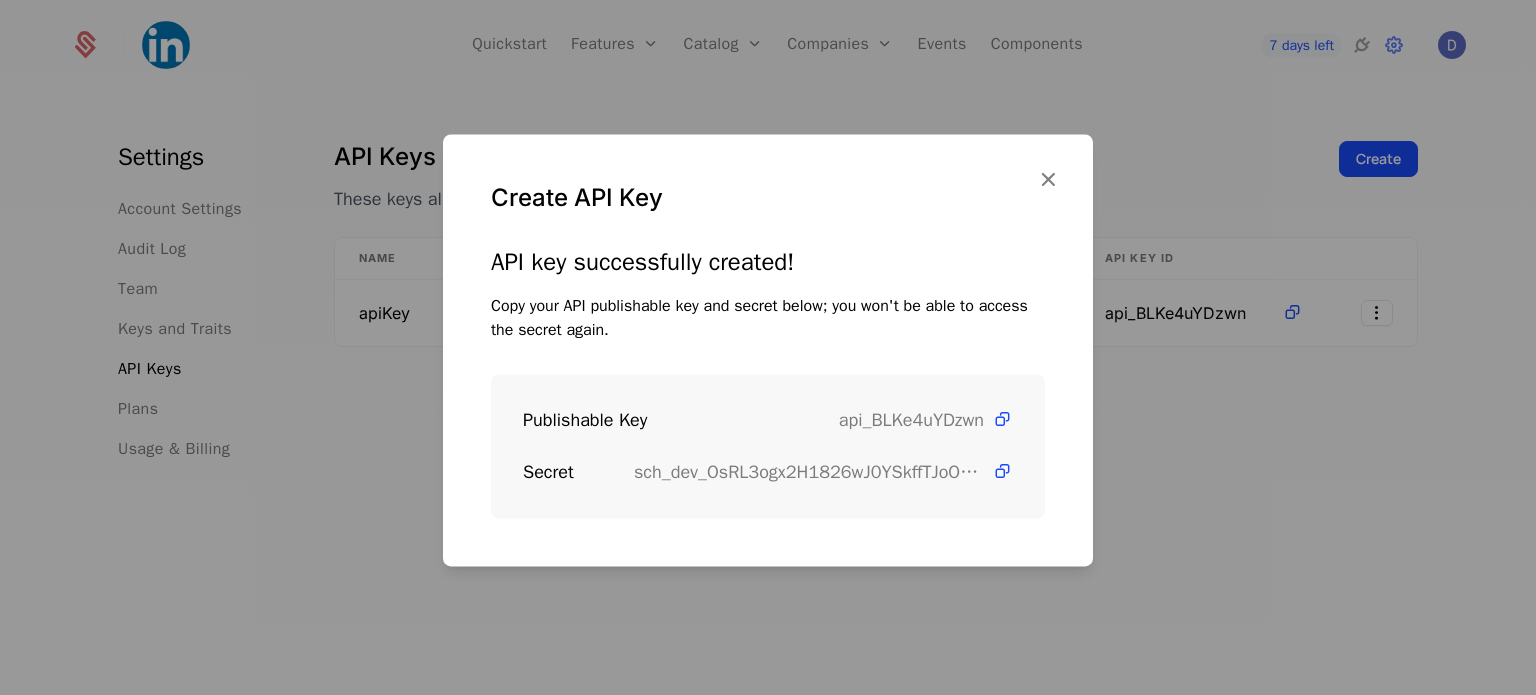 scroll, scrollTop: 0, scrollLeft: 0, axis: both 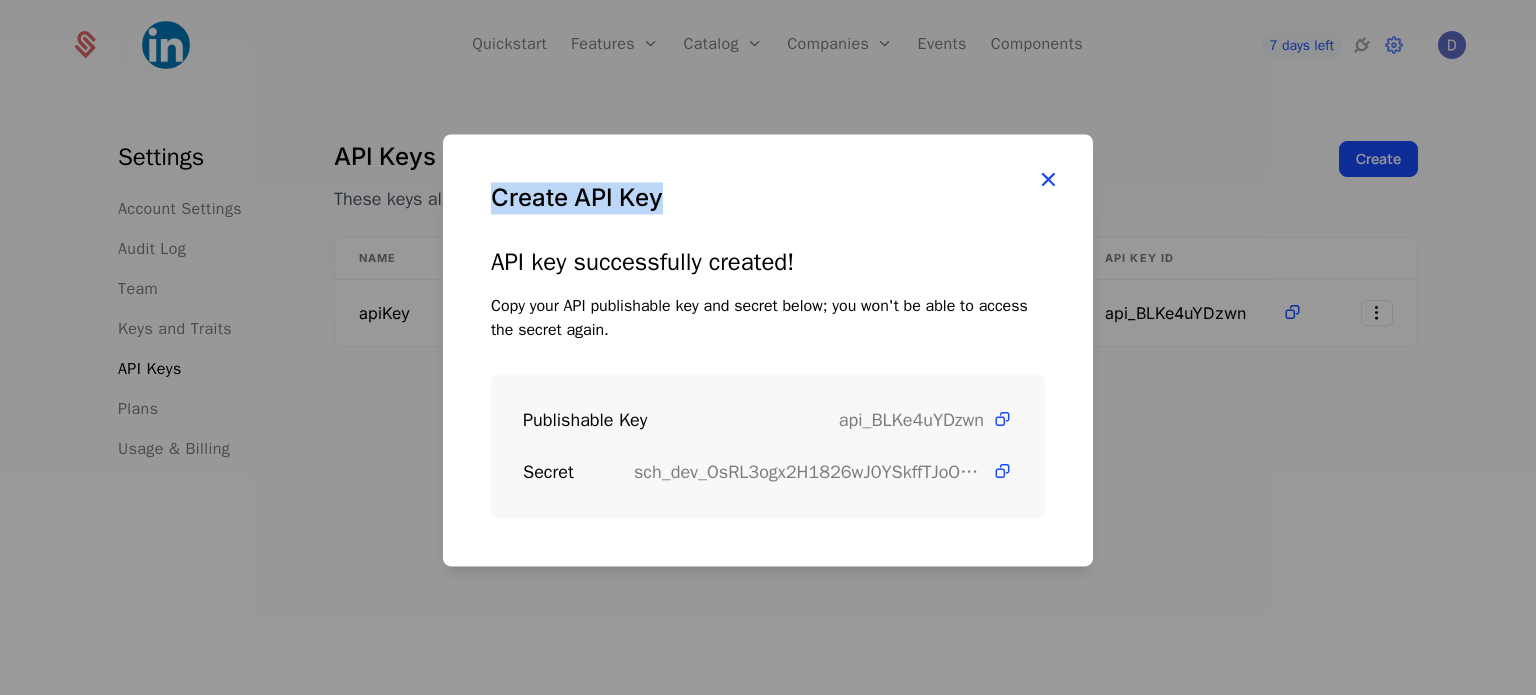 drag, startPoint x: 1436, startPoint y: 46, endPoint x: 1054, endPoint y: 174, distance: 402.87466 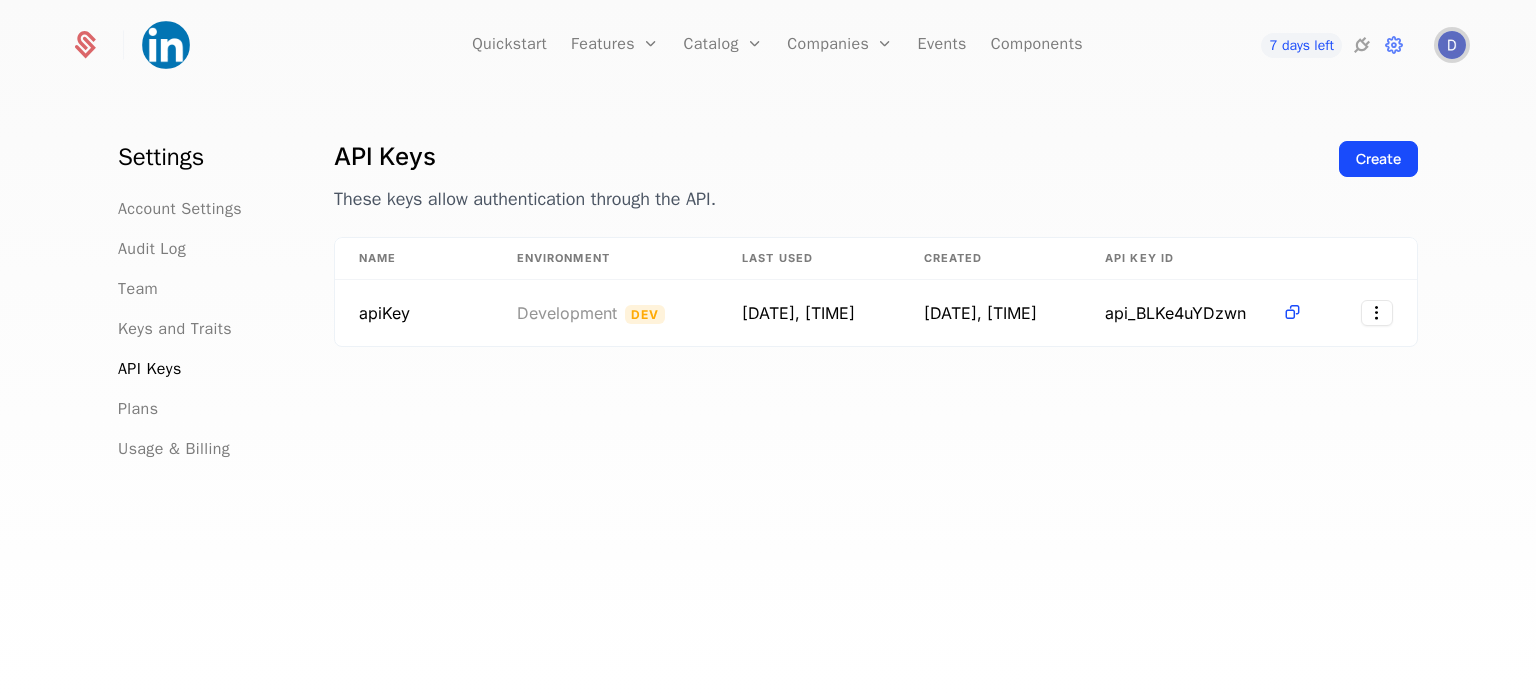 click at bounding box center [1452, 45] 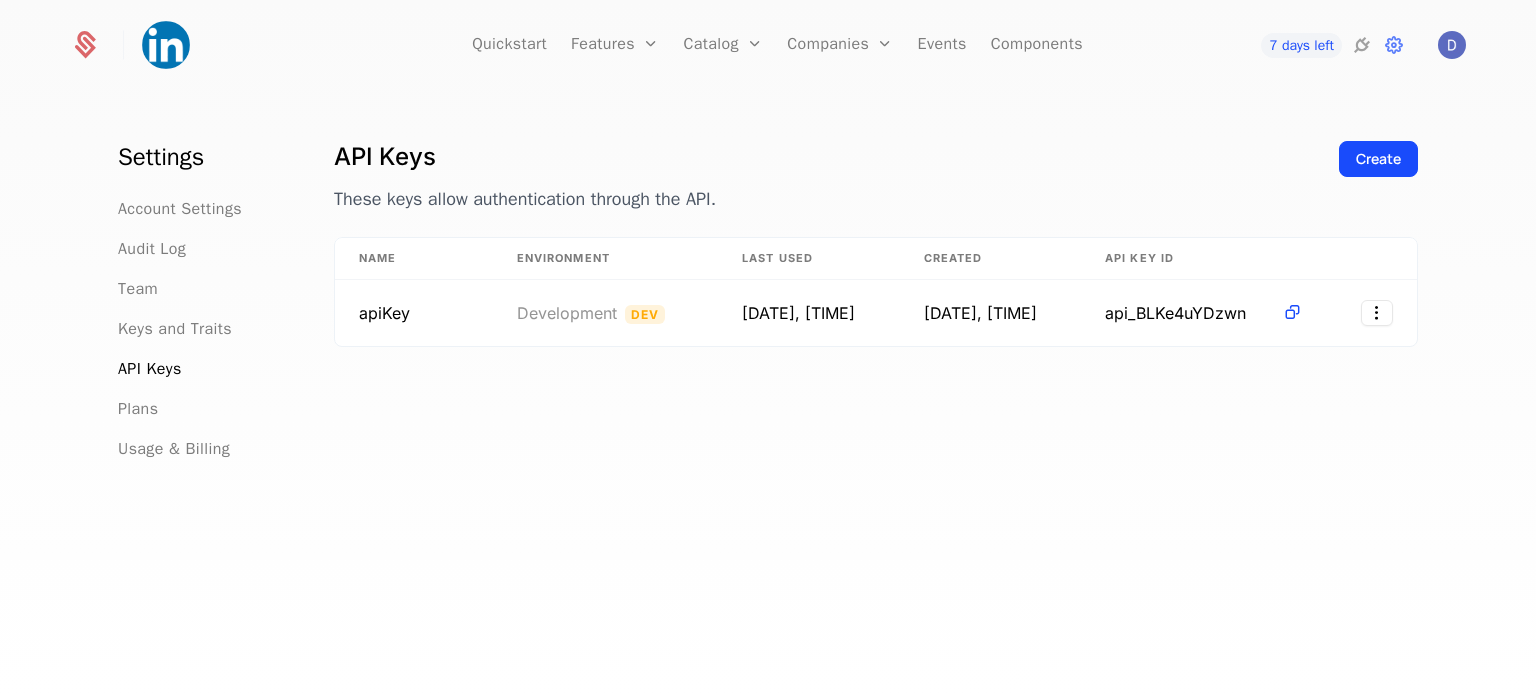 click on "API Keys" at bounding box center [828, 157] 